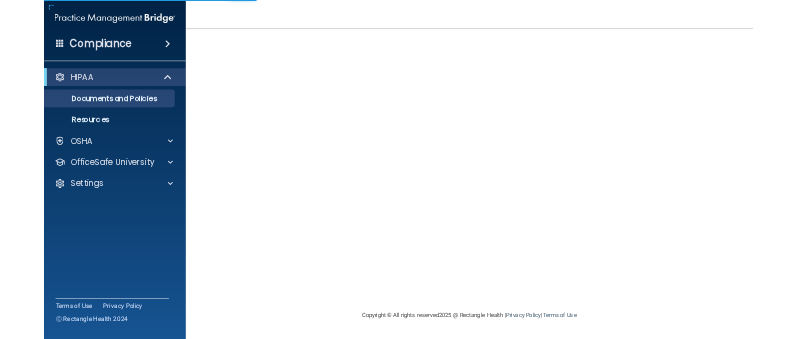 scroll, scrollTop: 0, scrollLeft: 0, axis: both 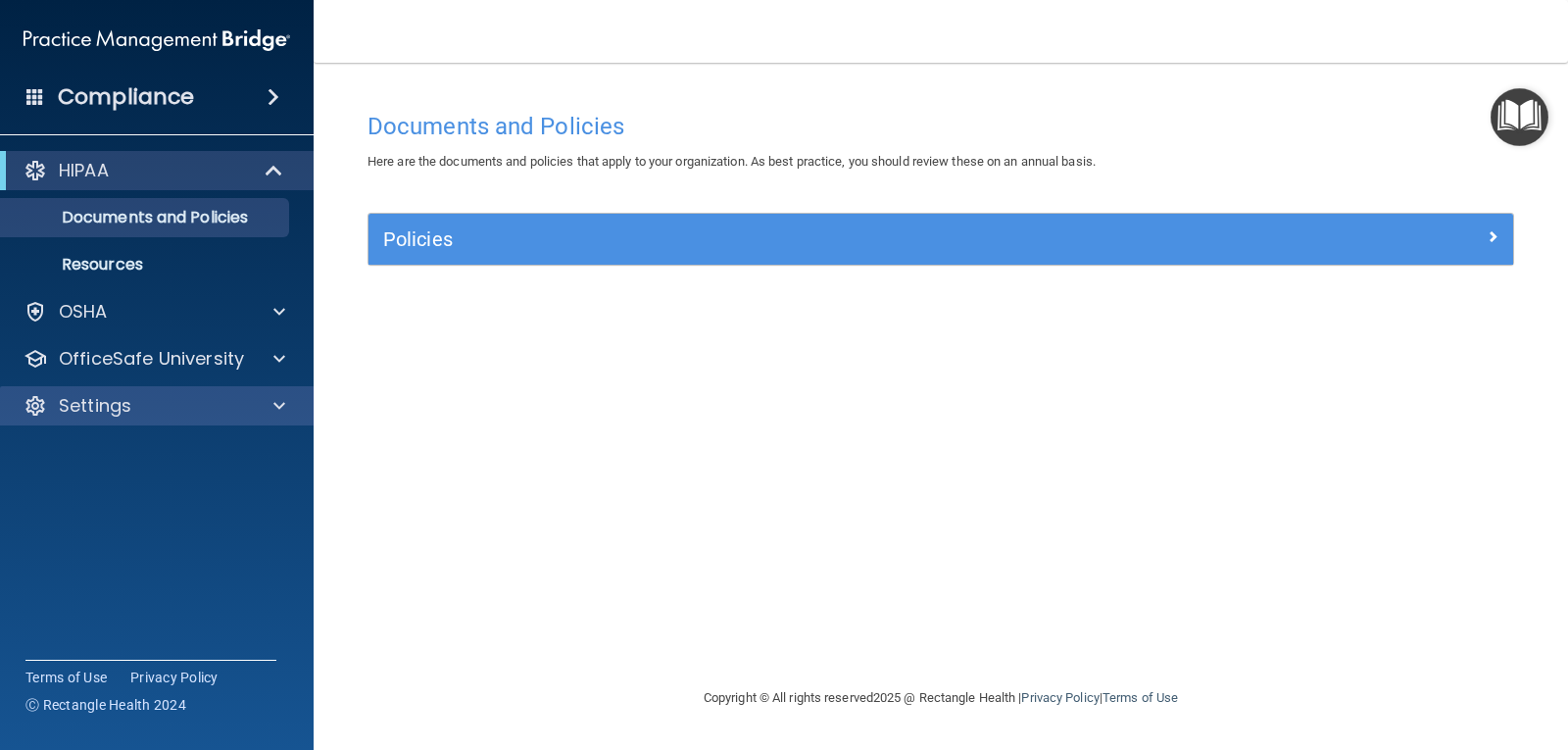 click on "Settings" at bounding box center (157, 406) 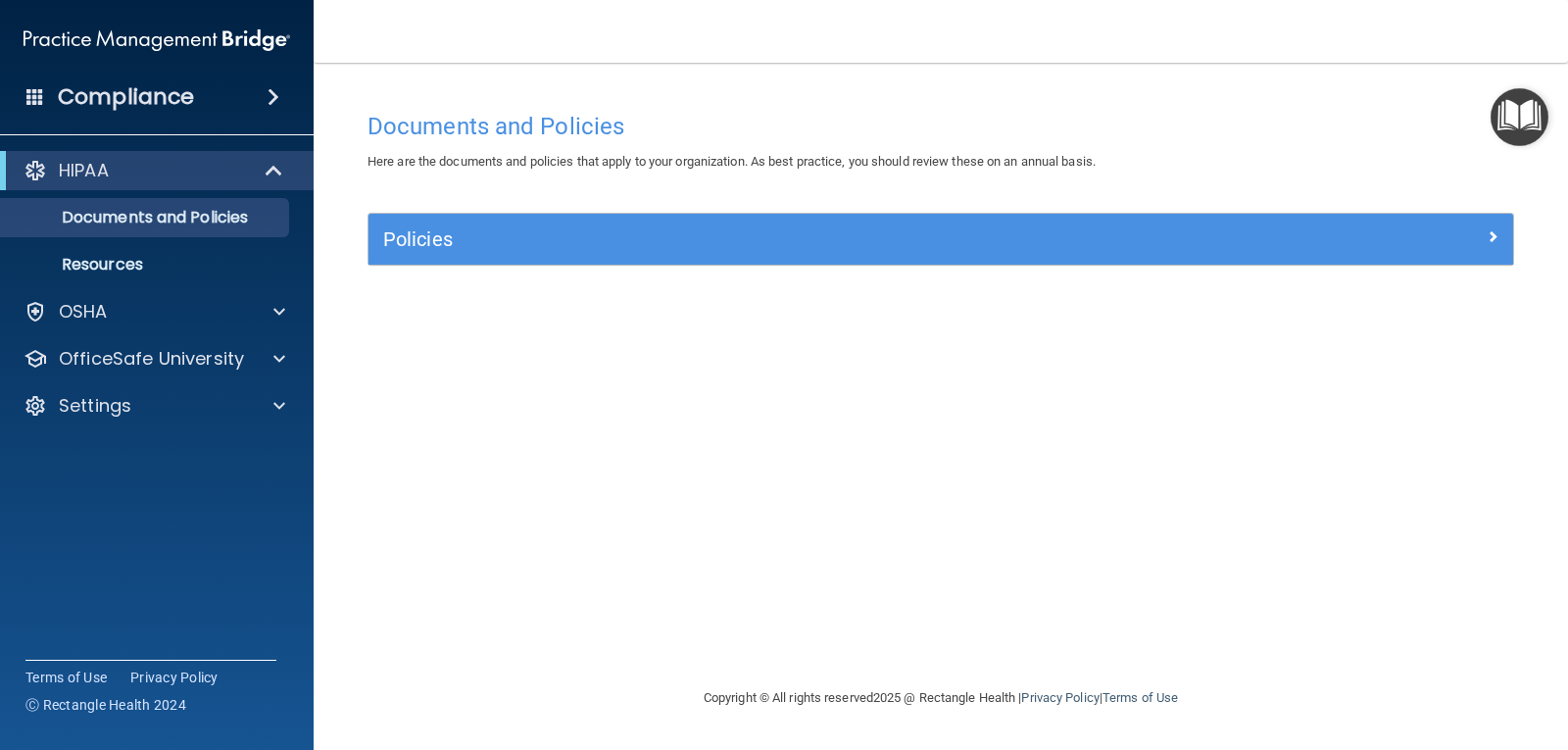 click on "Compliance" at bounding box center (157, 97) 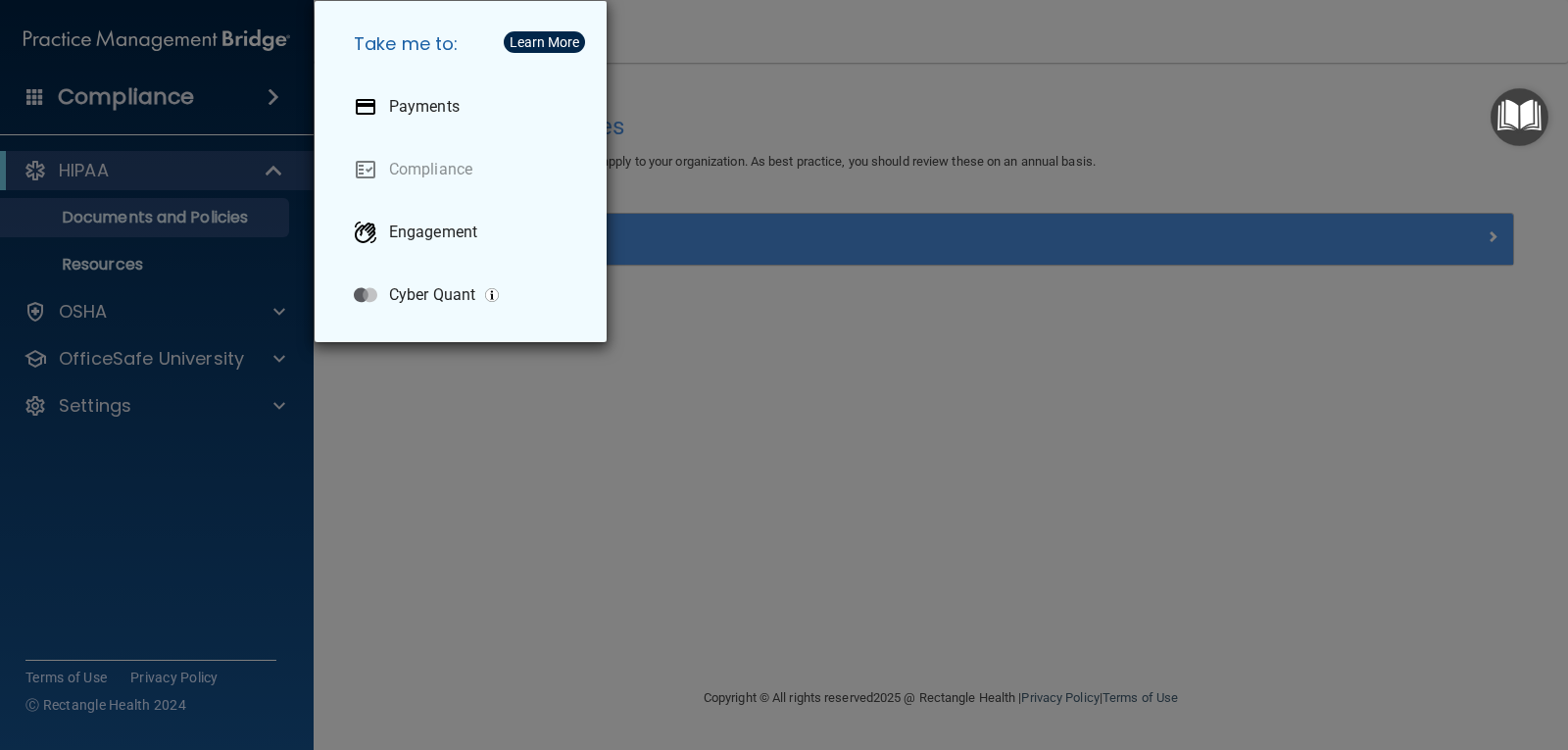 click on "Take me to:             Payments                   Compliance                     Engagement                     Cyber Quant" at bounding box center [784, 375] 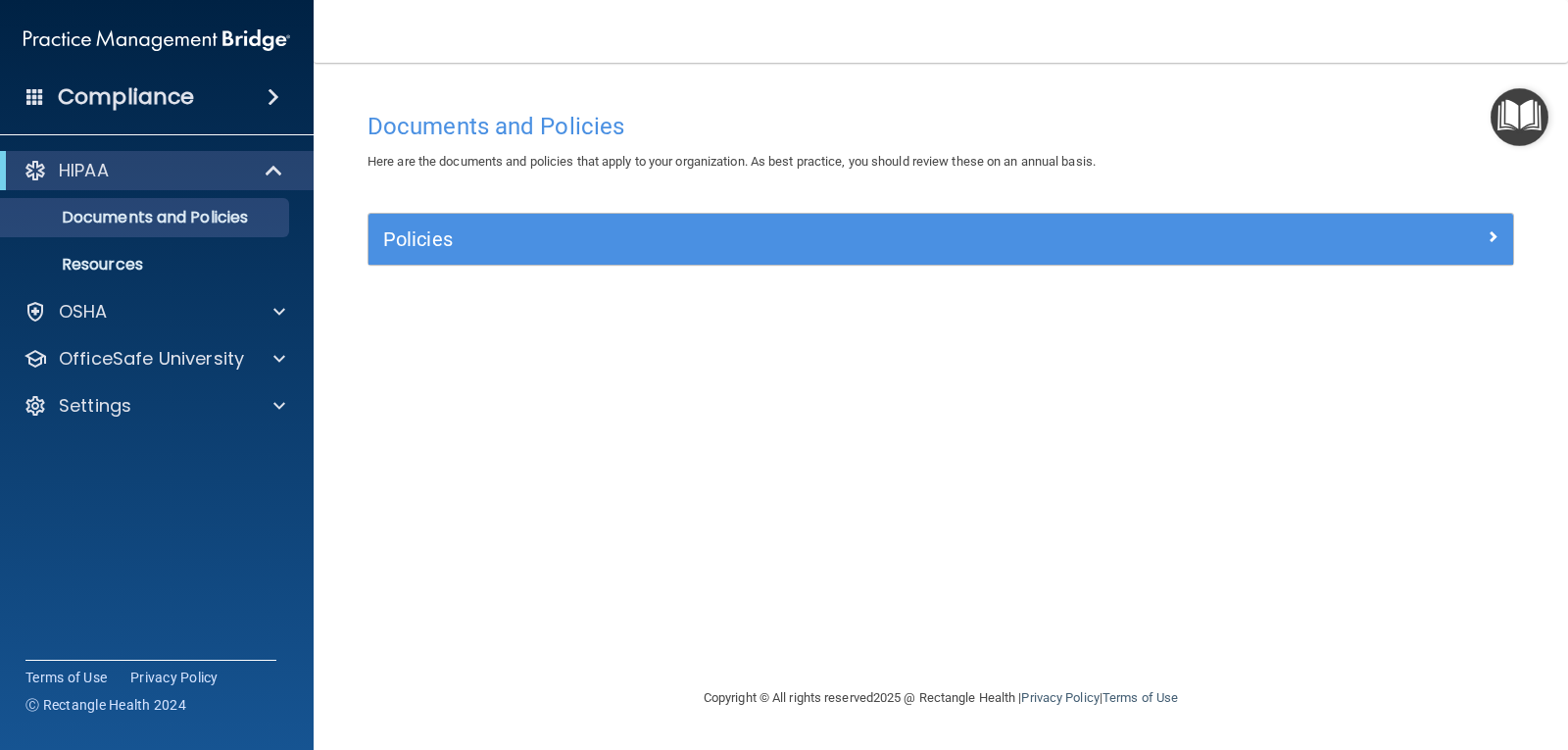click at bounding box center (1519, 117) 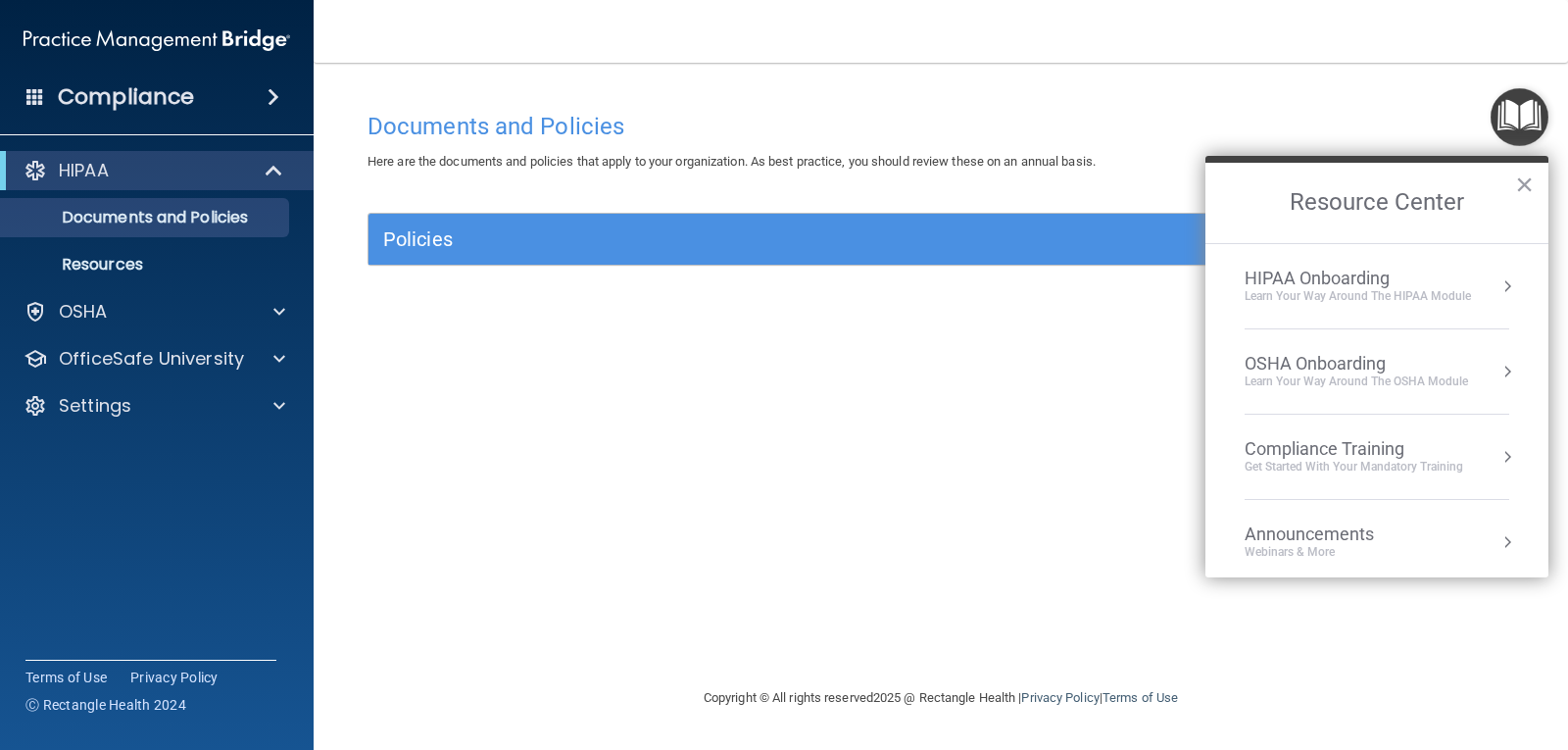 click on "Documents and Policies       Here are the documents and policies that apply to your organization. As best practice, you should review these on an annual basis.             There are no documents selected                Search Documents:                      Search Results            Name  Description        Acceptable Use Policy   Acceptable Use Policy     Policy that defines acceptable and unacceptable use of electronic devices and network resources in conjunction with its established culture of ethical and lawful behavior, openness, trust, and integrity.        Business Associates Policy   Business Associates Policy     Policy that describes the obligations of business associates and the requirements for contracting with business associates.        Complaint Process Policy   Complaint Process Policy     Policy to provide a process for patients and responsible parties to make complaints concerning privacy and security practices.        Document Destruction Policy   Document Destruction Policy" at bounding box center [941, 394] 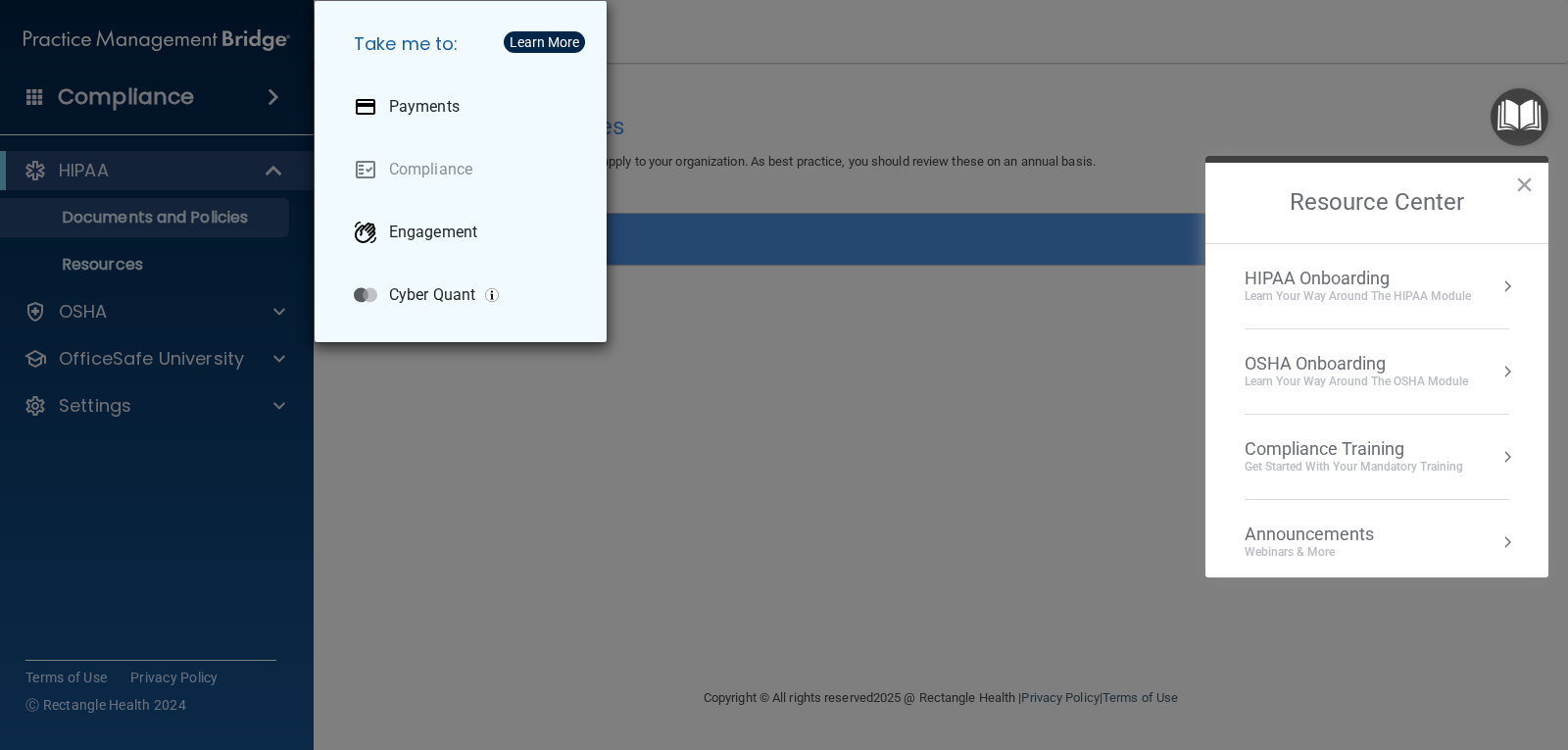 click on "Take me to:             Payments                   Compliance                     Engagement                     Cyber Quant" at bounding box center (784, 375) 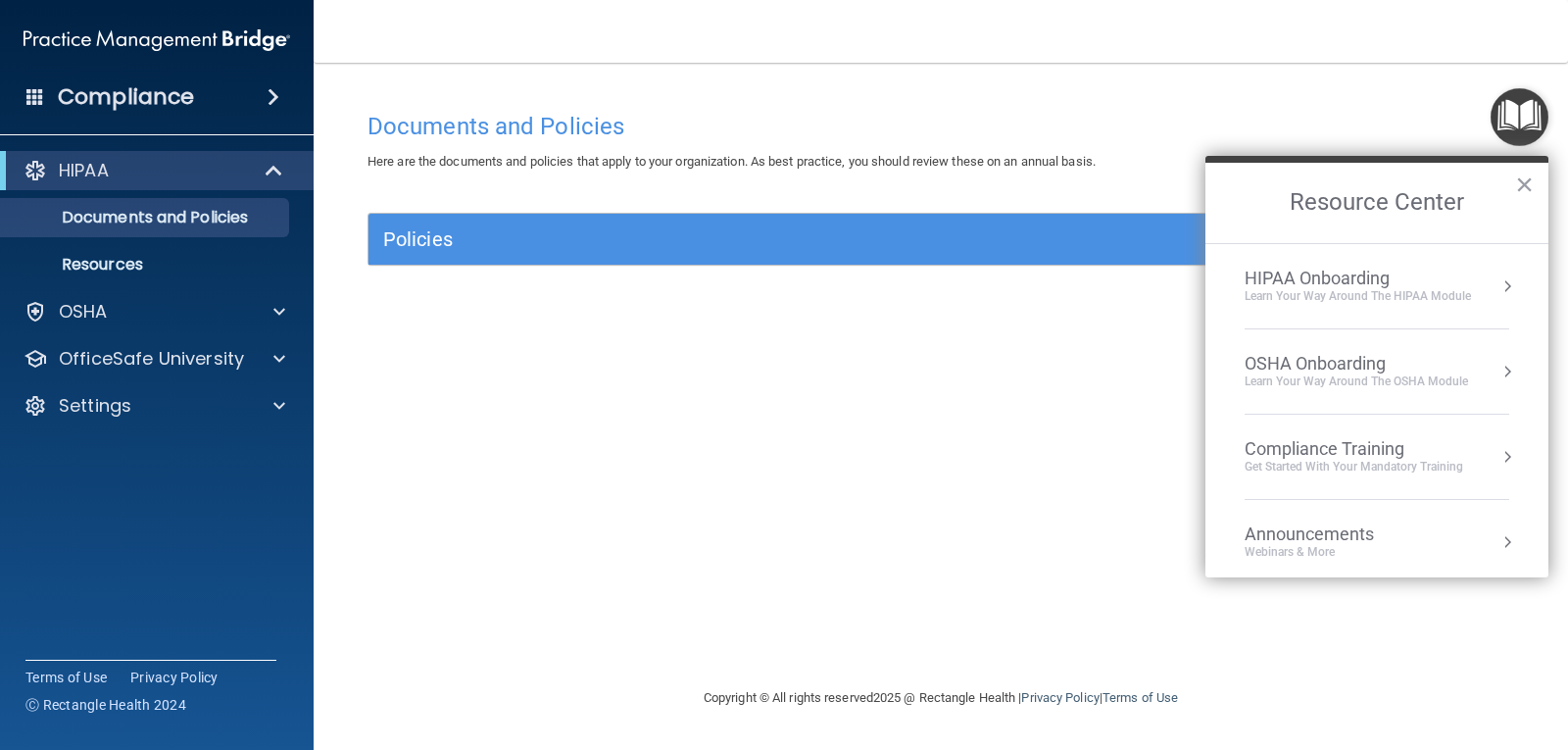 click on "Documents and Policies       Here are the documents and policies that apply to your organization. As best practice, you should review these on an annual basis.             There are no documents selected                Search Documents:                      Search Results            Name  Description        Acceptable Use Policy   Acceptable Use Policy     Policy that defines acceptable and unacceptable use of electronic devices and network resources in conjunction with its established culture of ethical and lawful behavior, openness, trust, and integrity.        Business Associates Policy   Business Associates Policy     Policy that describes the obligations of business associates and the requirements for contracting with business associates.        Complaint Process Policy   Complaint Process Policy     Policy to provide a process for patients and responsible parties to make complaints concerning privacy and security practices.        Document Destruction Policy   Document Destruction Policy" at bounding box center (941, 394) 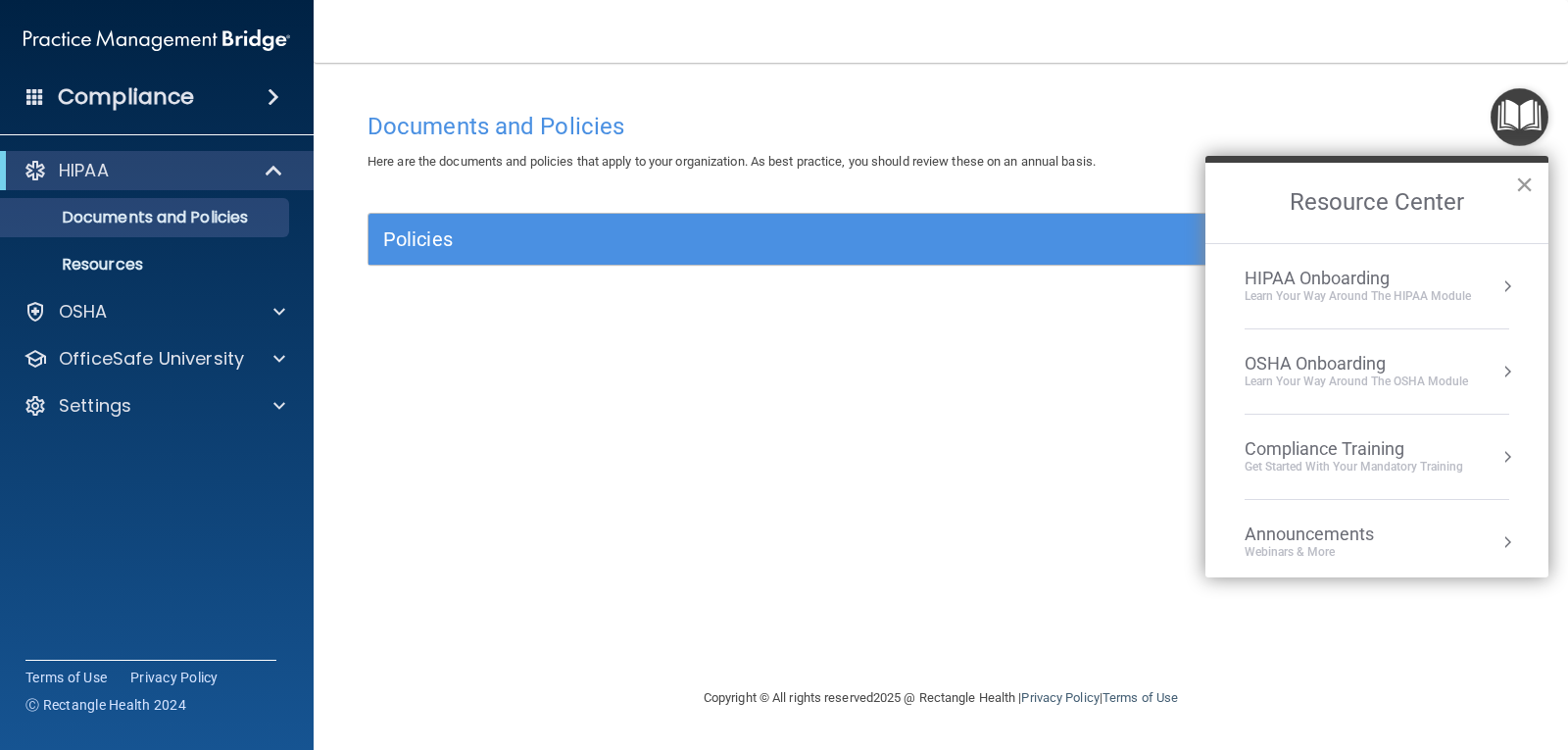 click on "×" at bounding box center [1524, 184] 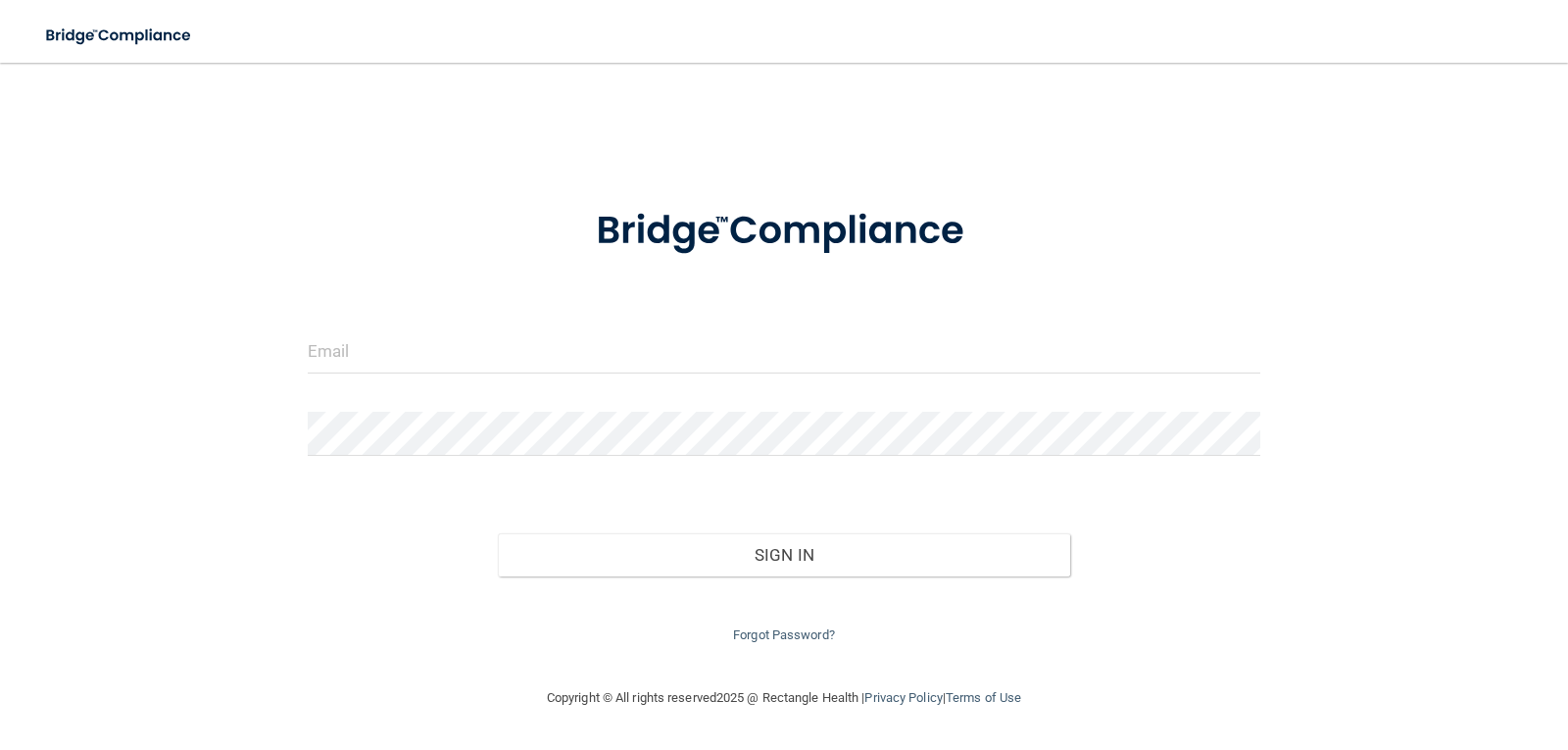 scroll, scrollTop: 0, scrollLeft: 0, axis: both 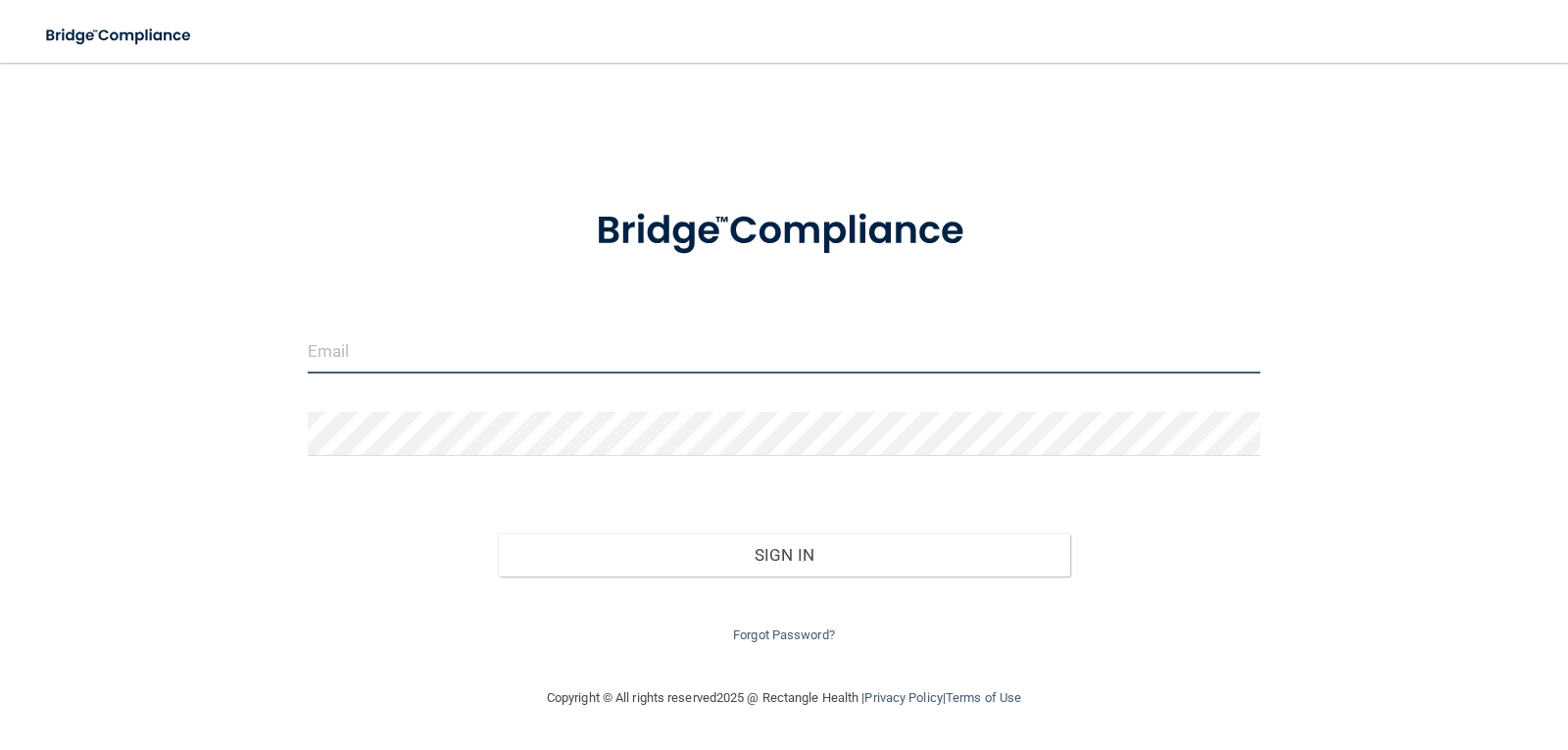 click at bounding box center (784, 351) 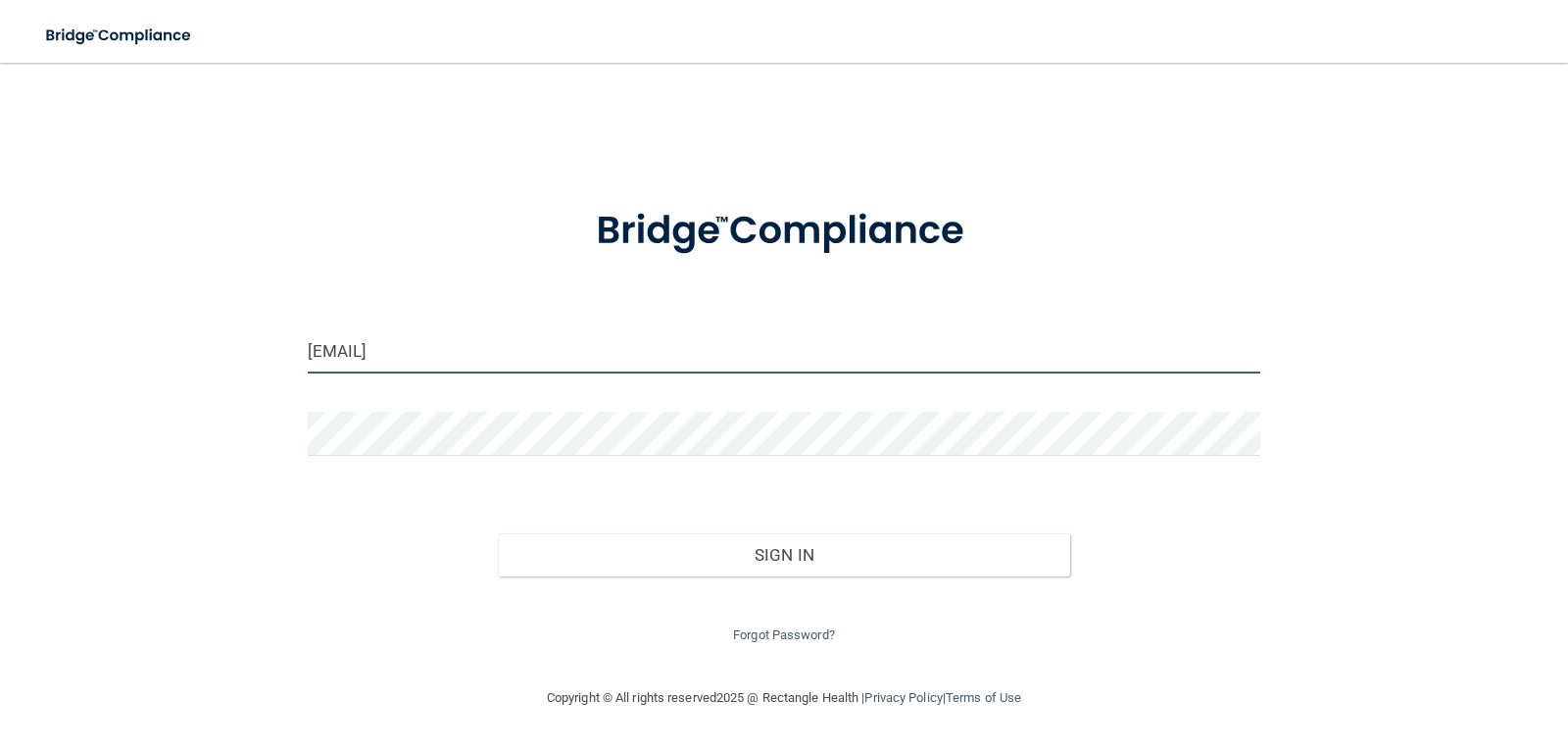 type on "lizsandra.legorreta@ameridentco.com" 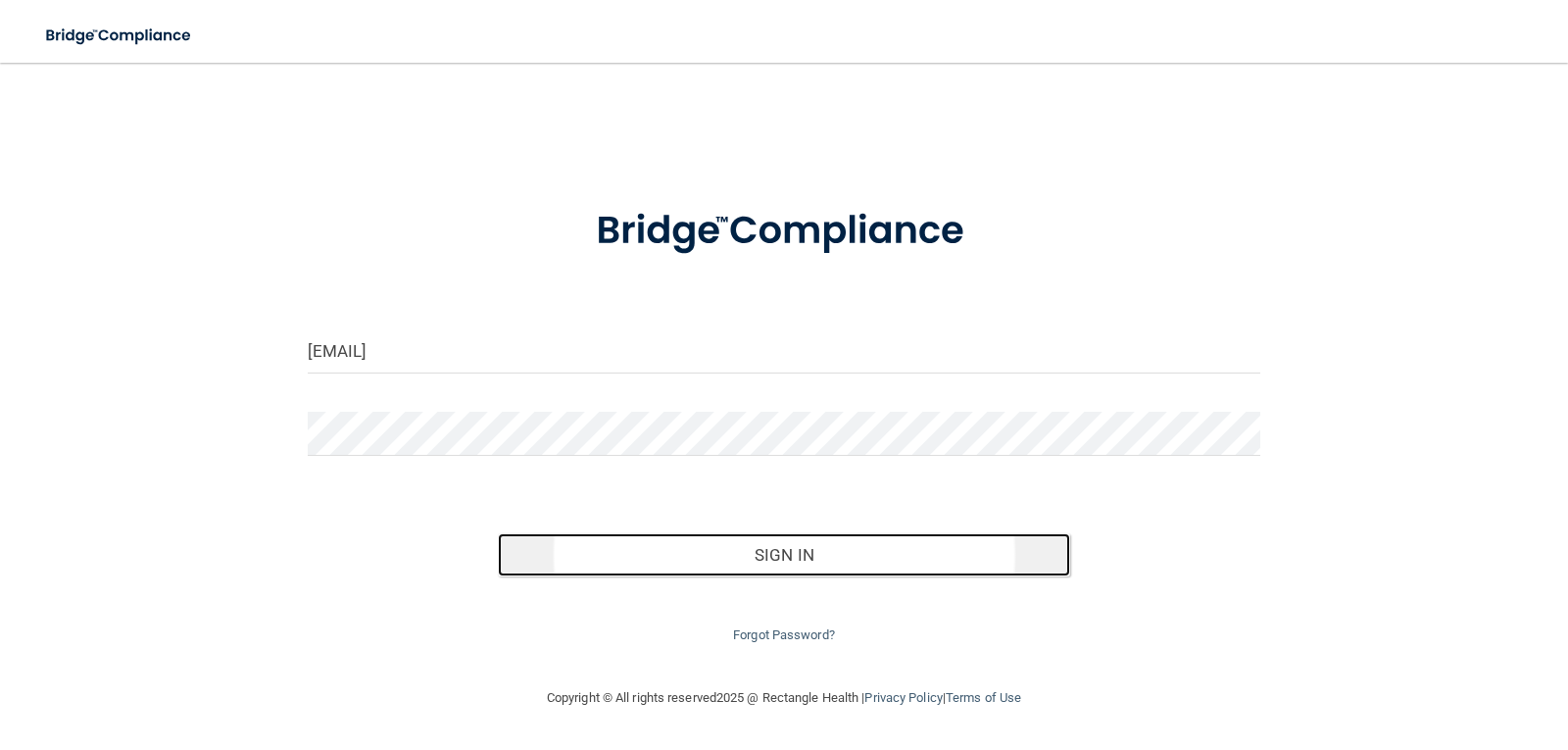 click on "Sign In" at bounding box center (784, 555) 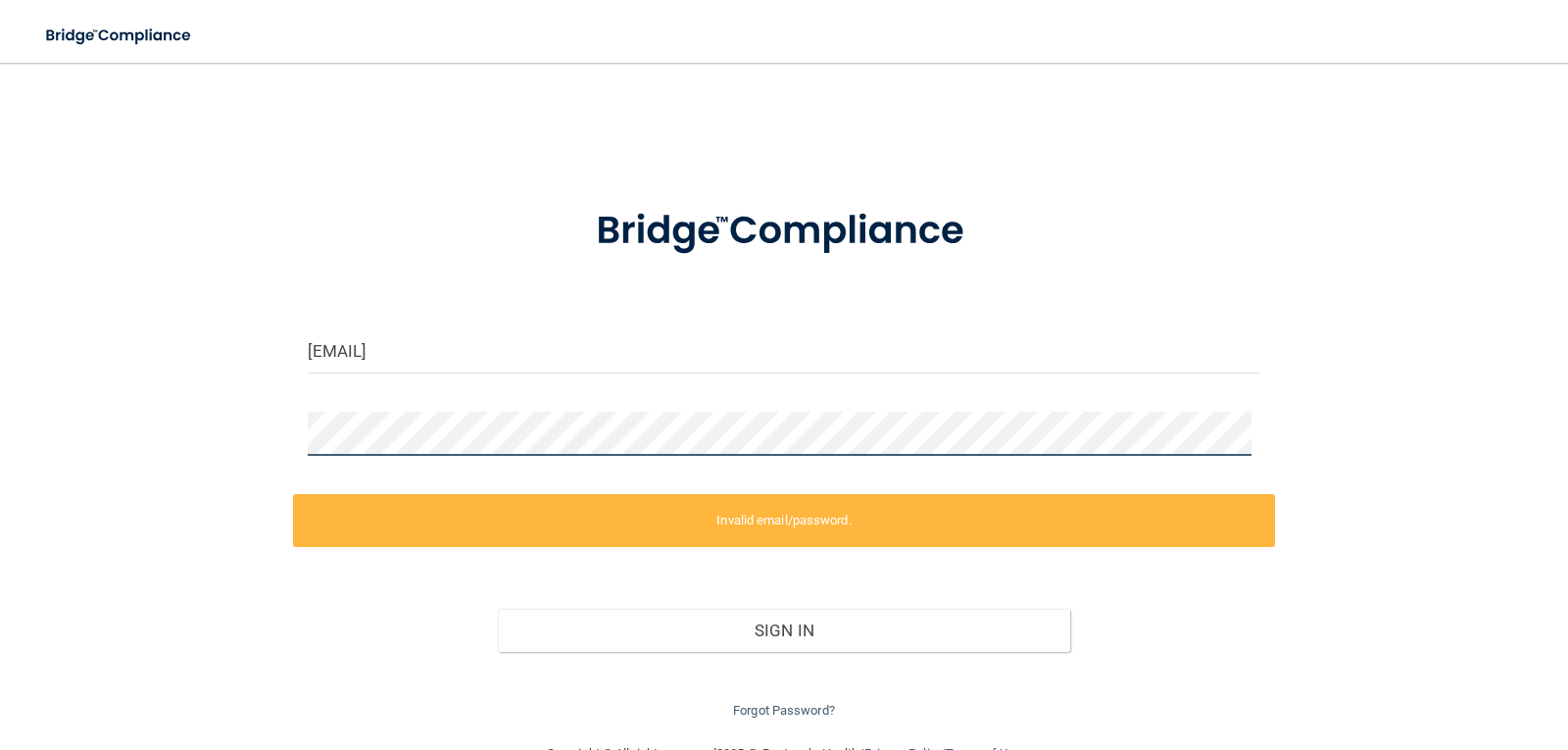 click on "lizsandra.legorreta@ameridentco.com                                    Invalid email/password.     You don't have permission to access that page.       Sign In            Forgot Password?" at bounding box center (784, 402) 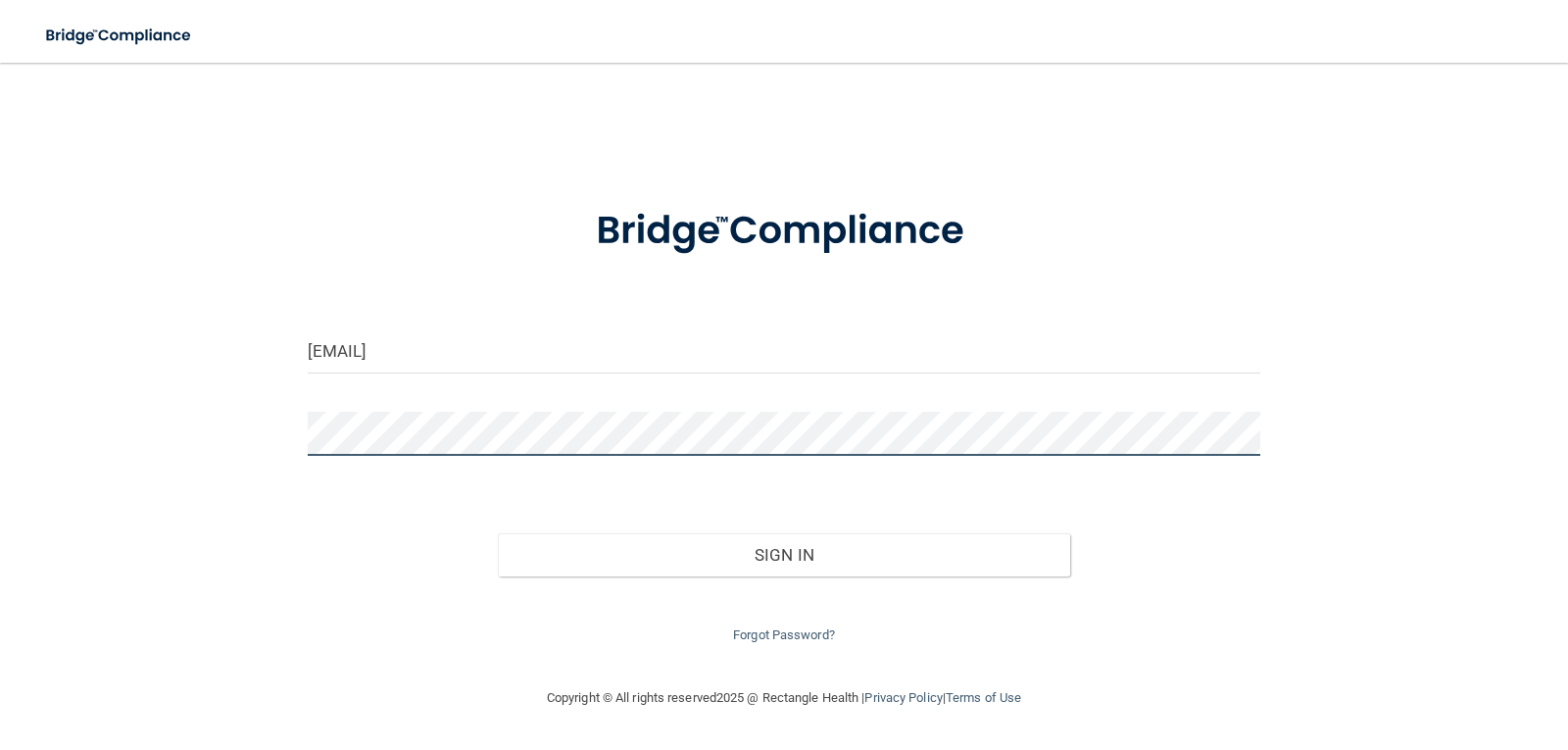 click on "Sign In" at bounding box center (784, 555) 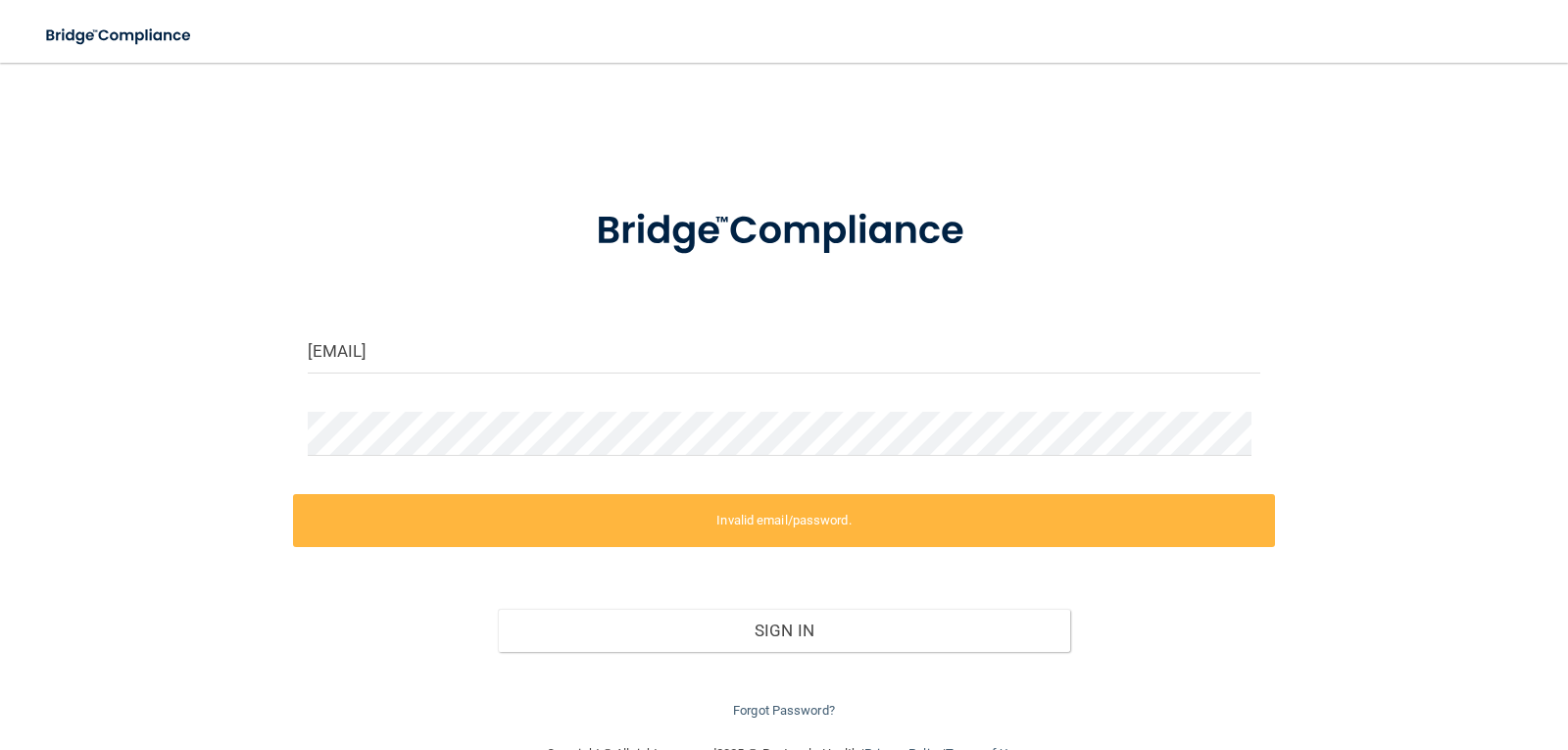 click on "Invalid email/password." at bounding box center [784, 521] 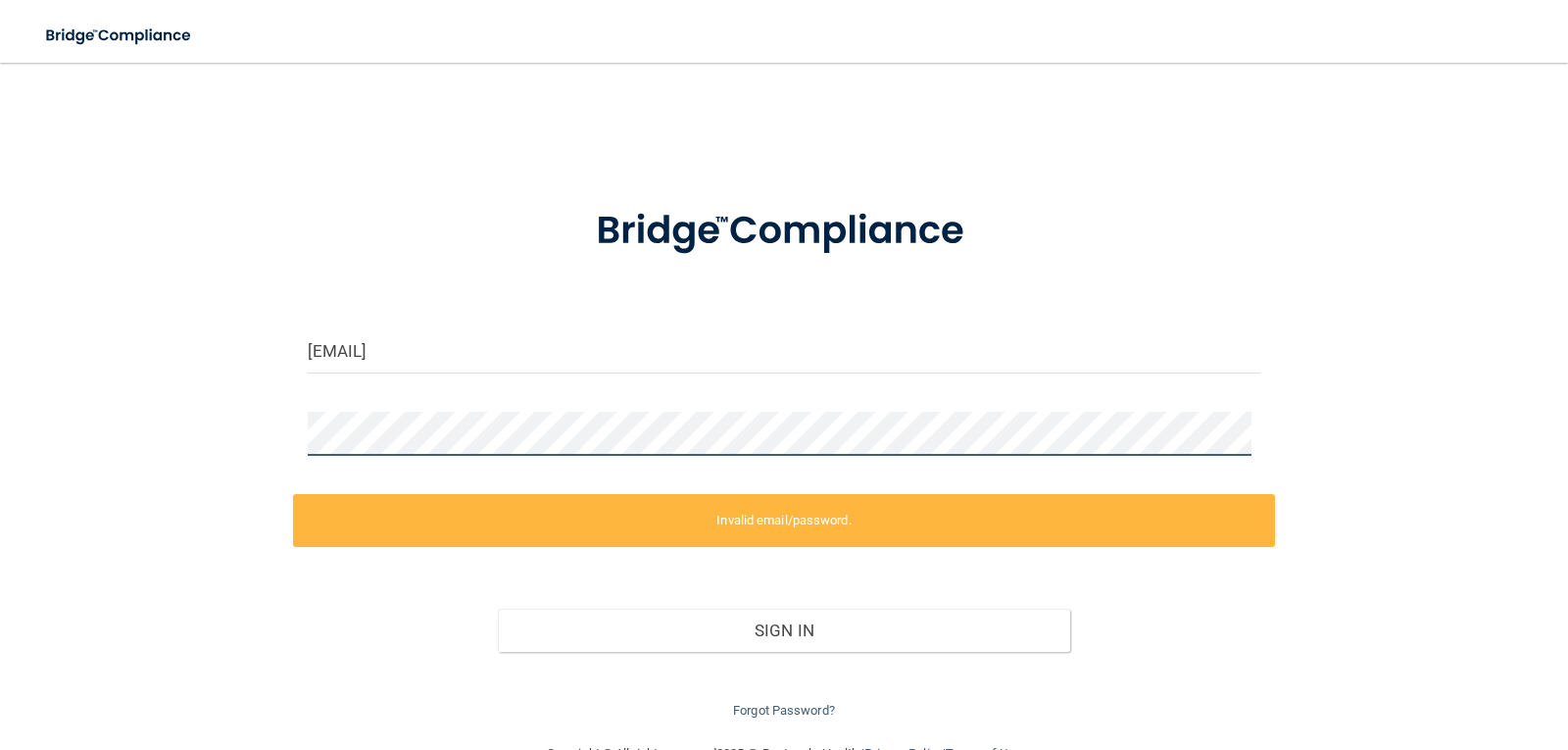 click on "lizsandra.legorreta@ameridentco.com                                    Invalid email/password.     You don't have permission to access that page.       Sign In            Forgot Password?" at bounding box center [784, 402] 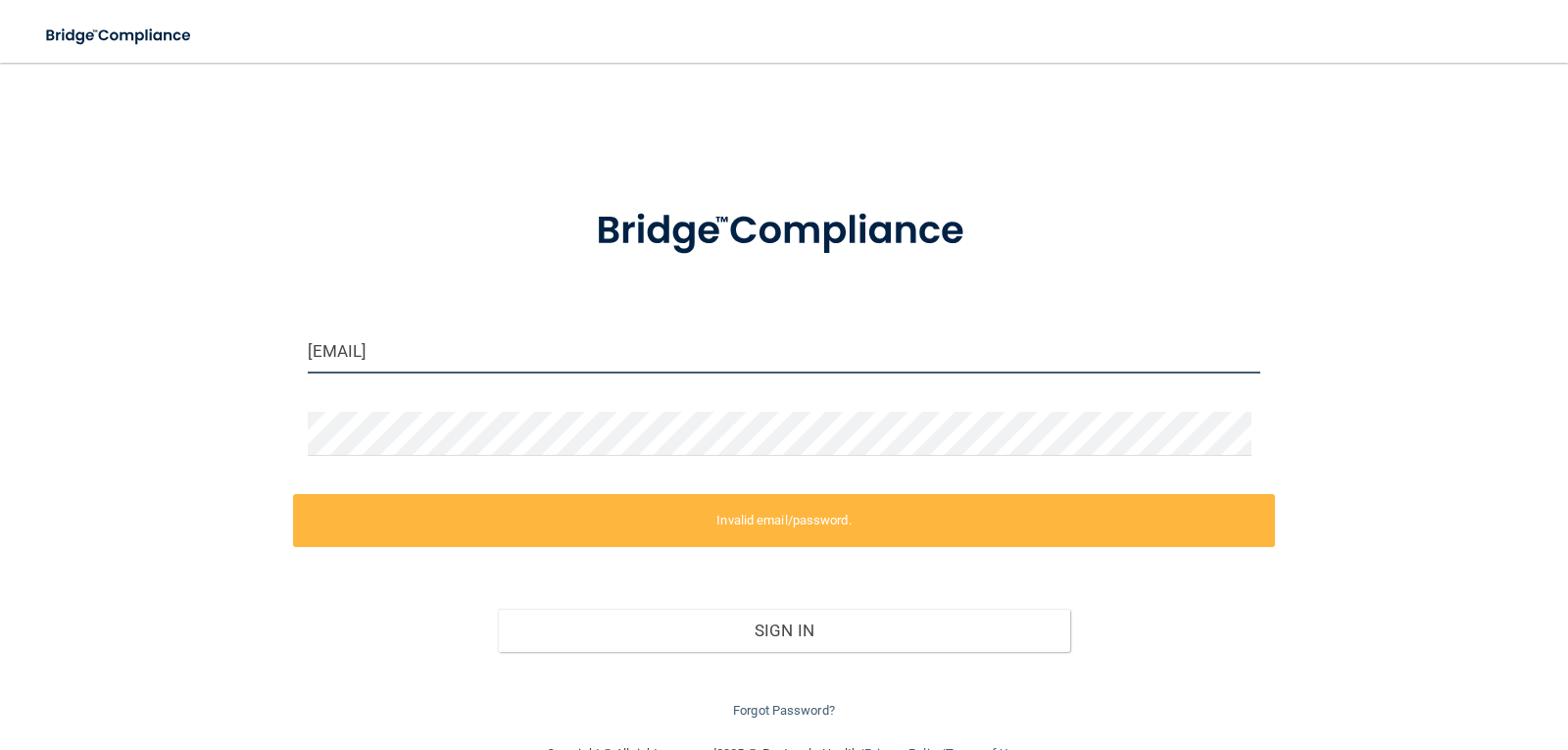 click on "[EMAIL]" at bounding box center (784, 351) 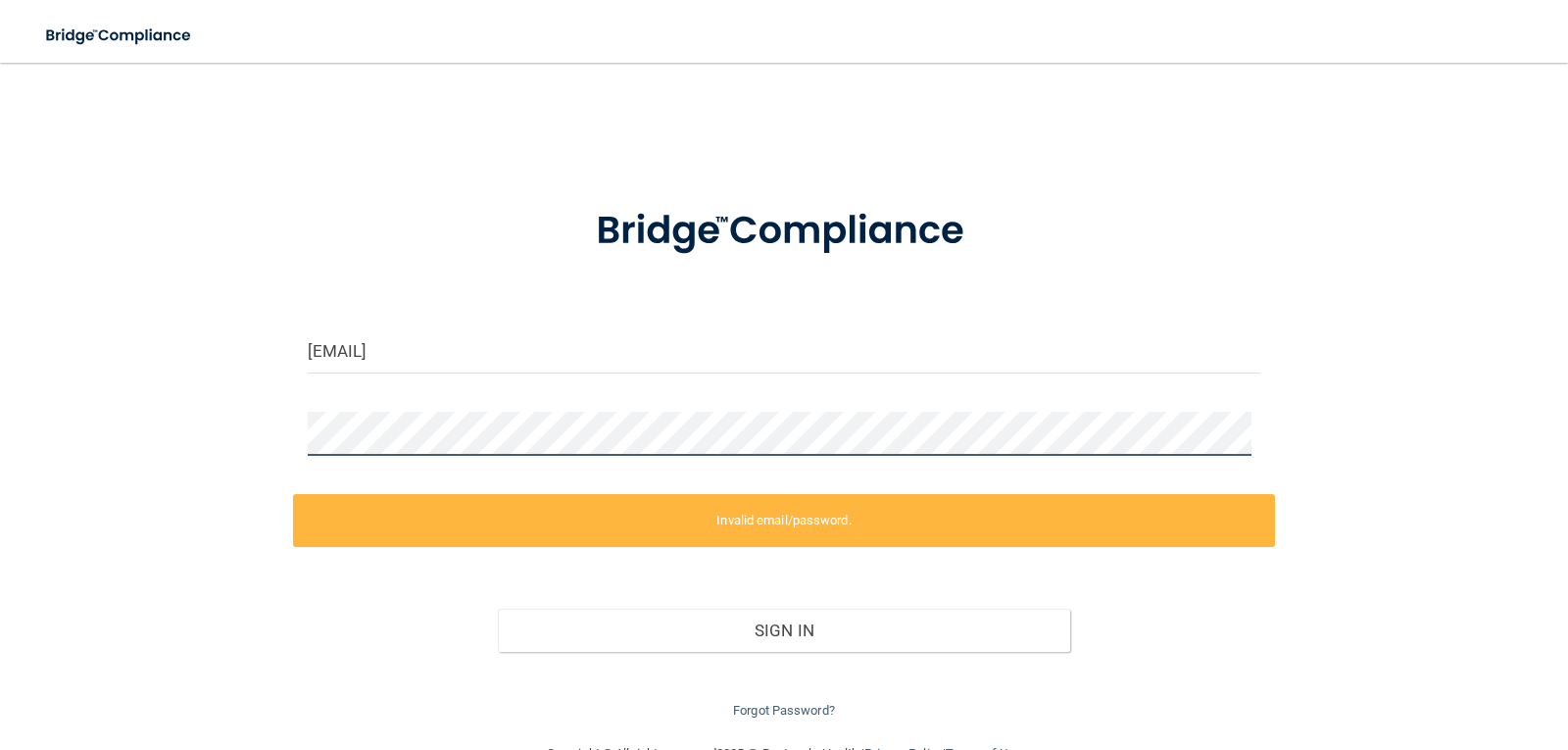 click on "lizsandra.legorreta@ameridentco.com                                    Invalid email/password.     You don't have permission to access that page.       Sign In            Forgot Password?" at bounding box center (784, 402) 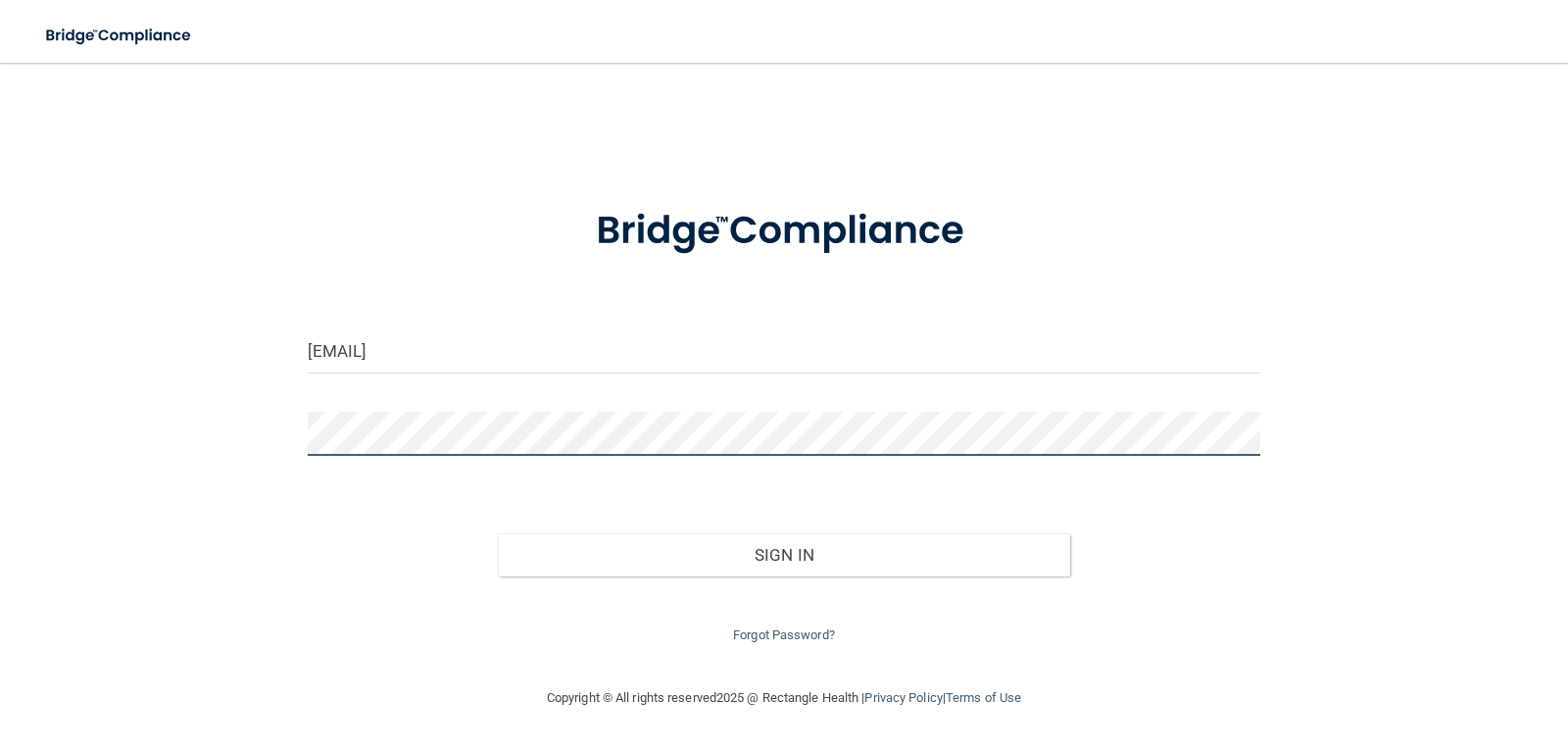 click on "Sign In" at bounding box center (784, 555) 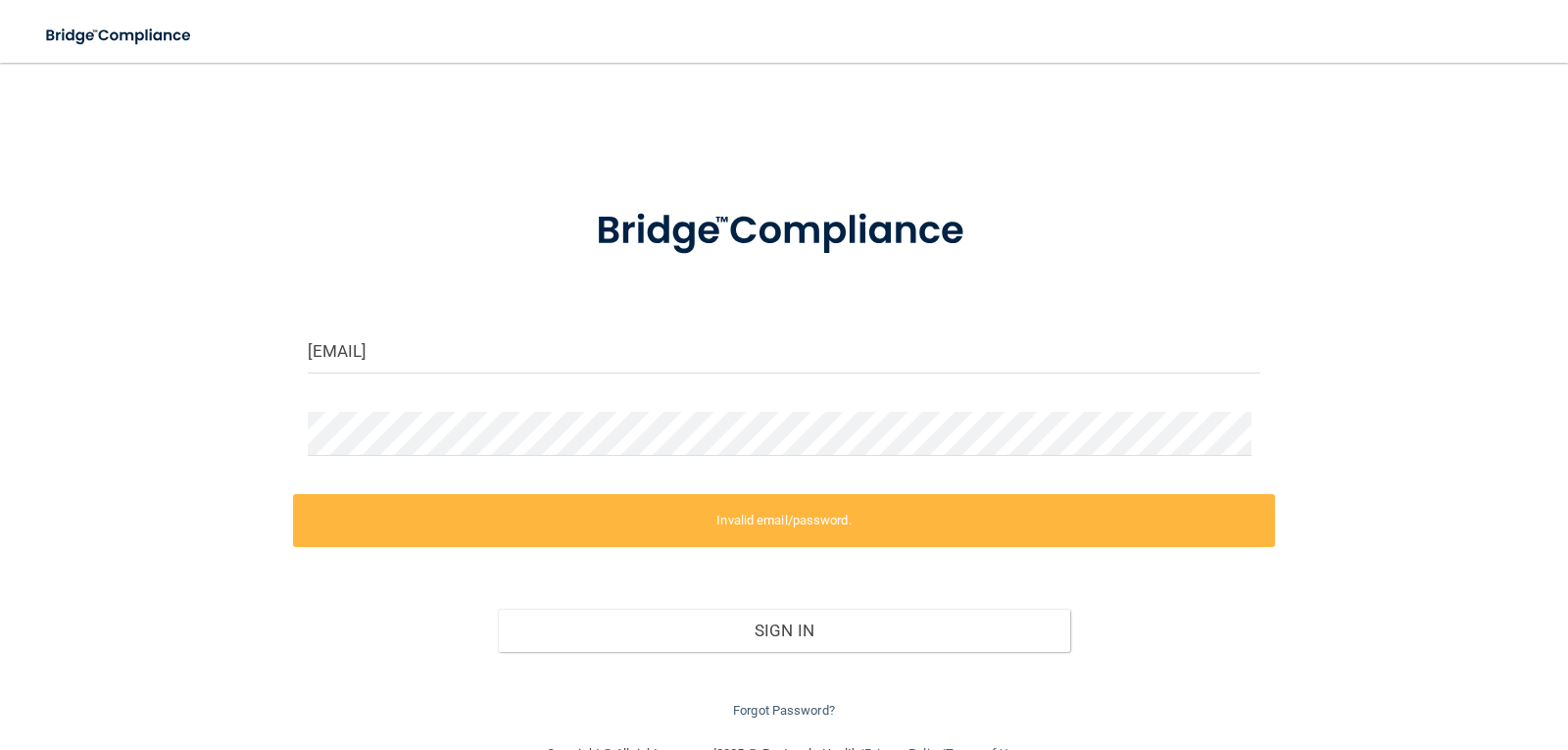click on "Forgot Password?" at bounding box center [784, 710] 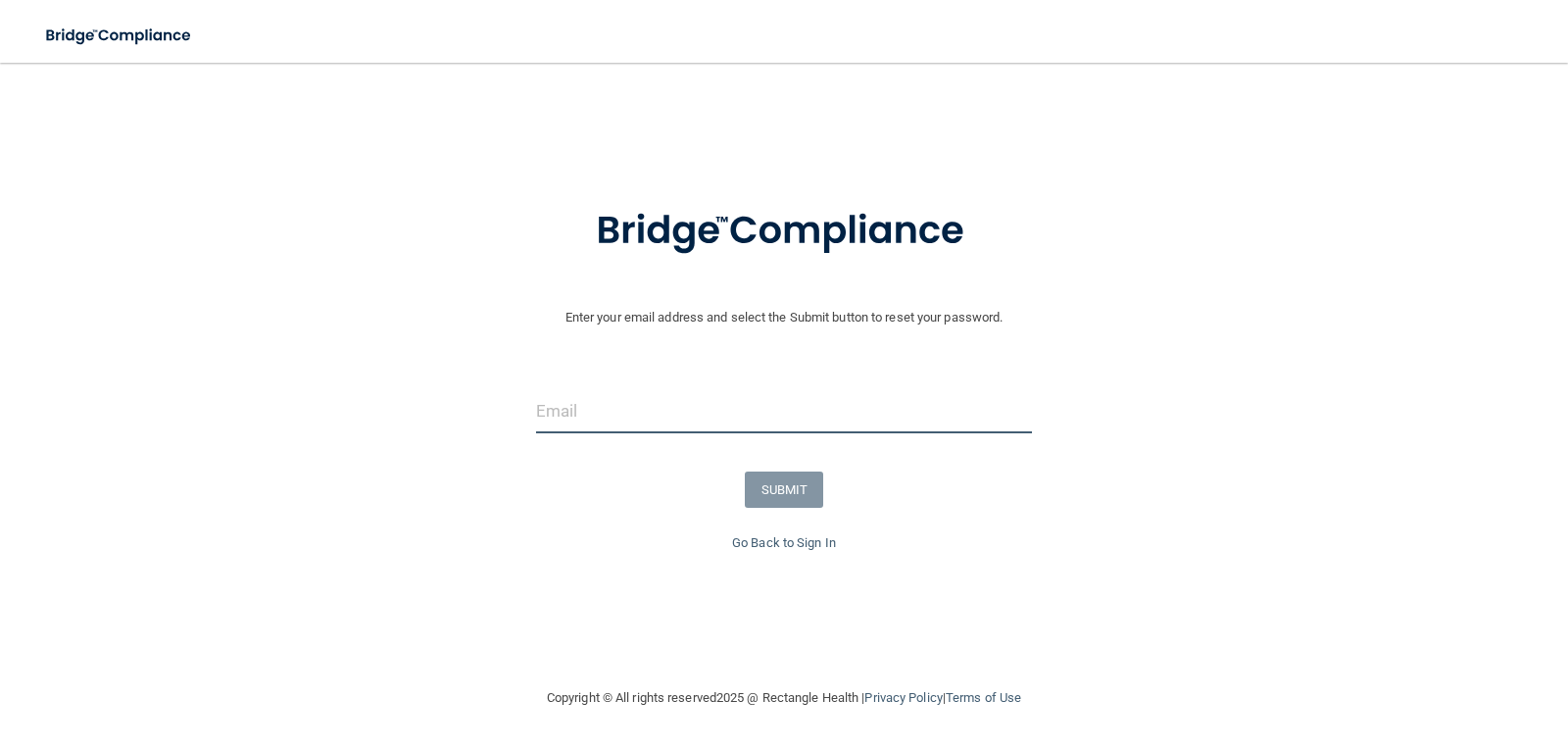 click at bounding box center (784, 411) 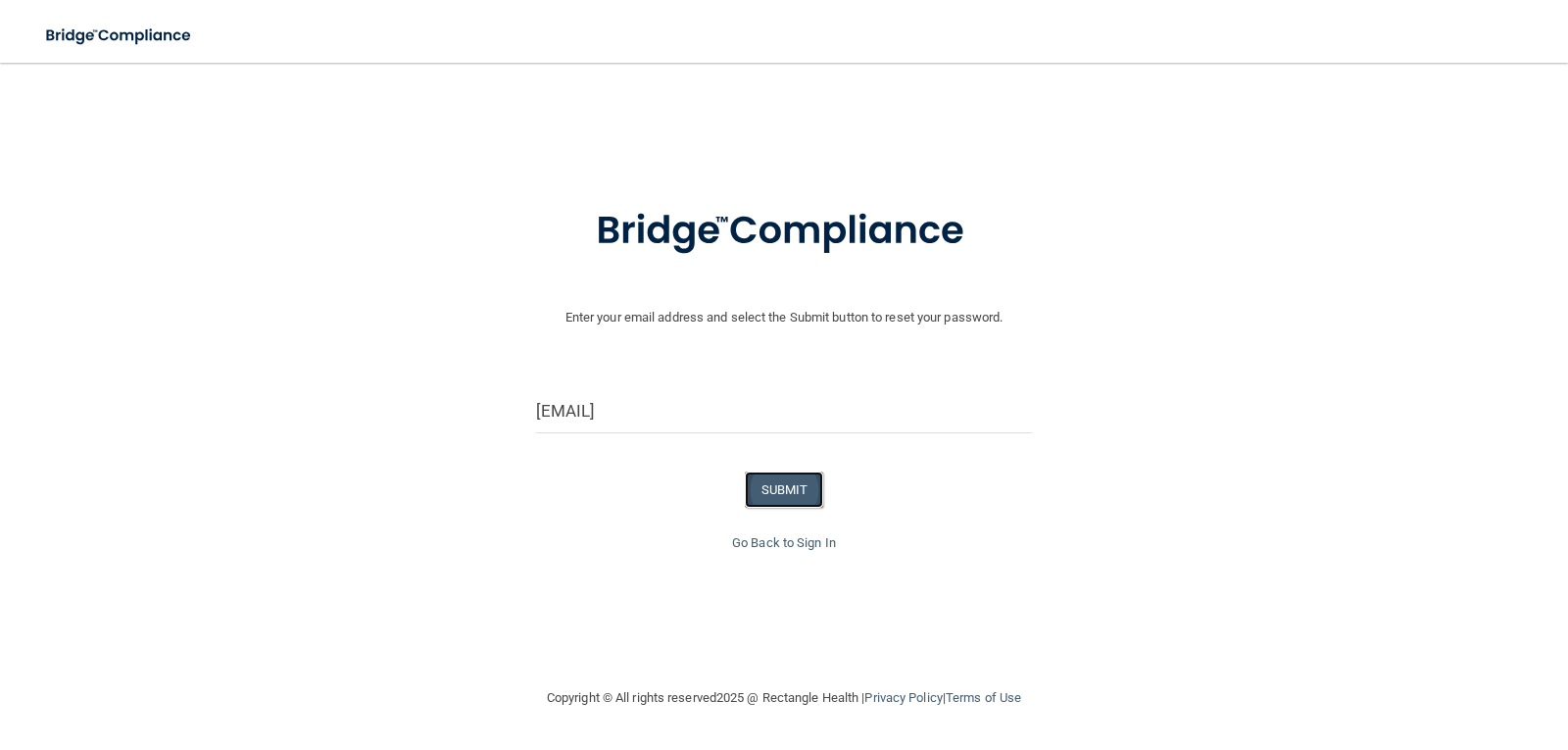 click on "SUBMIT" at bounding box center (784, 489) 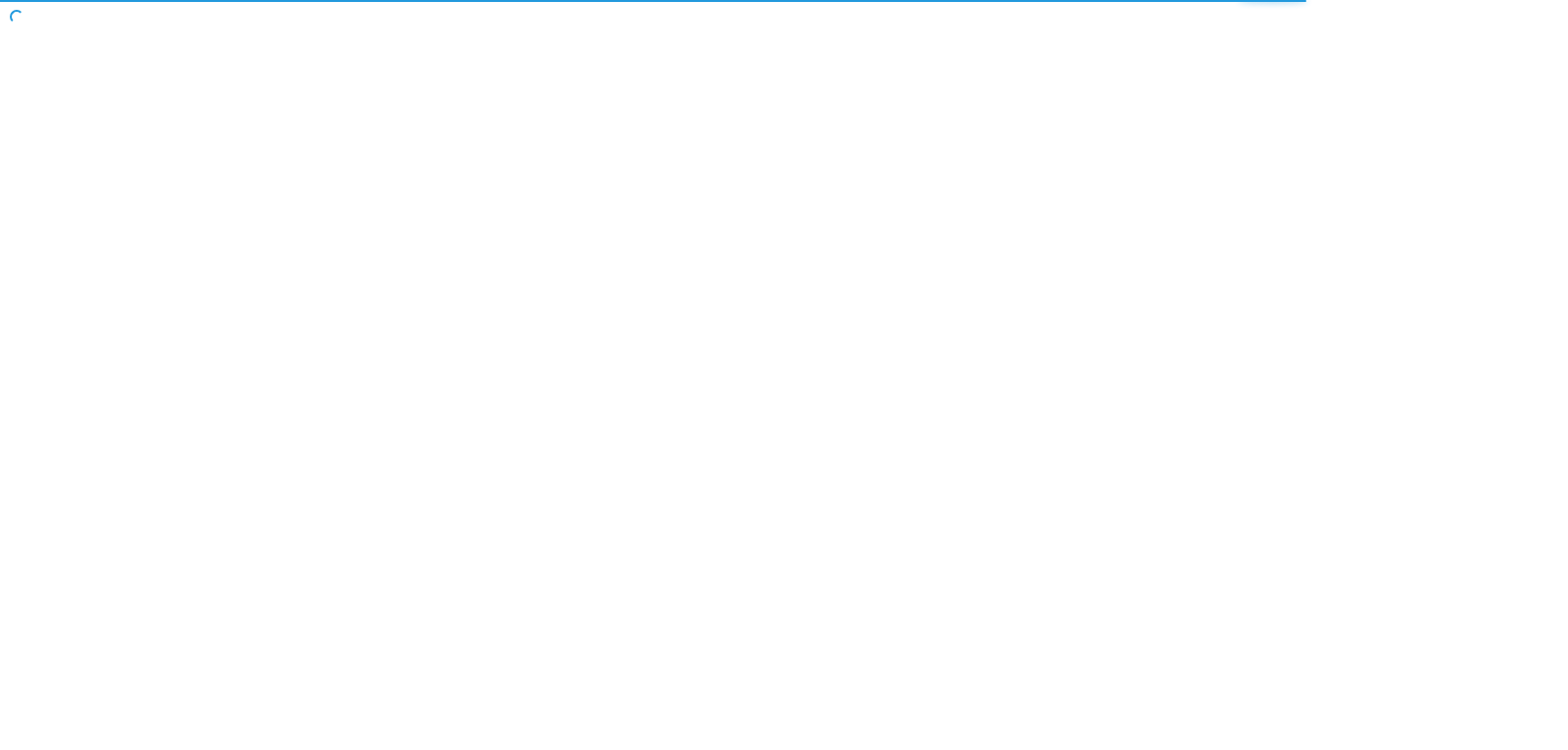 scroll, scrollTop: 0, scrollLeft: 0, axis: both 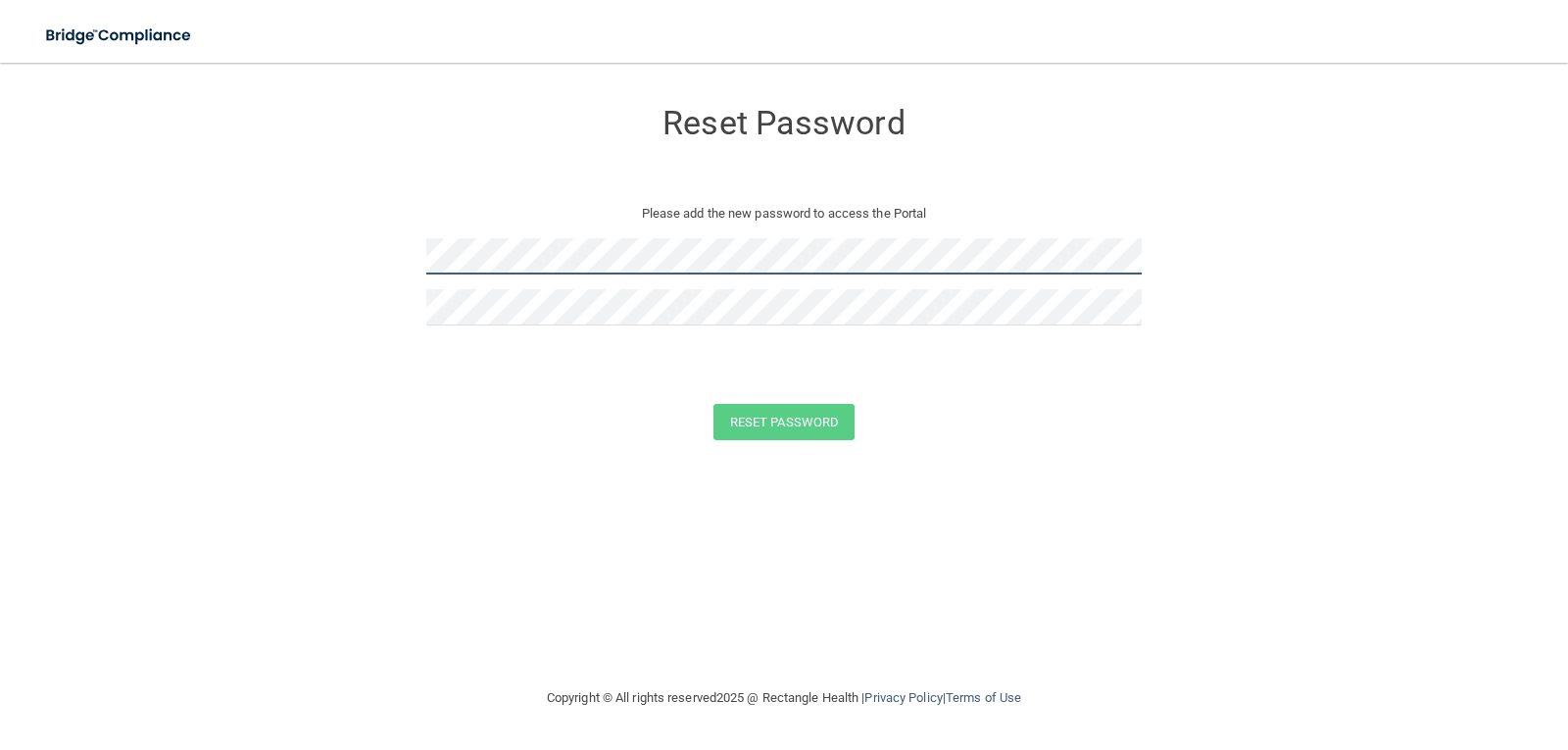 click on "Reset Password     Please add the new password to access the Portal                                                 Reset Password              You have successfully updated your password!   Click here to login ." at bounding box center (784, 273) 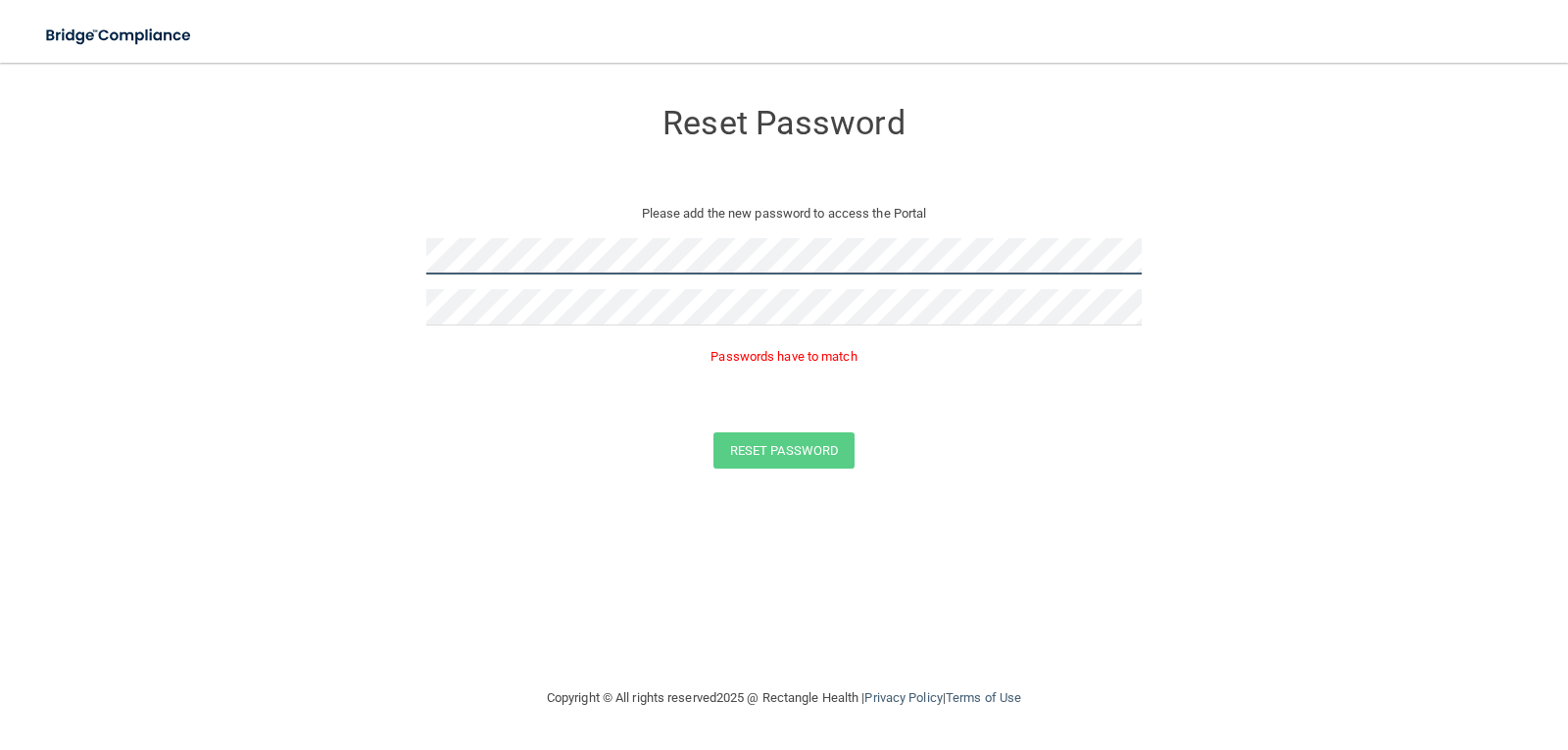 click on "Reset Password     Please add the new password to access the Portal                               Passwords have to match                   Reset Password              You have successfully updated your password!   Click here to login ." at bounding box center [784, 287] 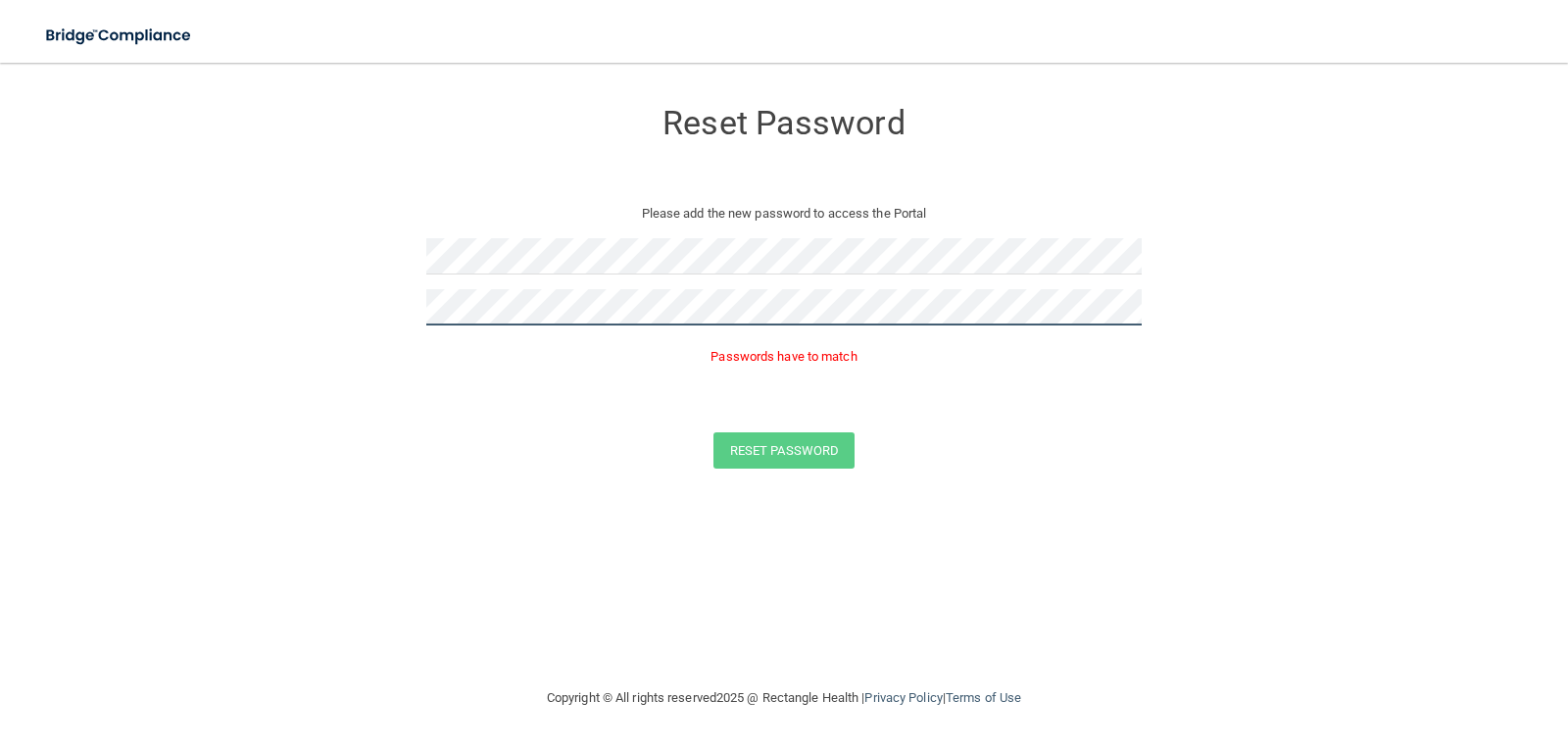 click on "Reset Password     Please add the new password to access the Portal                               Passwords have to match                   Reset Password              You have successfully updated your password!   Click here to login ." at bounding box center (784, 287) 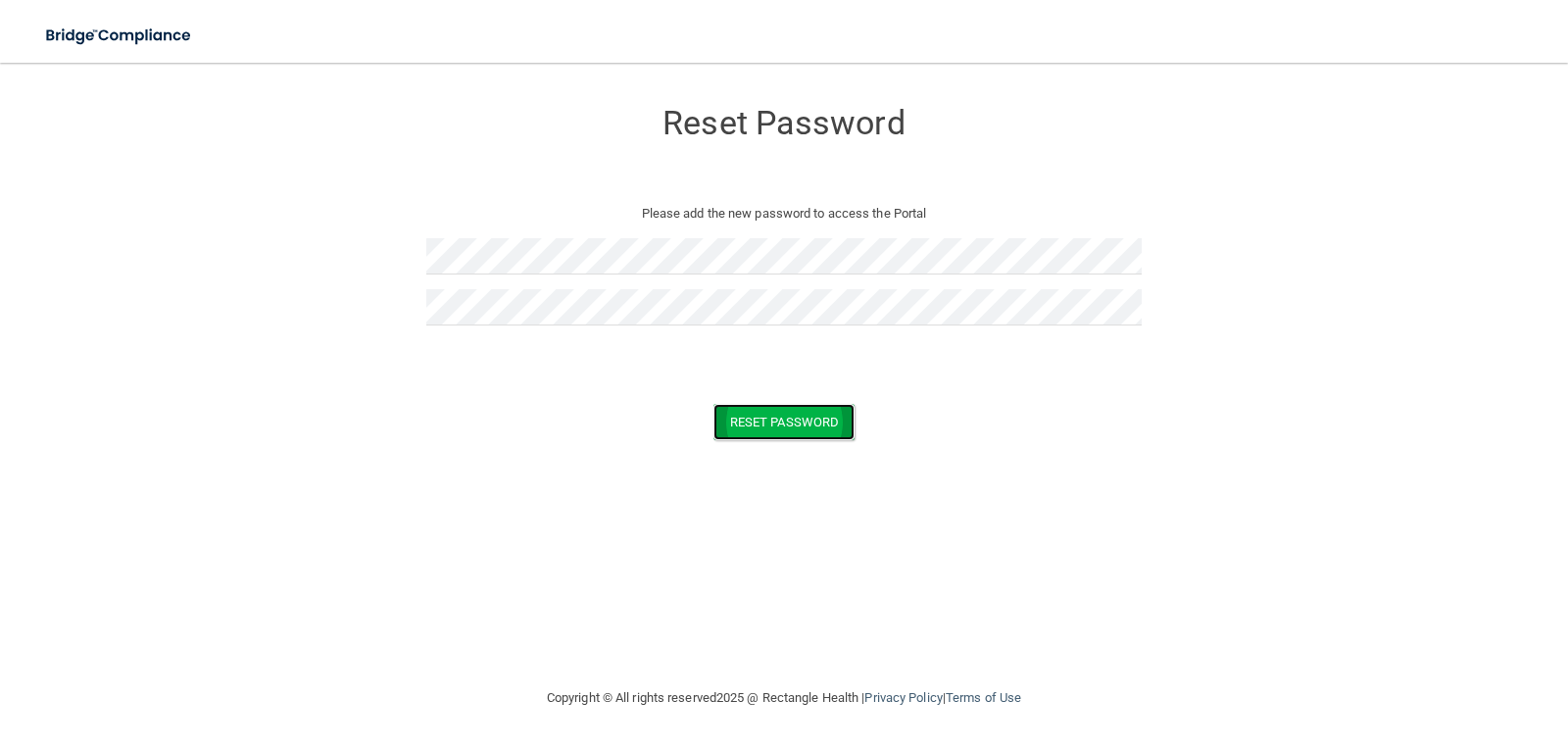 click on "Reset Password" at bounding box center (784, 422) 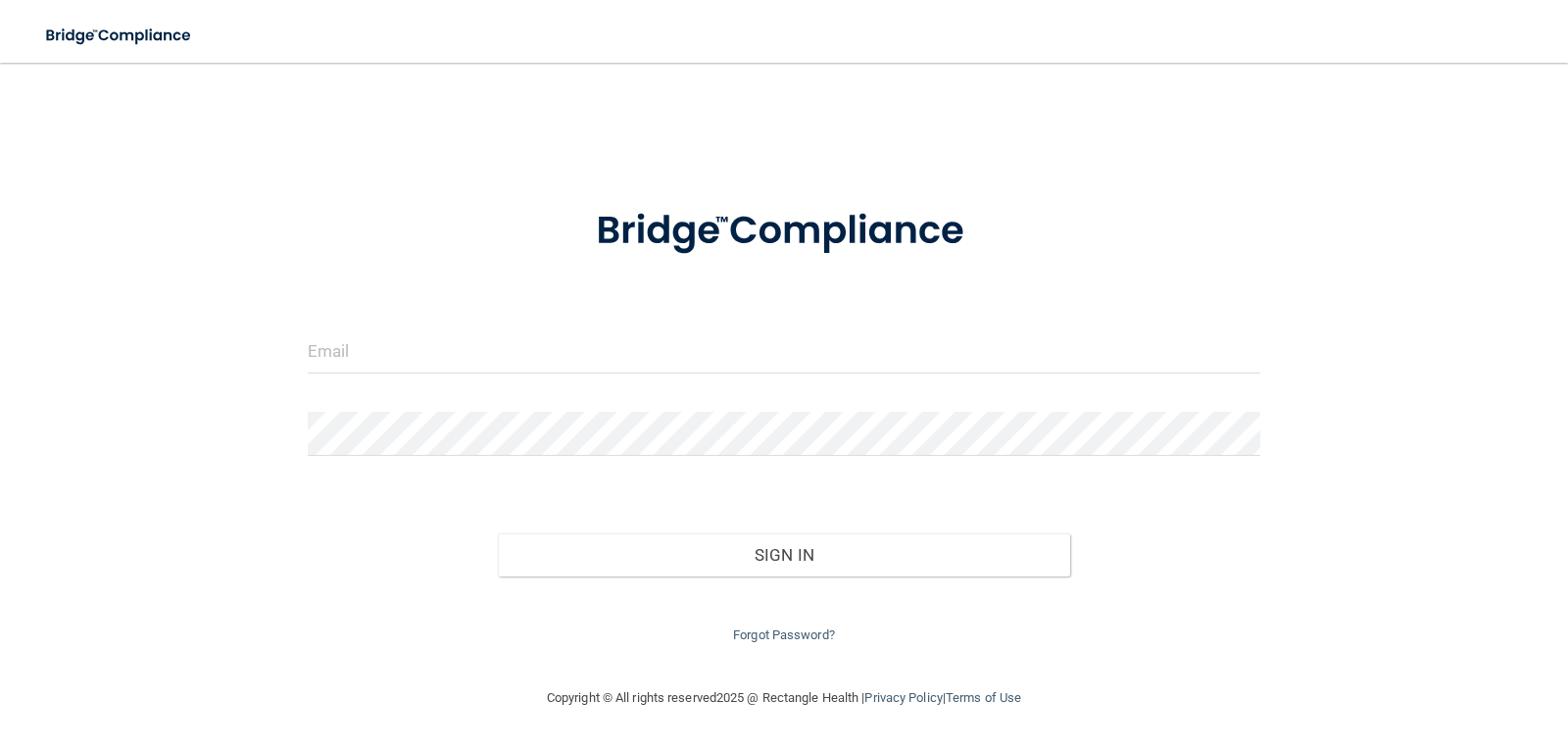 scroll, scrollTop: 0, scrollLeft: 0, axis: both 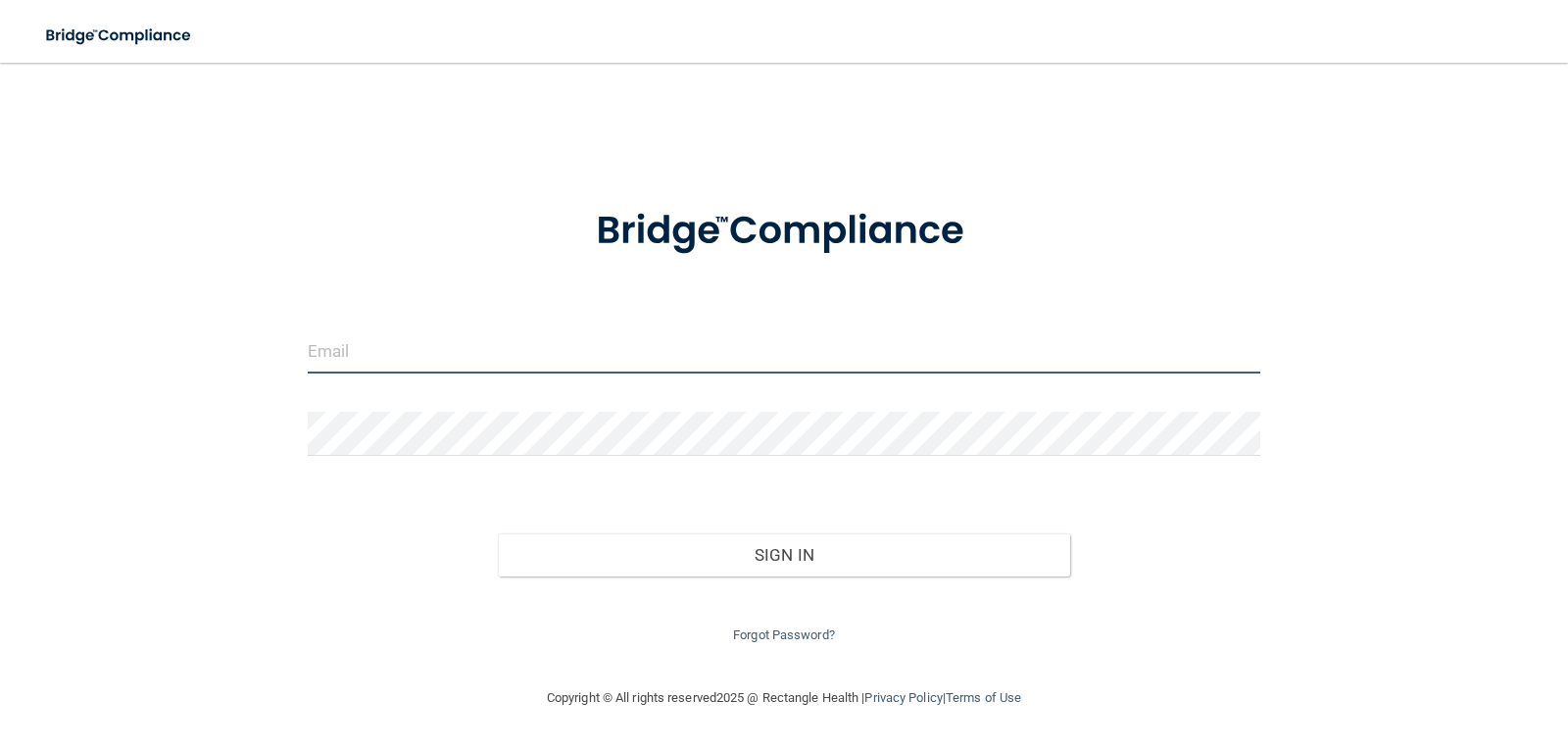 click at bounding box center [784, 351] 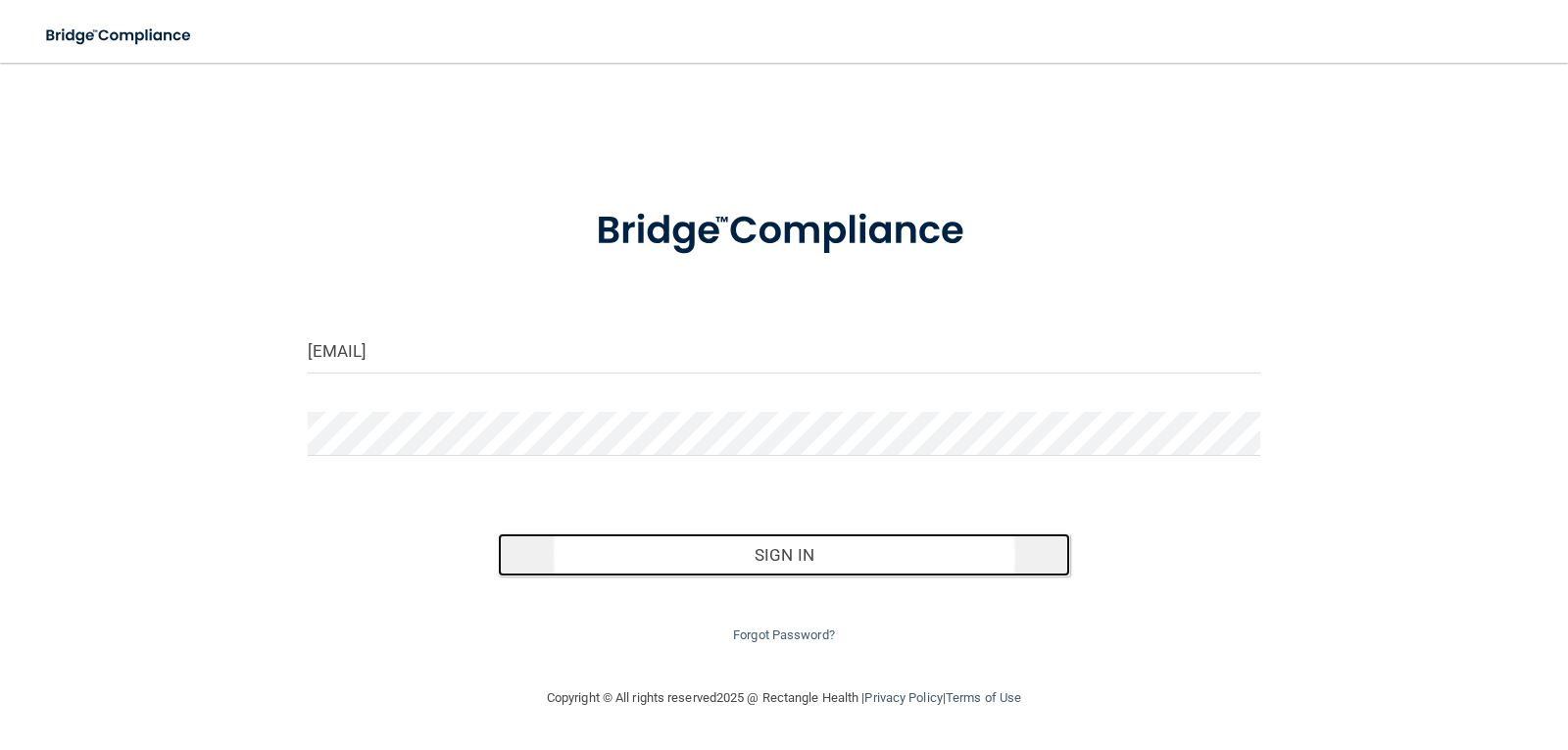 click on "Sign In" at bounding box center (784, 555) 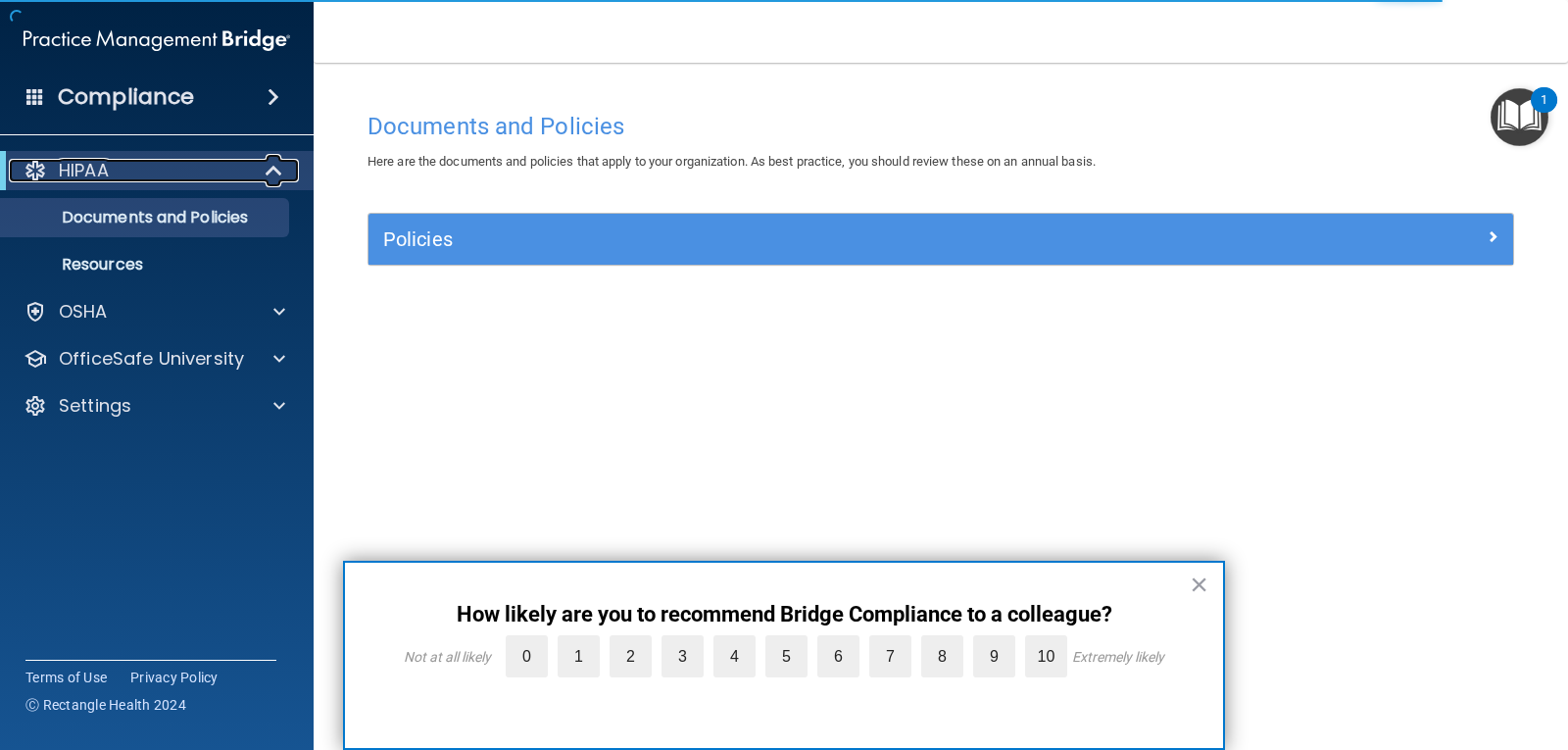 click on "HIPAA" at bounding box center [83, 171] 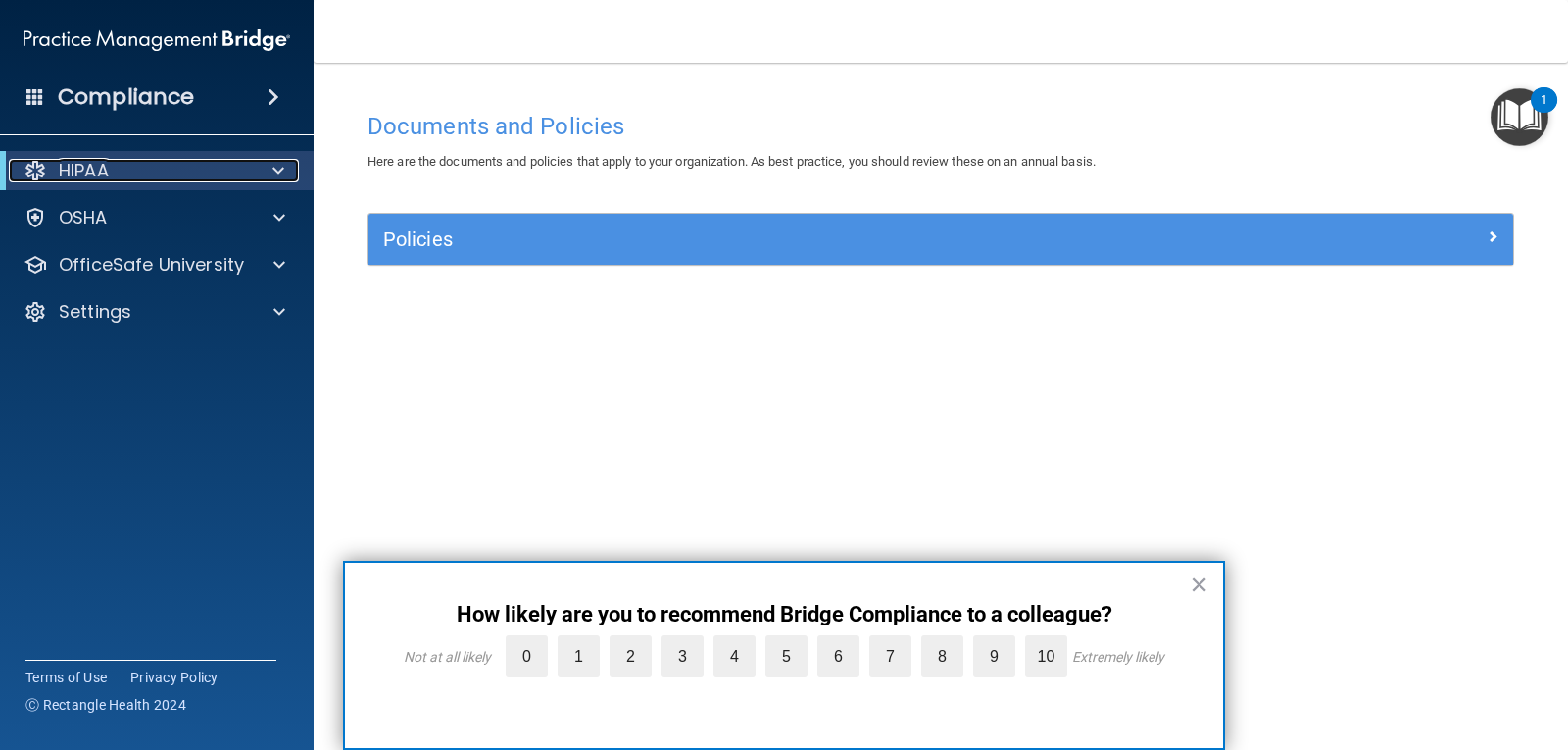 click on "HIPAA" at bounding box center (83, 171) 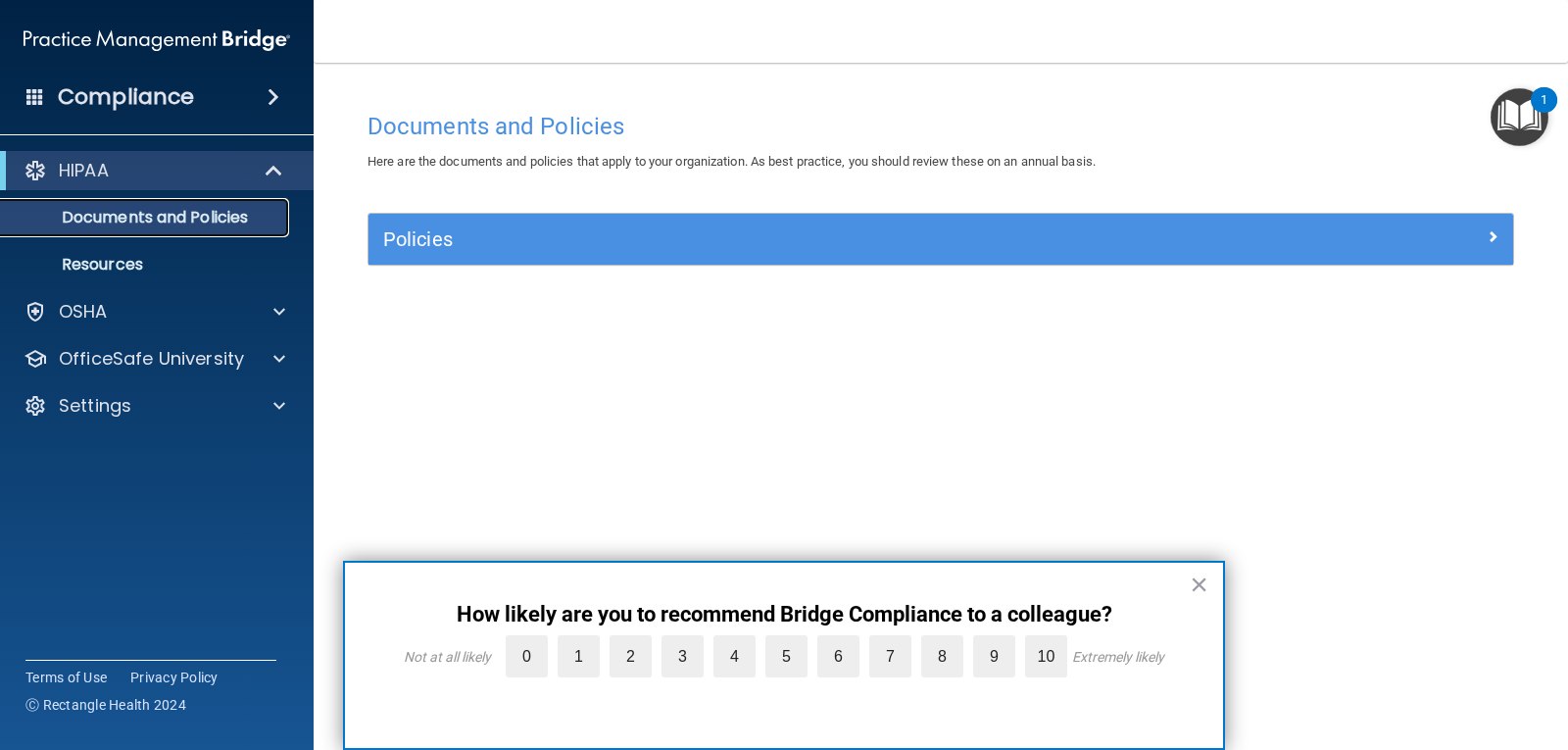click on "Documents and Policies" at bounding box center (146, 218) 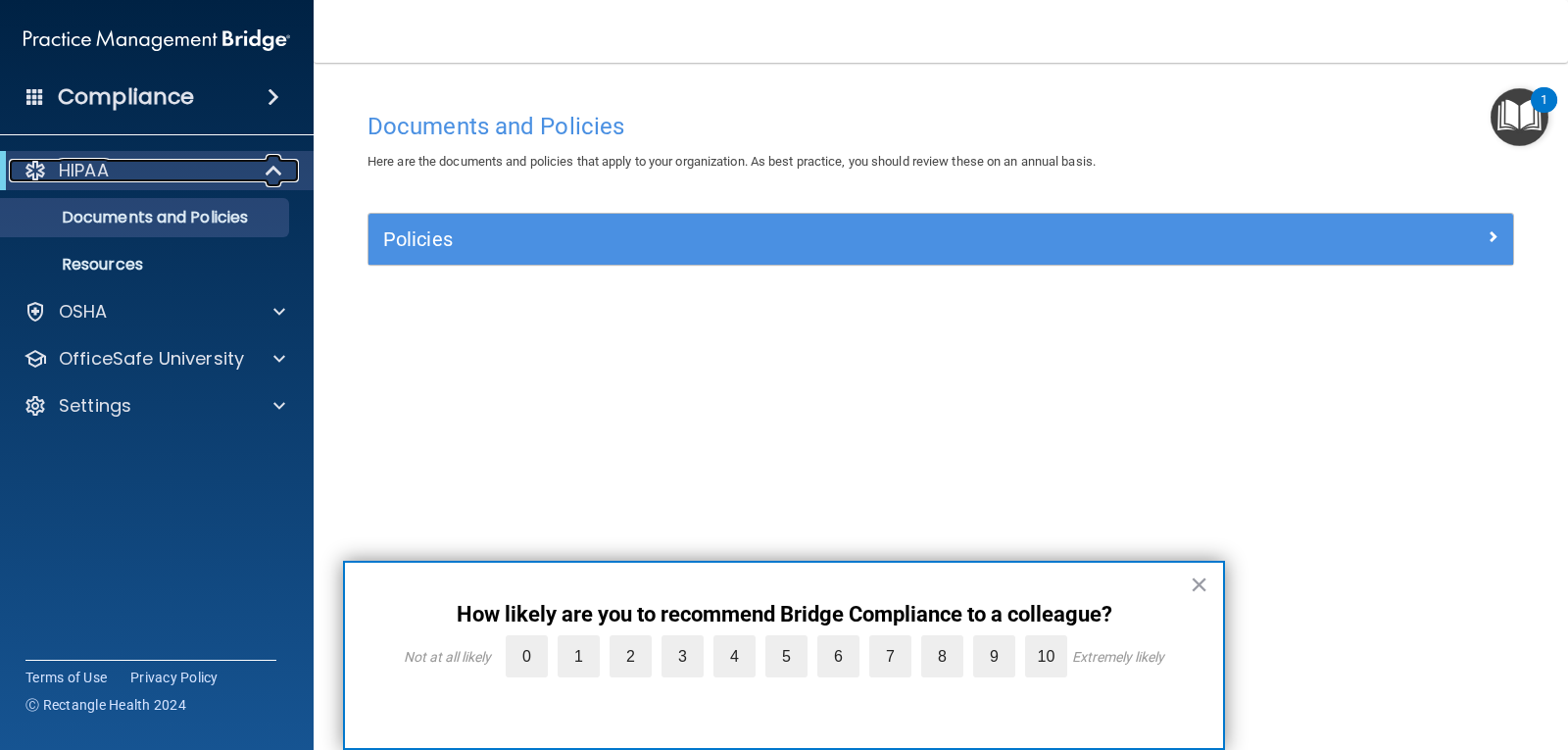 click on "HIPAA" at bounding box center [83, 171] 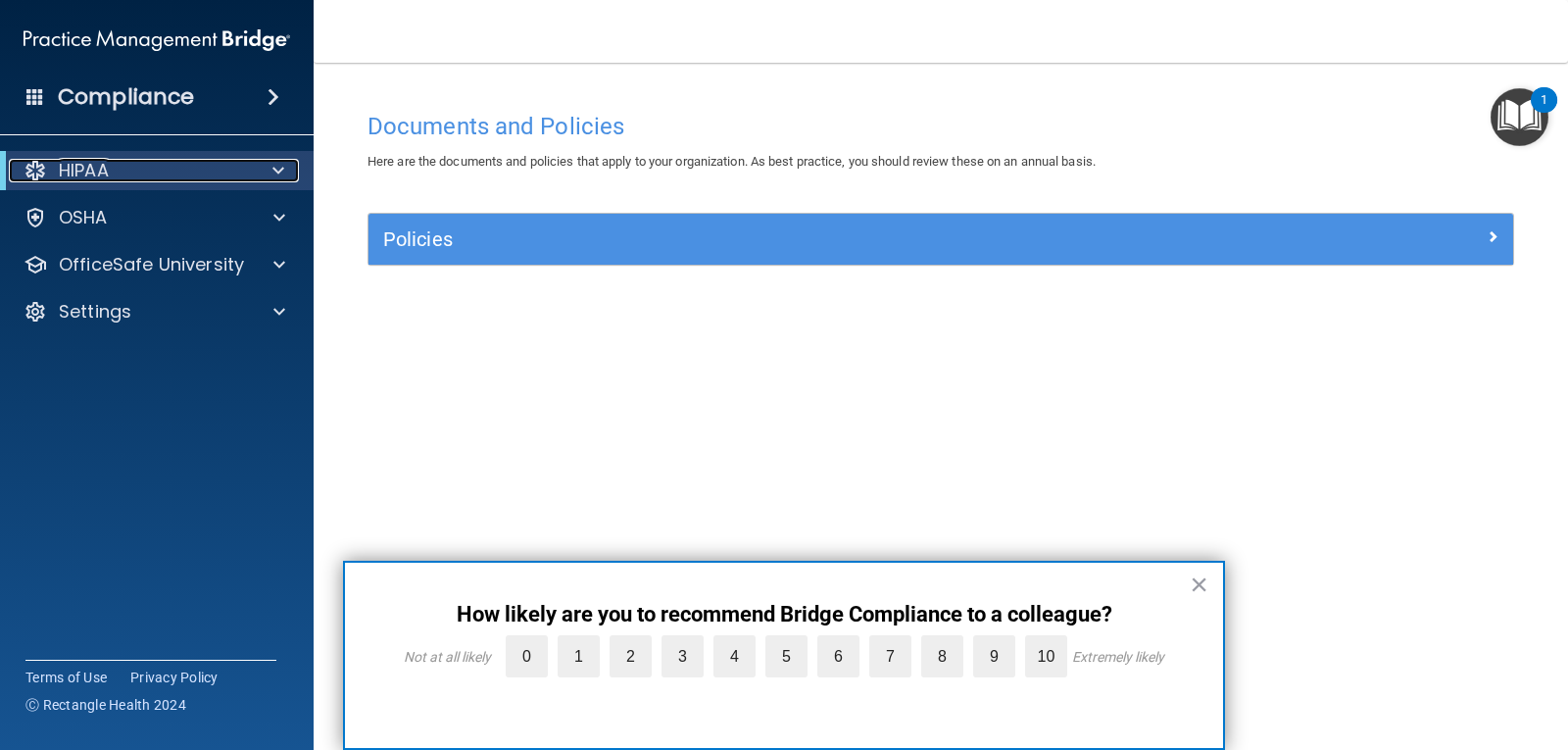 click on "HIPAA" at bounding box center [129, 171] 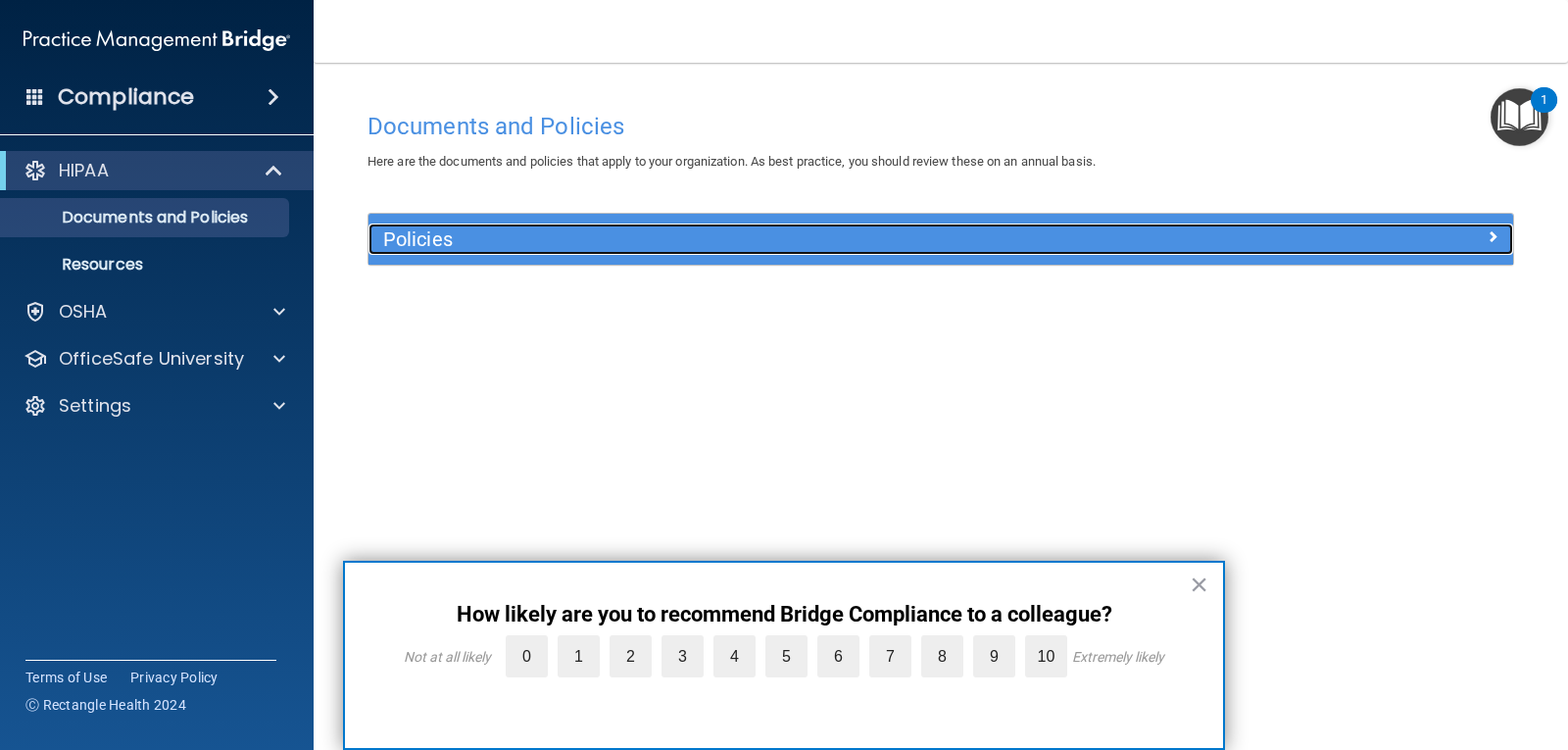 click on "Policies" at bounding box center [798, 239] 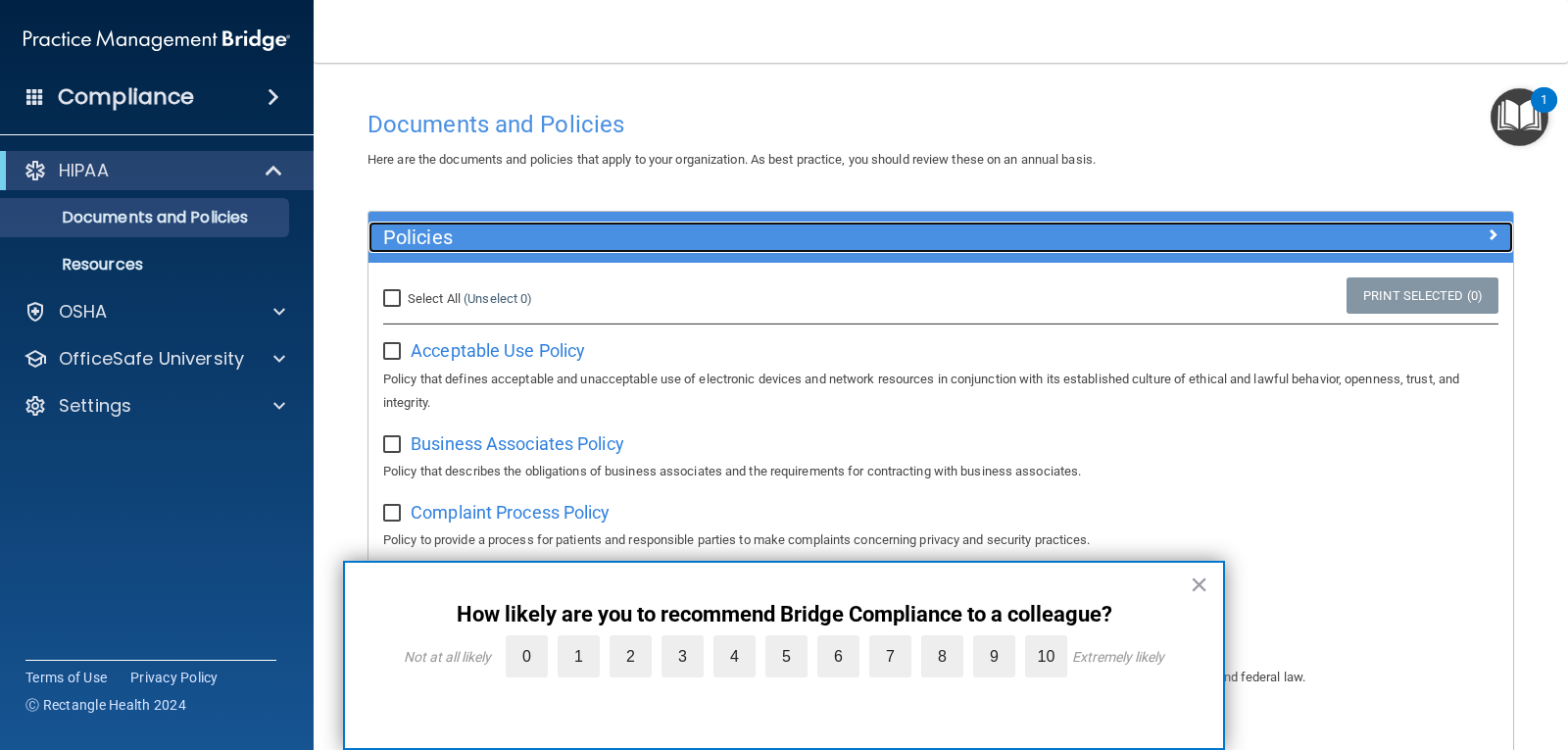 scroll, scrollTop: 0, scrollLeft: 0, axis: both 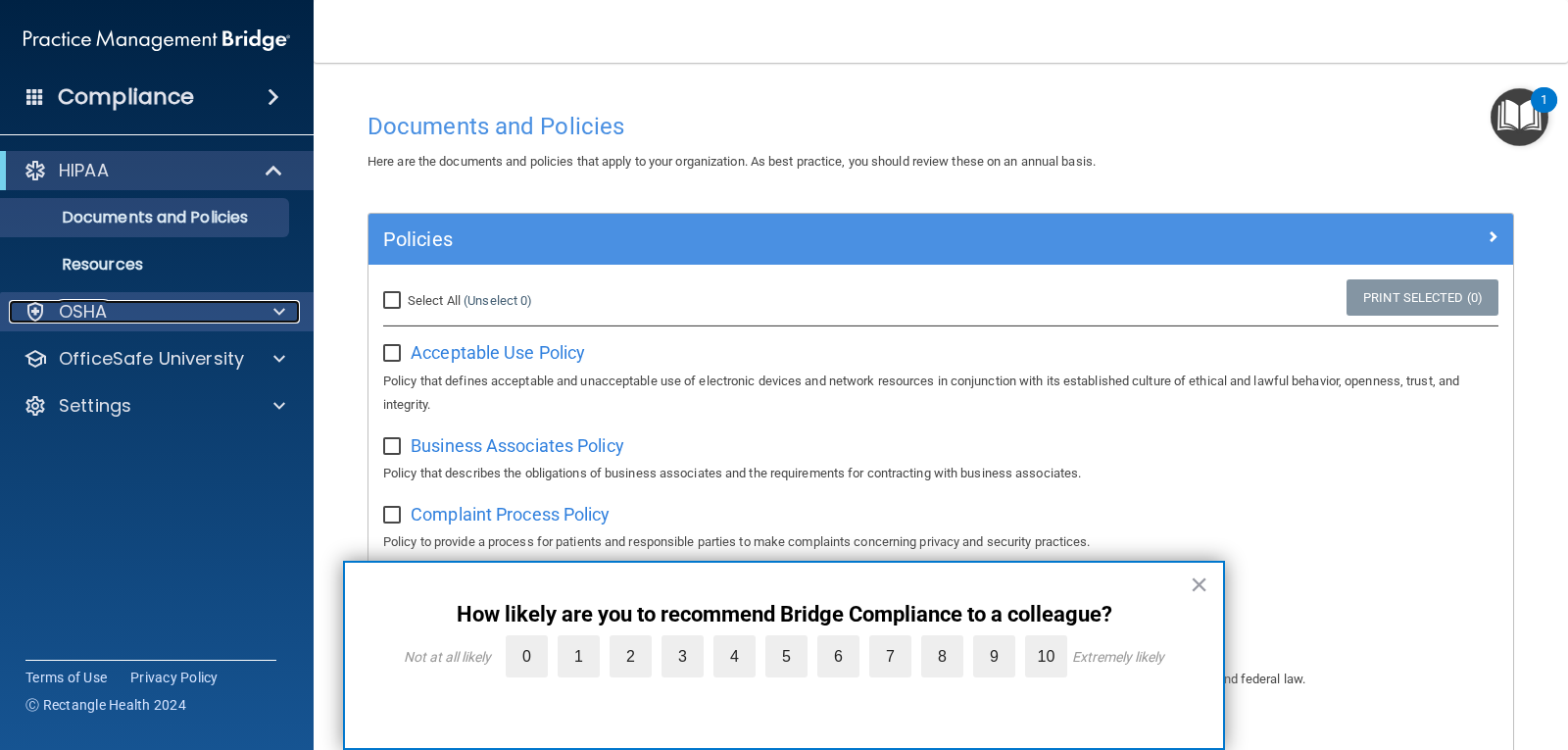 click on "OSHA" at bounding box center (130, 312) 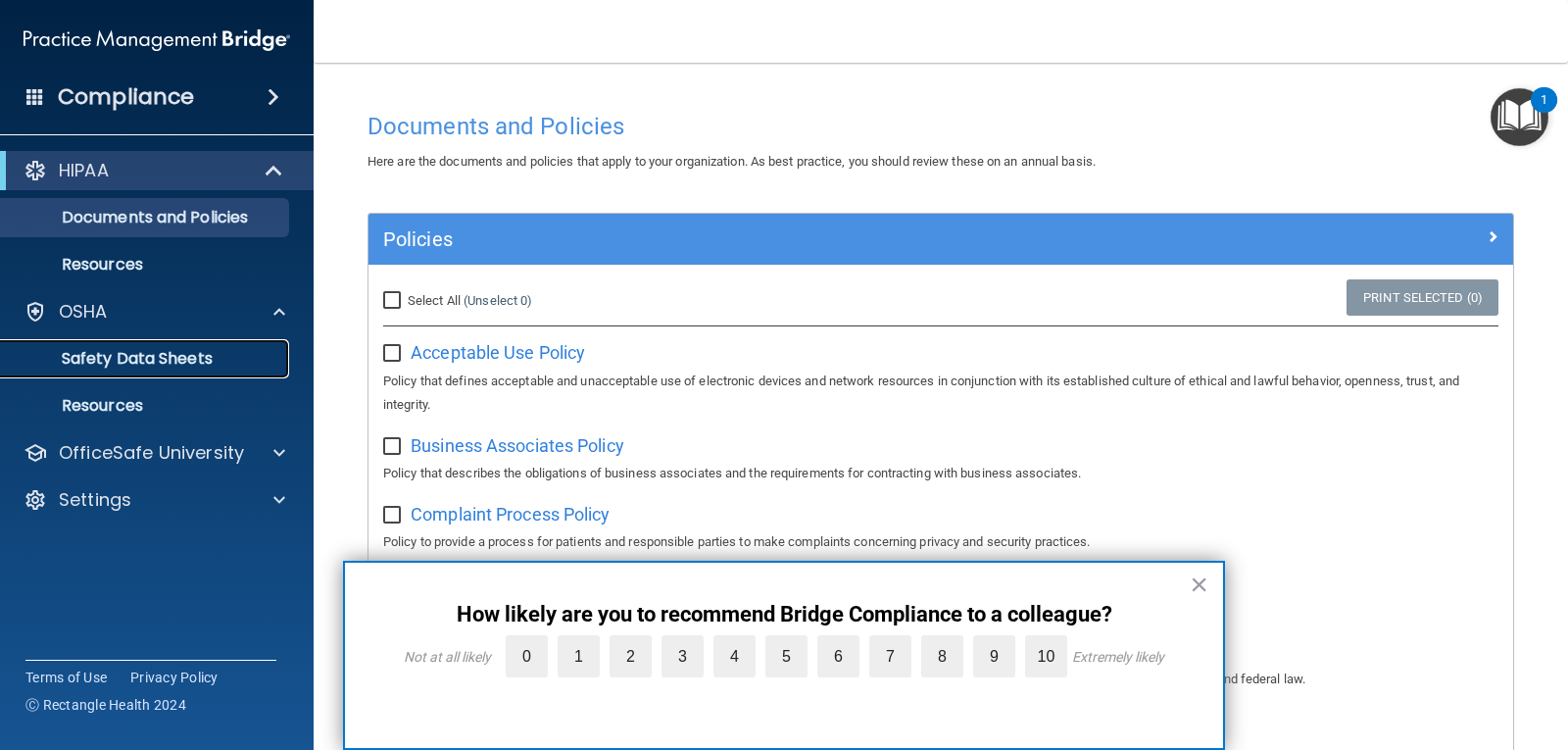 click on "Safety Data Sheets" at bounding box center [146, 359] 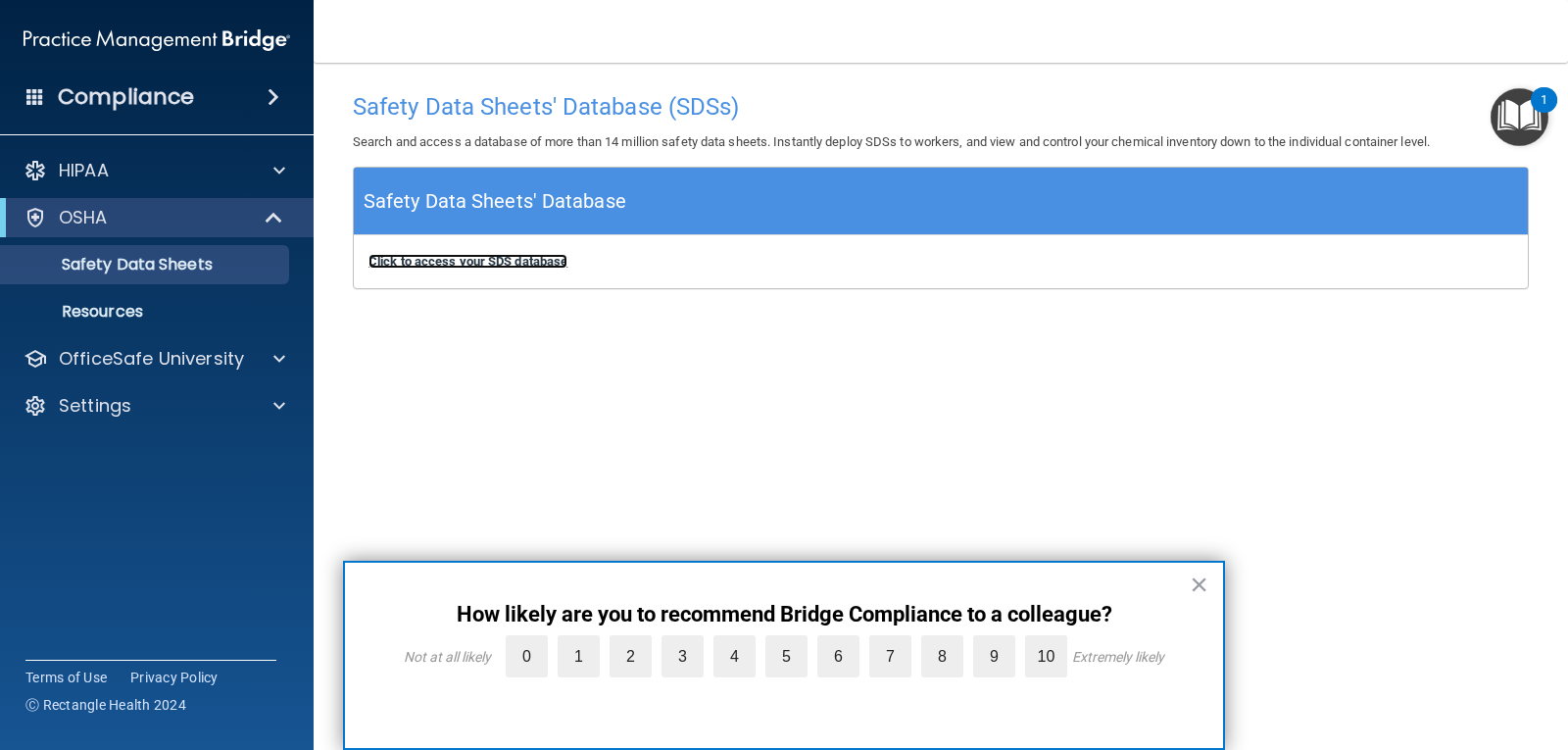 click on "Click to access your SDS database" at bounding box center [467, 261] 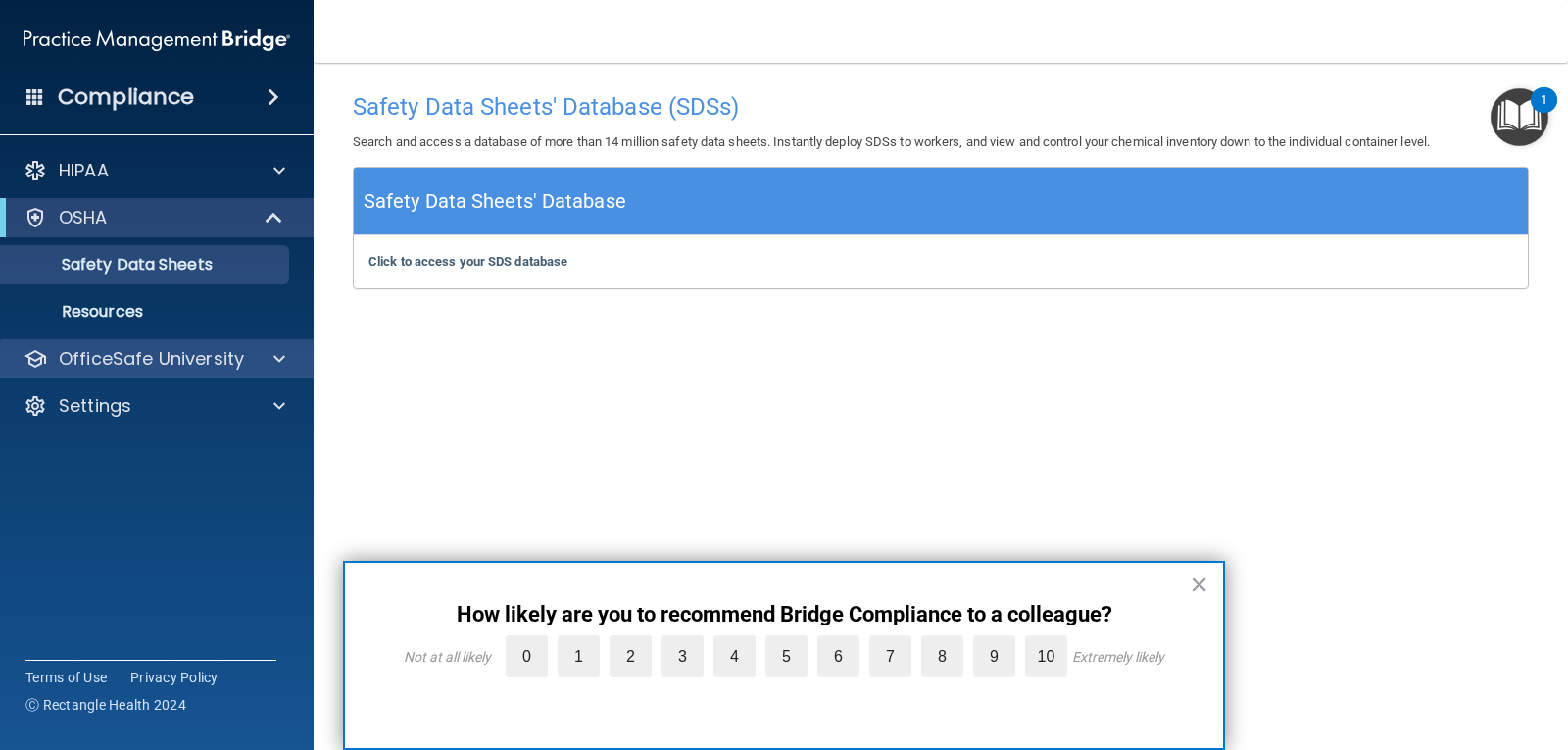 click on "OfficeSafe University" at bounding box center [157, 359] 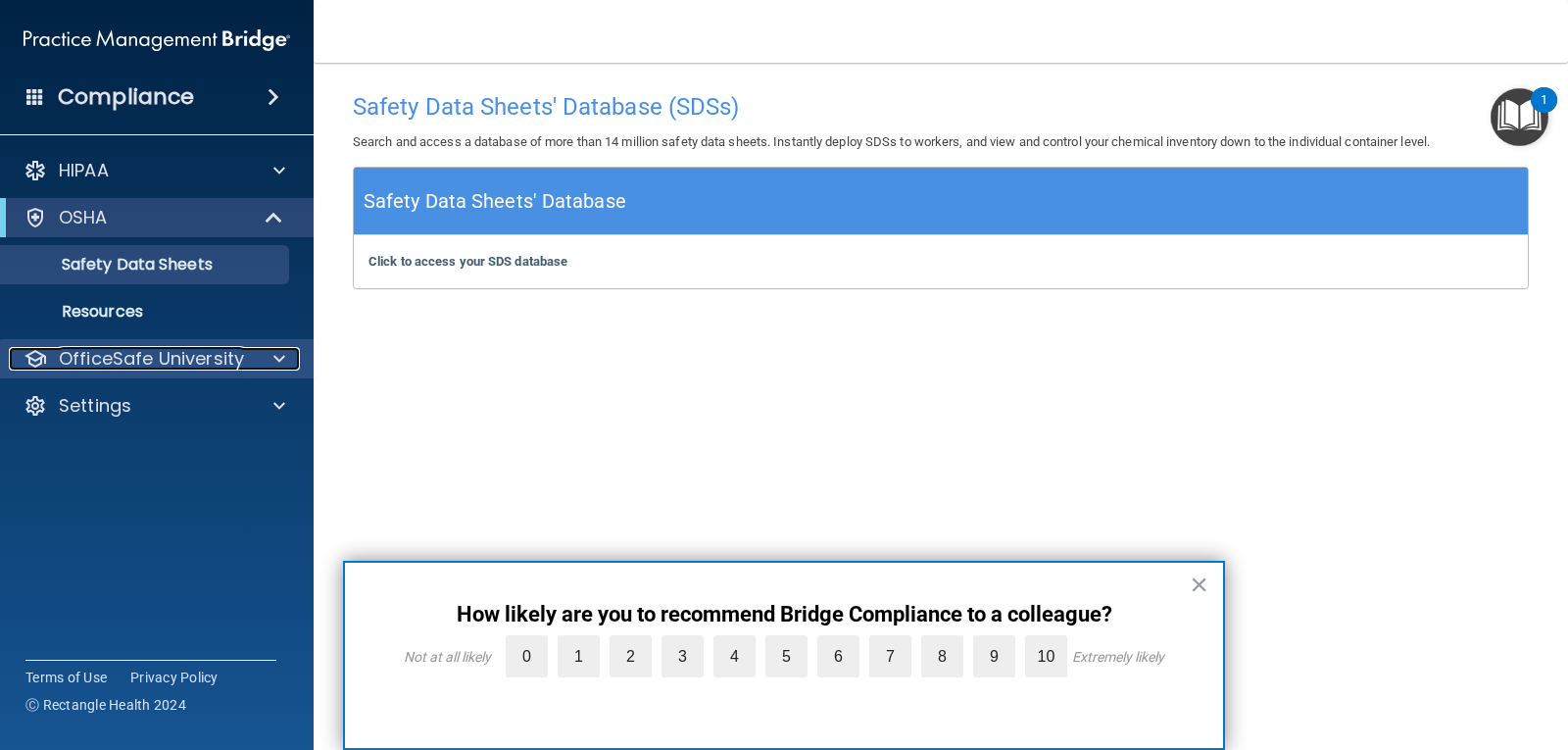 click at bounding box center [279, 359] 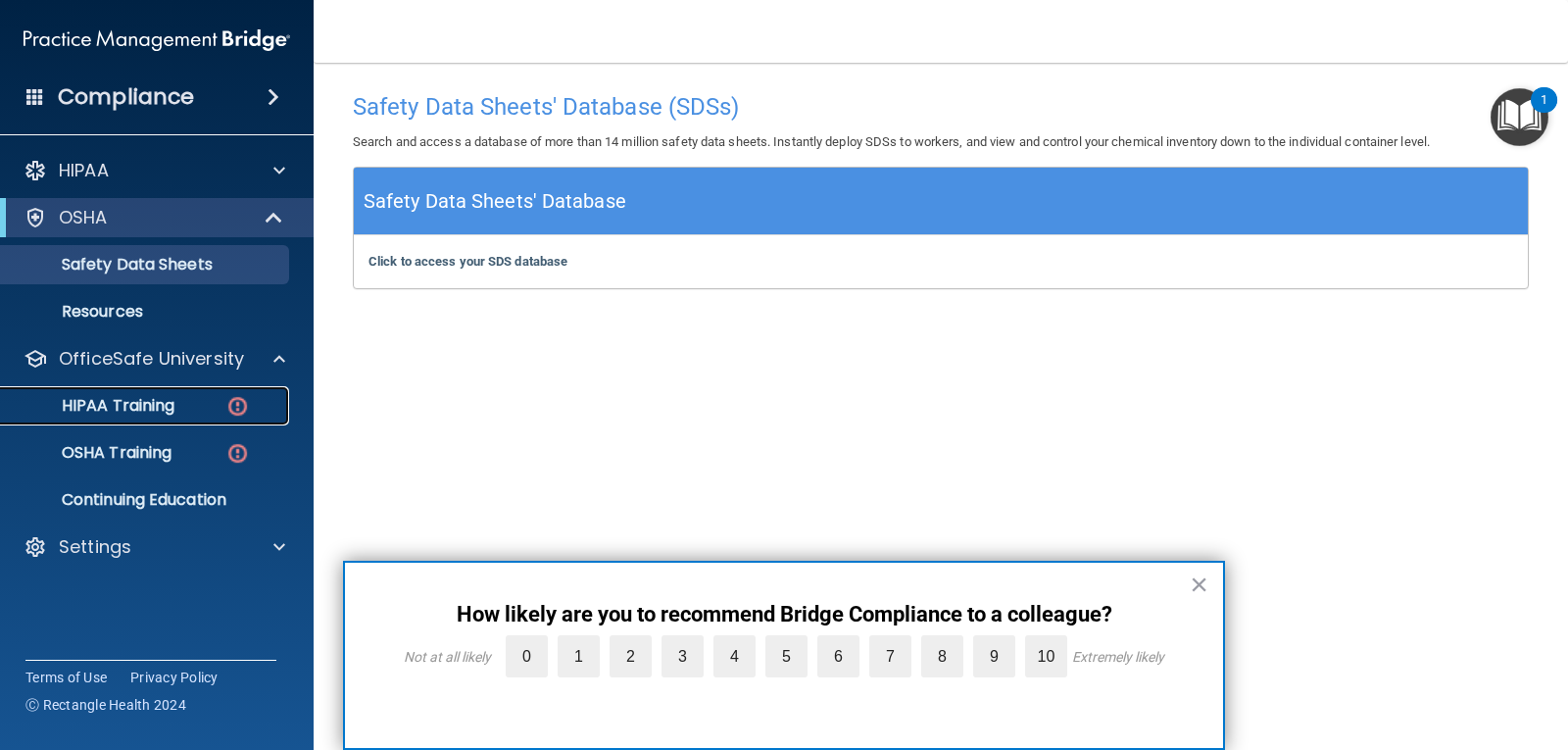 click at bounding box center [237, 406] 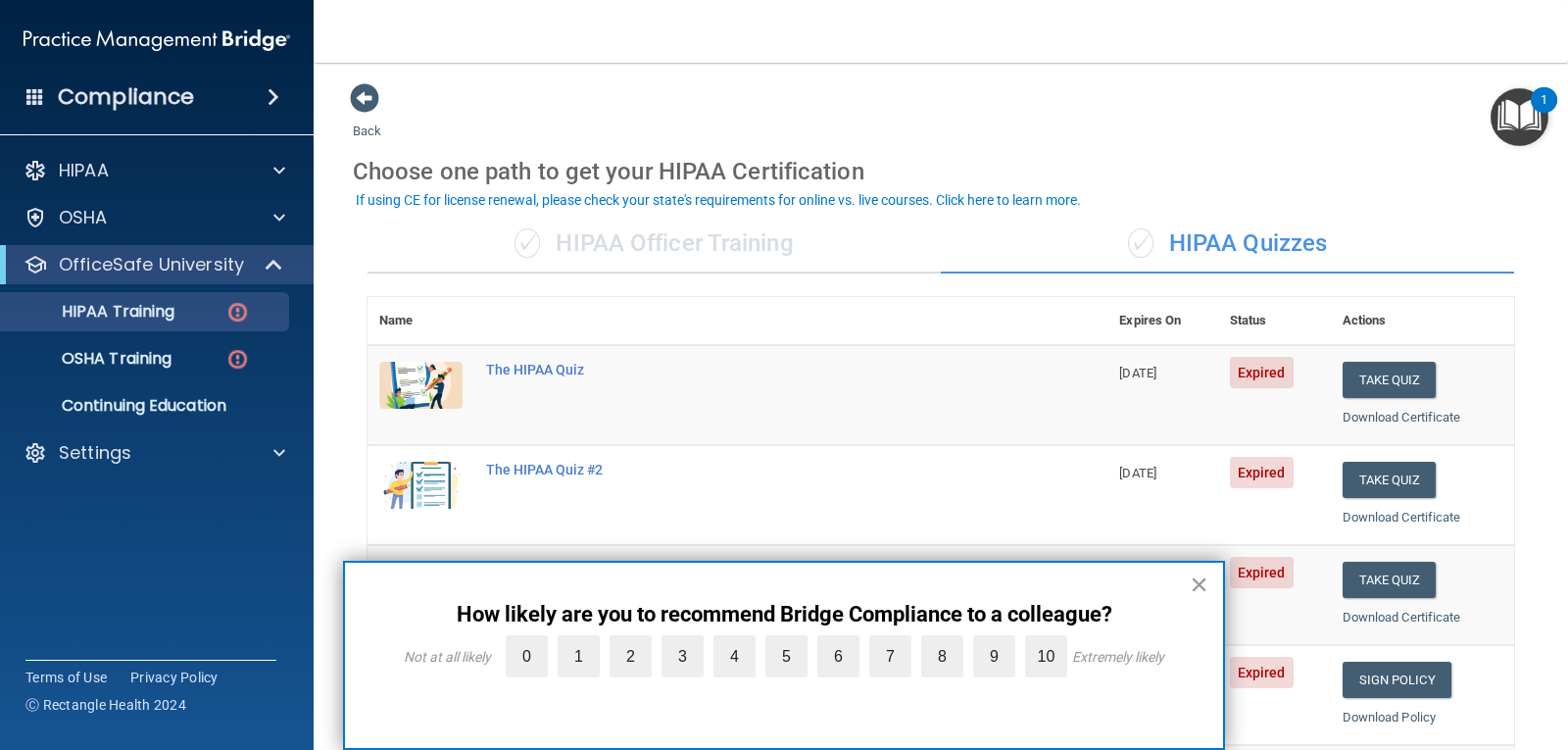 click on "×" at bounding box center [1199, 584] 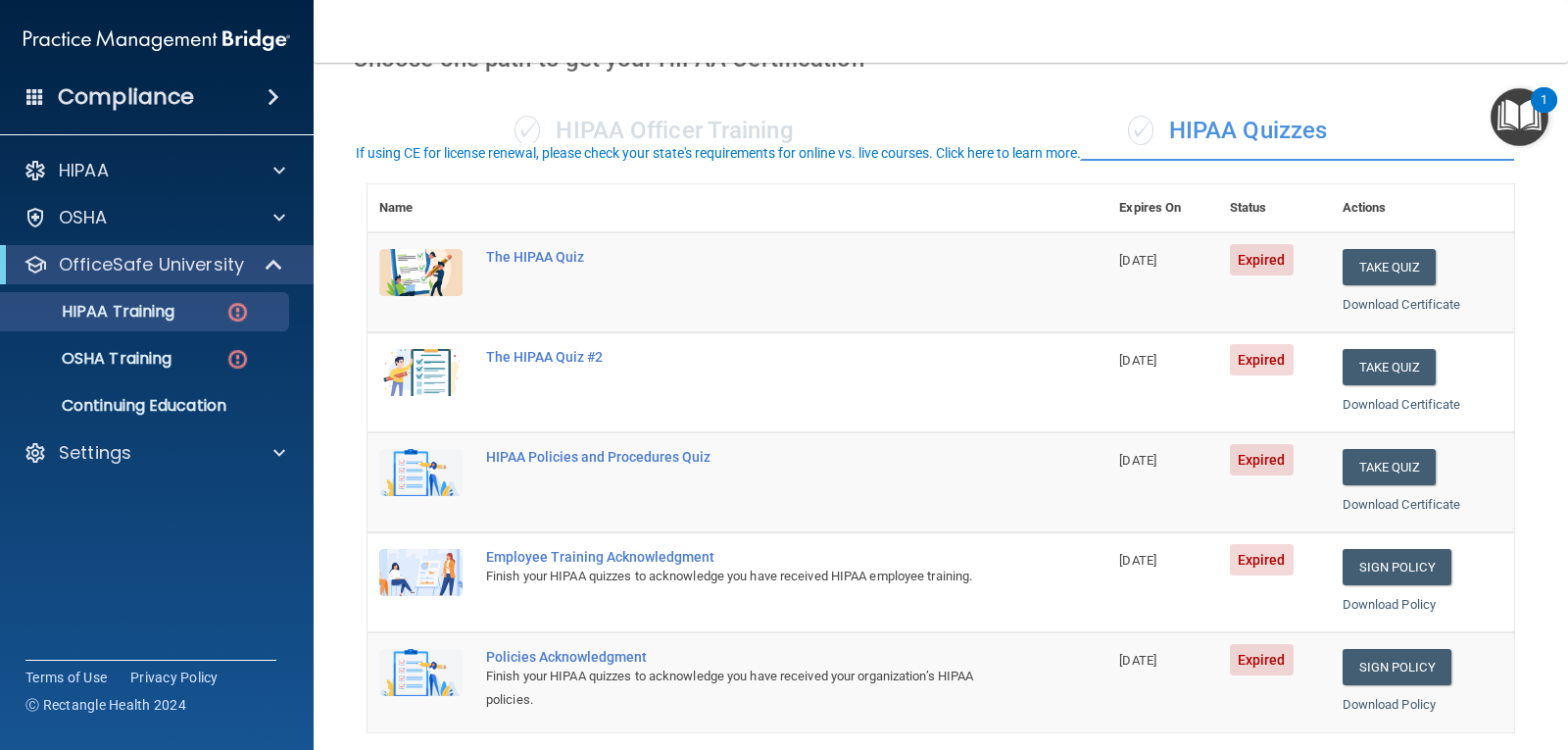scroll, scrollTop: 294, scrollLeft: 0, axis: vertical 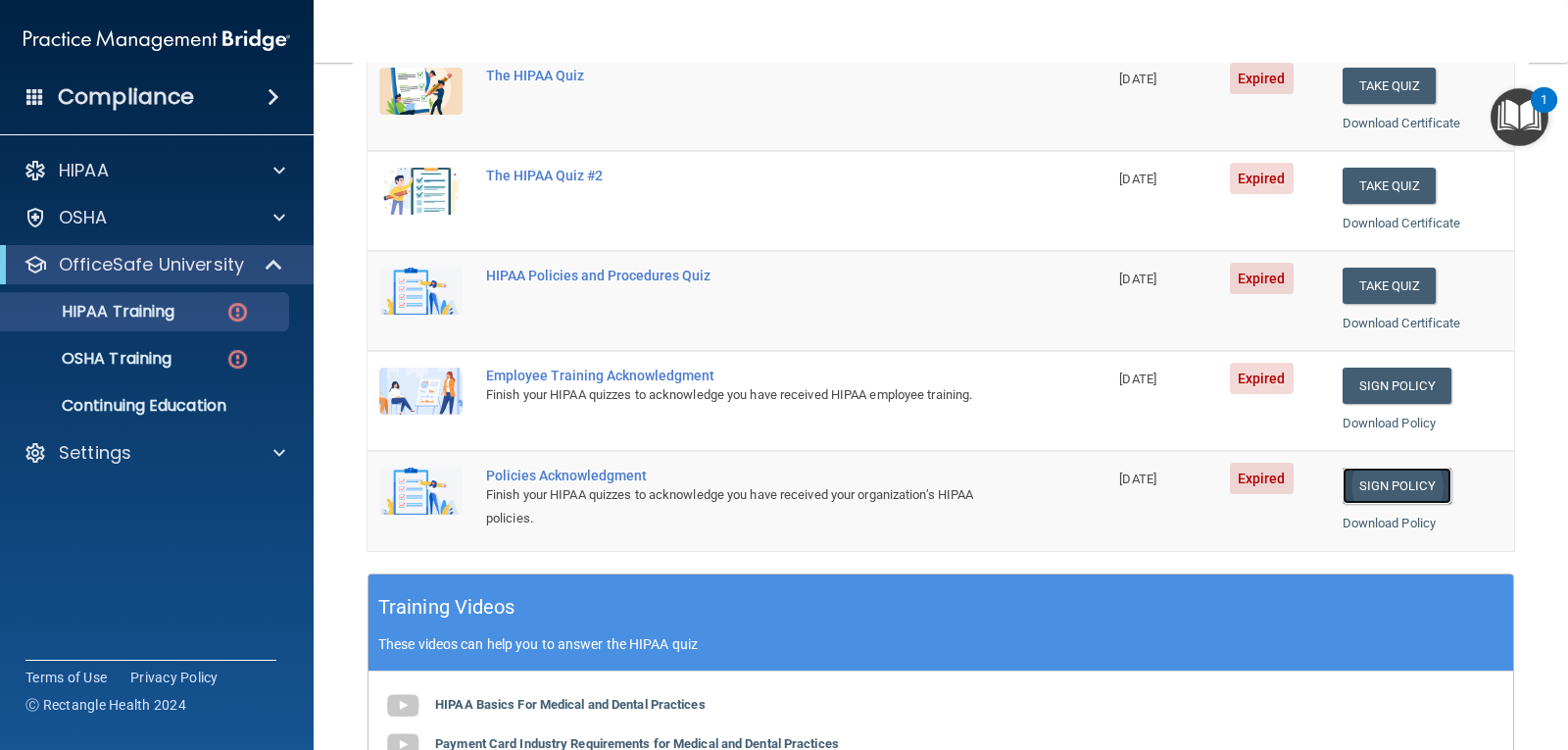 click on "Sign Policy" at bounding box center [1396, 485] 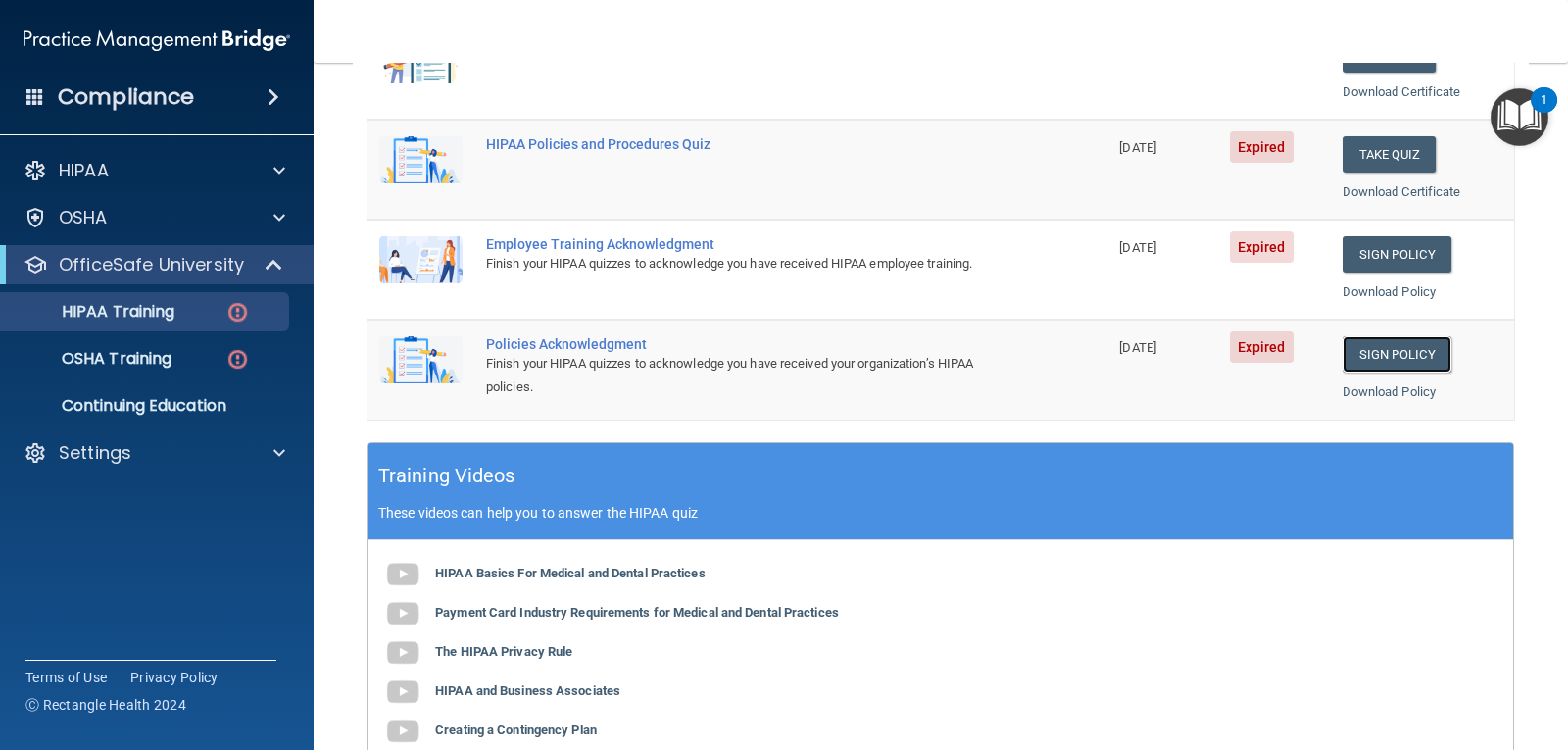 scroll, scrollTop: 490, scrollLeft: 0, axis: vertical 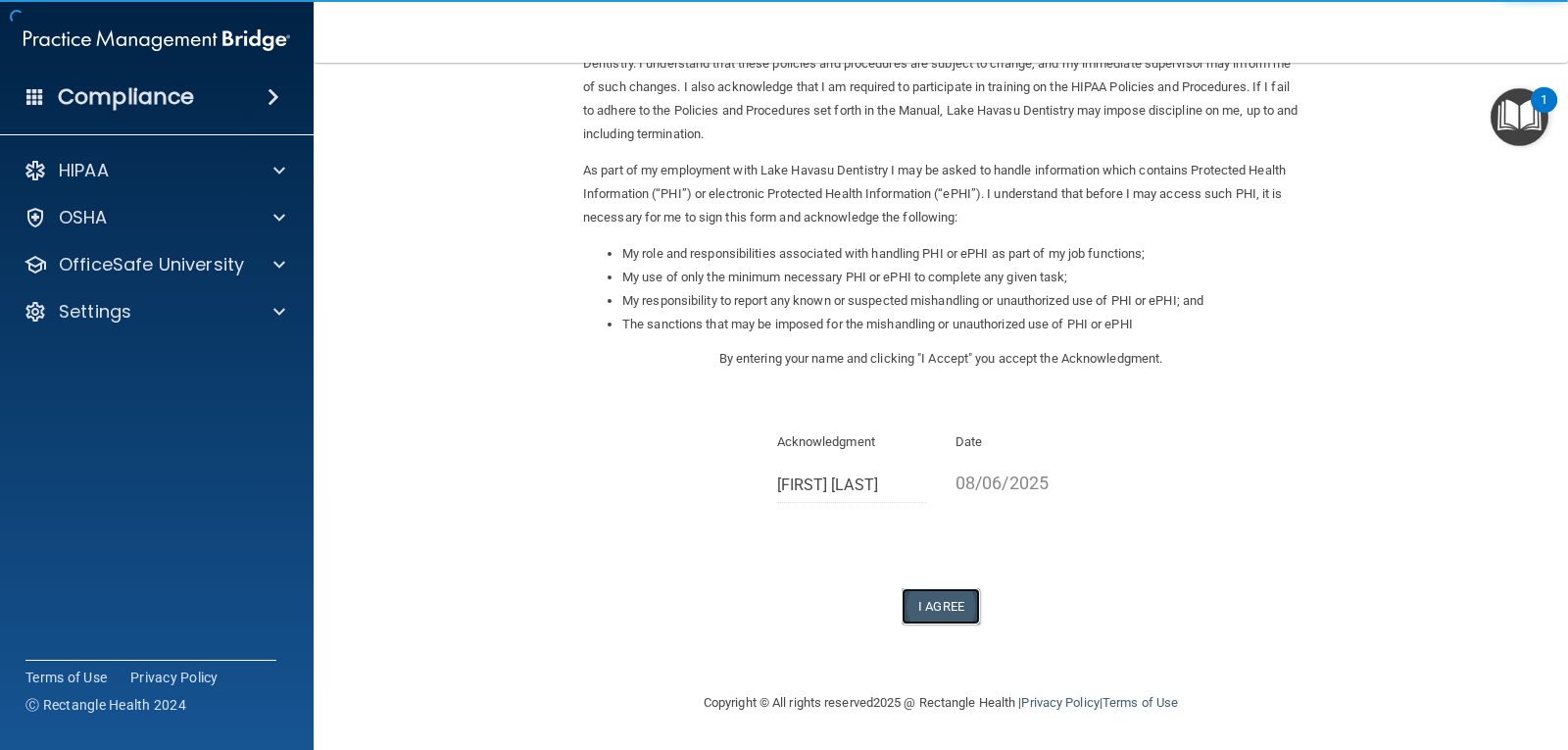 click on "I Agree" at bounding box center (941, 606) 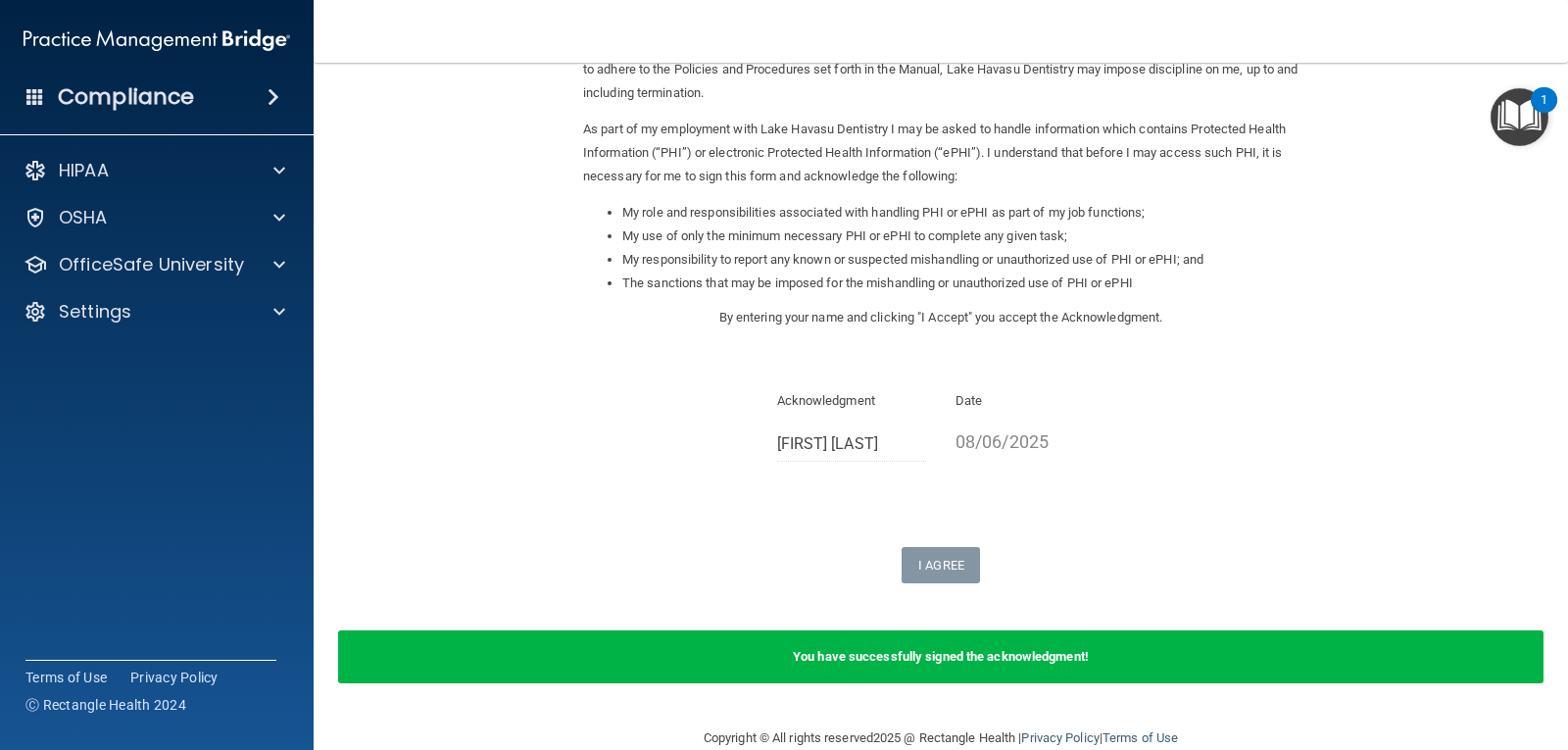 scroll, scrollTop: 225, scrollLeft: 0, axis: vertical 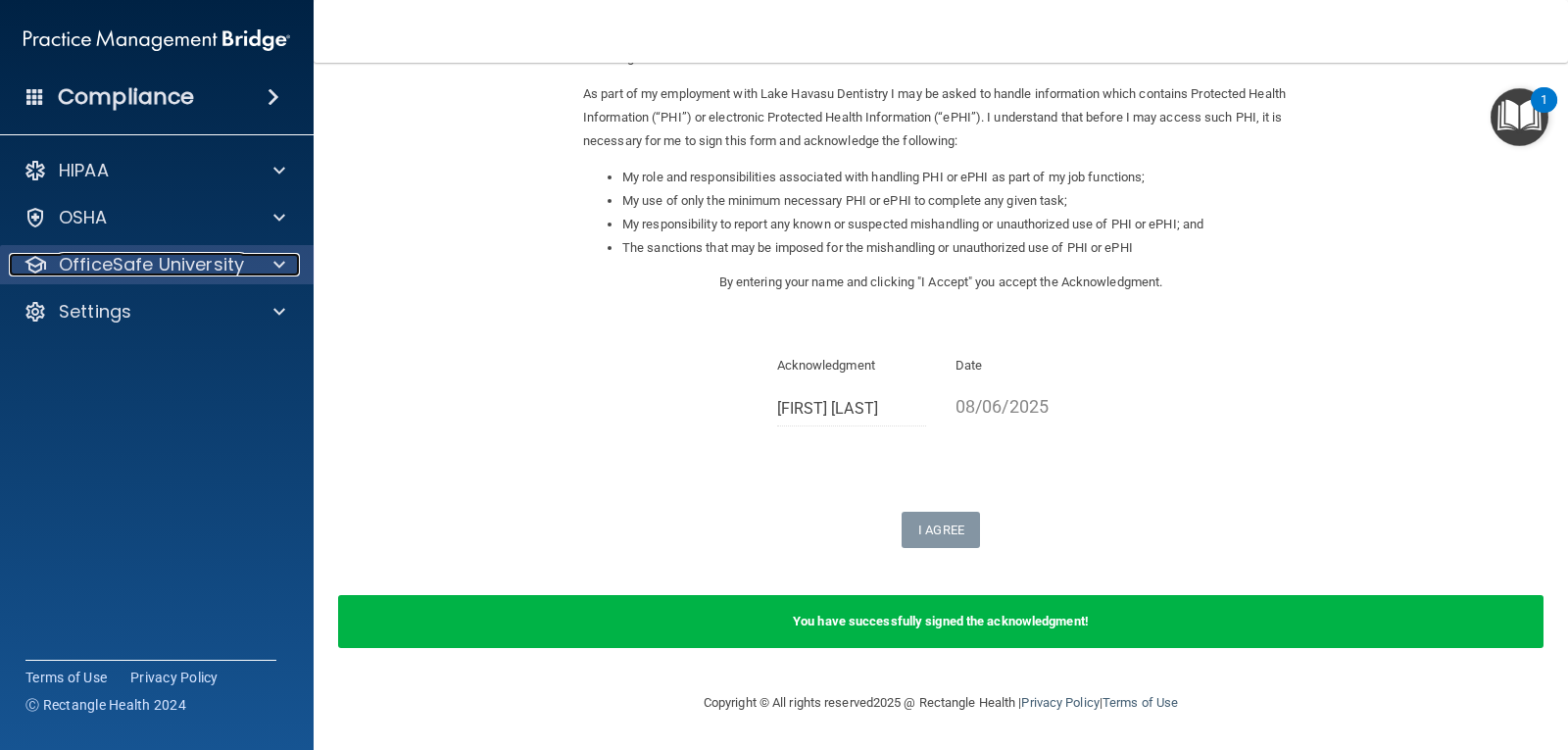 click on "OfficeSafe University" at bounding box center (151, 265) 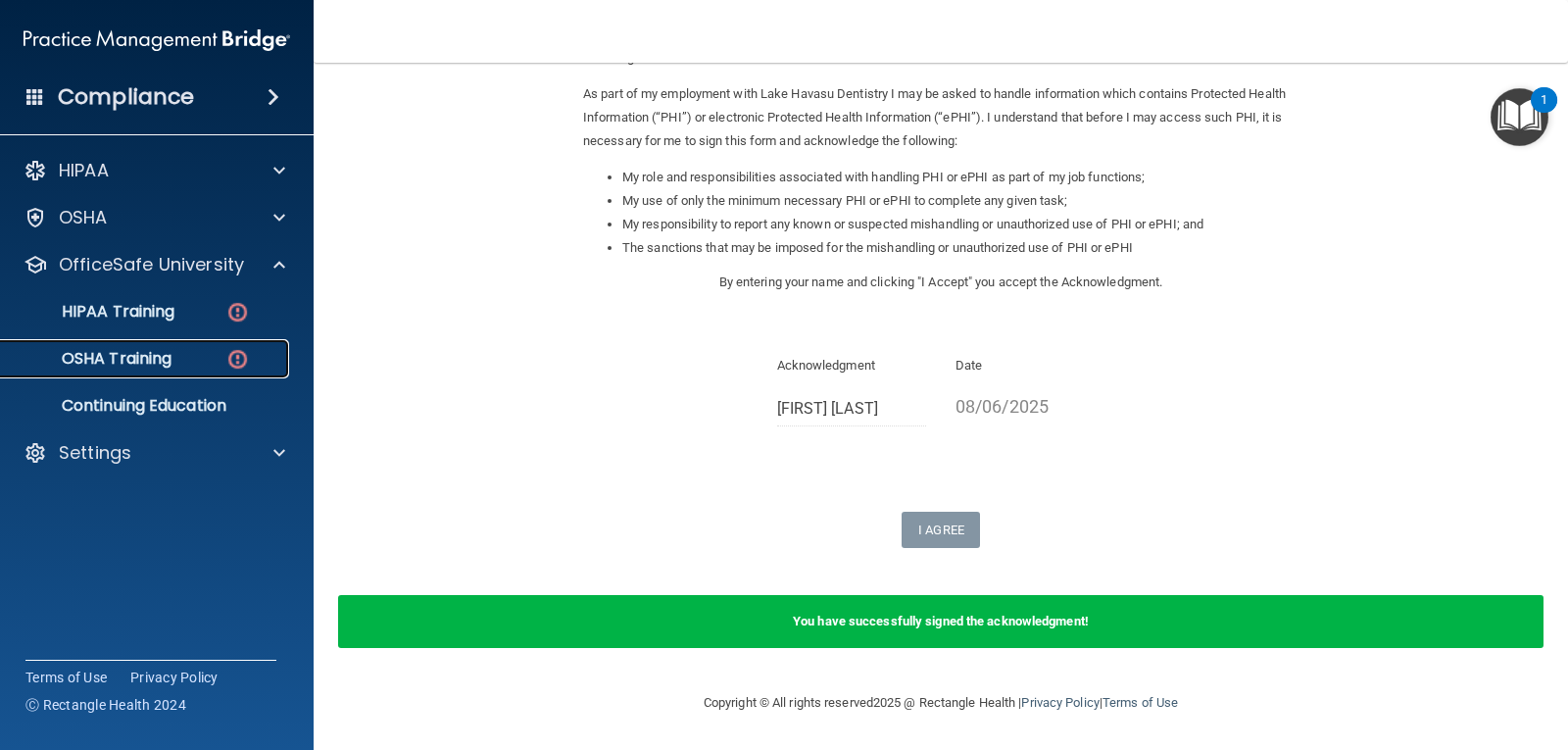 click on "OSHA Training" at bounding box center (146, 359) 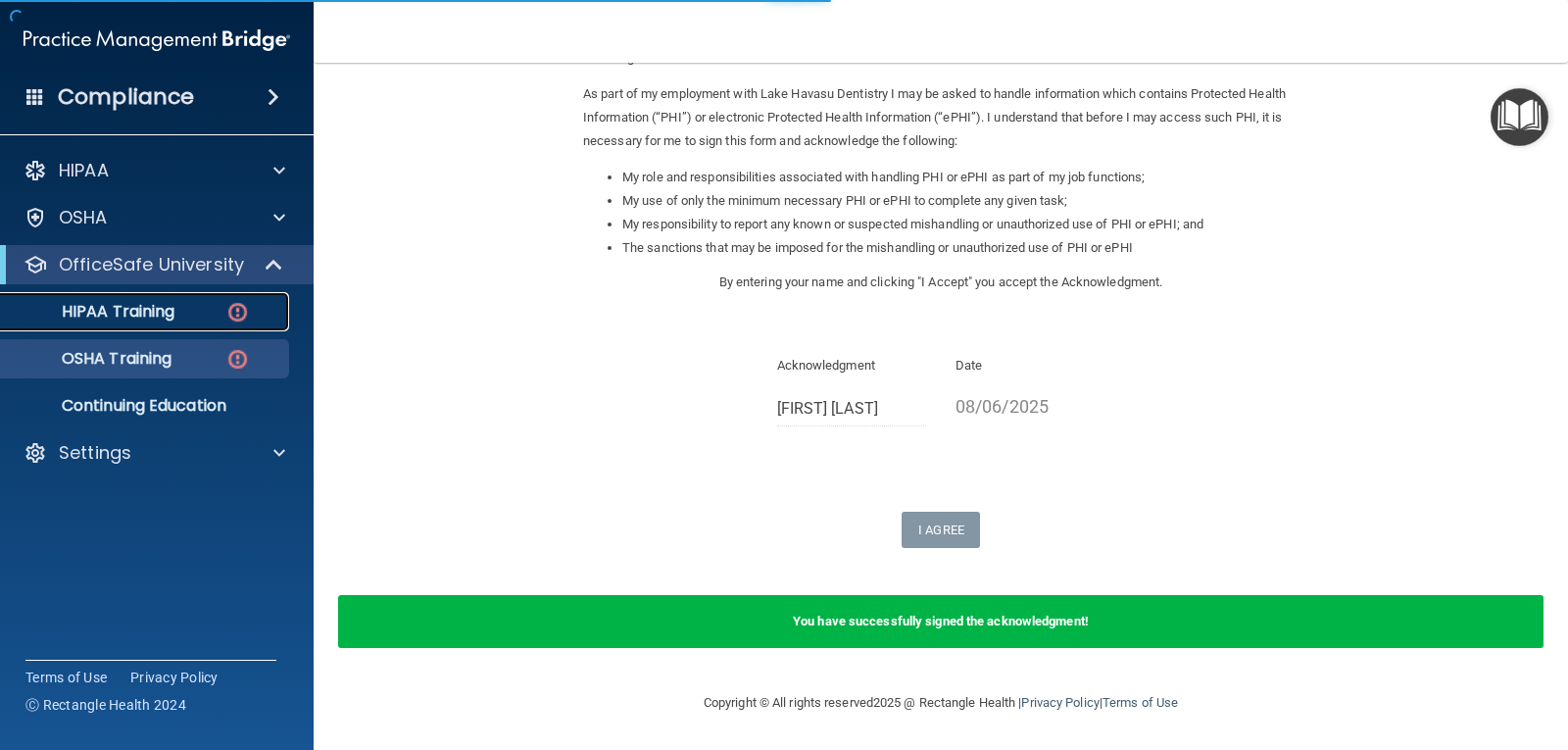 click on "HIPAA Training" at bounding box center [146, 312] 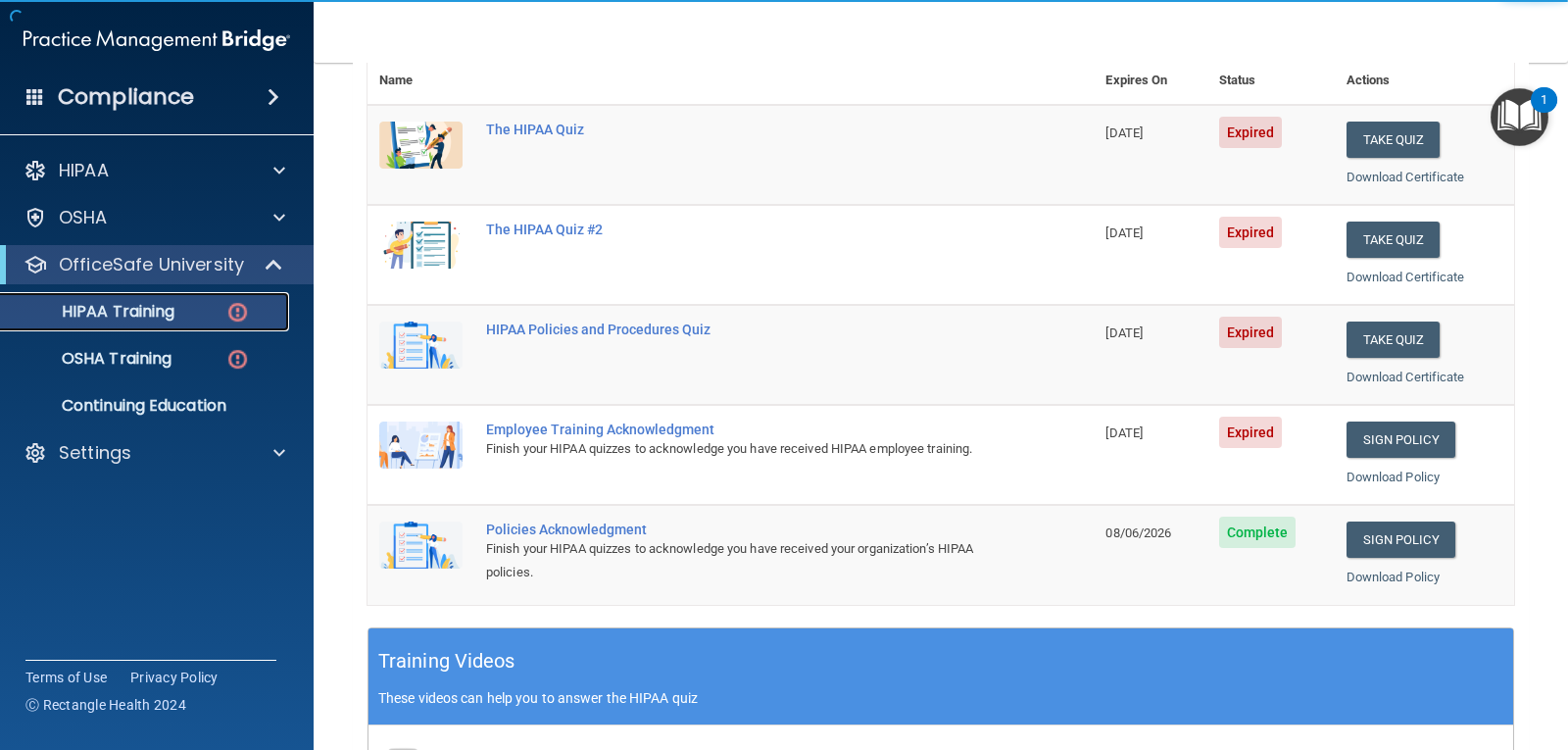 scroll, scrollTop: 236, scrollLeft: 0, axis: vertical 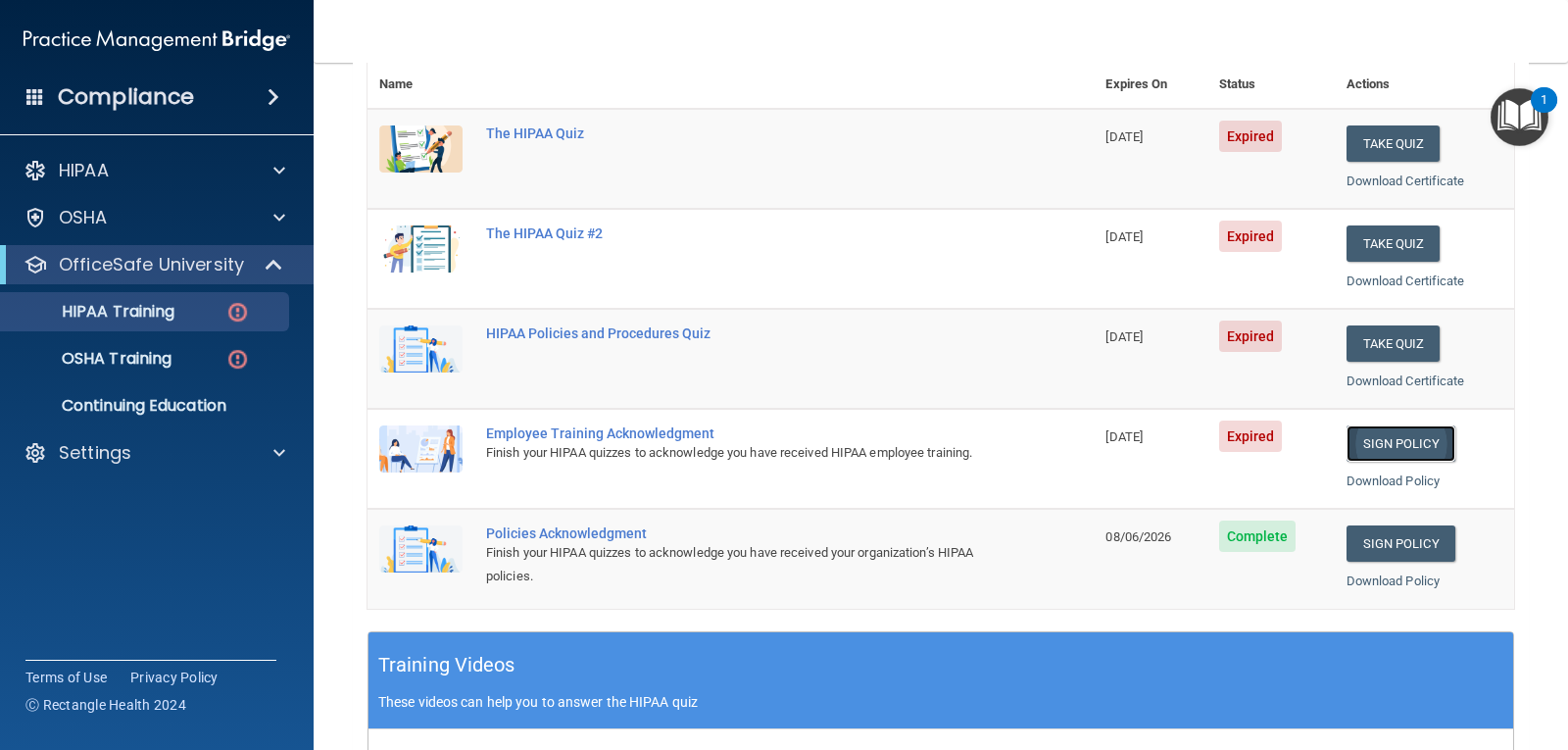 click on "Sign Policy" at bounding box center (1400, 443) 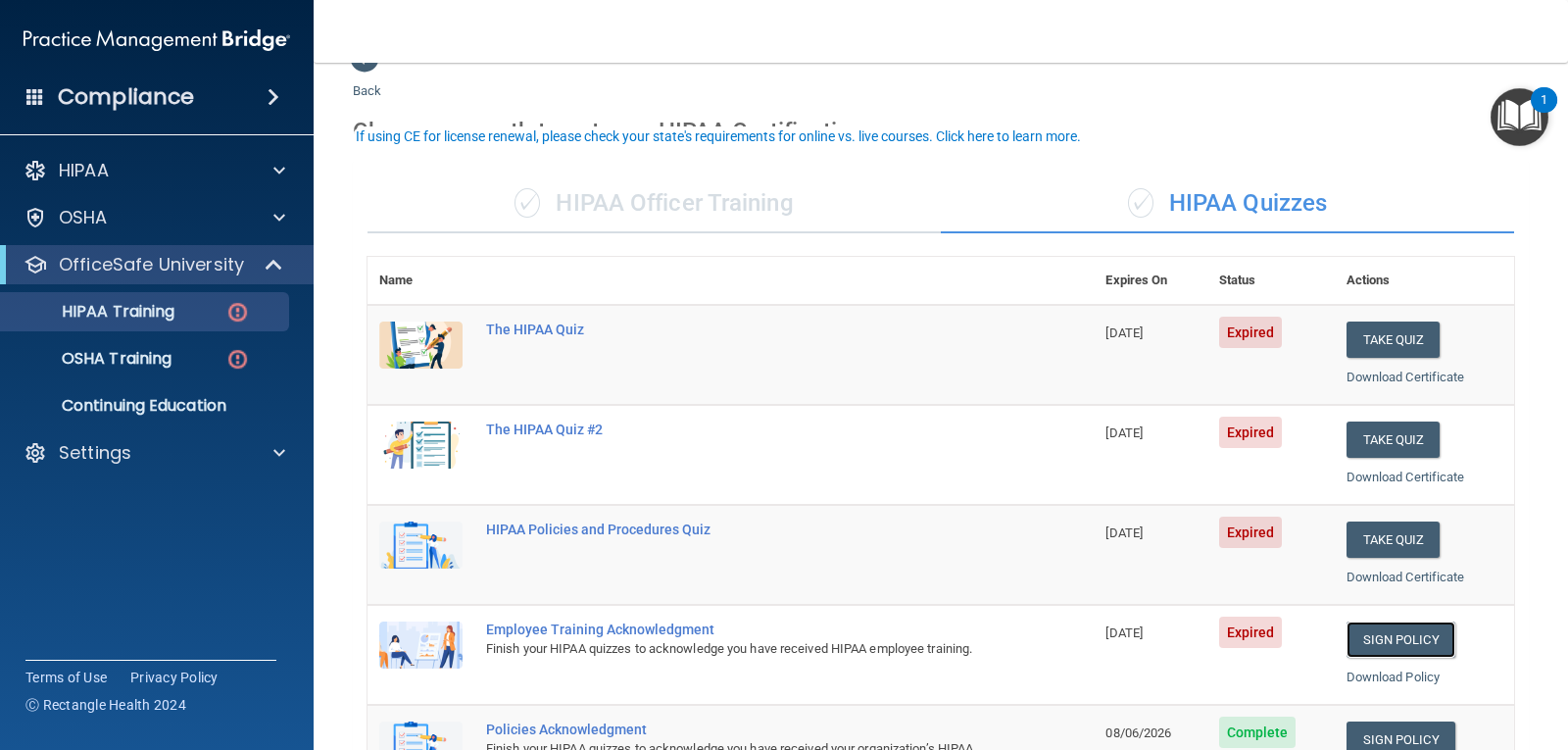 scroll, scrollTop: 236, scrollLeft: 0, axis: vertical 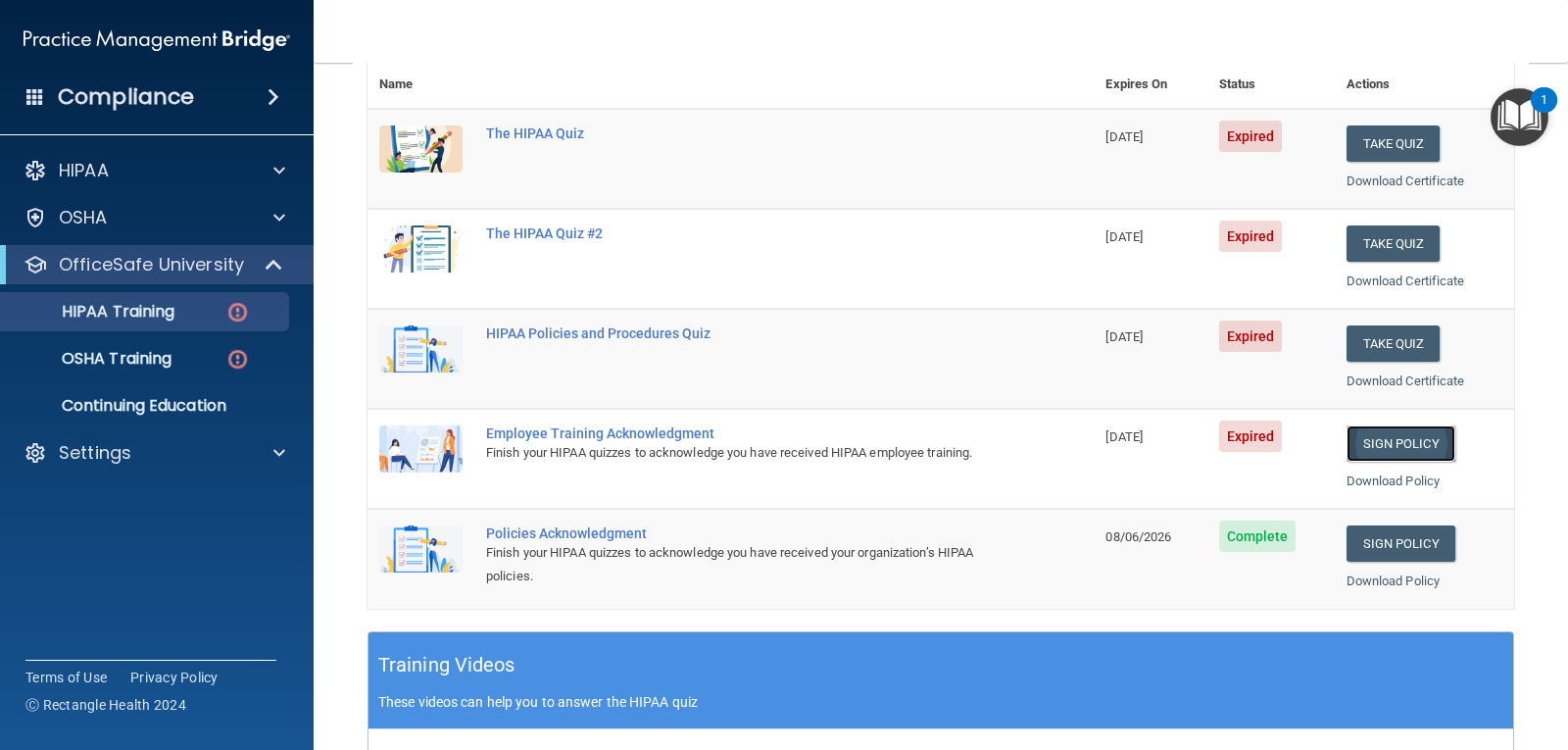 click on "Sign Policy" at bounding box center [1400, 443] 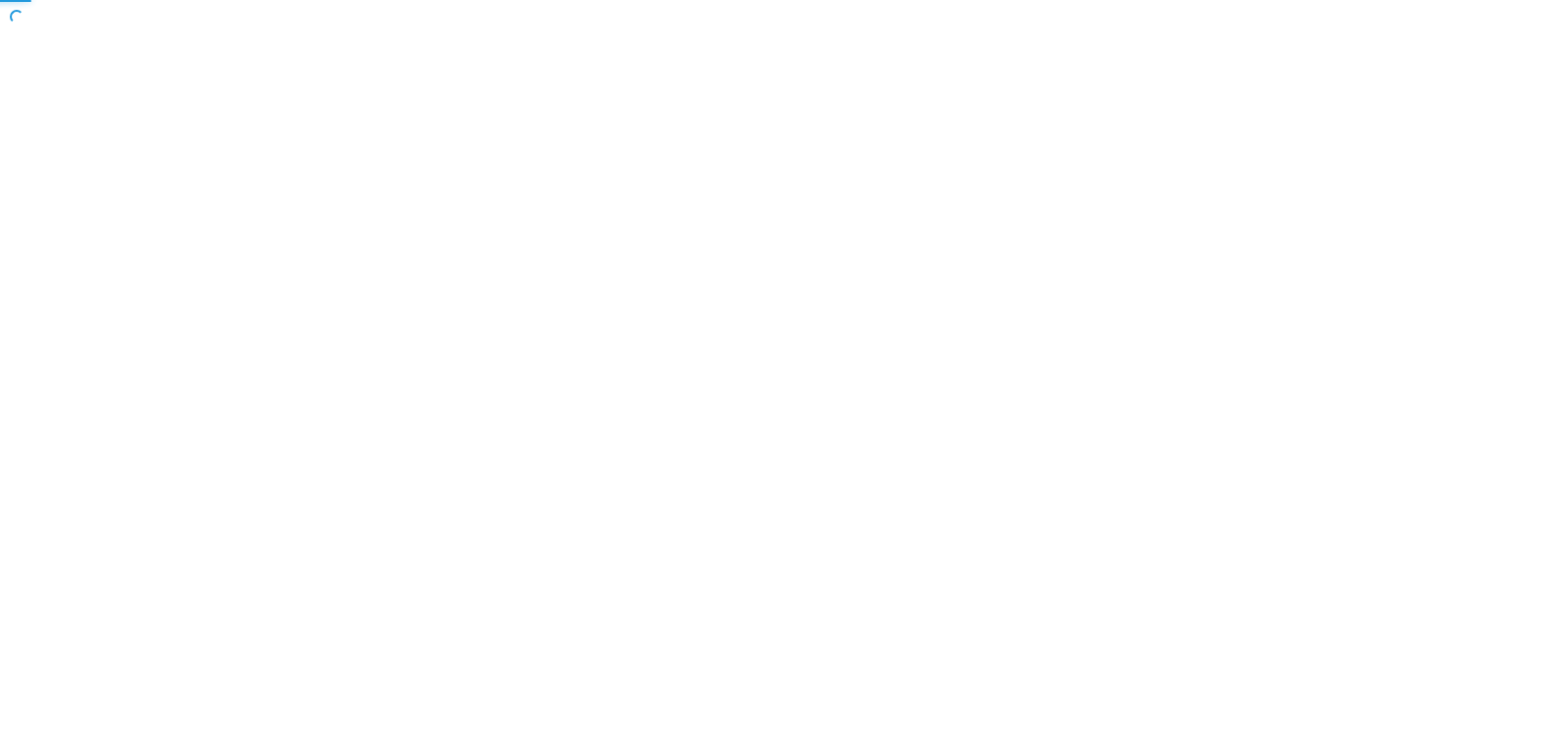 scroll, scrollTop: 0, scrollLeft: 0, axis: both 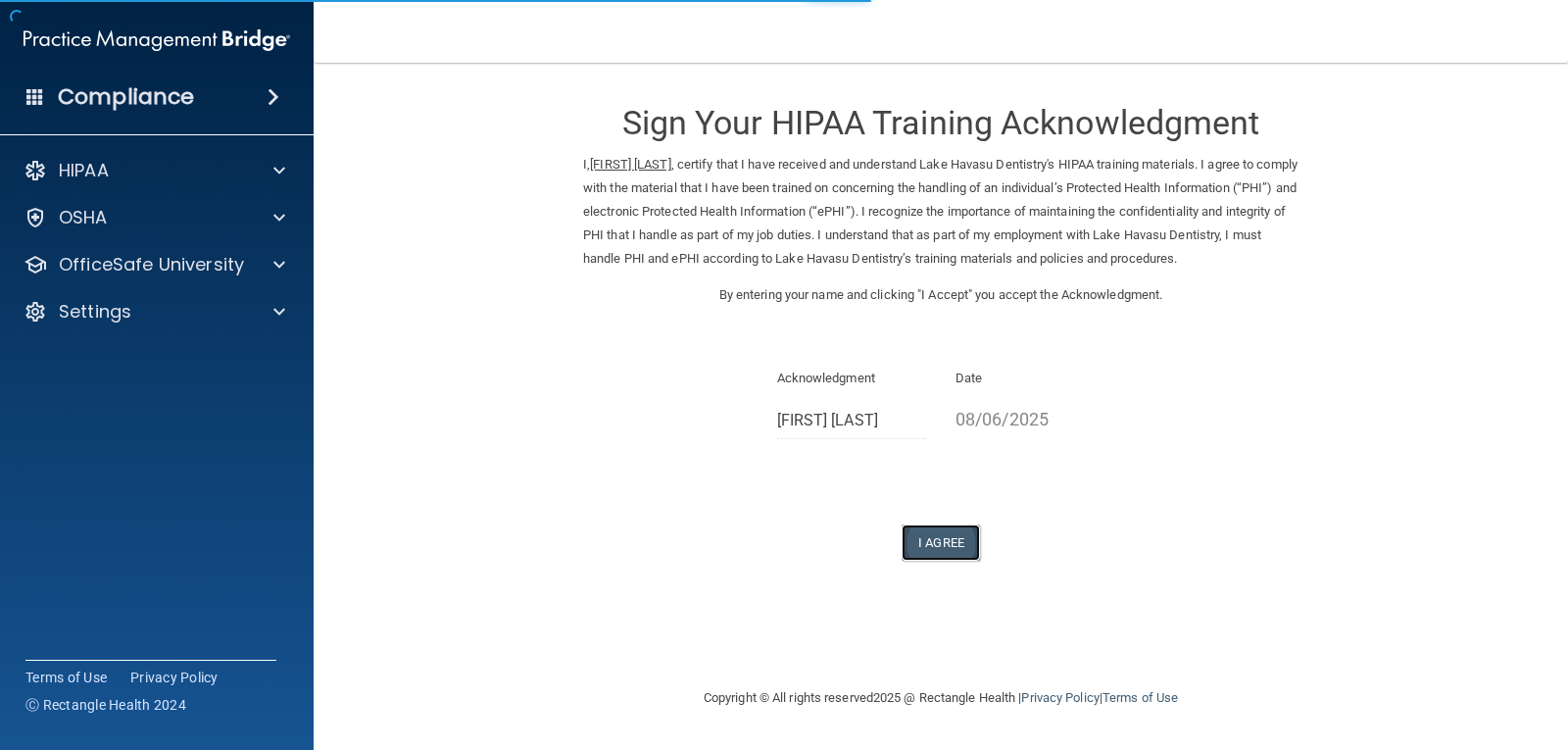 click on "I Agree" at bounding box center [941, 542] 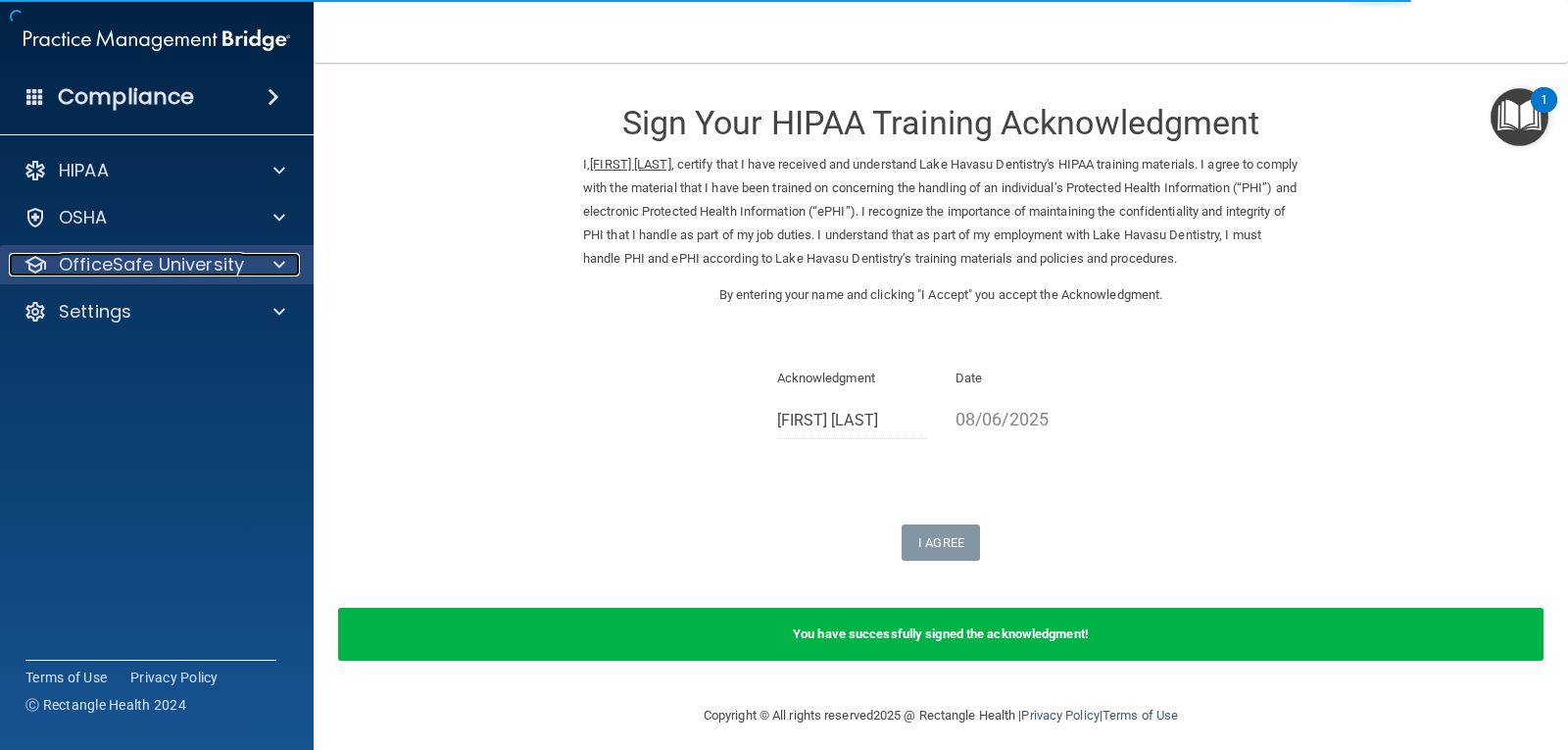 click on "OfficeSafe University" at bounding box center (151, 265) 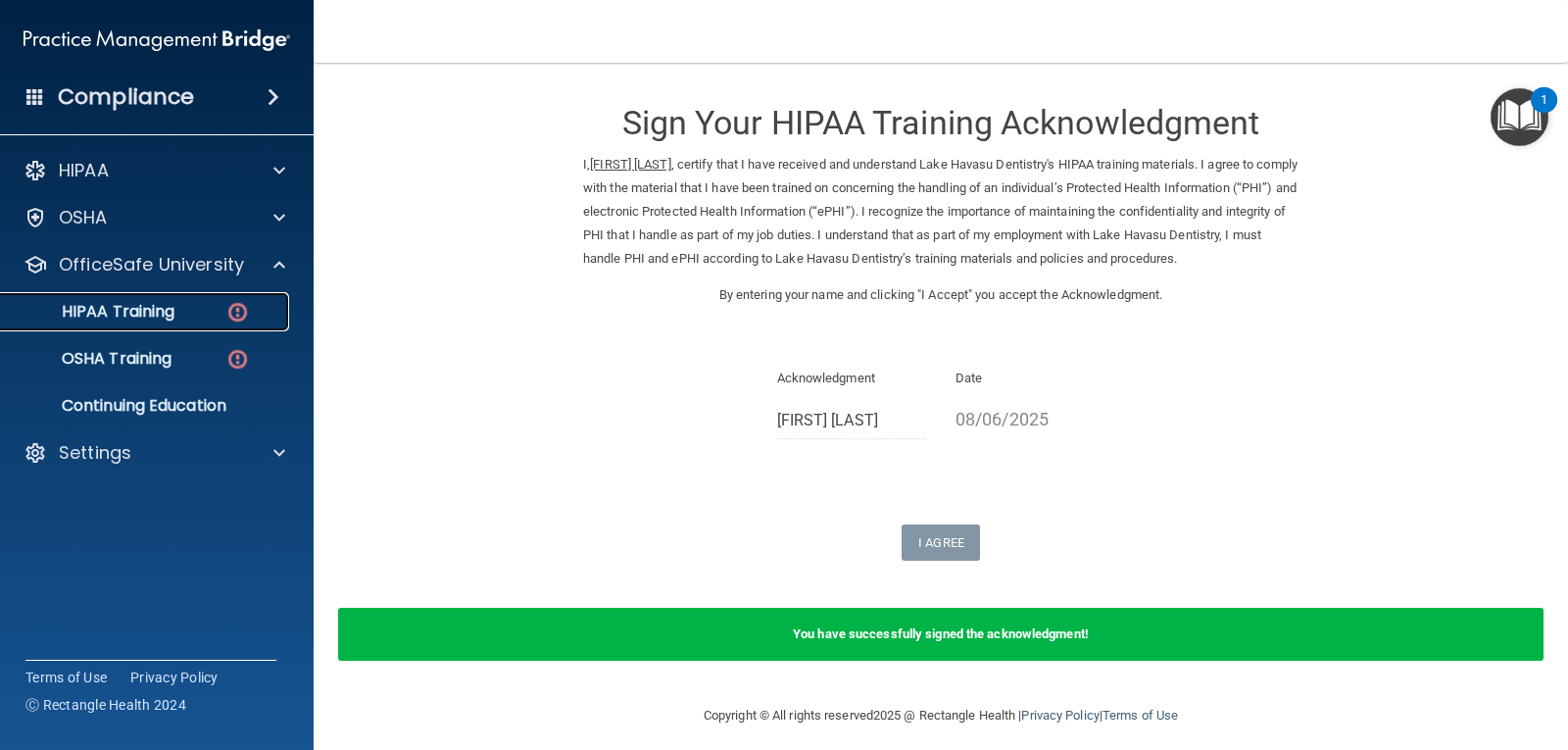 click at bounding box center [237, 312] 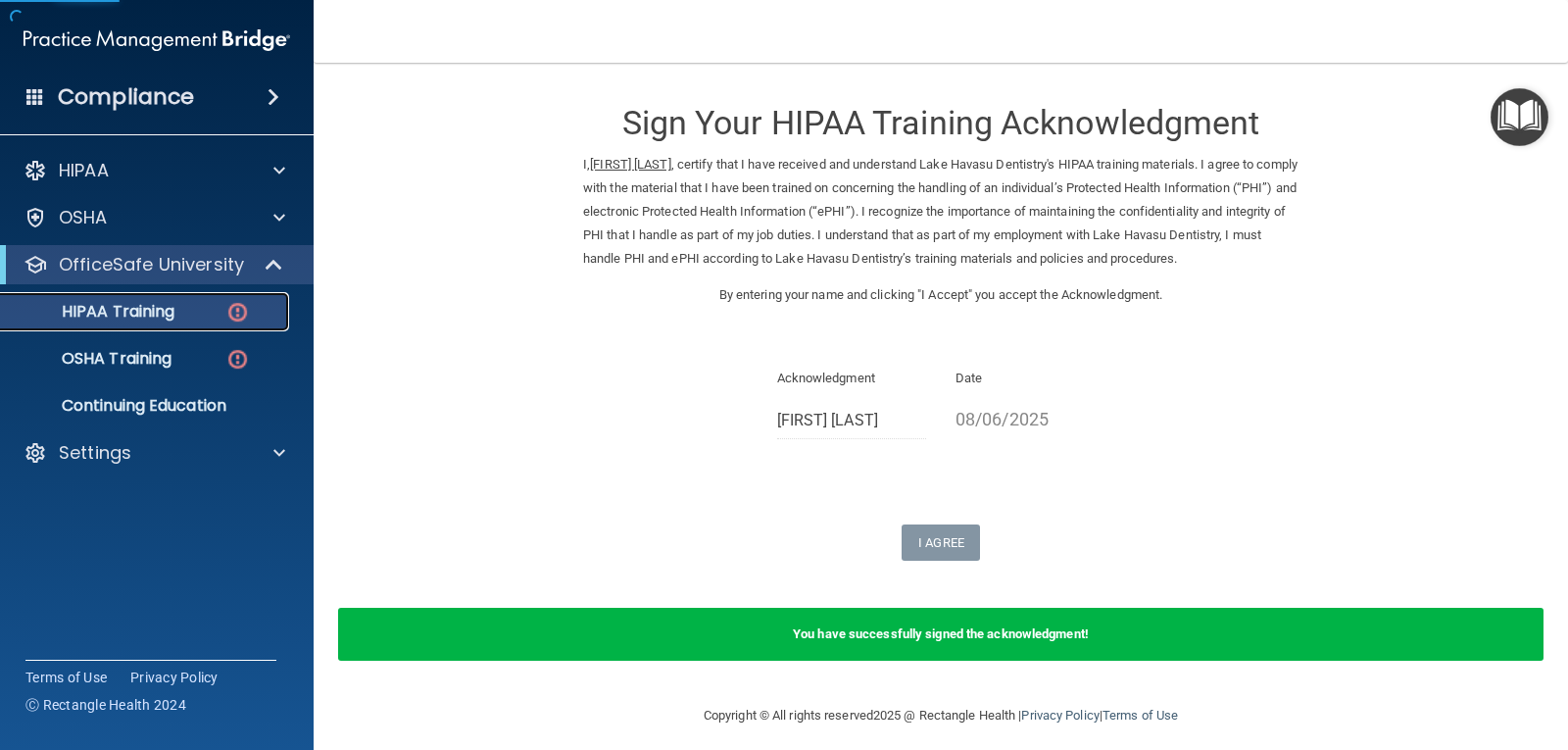 click on "HIPAA Training" at bounding box center (134, 312) 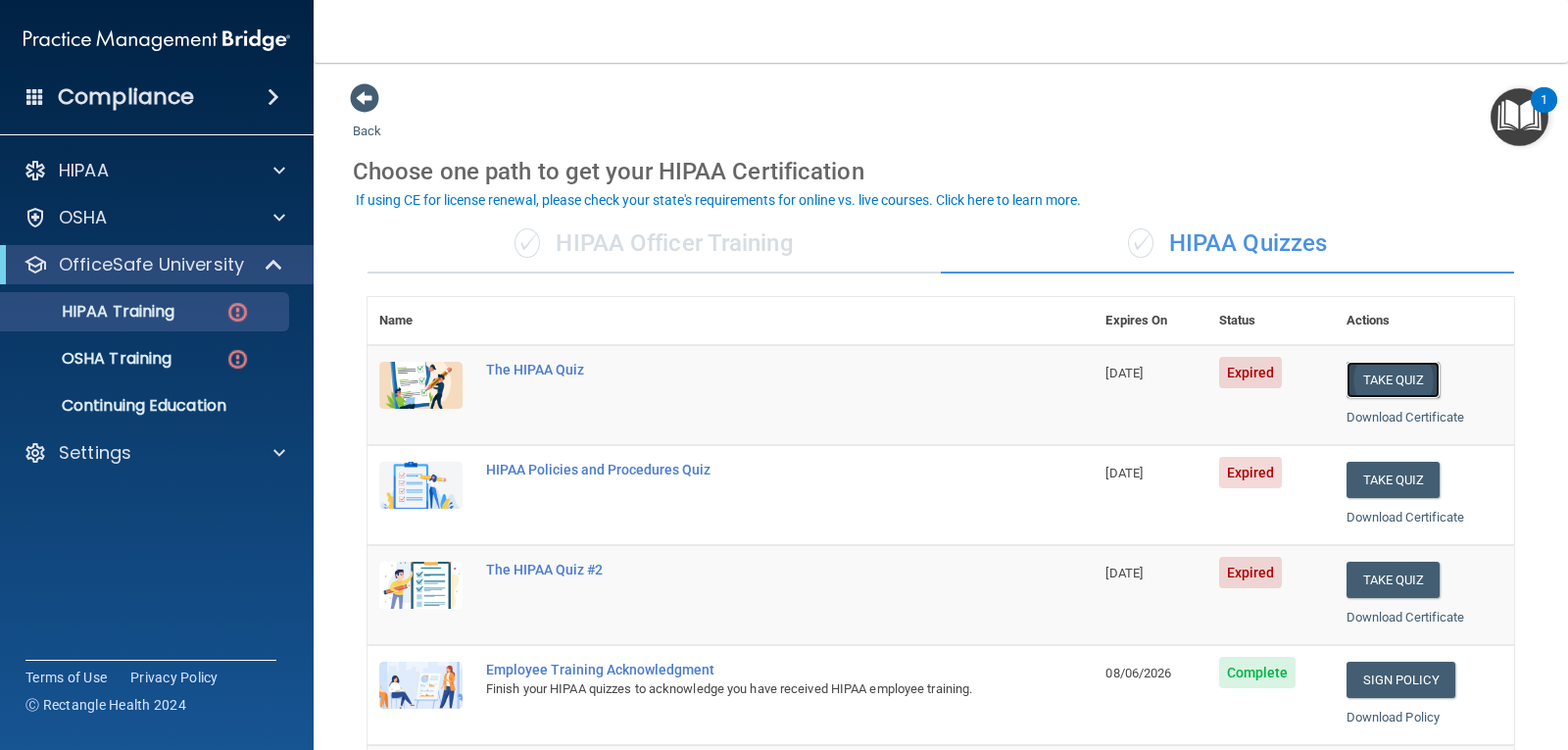 click on "Take Quiz" at bounding box center [1394, 379] 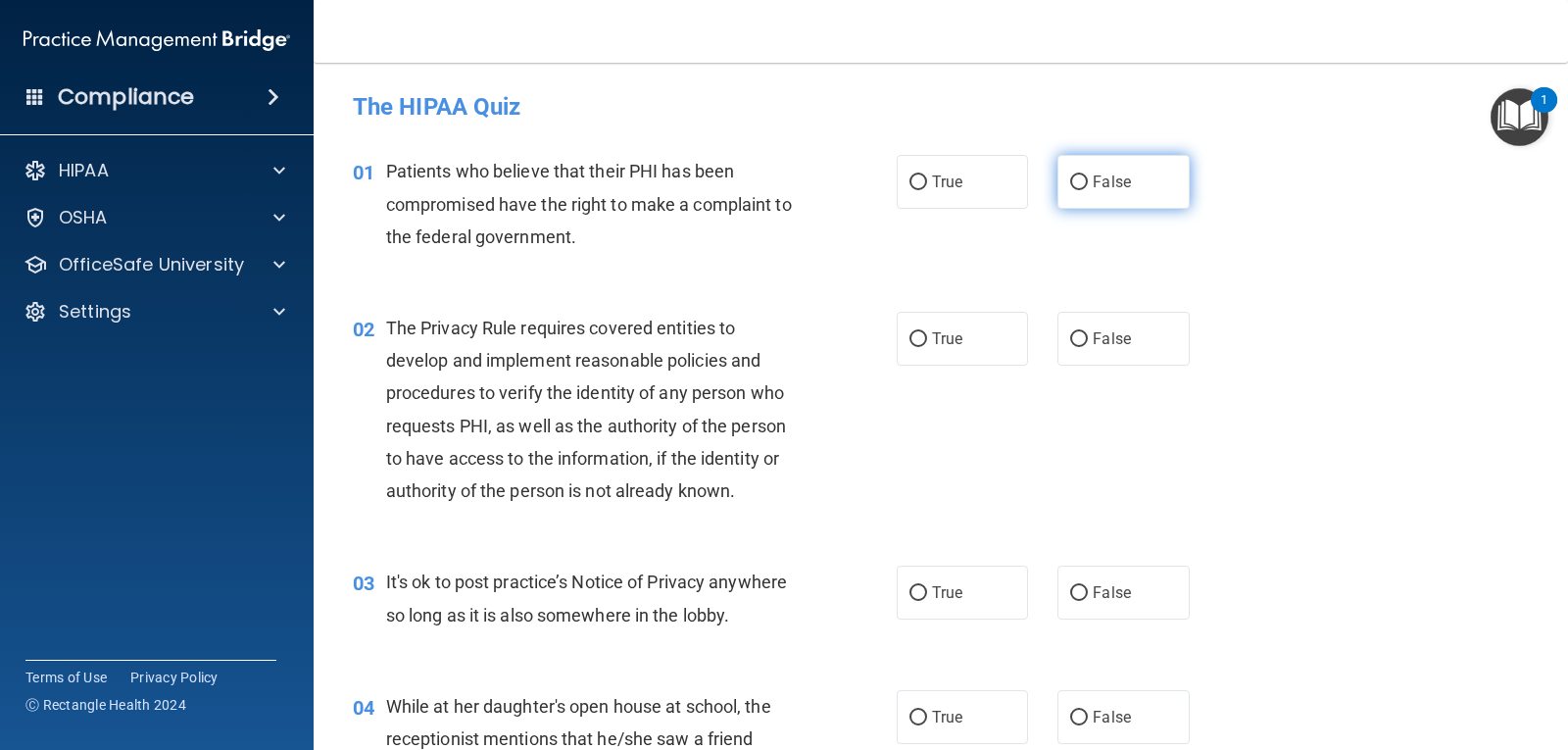 click on "False" at bounding box center (1079, 182) 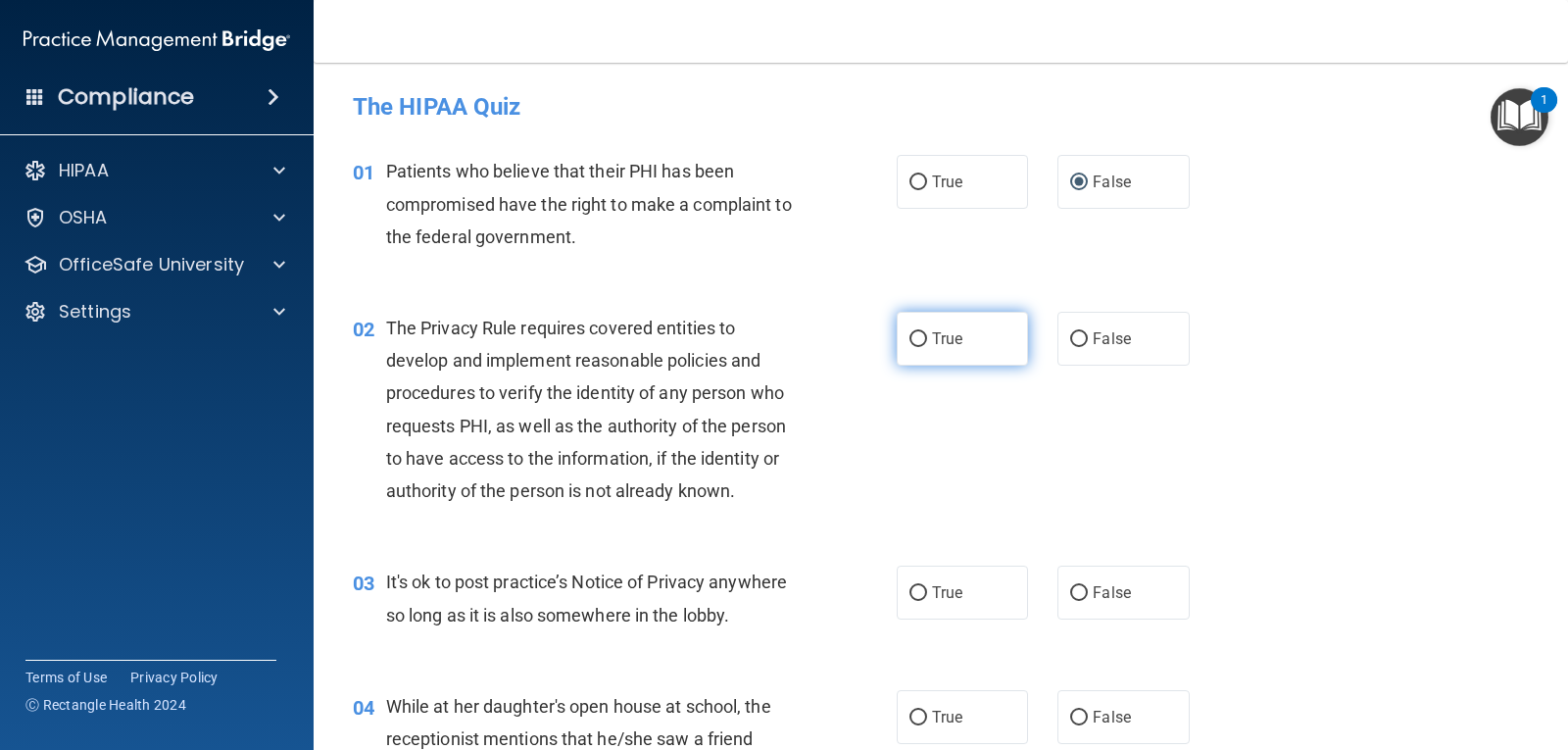 click on "True" at bounding box center (947, 338) 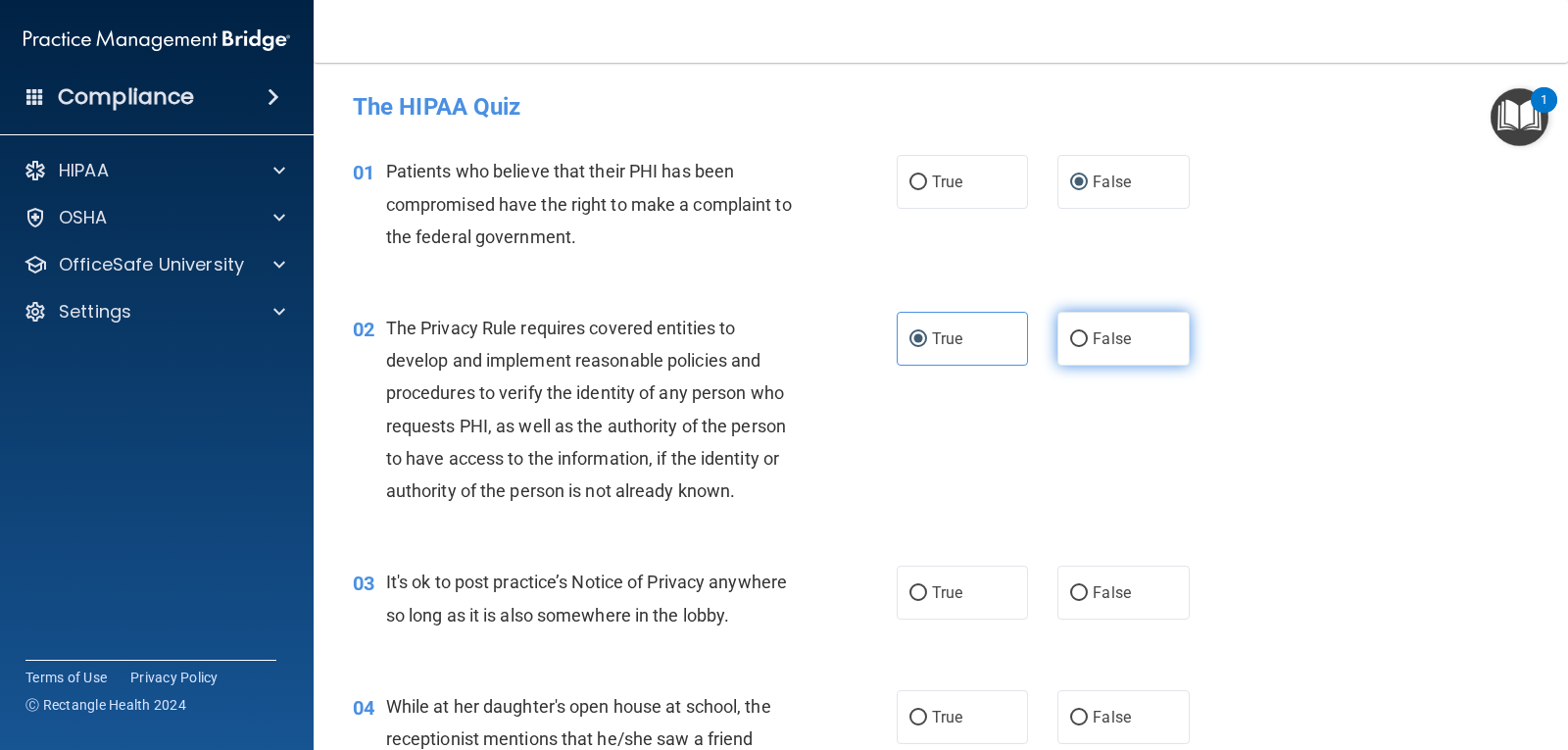 click on "False" at bounding box center (1123, 338) 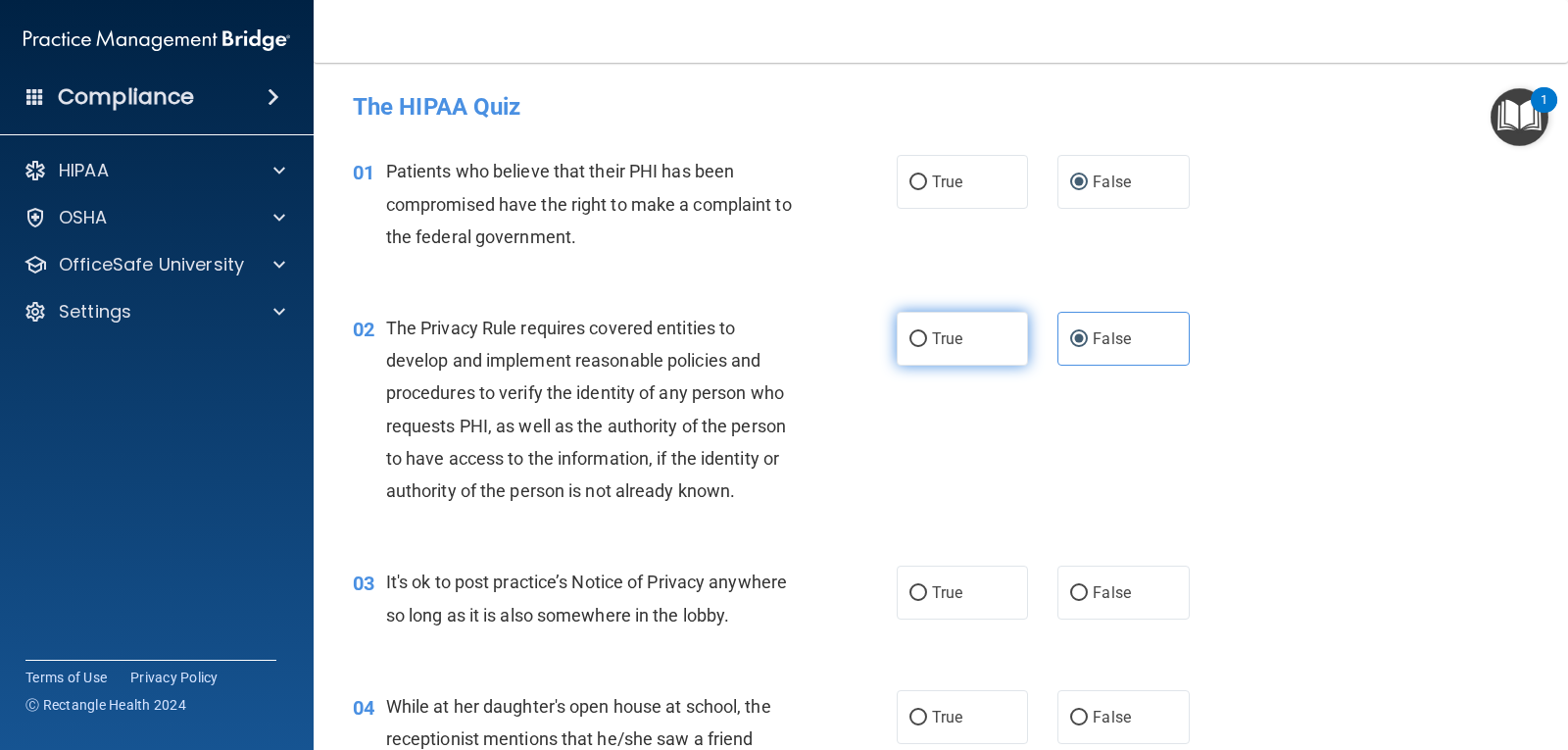 click on "True" at bounding box center [918, 339] 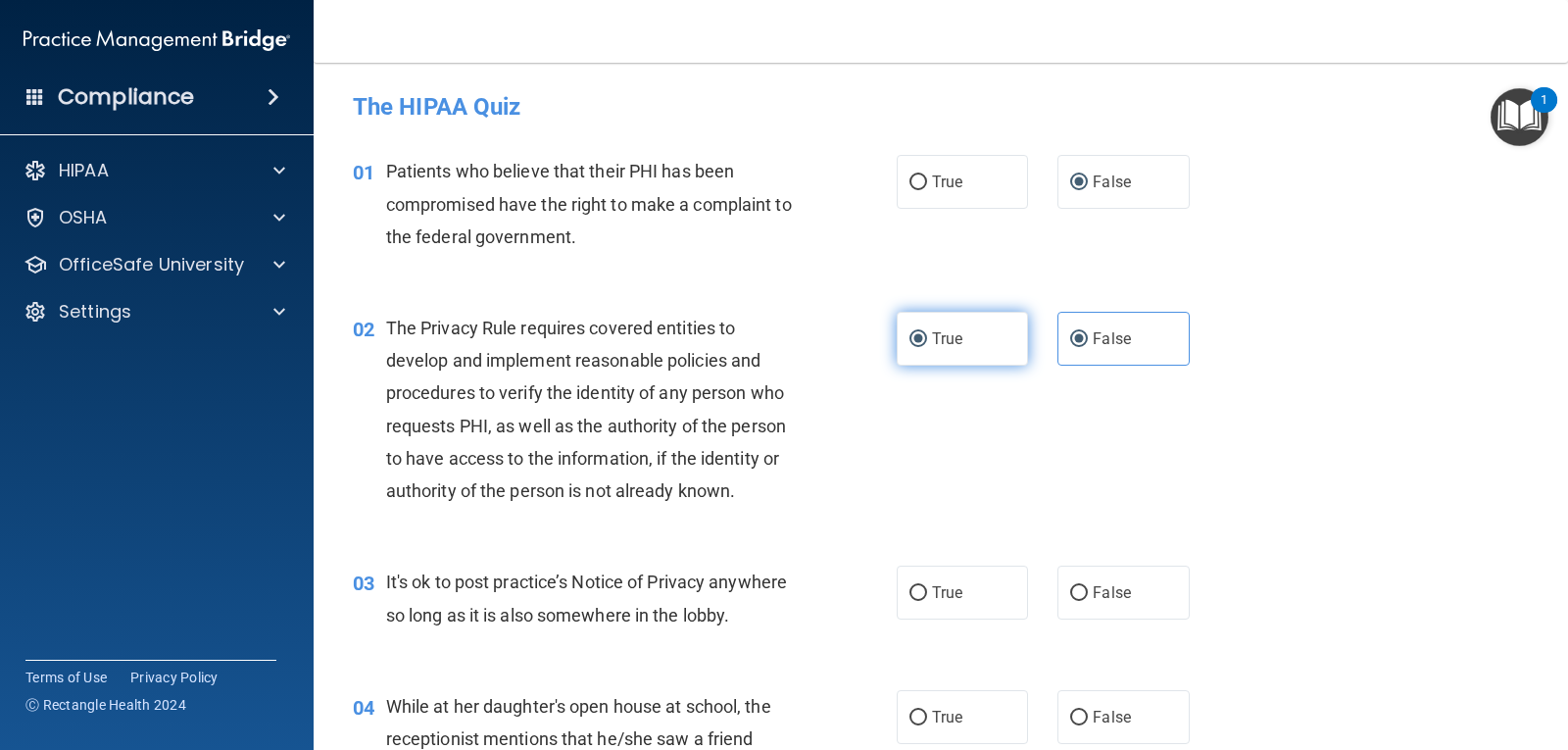 radio on "false" 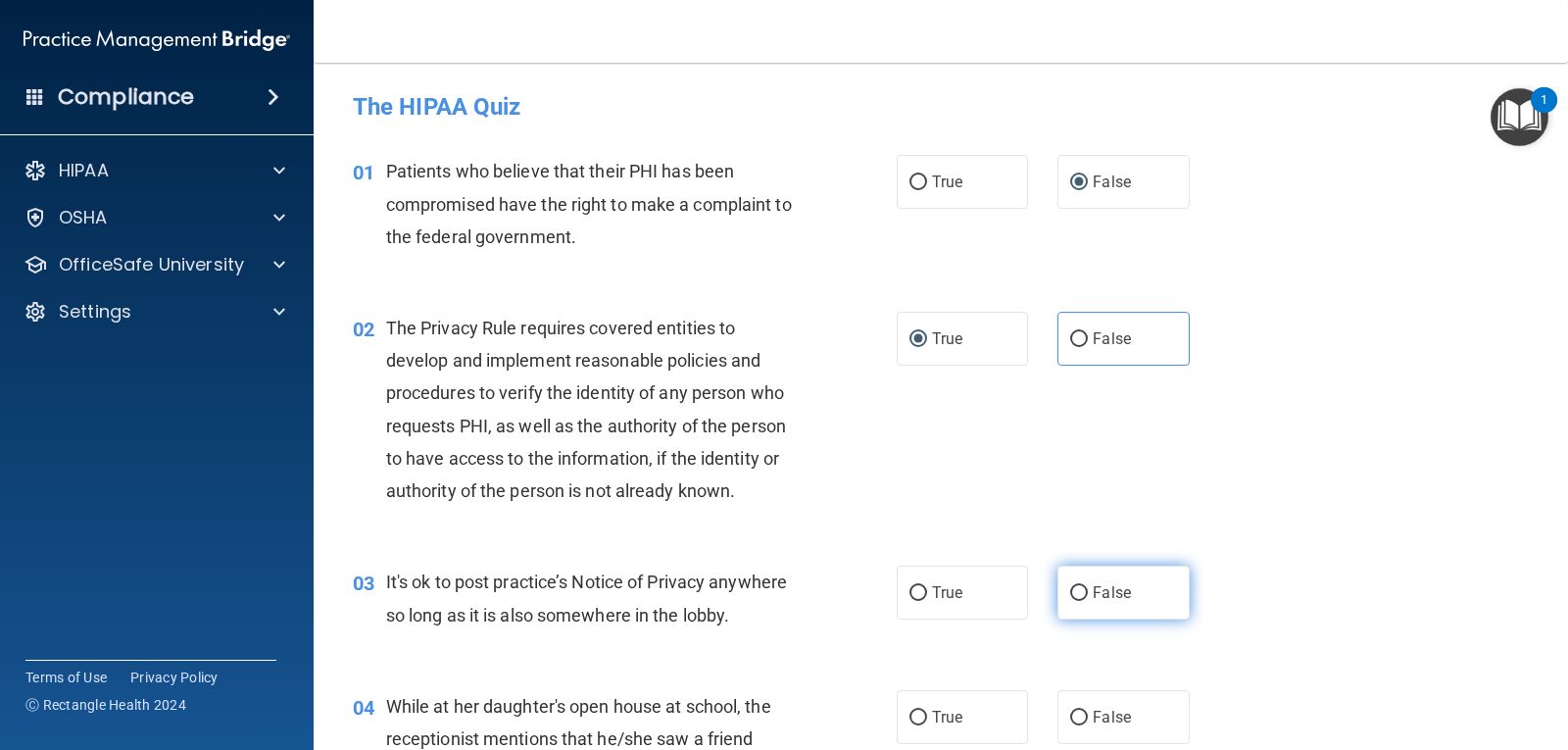 click on "False" at bounding box center (1079, 593) 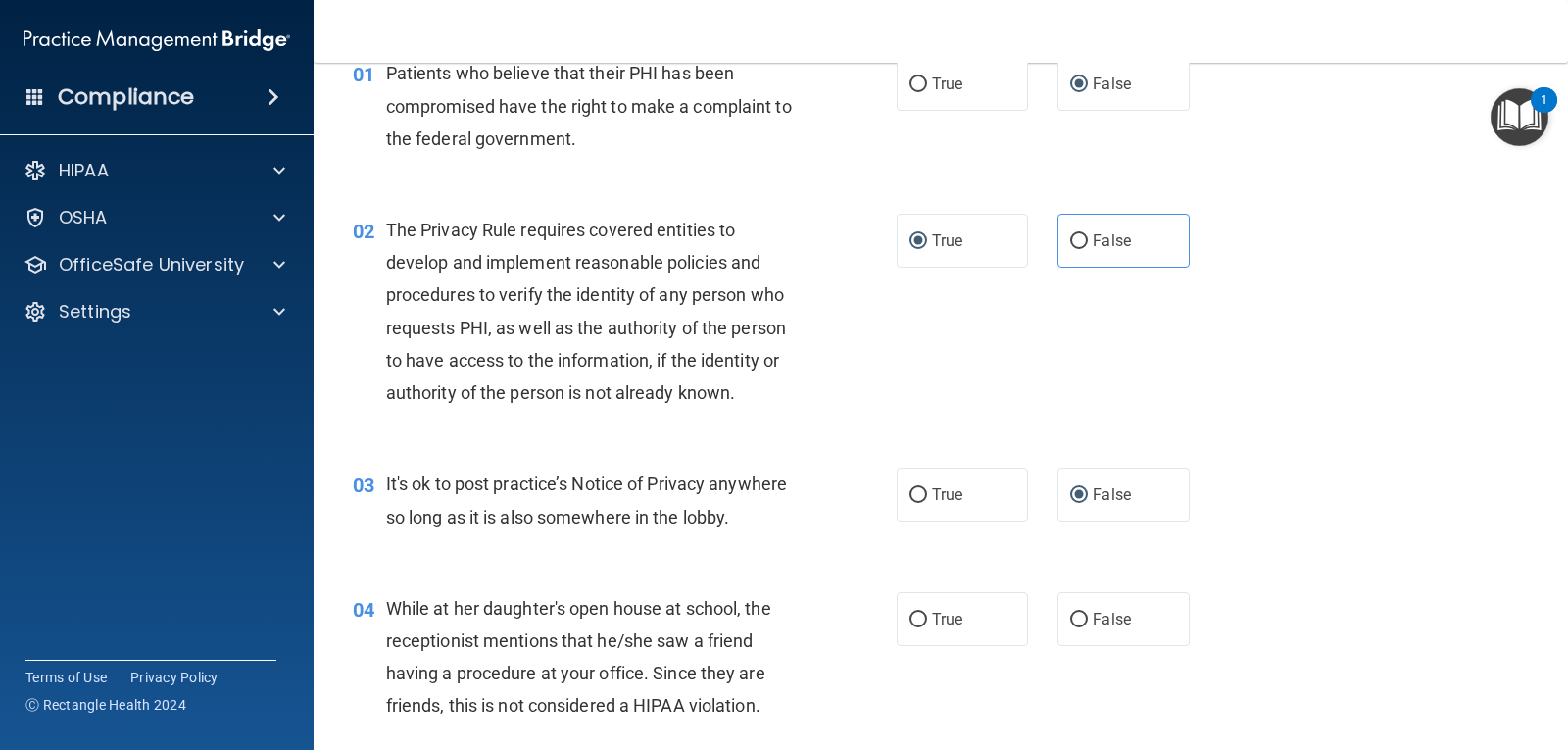scroll, scrollTop: 196, scrollLeft: 0, axis: vertical 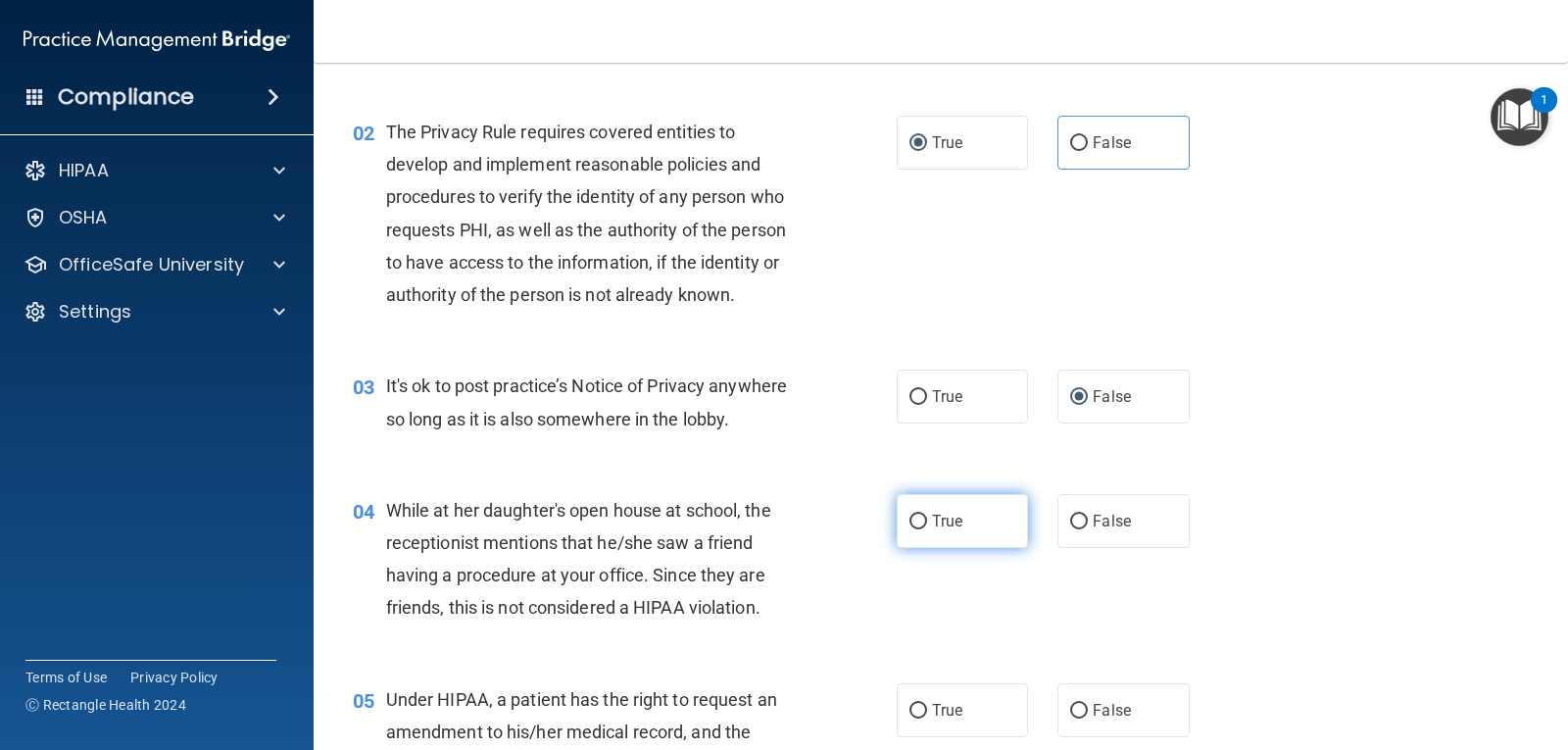 click on "True" at bounding box center (918, 522) 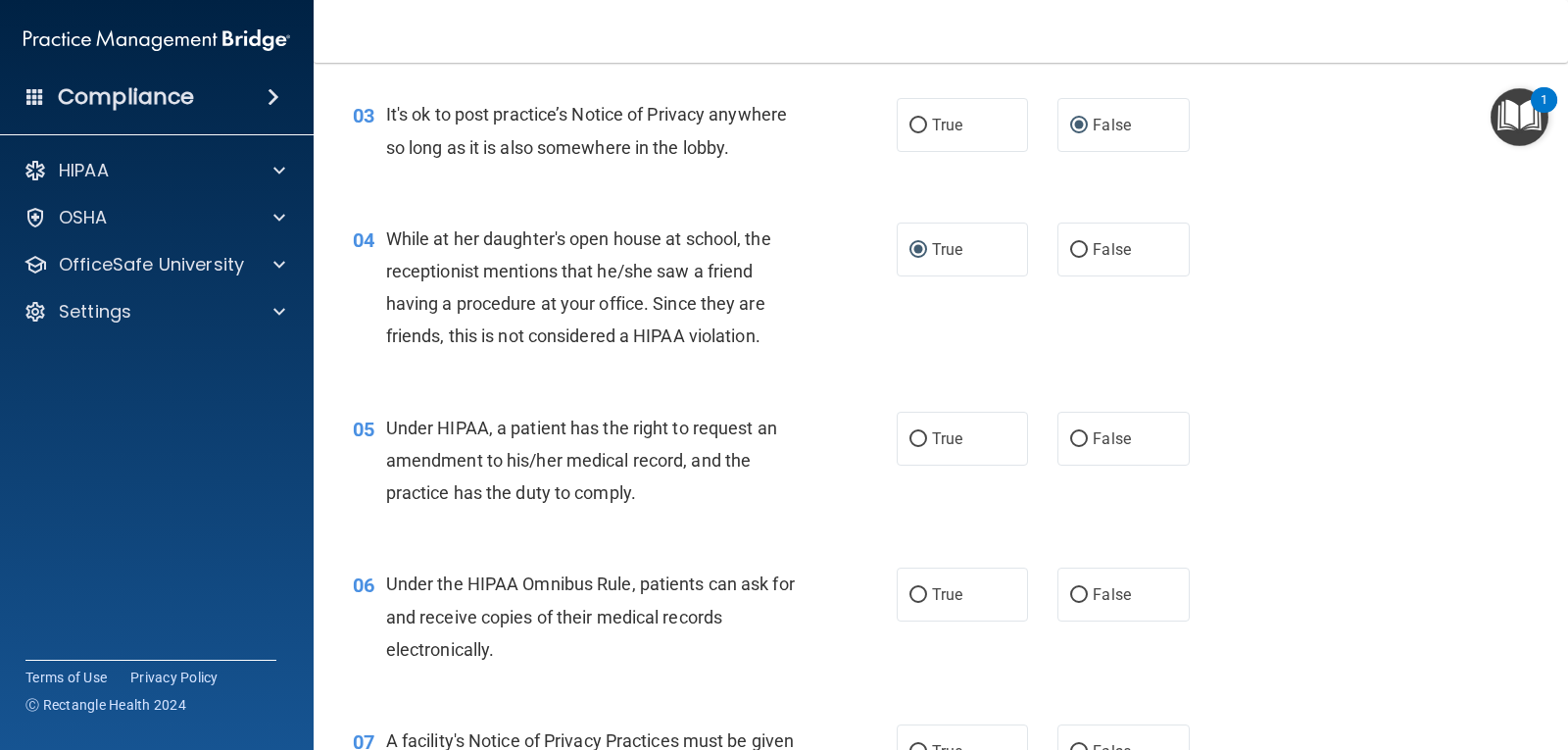 scroll, scrollTop: 490, scrollLeft: 0, axis: vertical 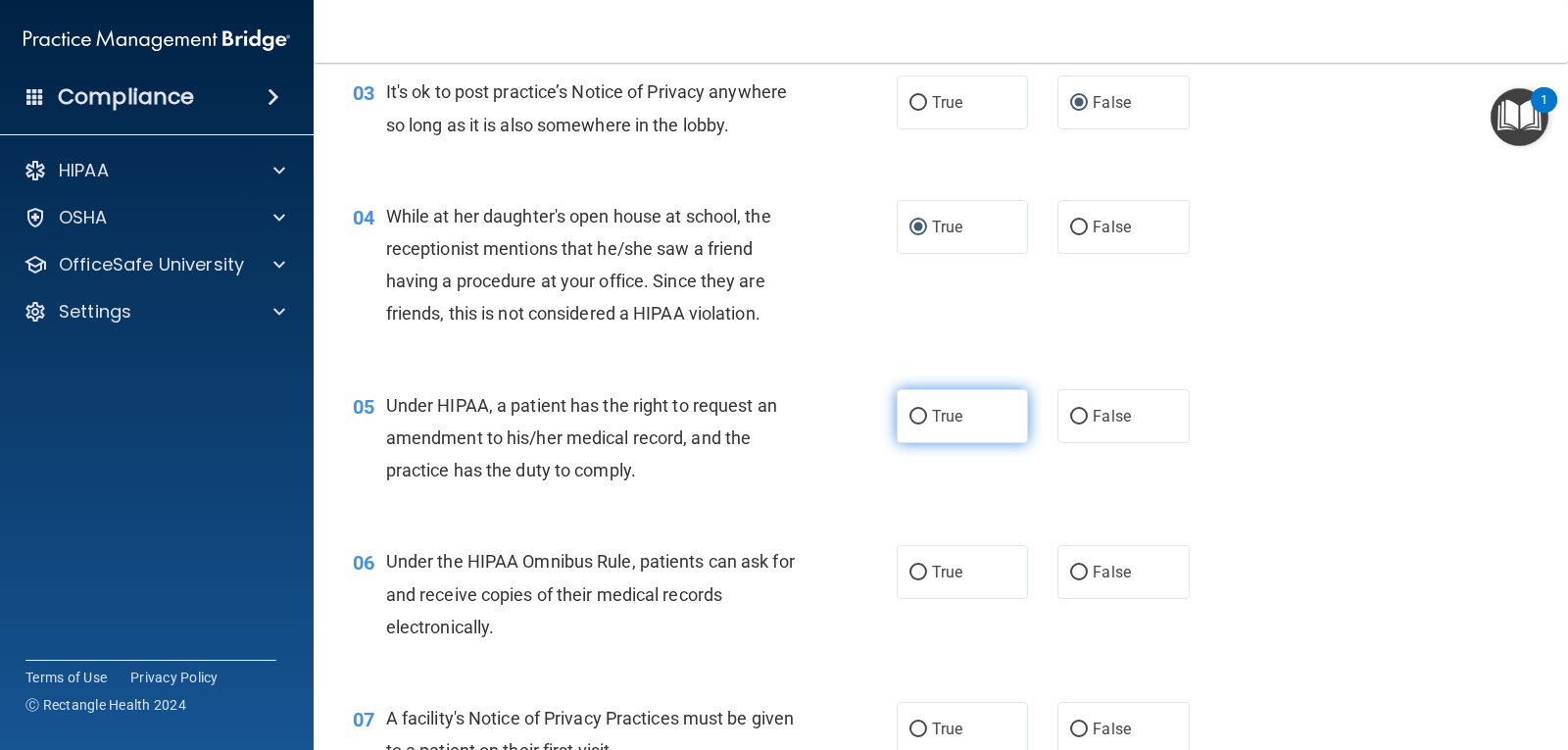 click on "True" at bounding box center (918, 417) 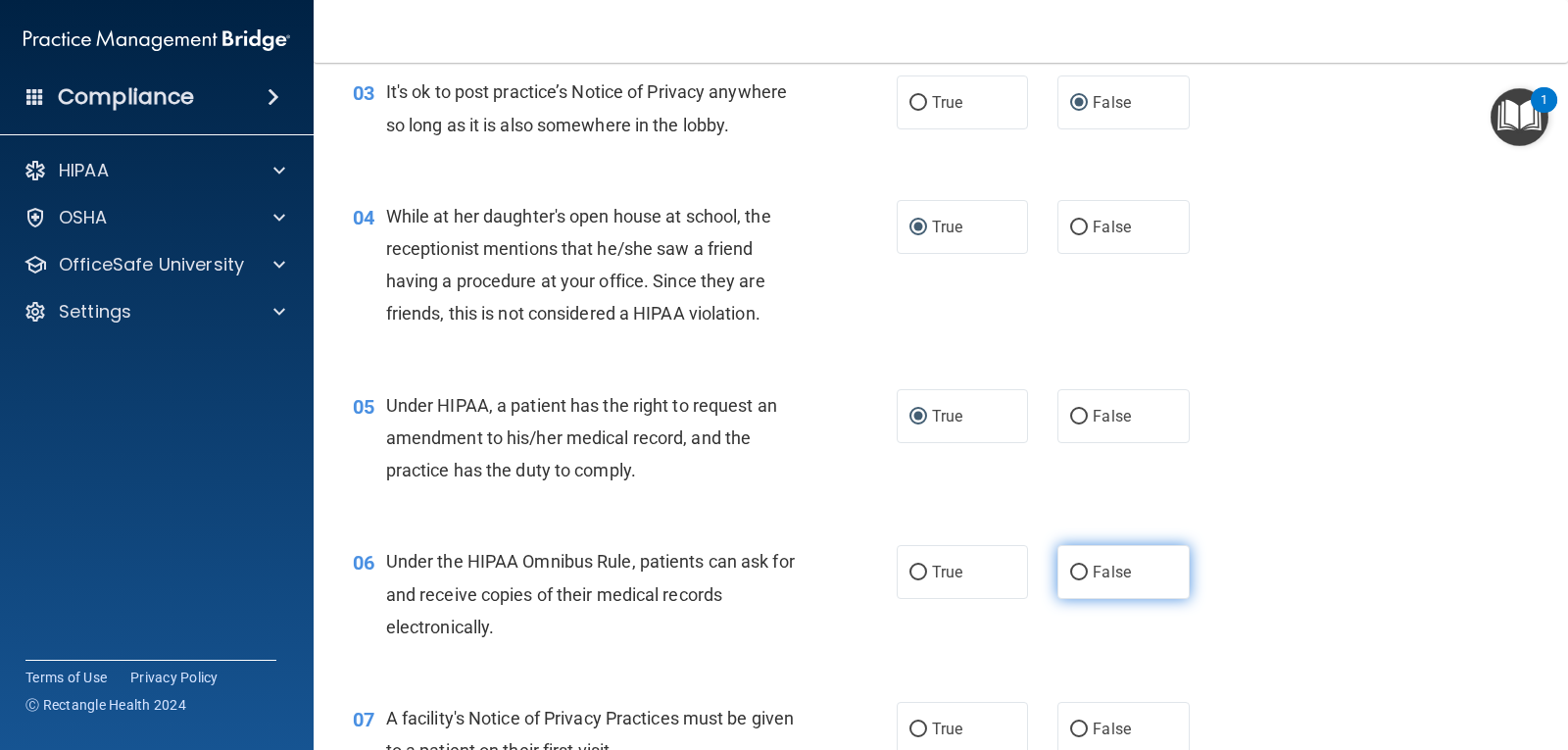 click on "False" at bounding box center [1079, 573] 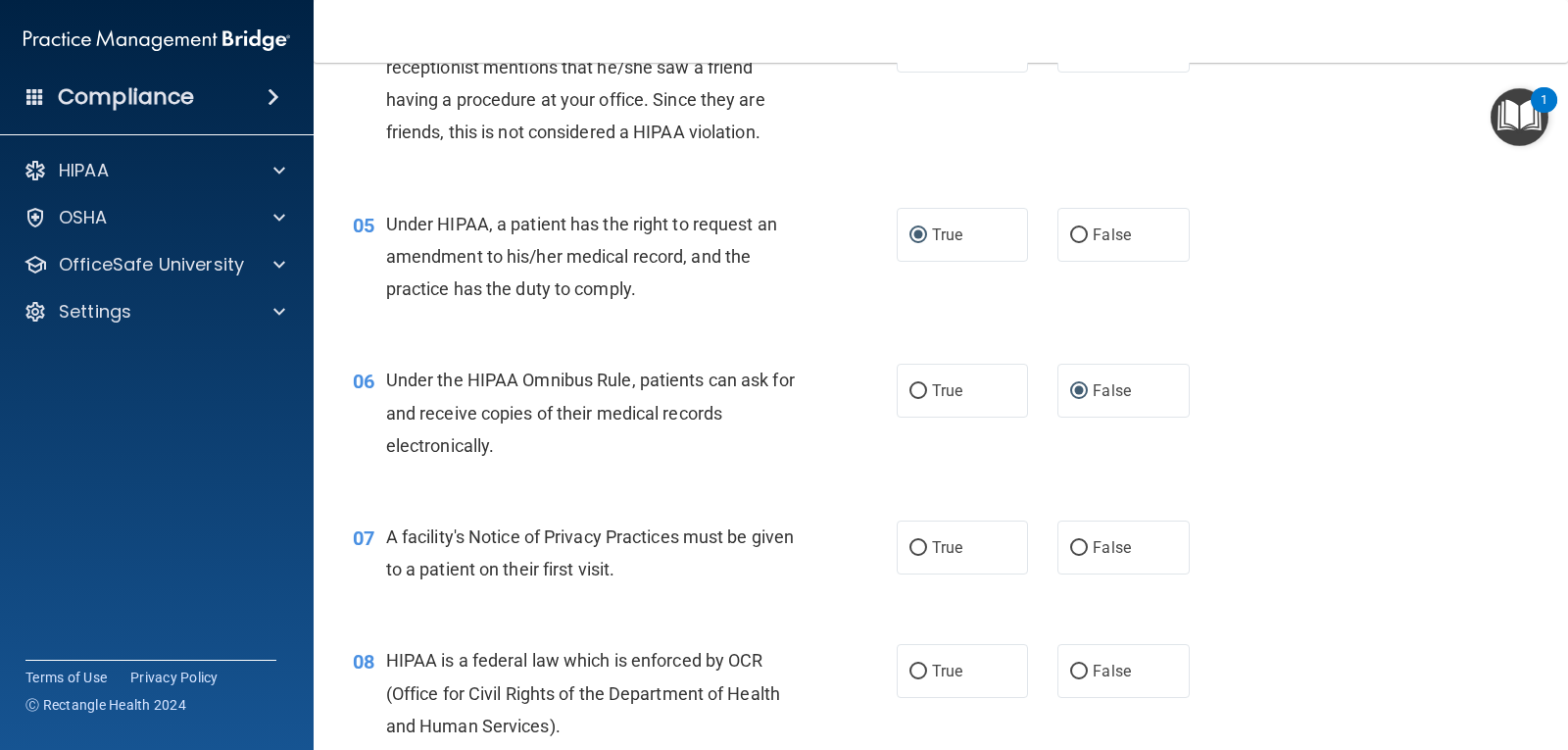 scroll, scrollTop: 686, scrollLeft: 0, axis: vertical 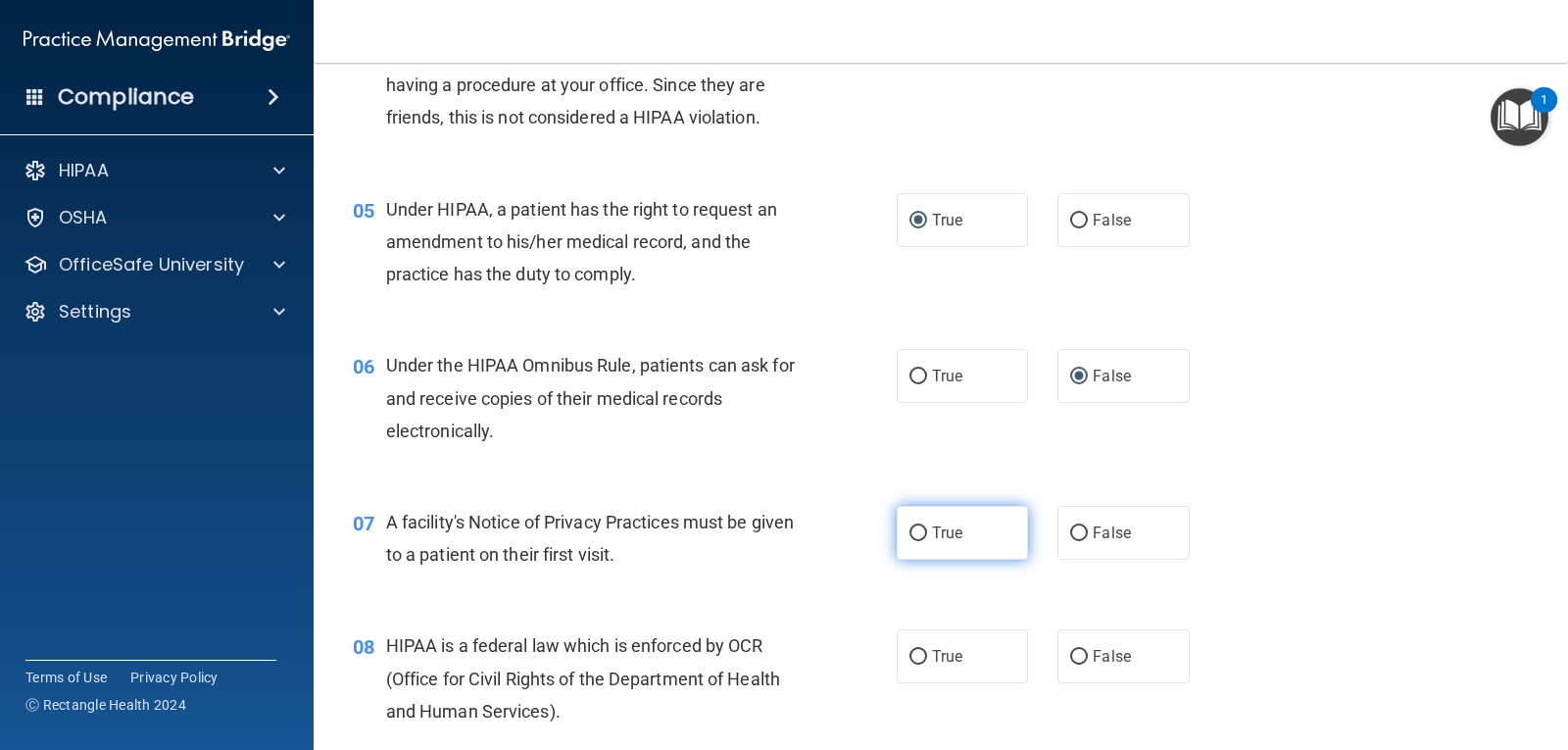 click on "True" at bounding box center (918, 533) 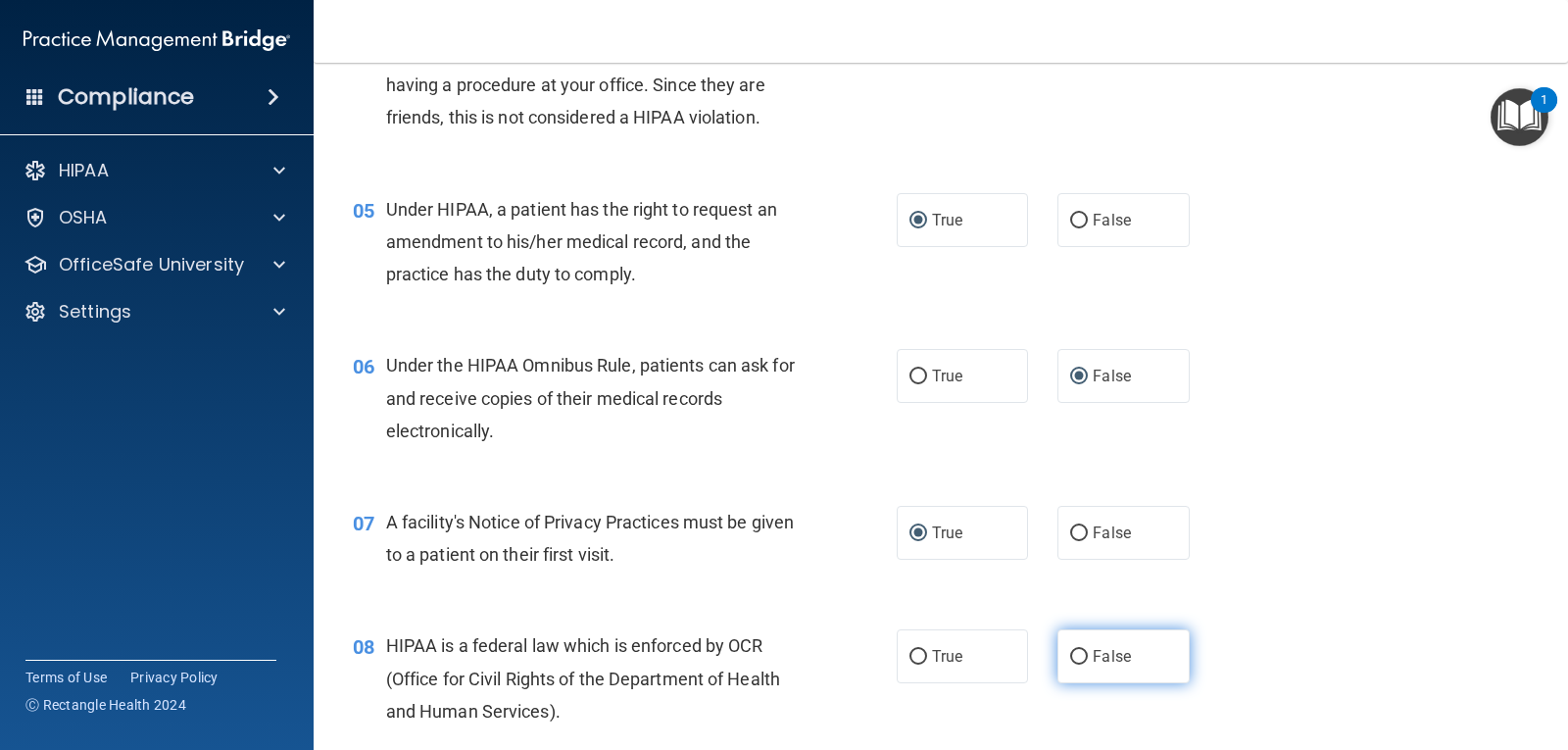 click on "False" at bounding box center (1079, 657) 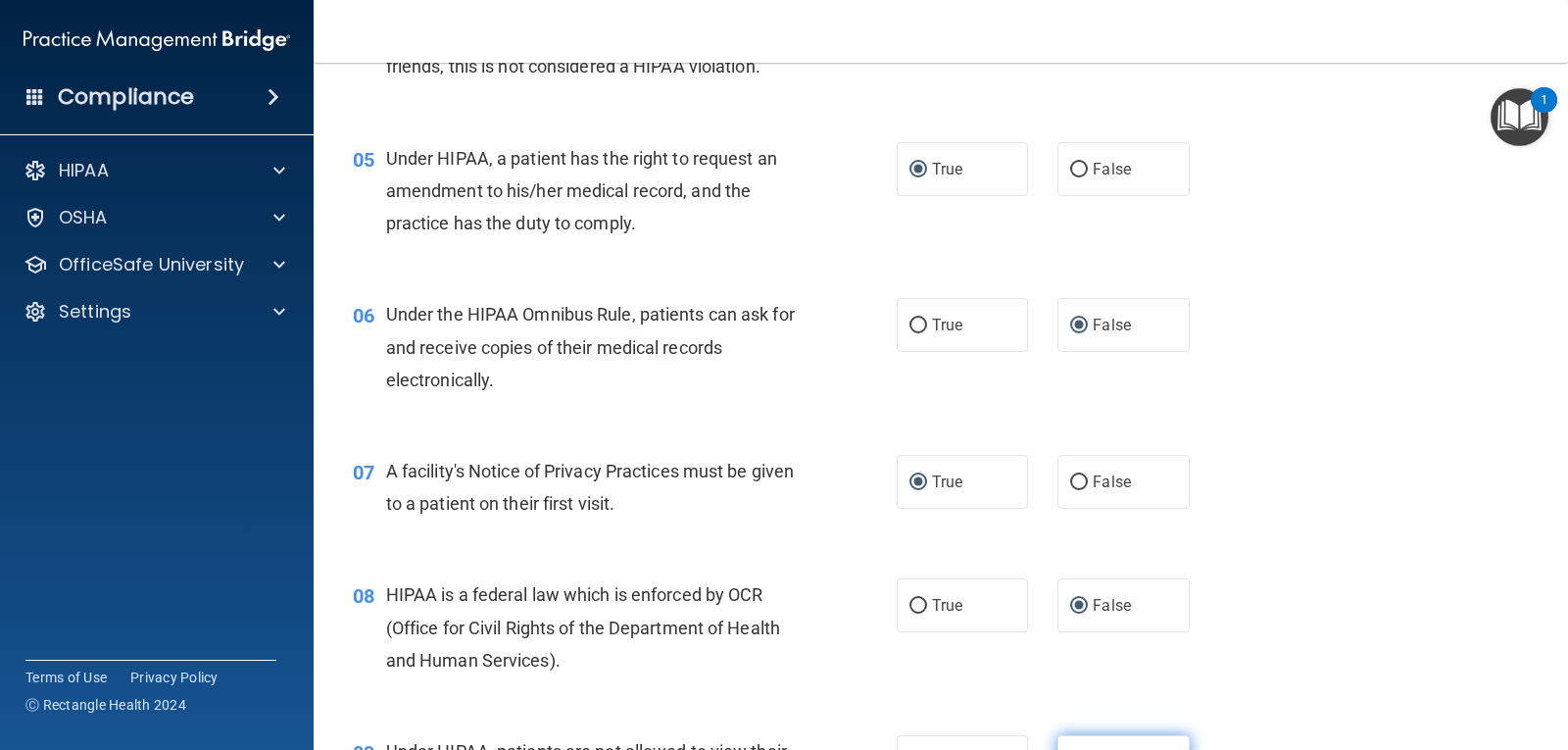 scroll, scrollTop: 882, scrollLeft: 0, axis: vertical 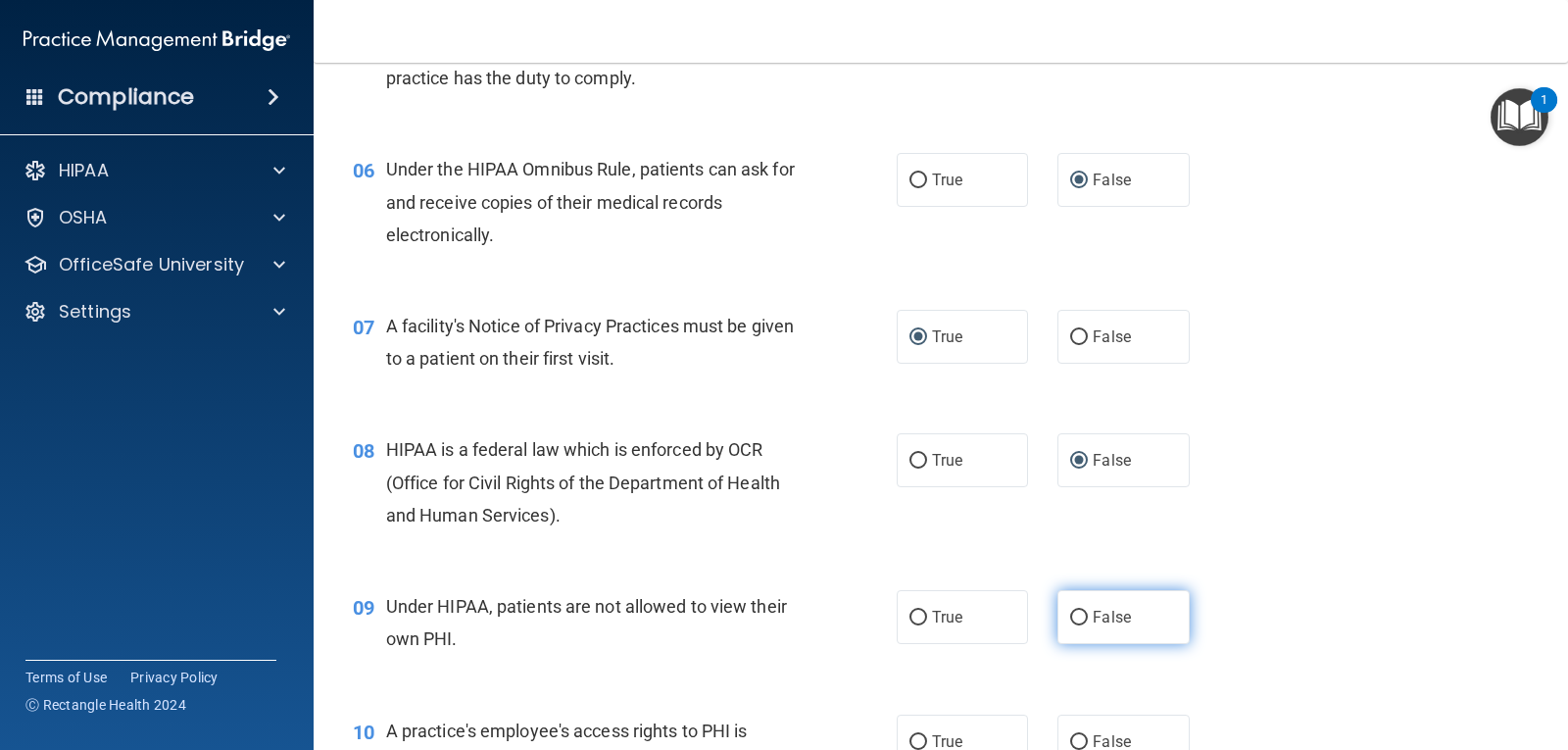 click on "False" at bounding box center (1079, 618) 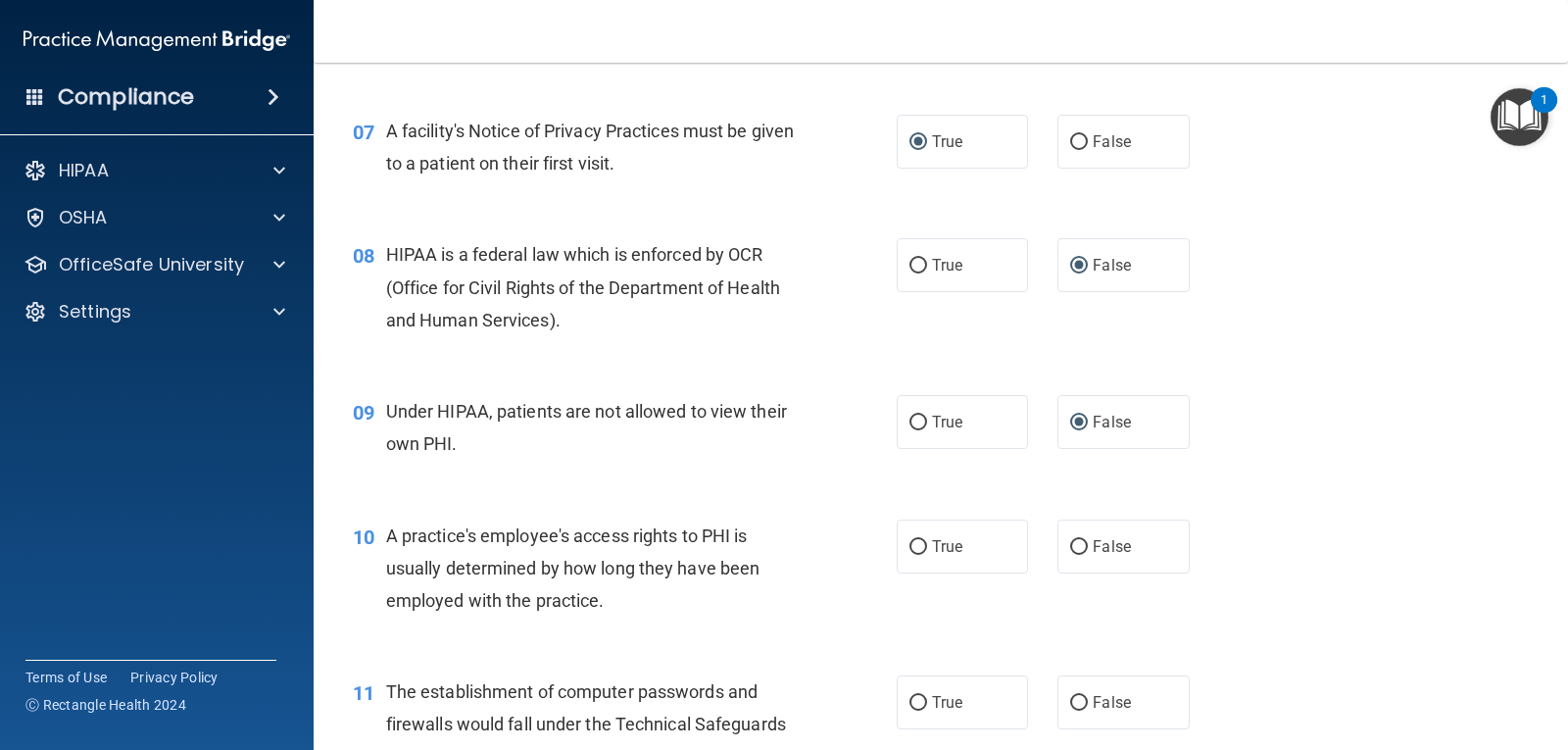 scroll, scrollTop: 1078, scrollLeft: 0, axis: vertical 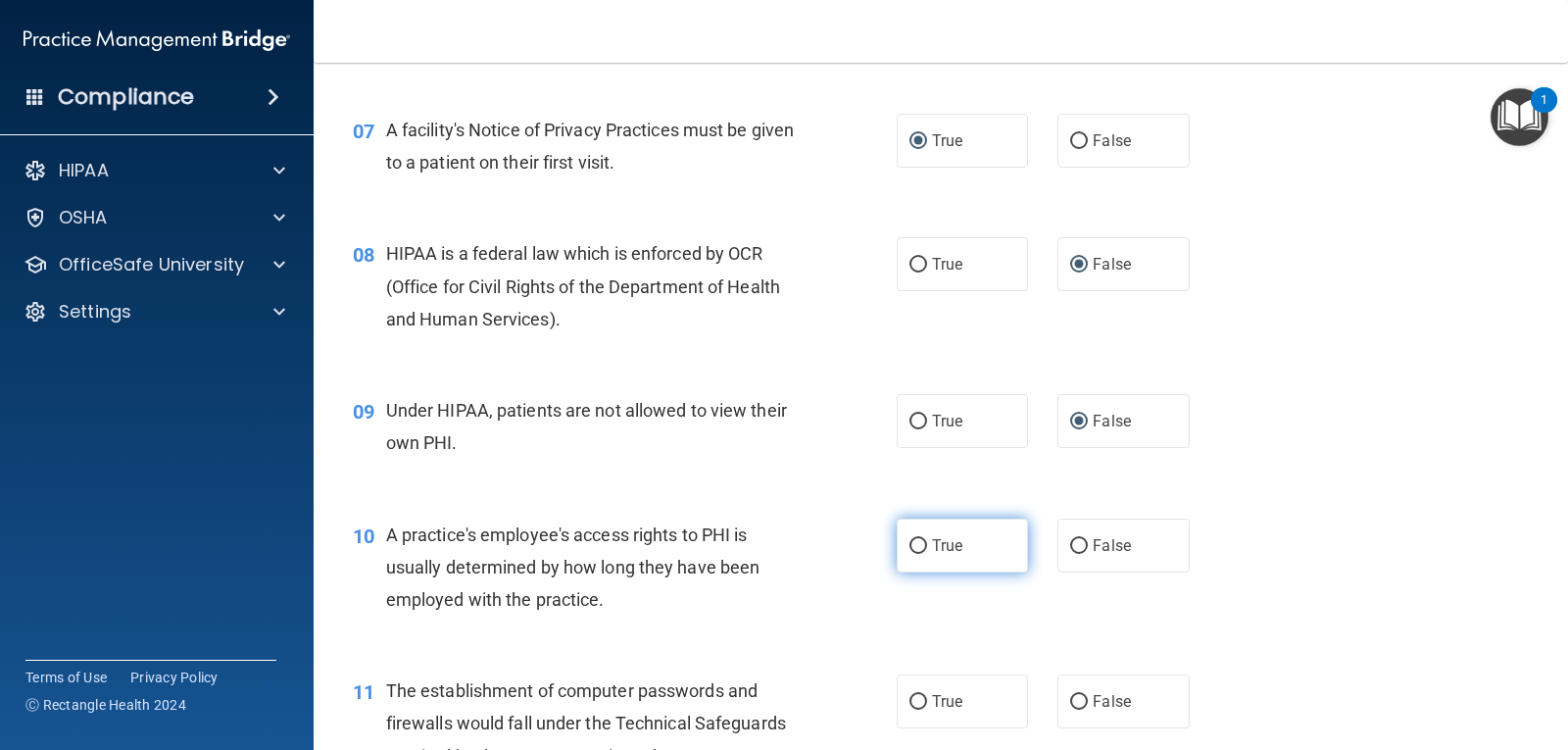 click on "True" at bounding box center (962, 545) 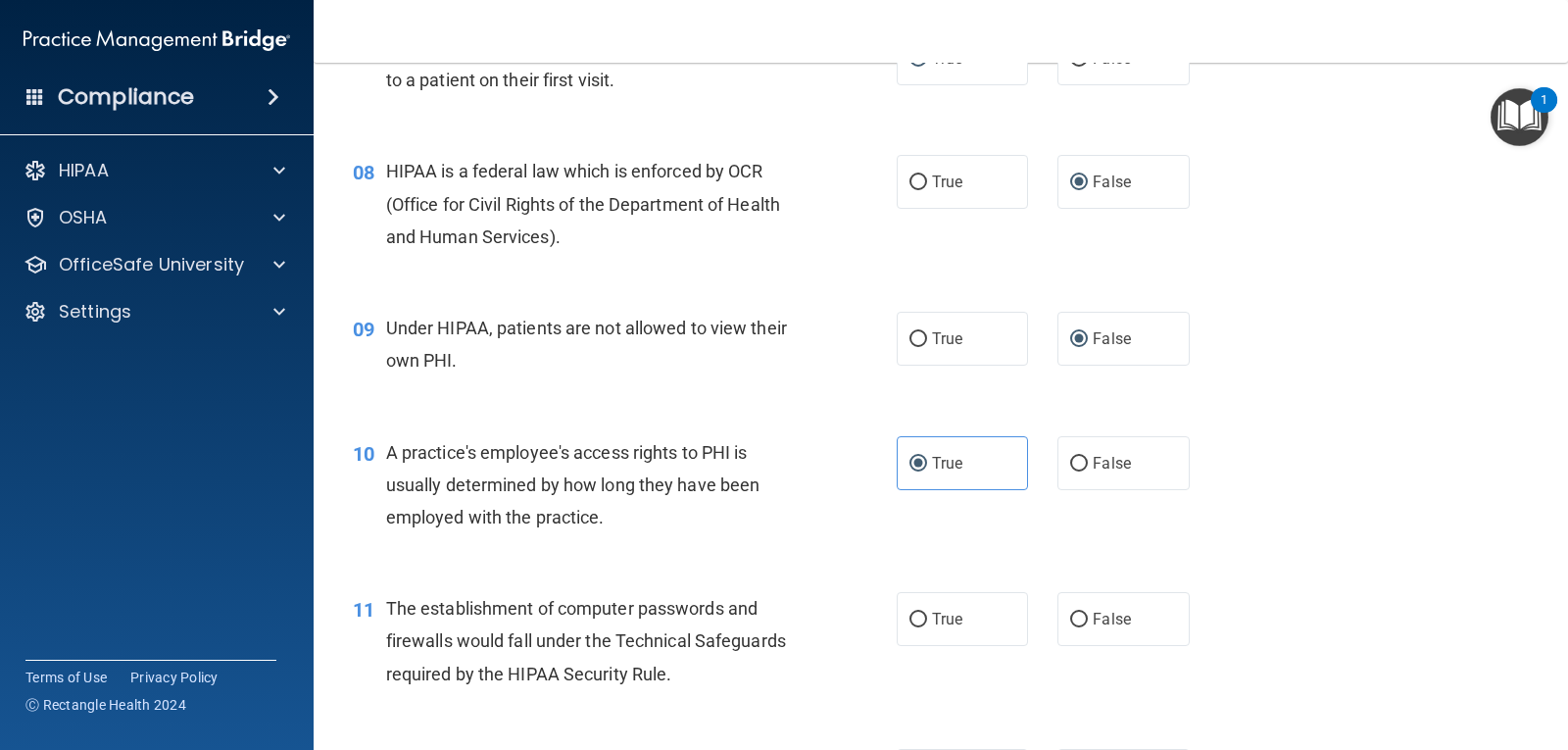scroll, scrollTop: 1275, scrollLeft: 0, axis: vertical 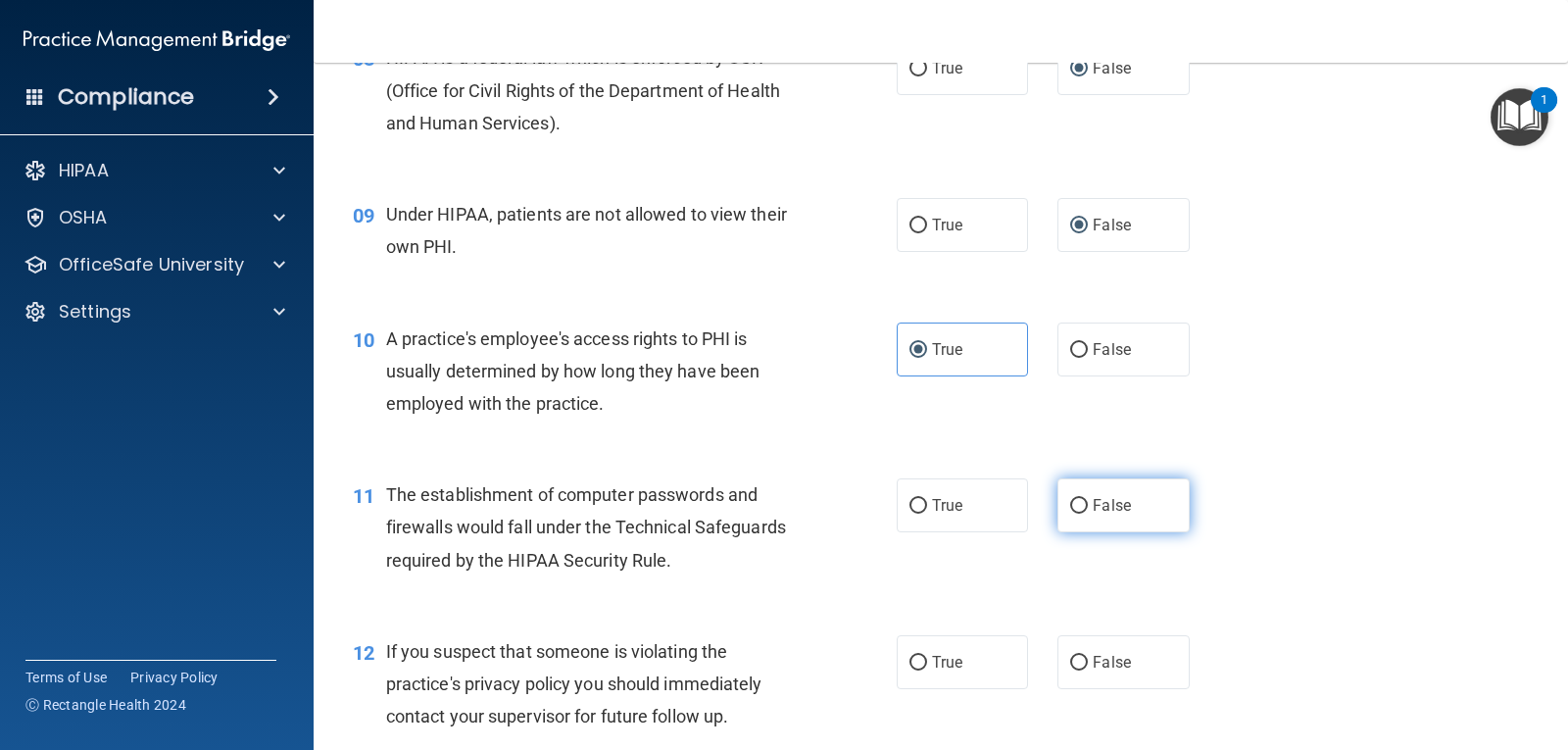 click on "False" at bounding box center (1079, 506) 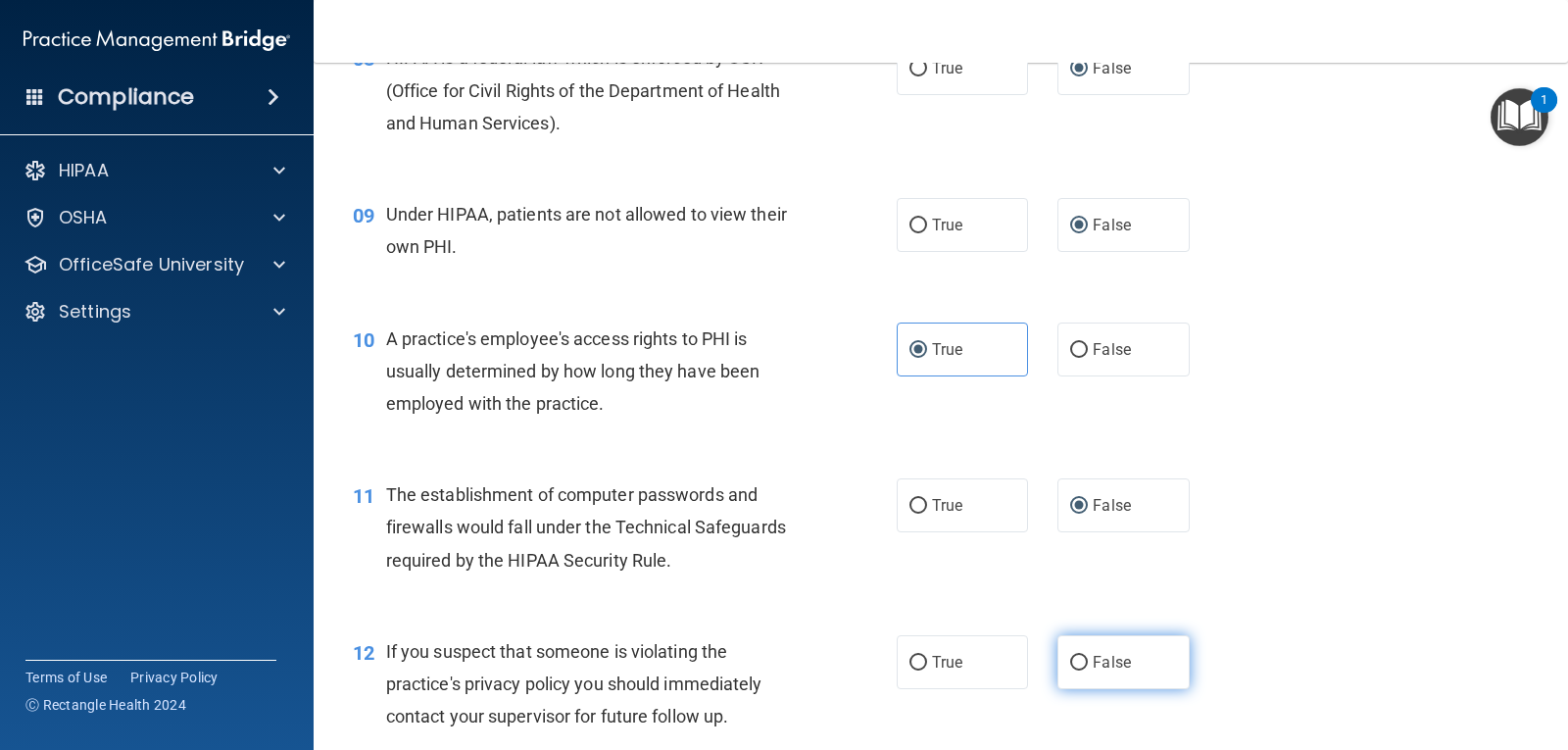 click on "False" at bounding box center (1079, 663) 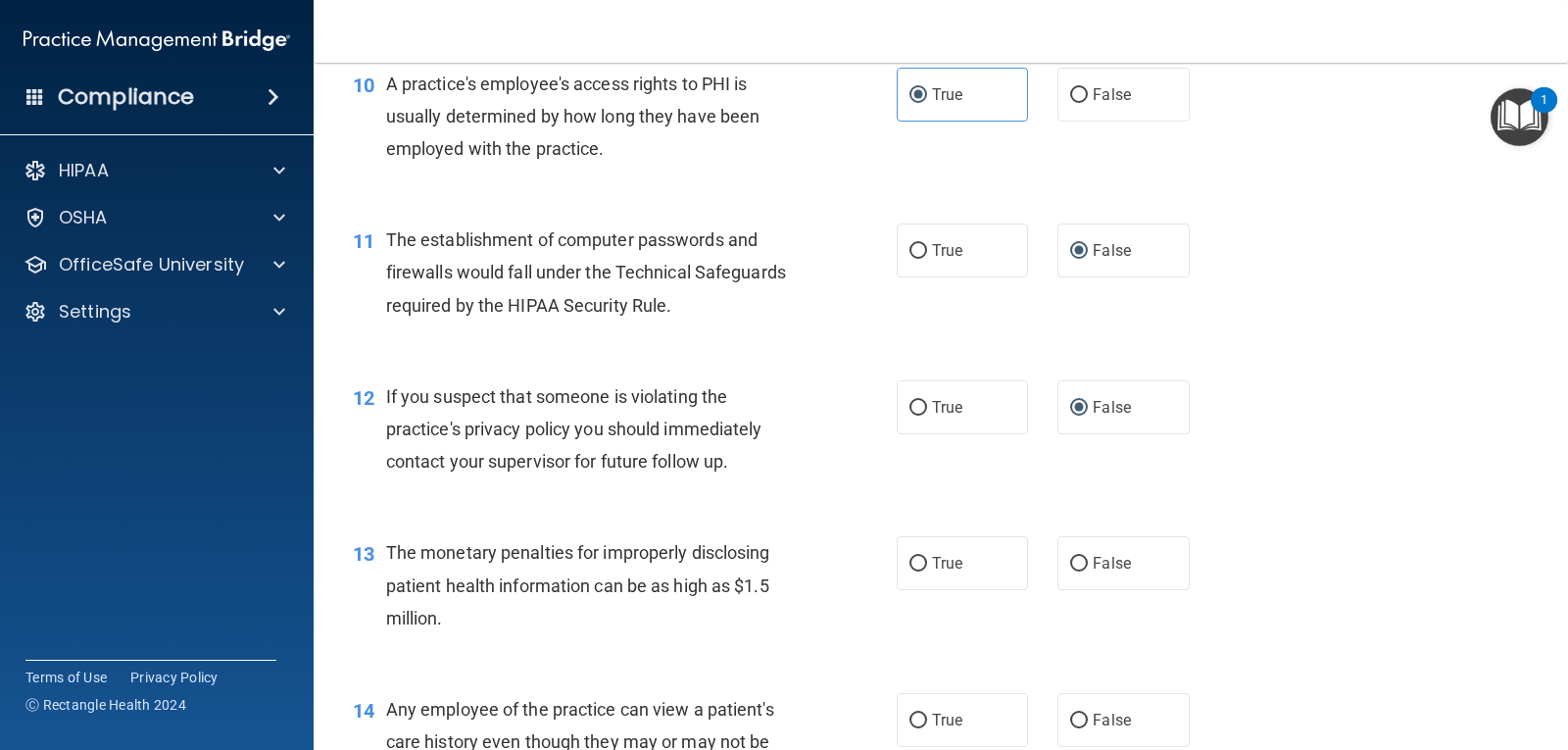 scroll, scrollTop: 1569, scrollLeft: 0, axis: vertical 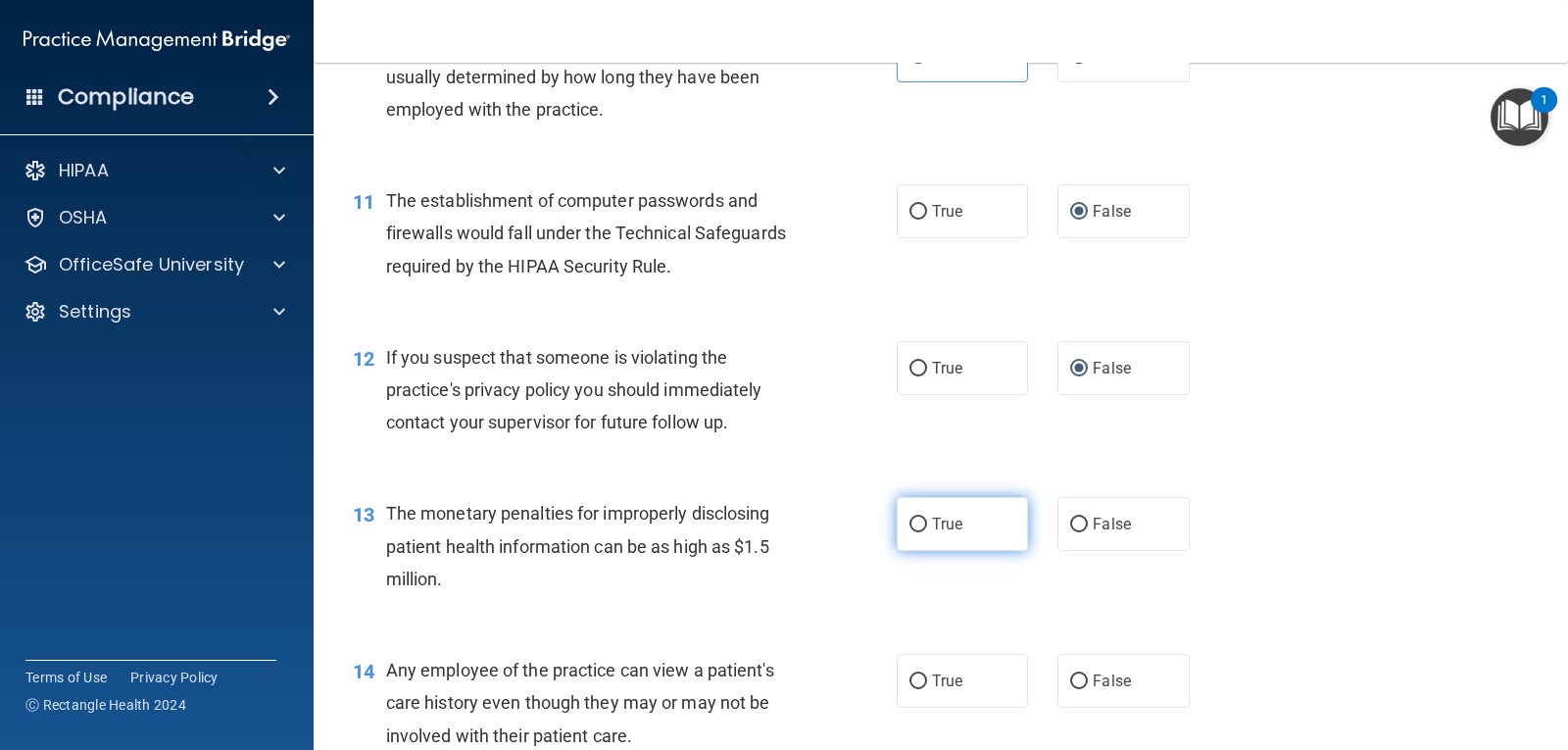 click on "True" at bounding box center (918, 525) 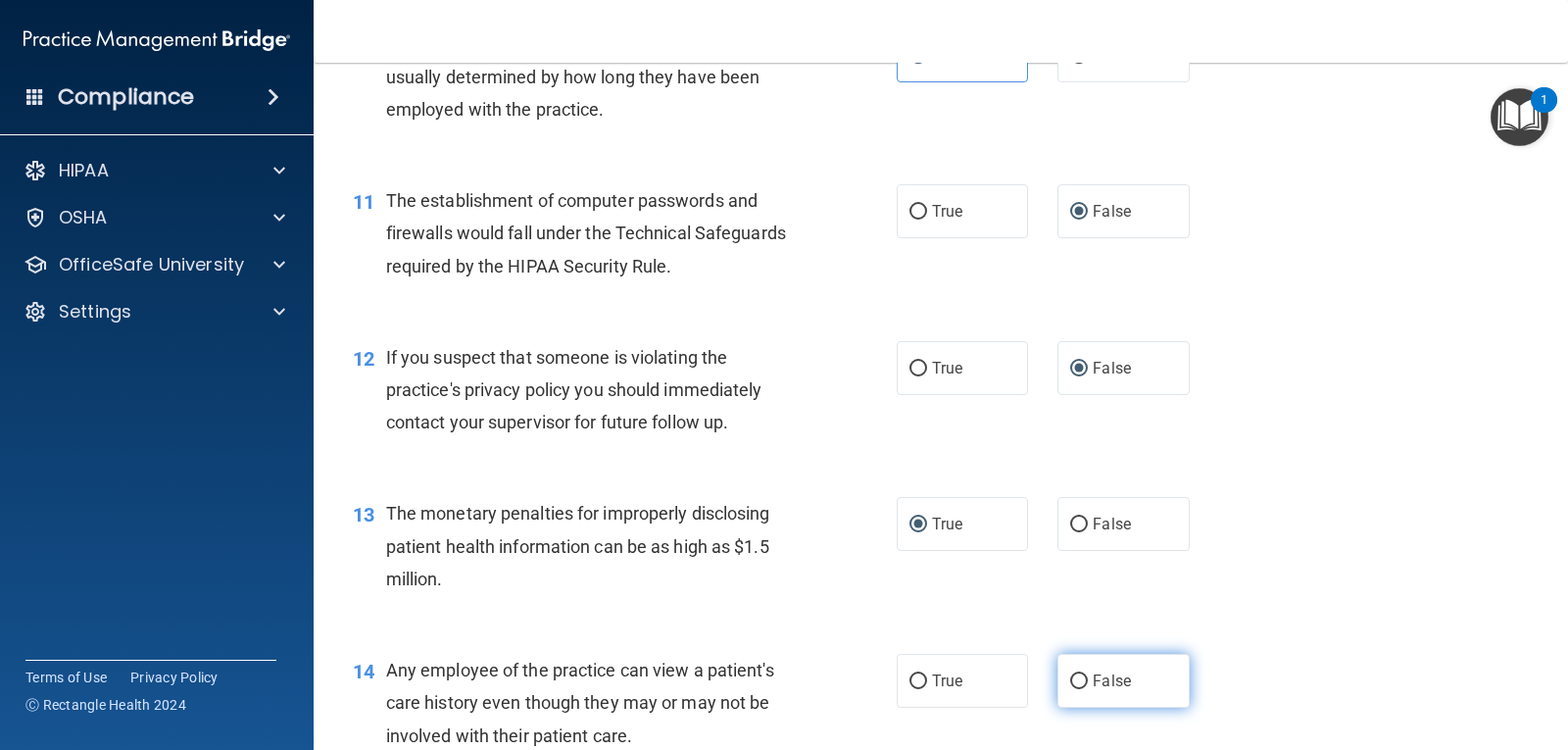 click on "False" at bounding box center (1079, 681) 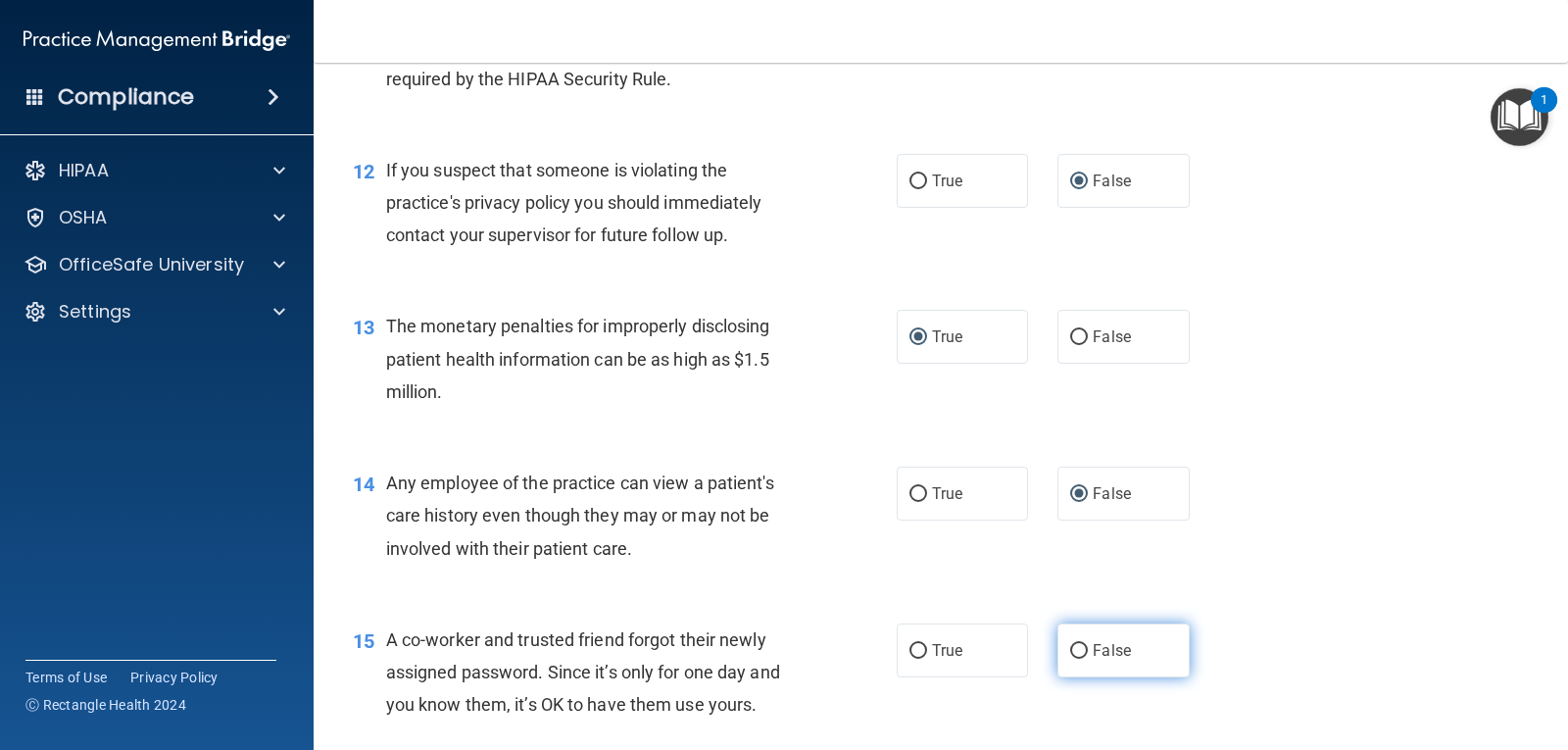 scroll, scrollTop: 1765, scrollLeft: 0, axis: vertical 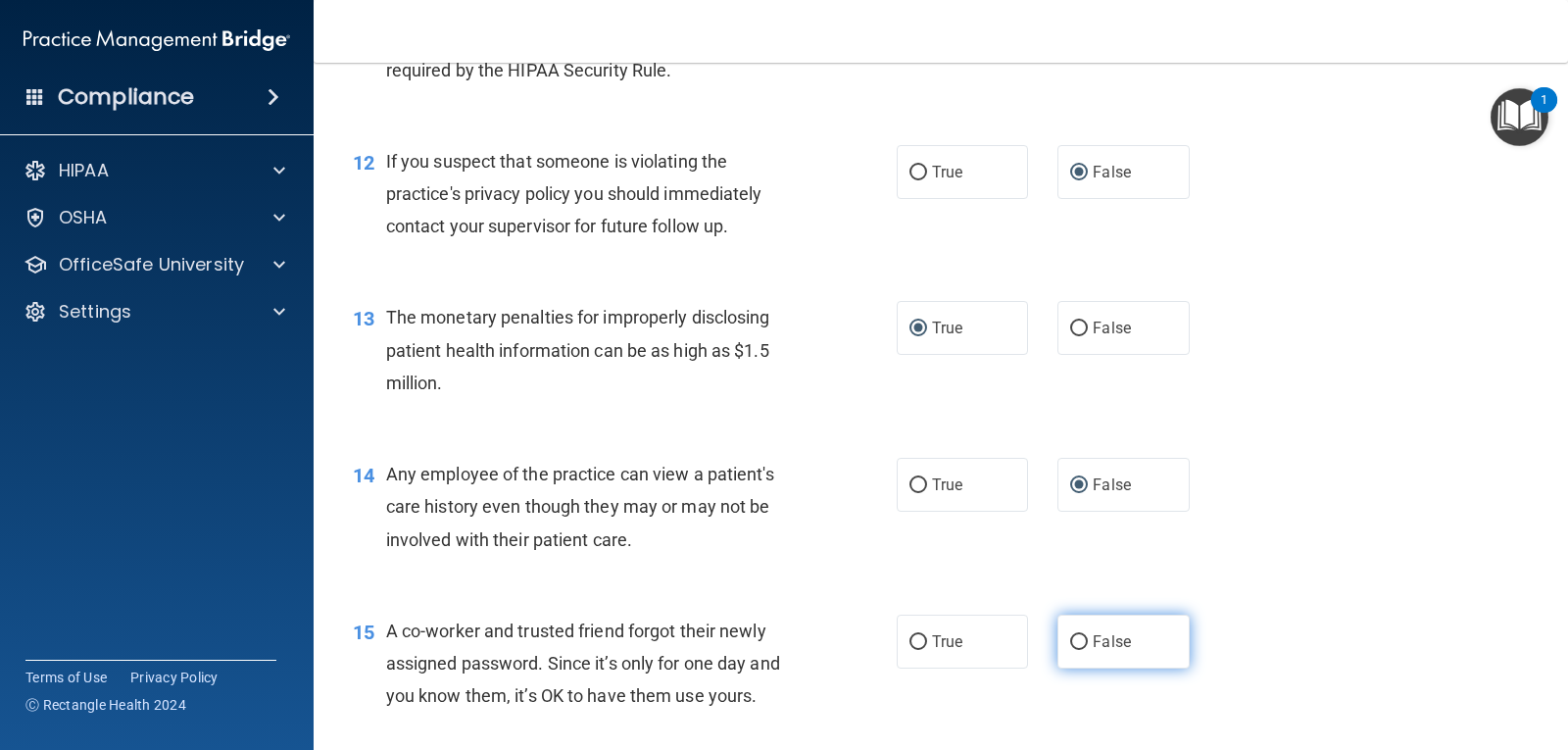 click on "False" at bounding box center (1079, 642) 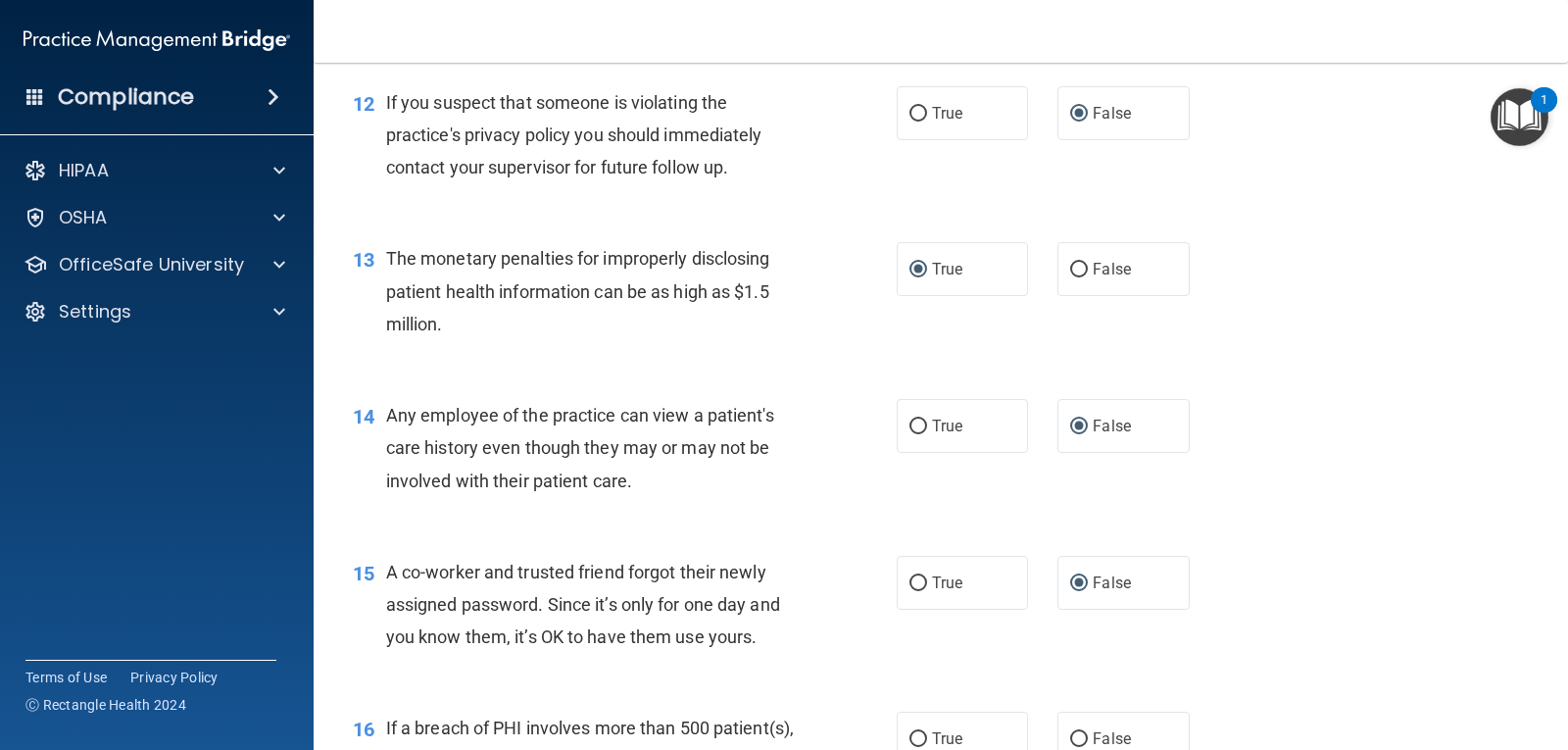 scroll, scrollTop: 1961, scrollLeft: 0, axis: vertical 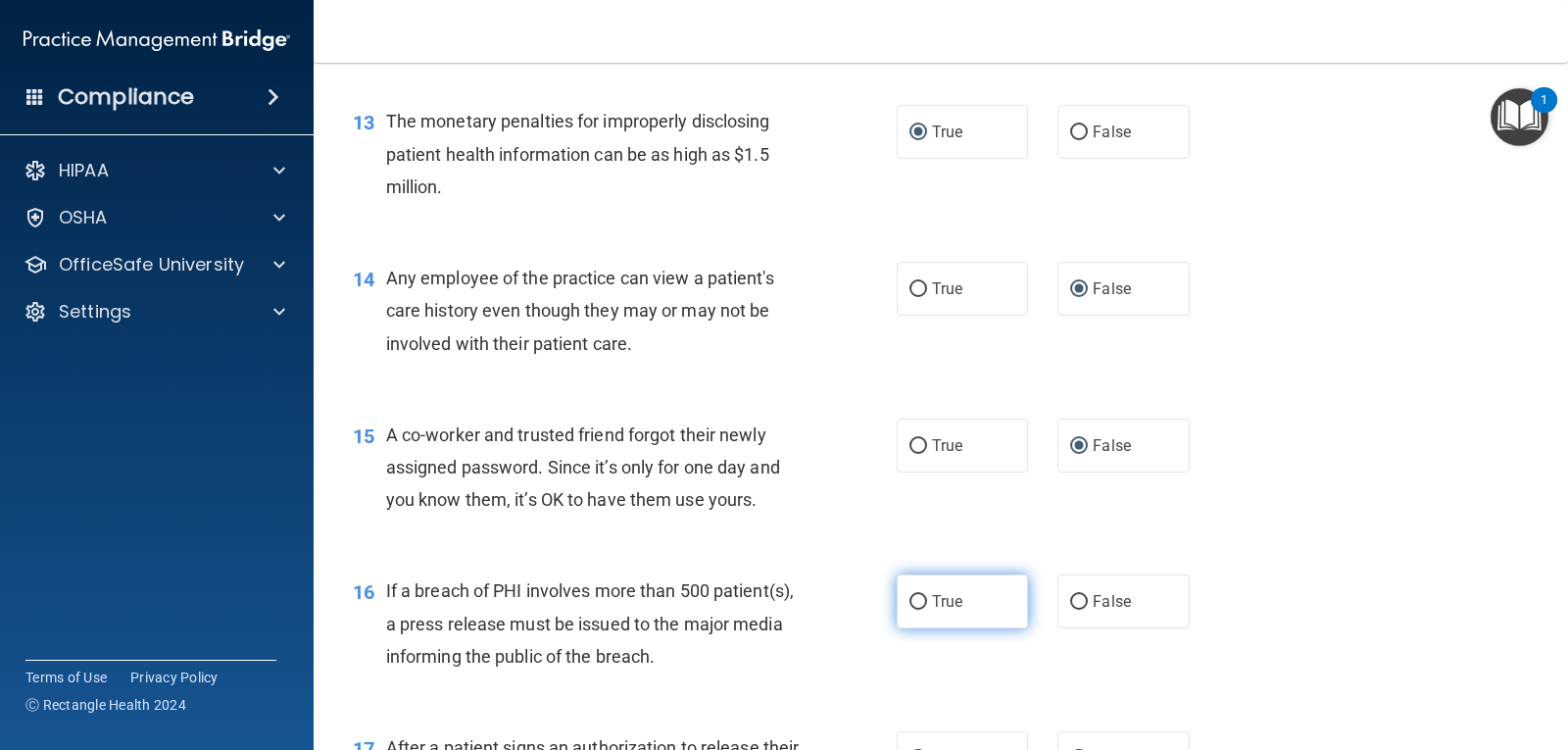 click on "True" at bounding box center [918, 602] 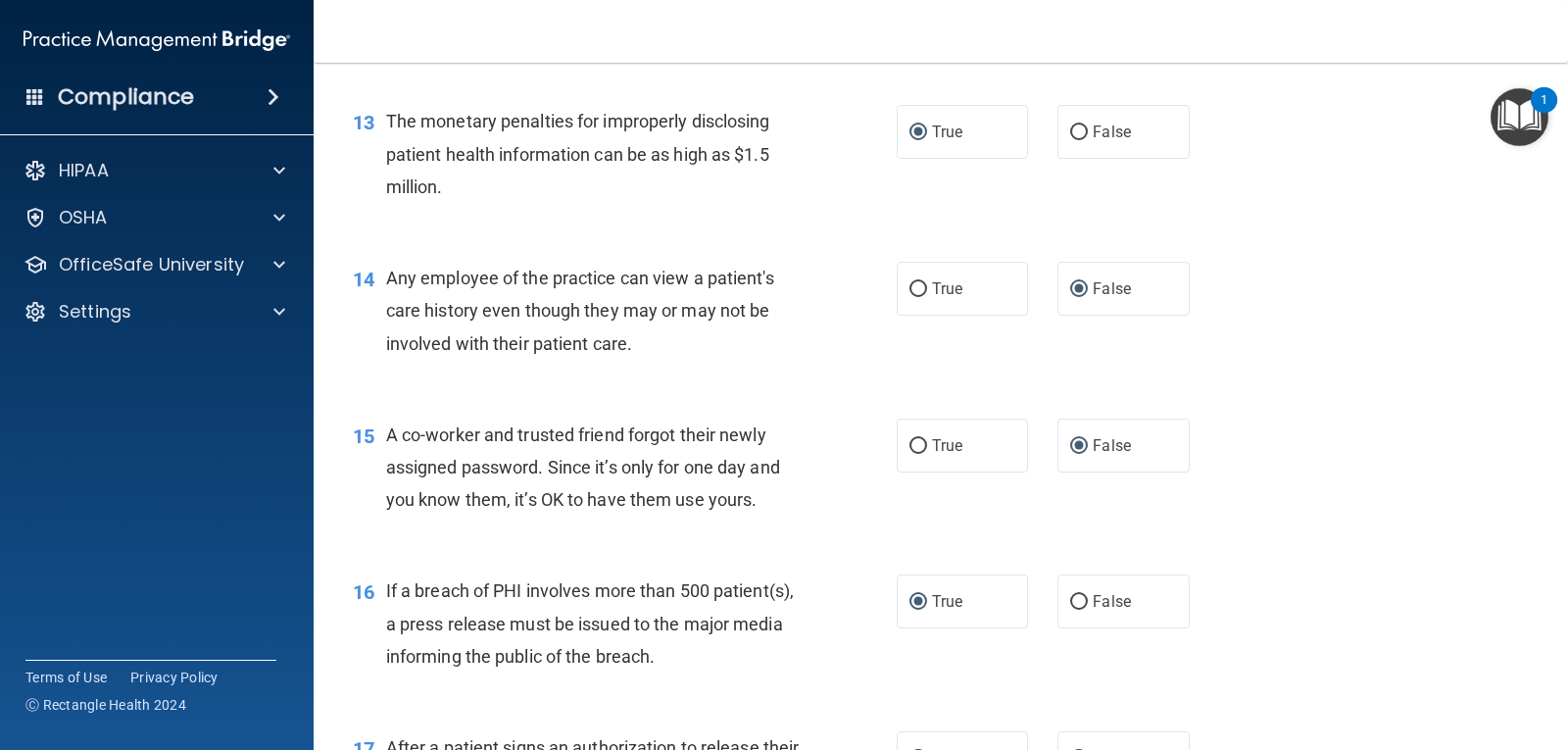 scroll, scrollTop: 2059, scrollLeft: 0, axis: vertical 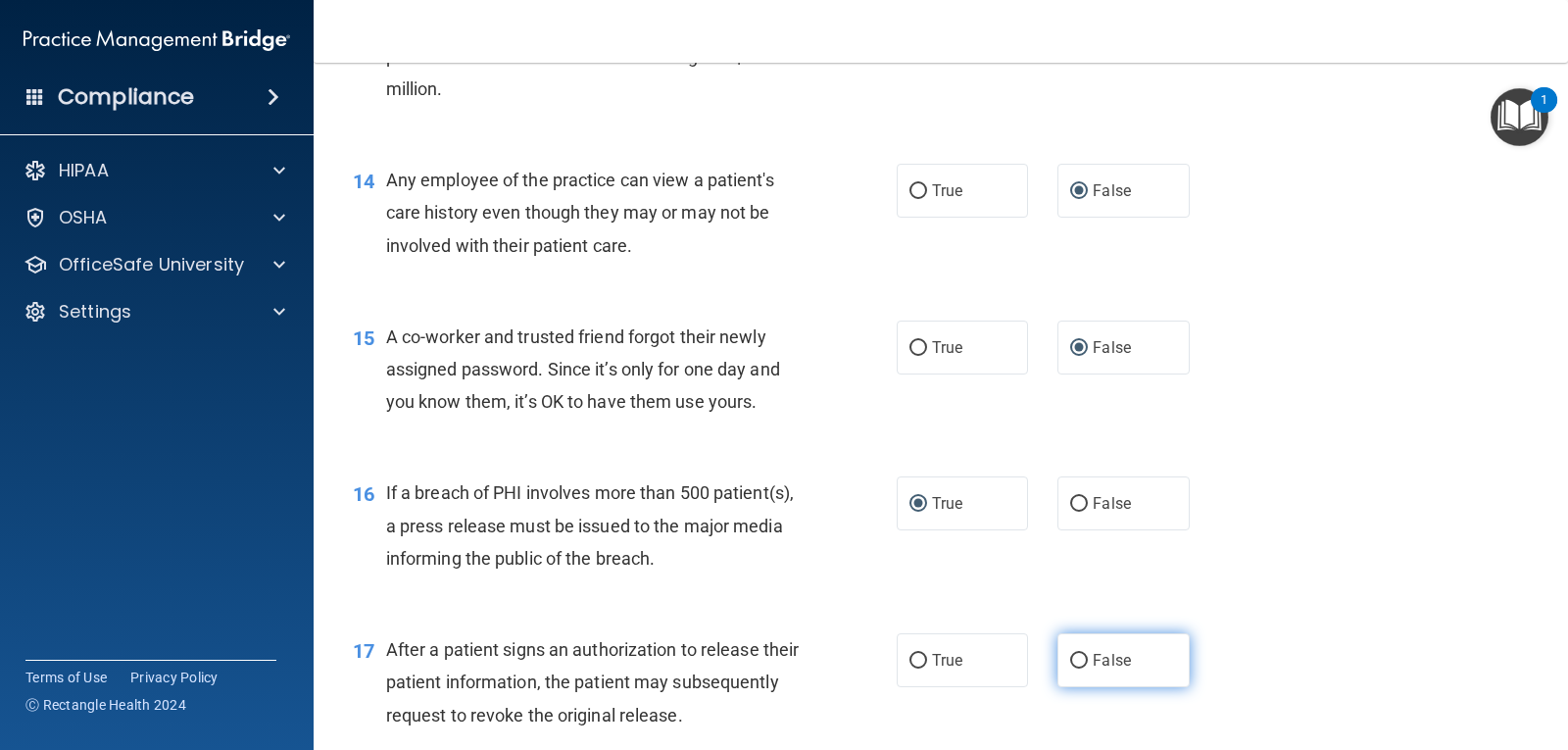 click on "False" at bounding box center (1079, 661) 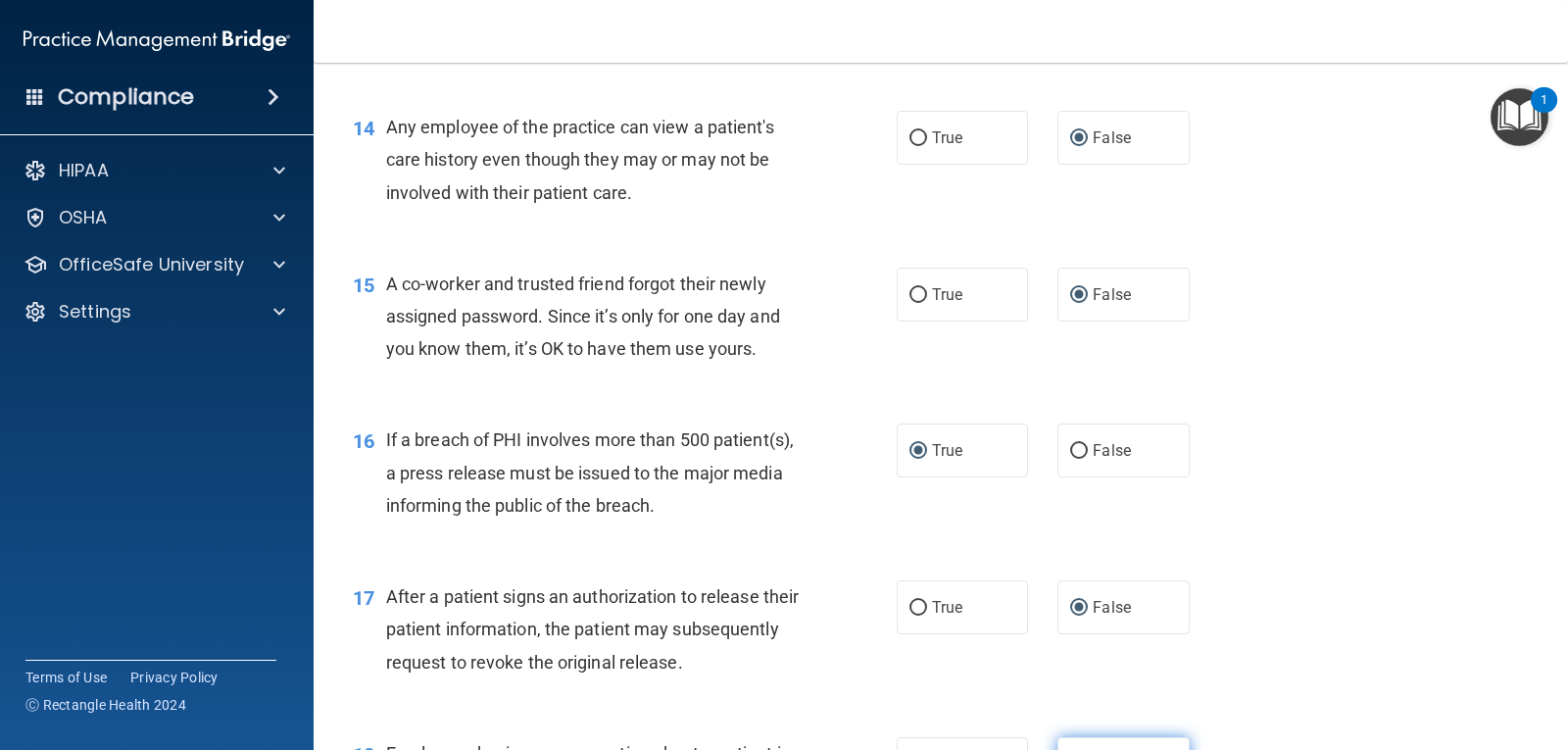 scroll, scrollTop: 2353, scrollLeft: 0, axis: vertical 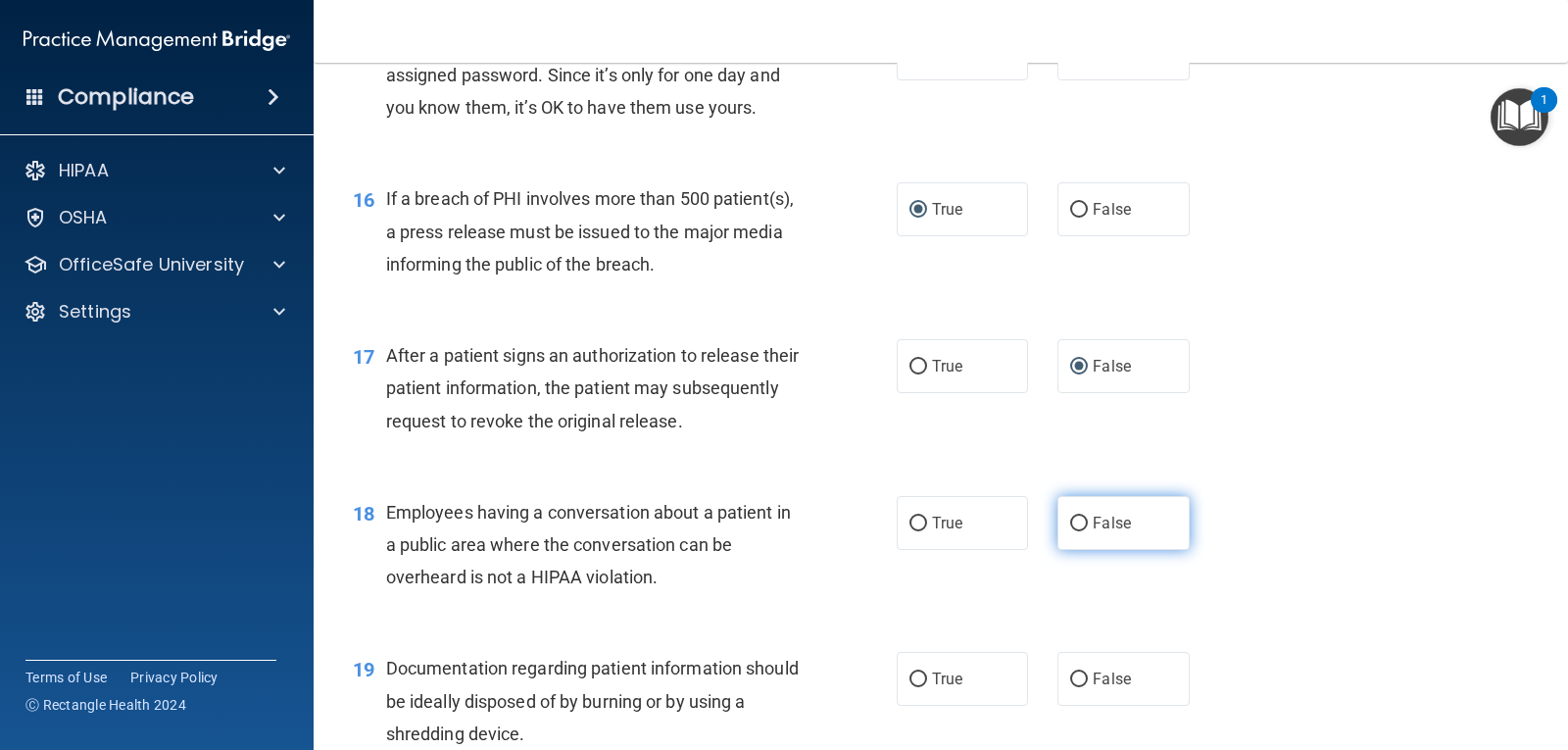 click on "False" at bounding box center (1079, 524) 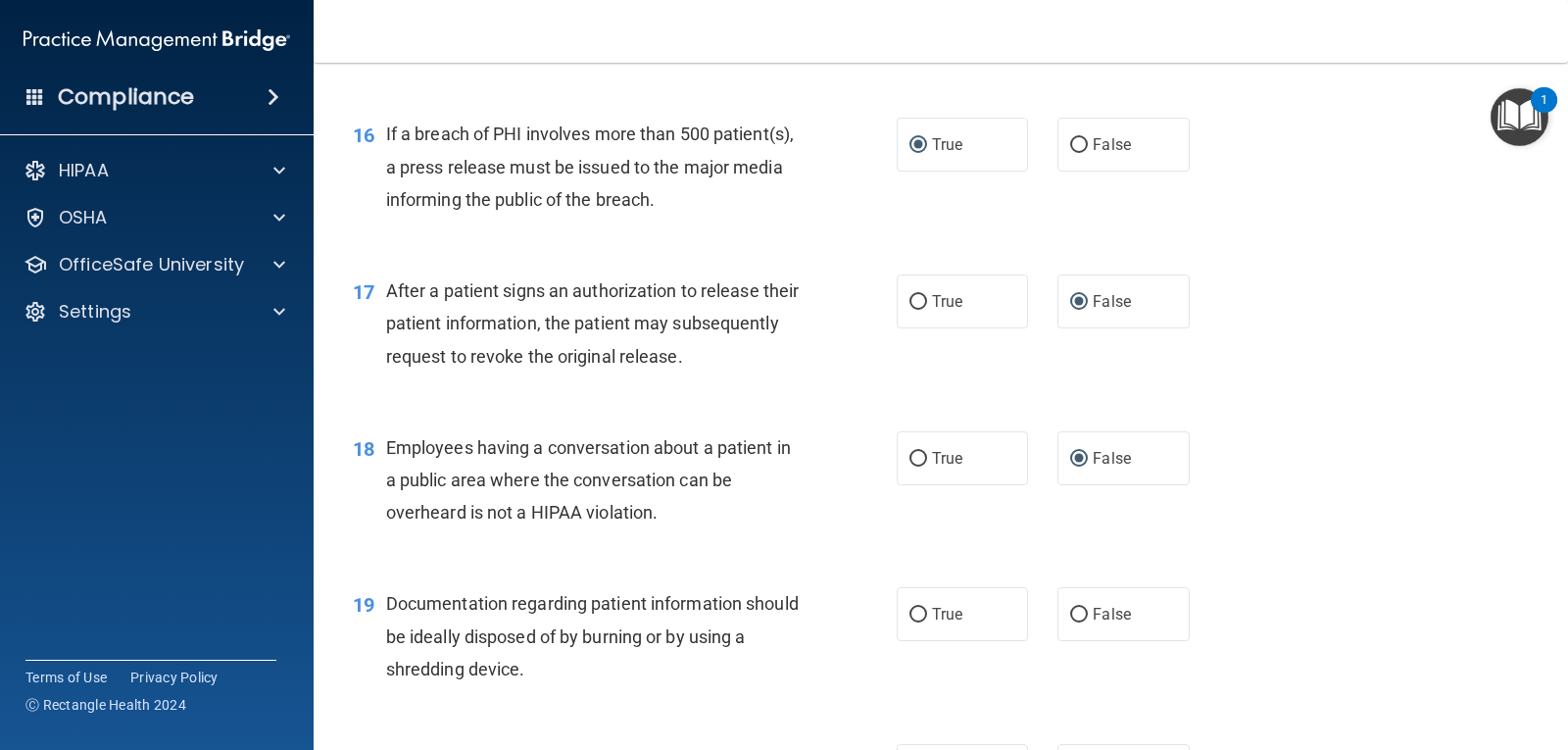 scroll, scrollTop: 2549, scrollLeft: 0, axis: vertical 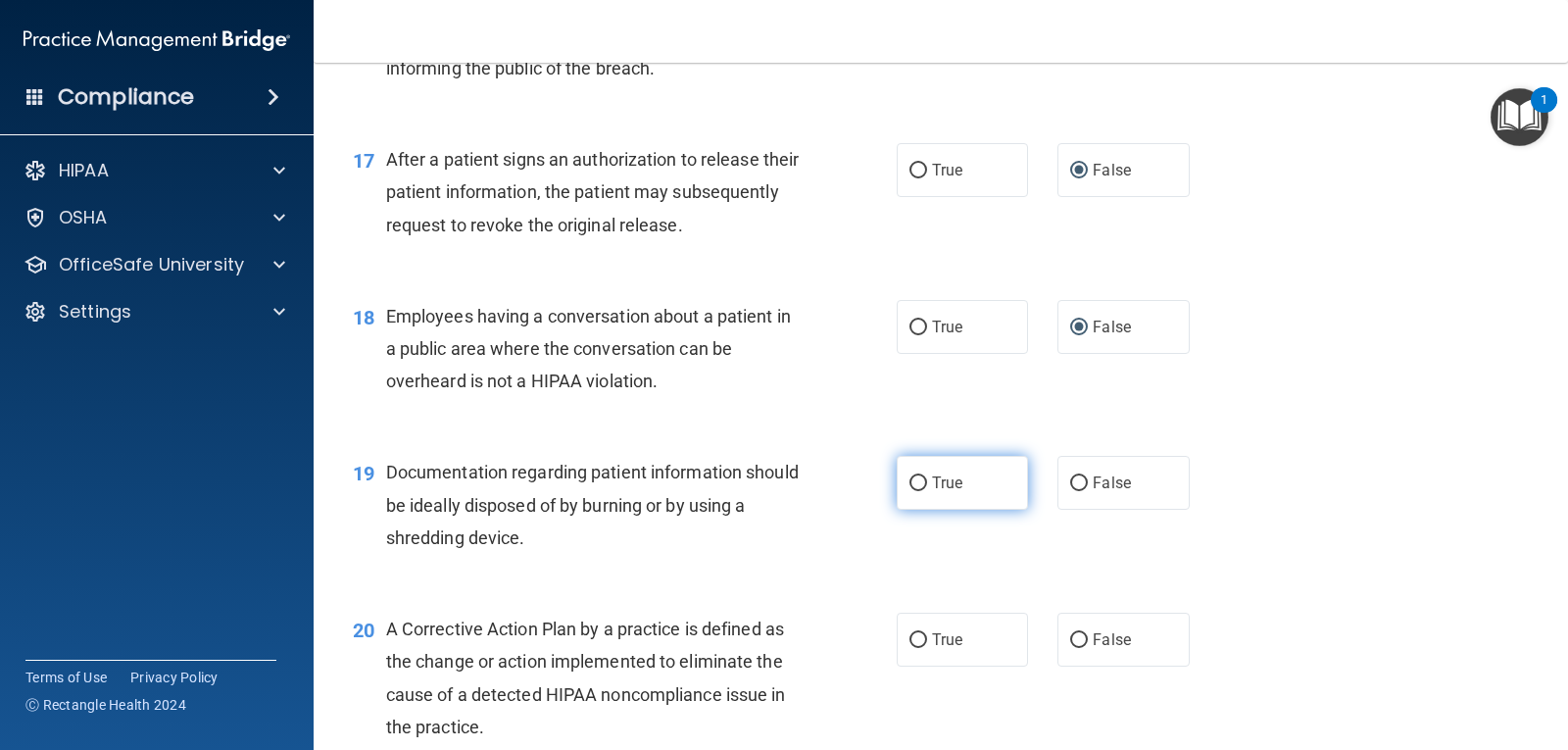 click on "True" at bounding box center (962, 482) 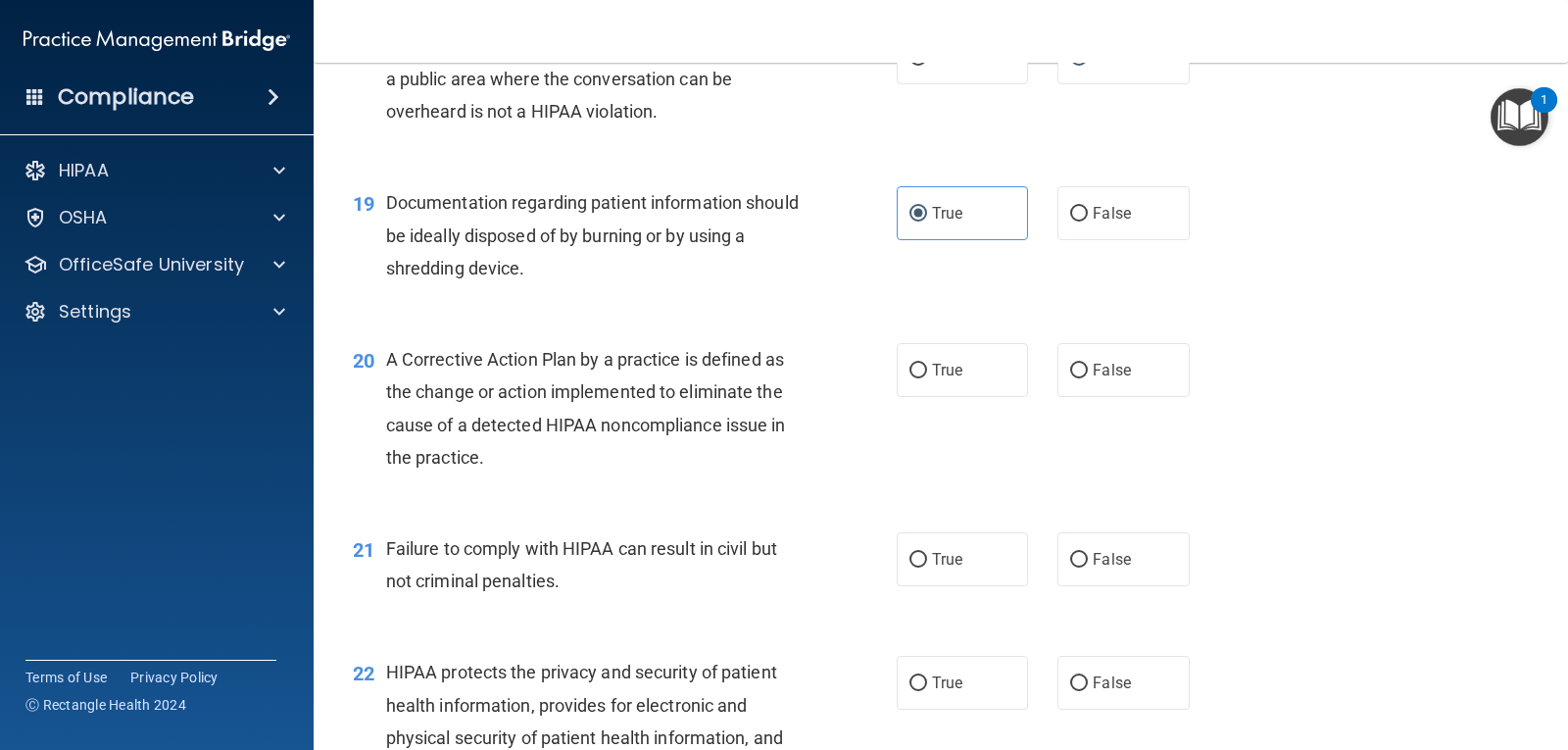 scroll, scrollTop: 2843, scrollLeft: 0, axis: vertical 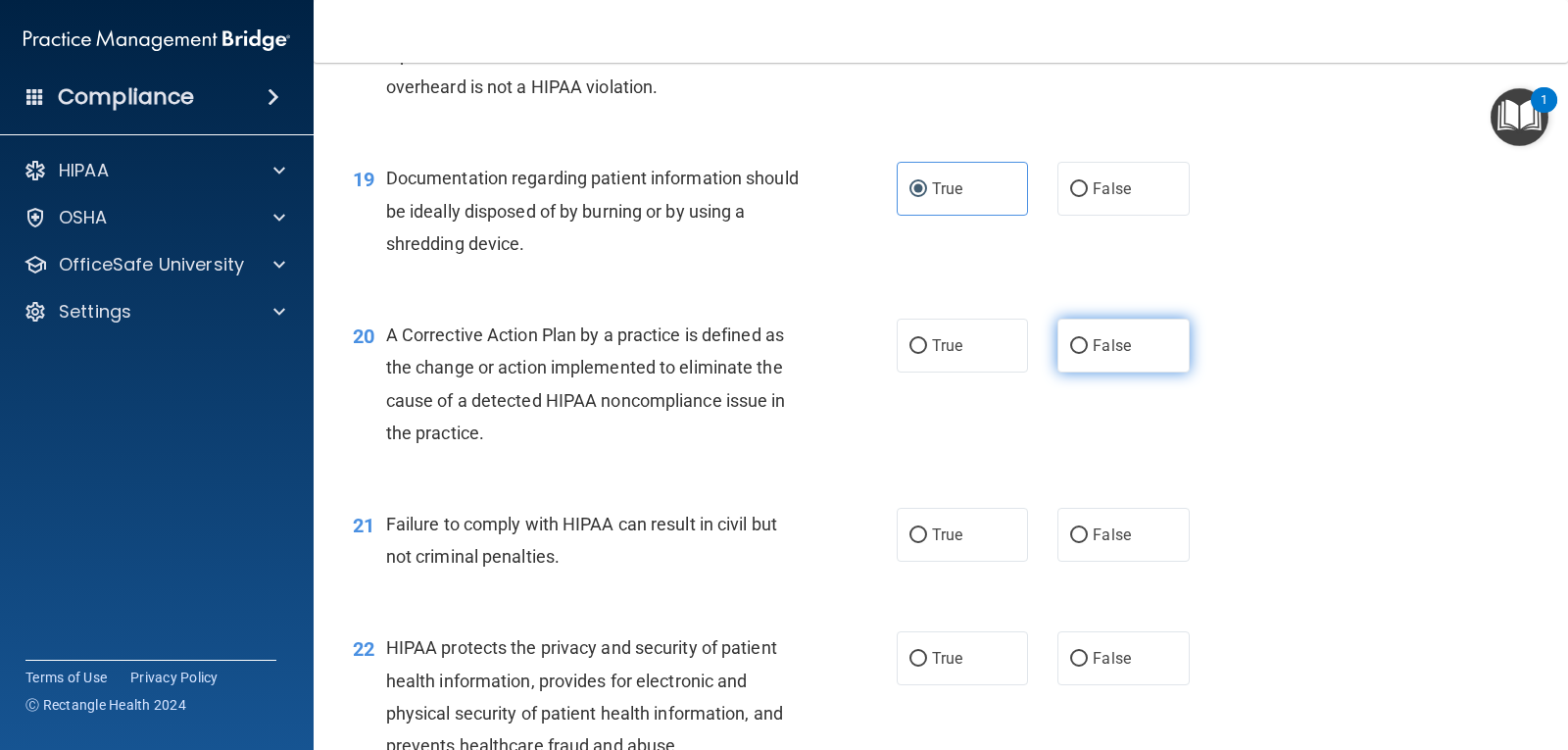 click on "False" at bounding box center (1079, 346) 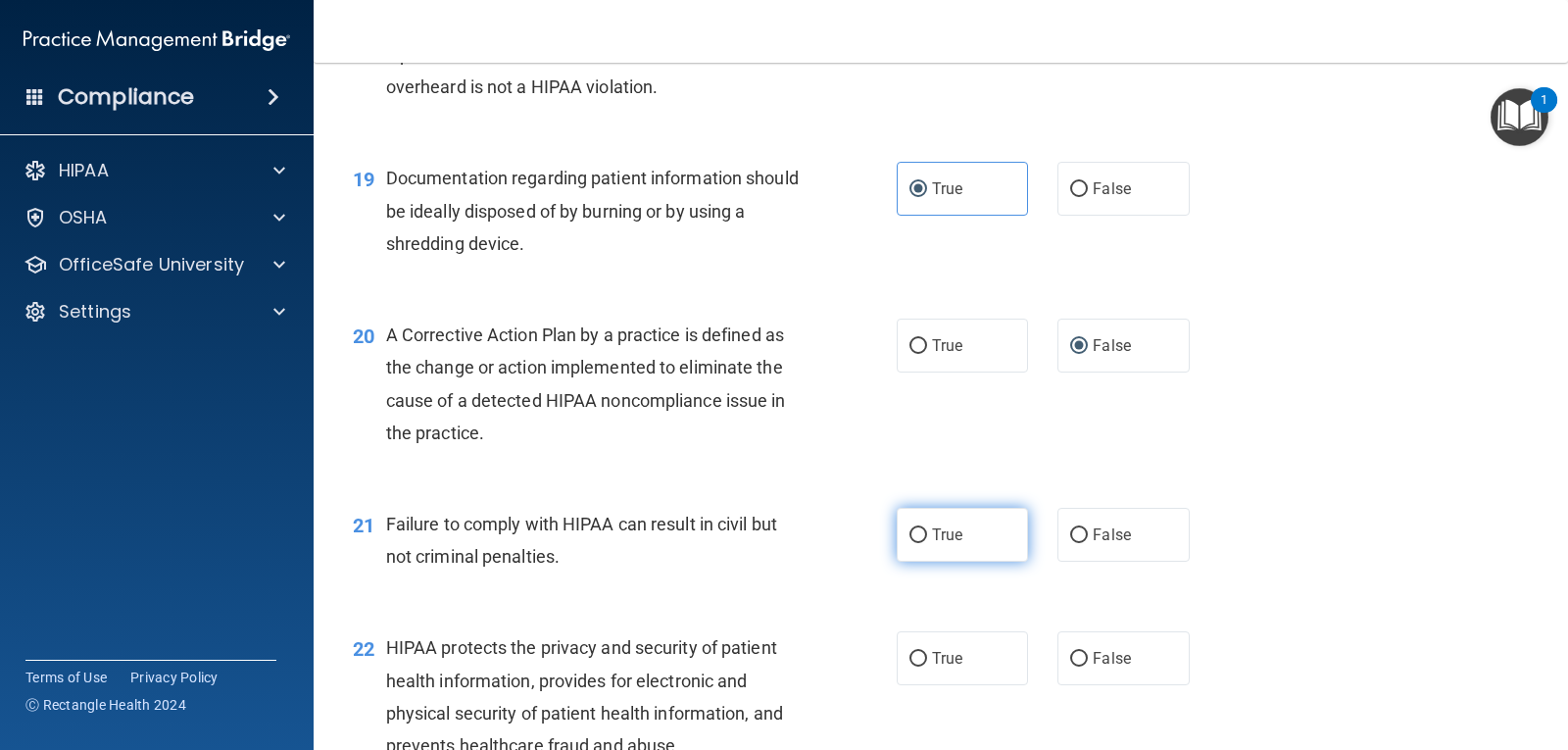 click on "True" at bounding box center [918, 535] 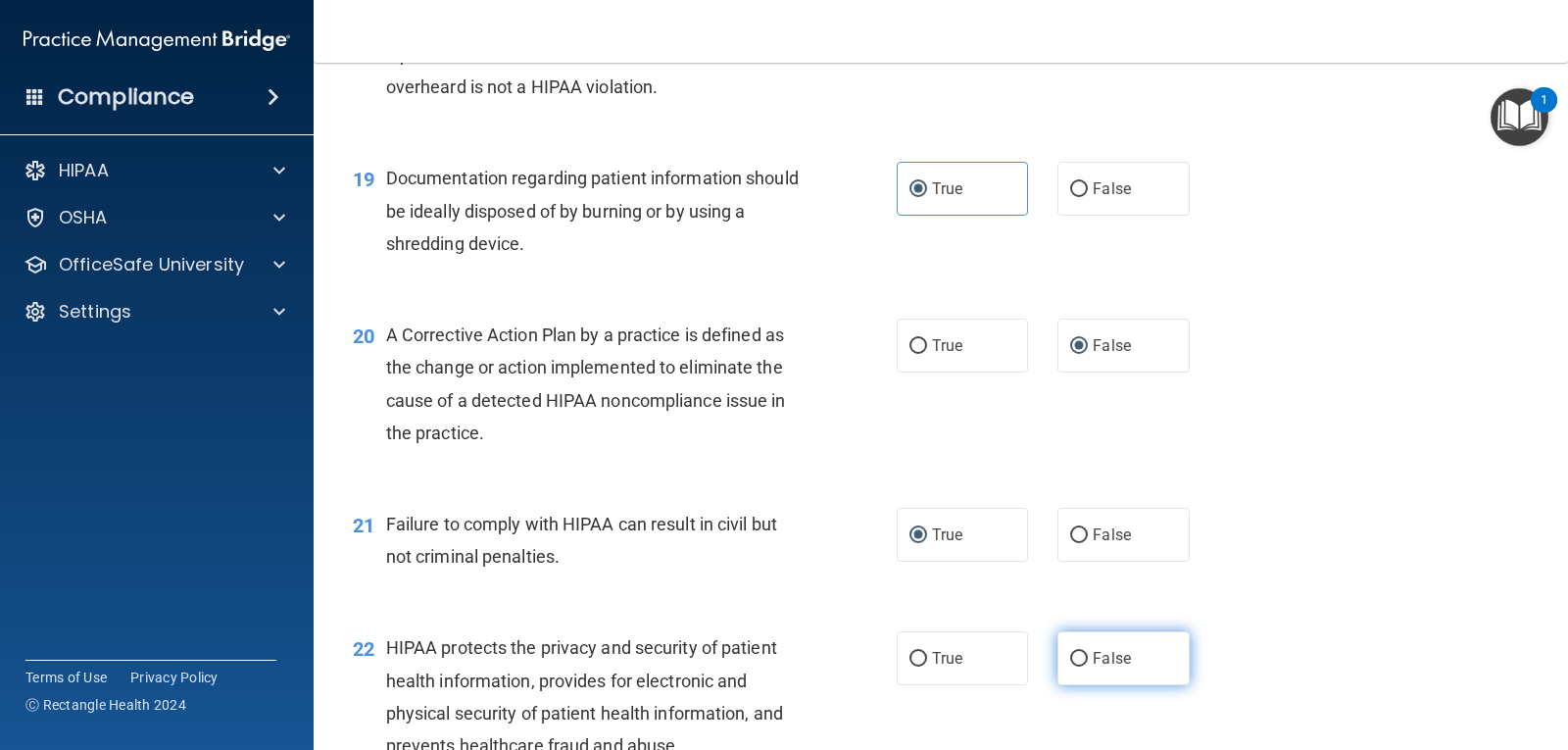 click on "False" at bounding box center [1079, 659] 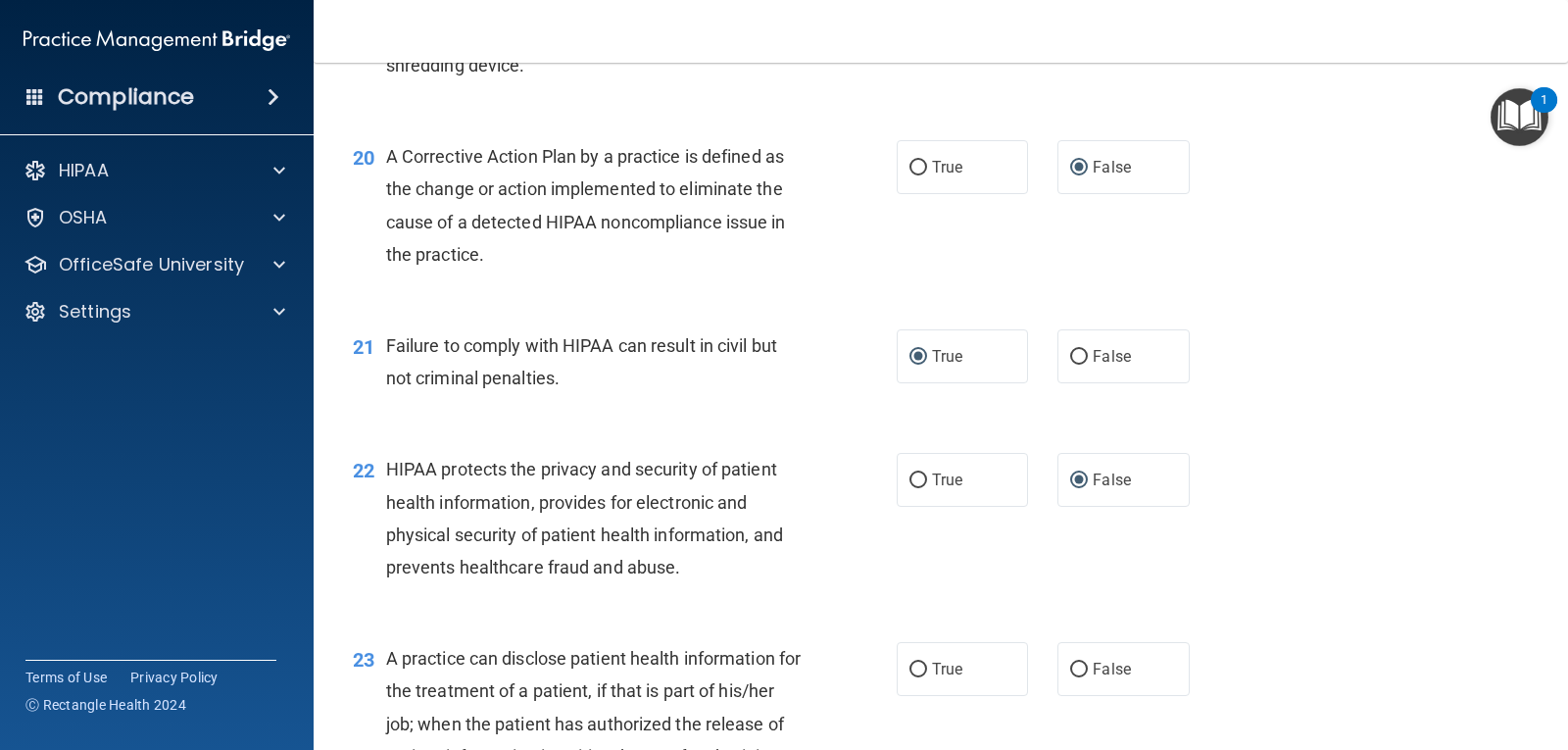 scroll, scrollTop: 3039, scrollLeft: 0, axis: vertical 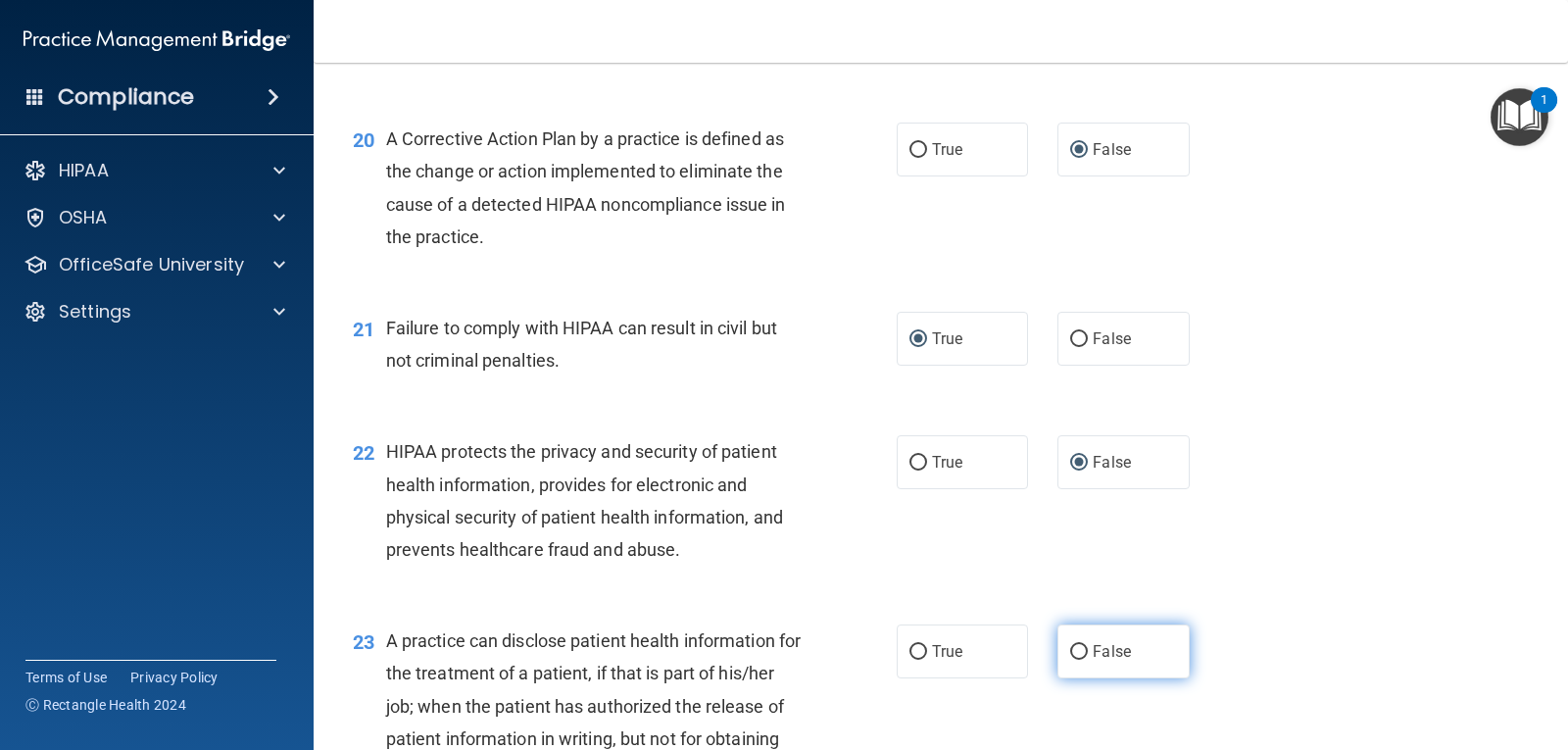 click on "False" at bounding box center [1079, 652] 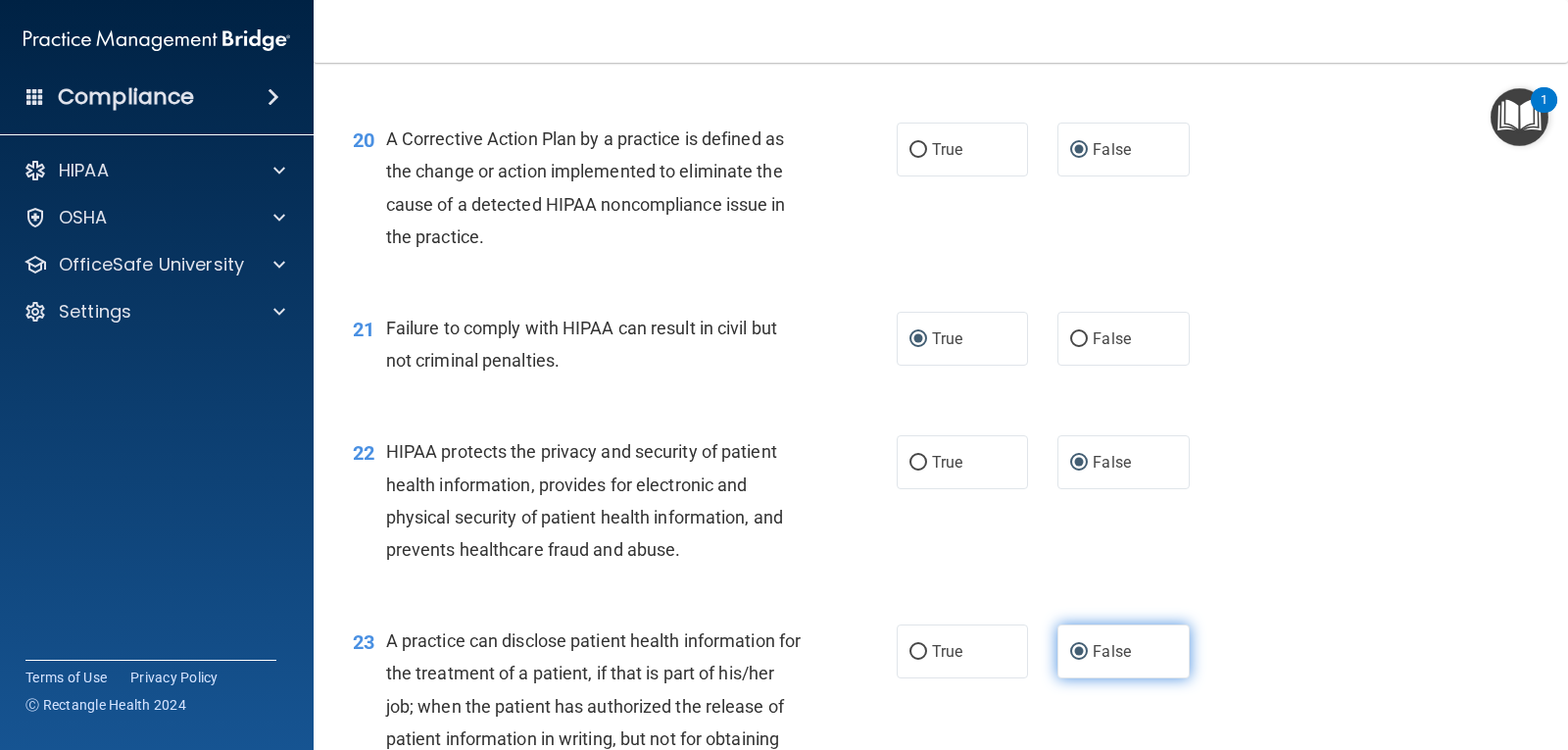 click on "False" at bounding box center (1079, 652) 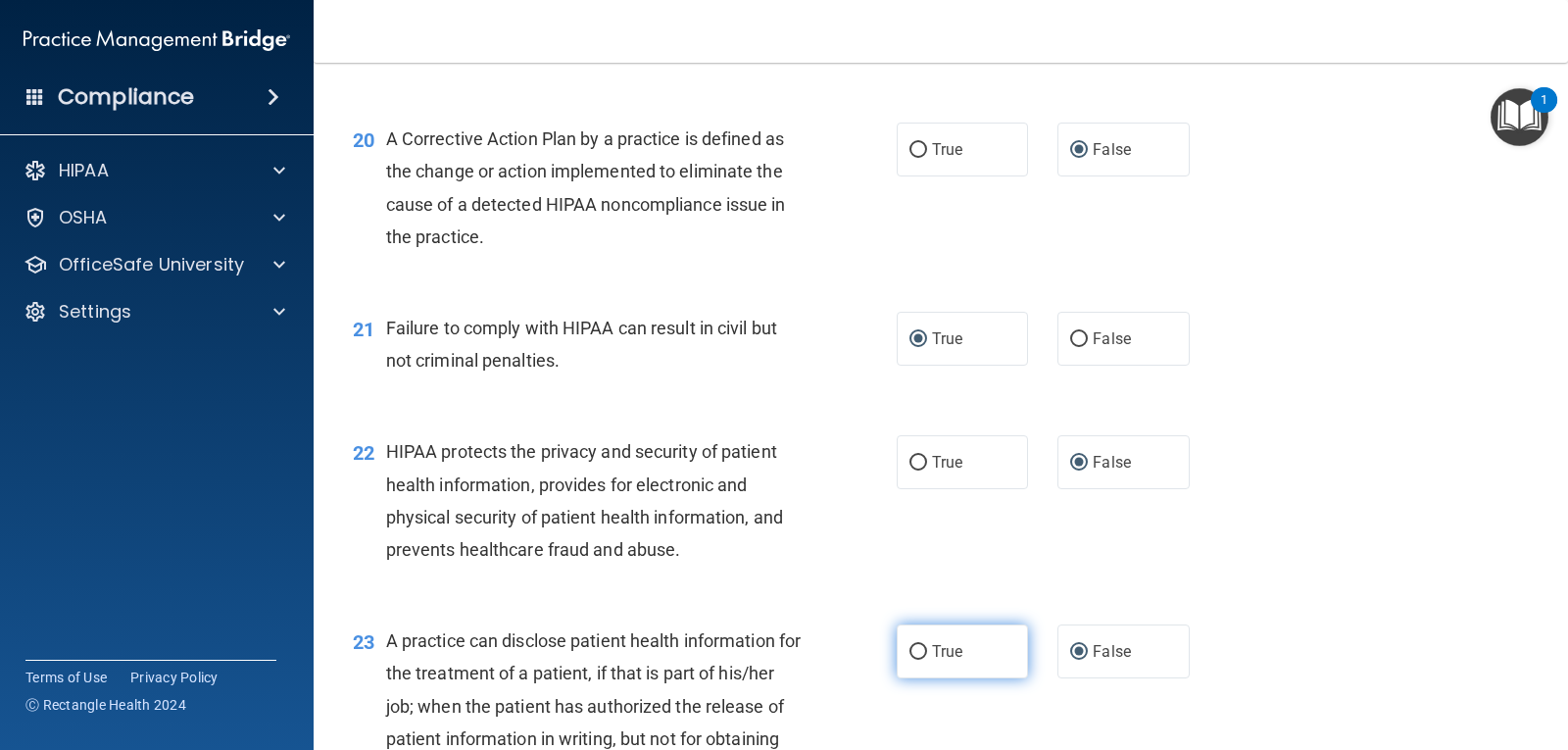 click on "True" at bounding box center (918, 652) 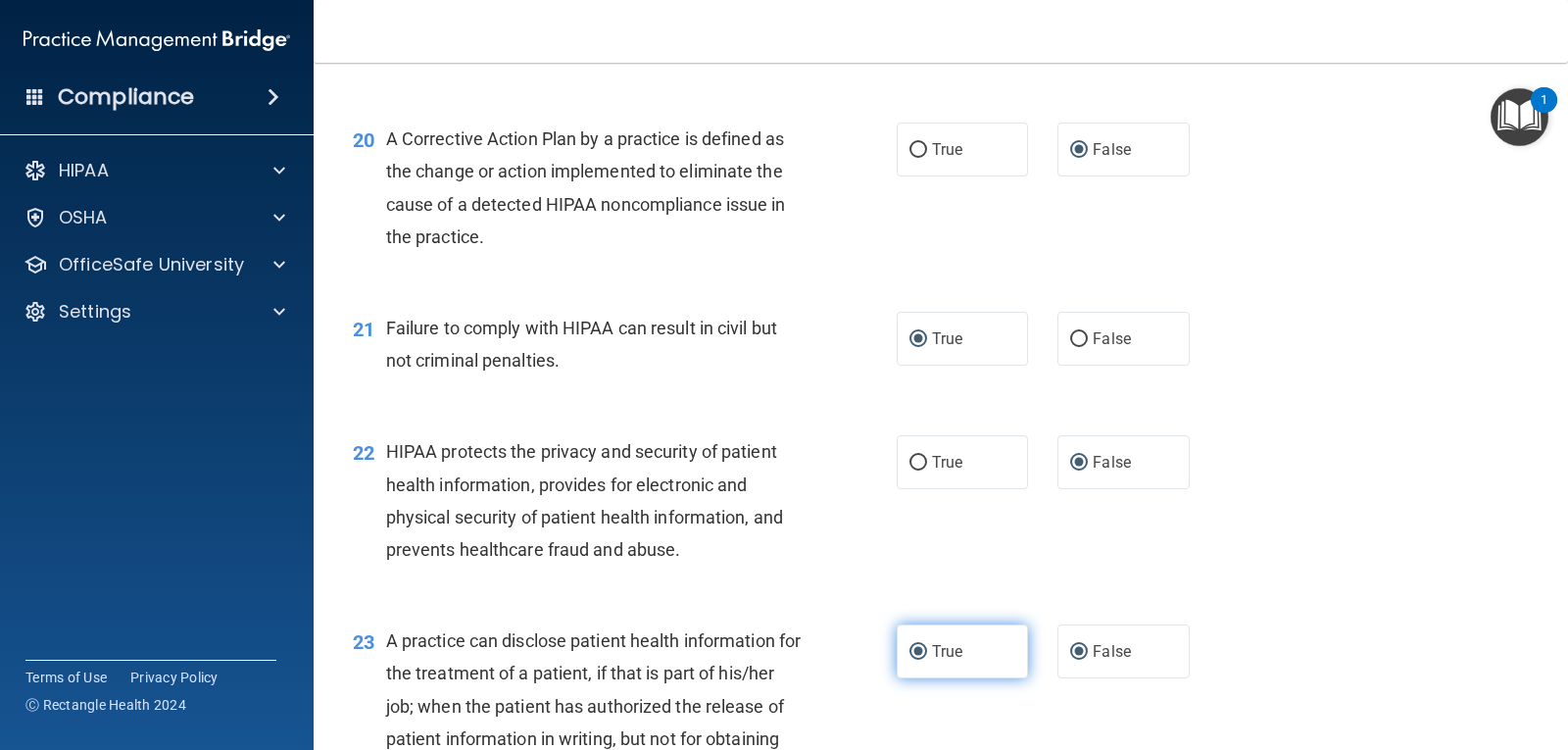radio on "false" 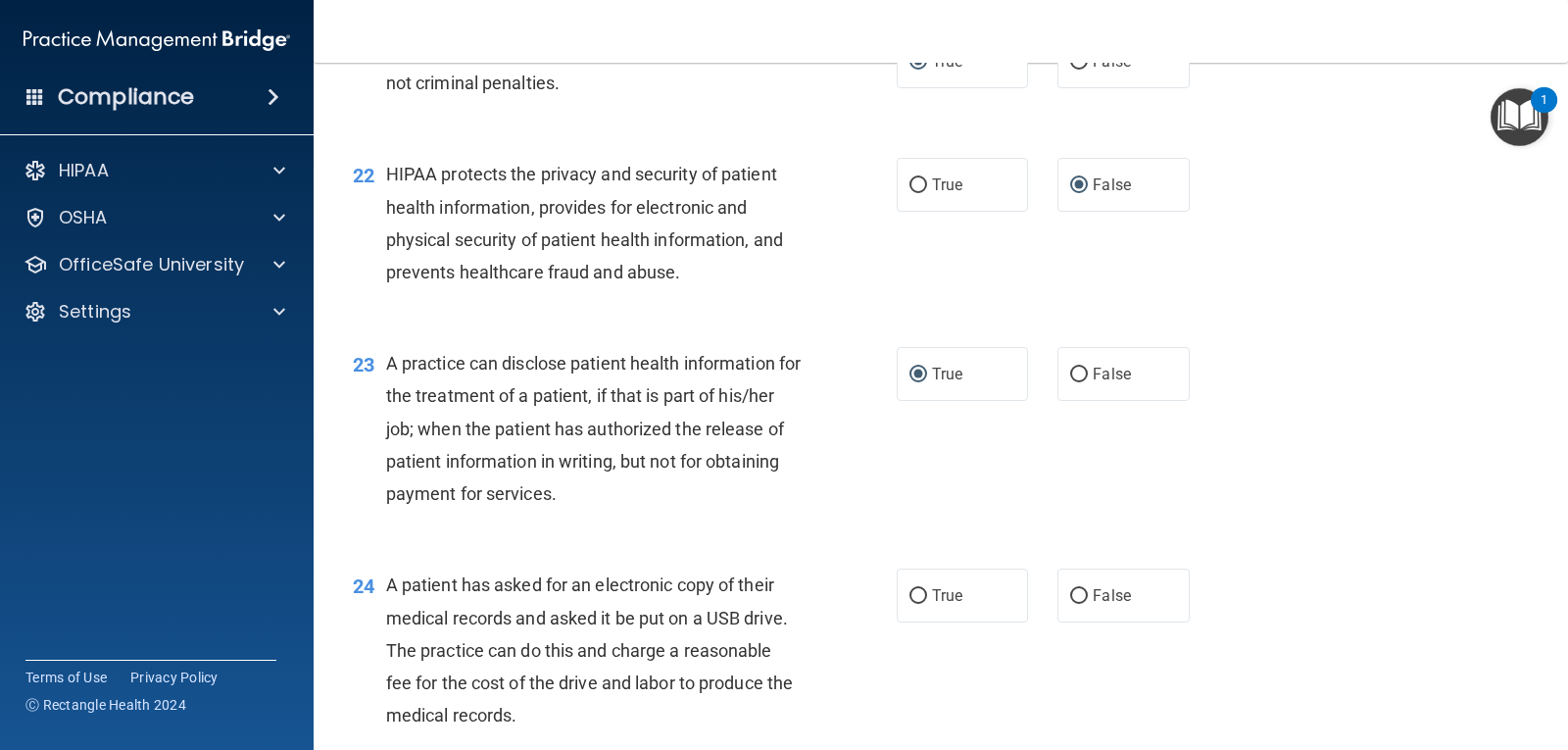 scroll, scrollTop: 3333, scrollLeft: 0, axis: vertical 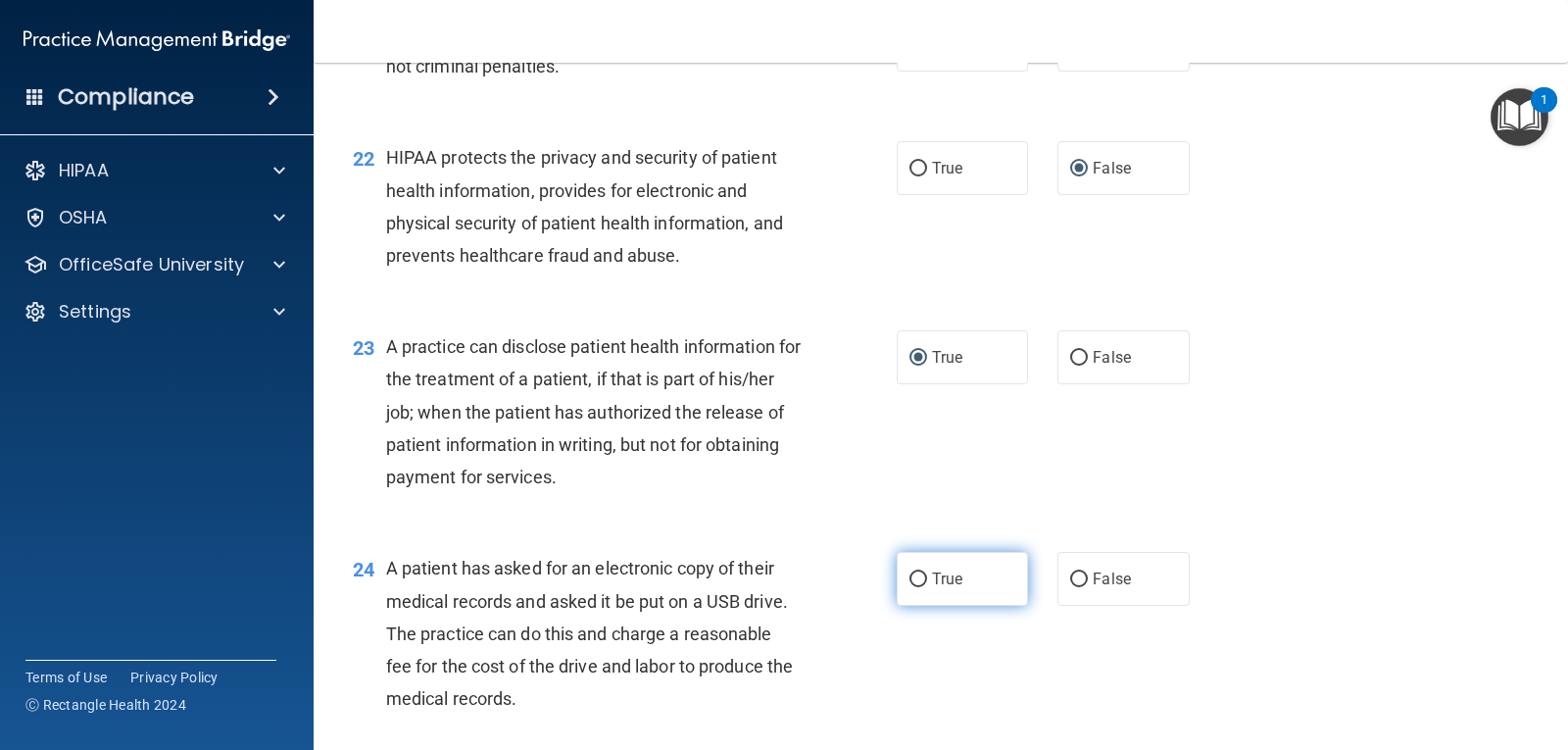 click on "True" at bounding box center (962, 578) 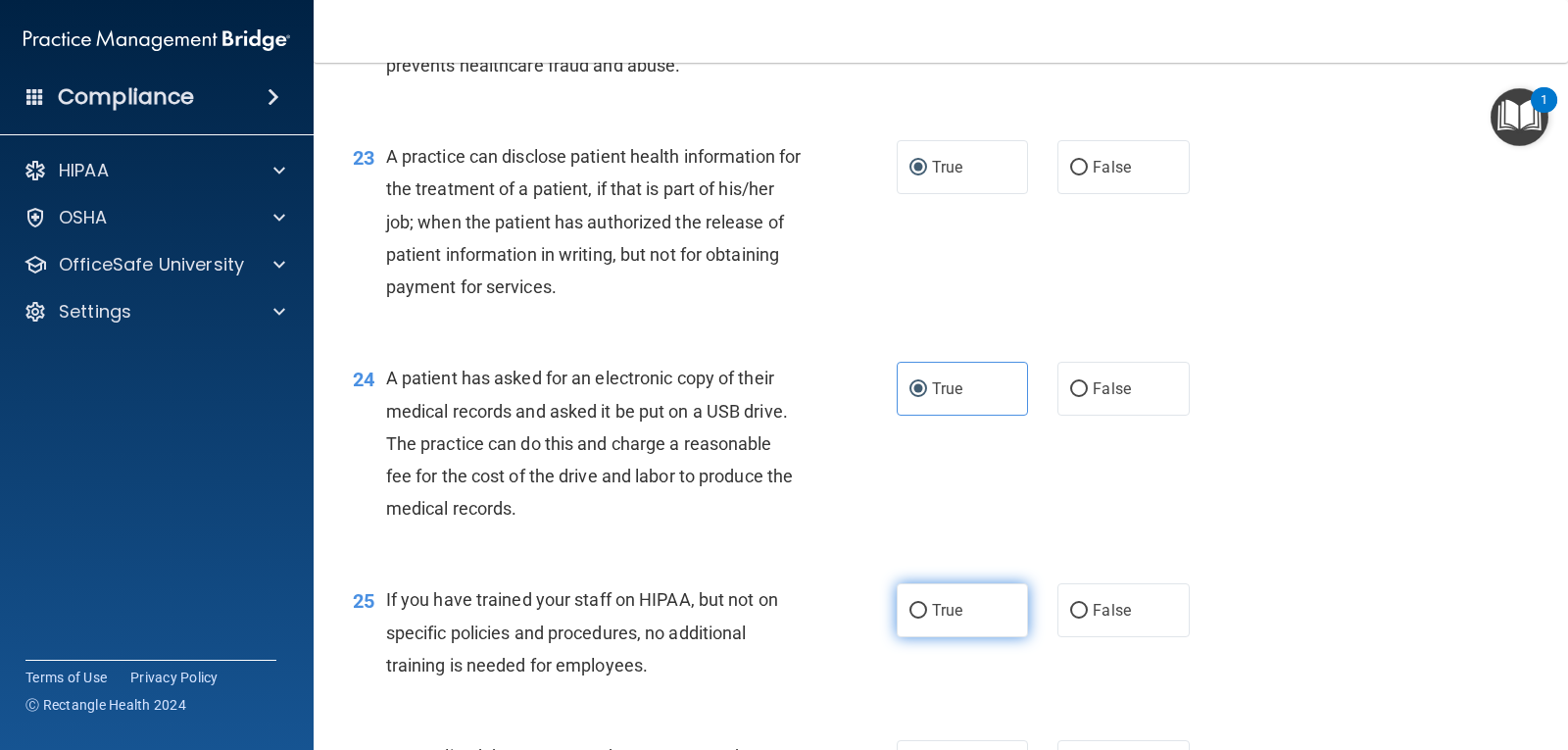 scroll, scrollTop: 3529, scrollLeft: 0, axis: vertical 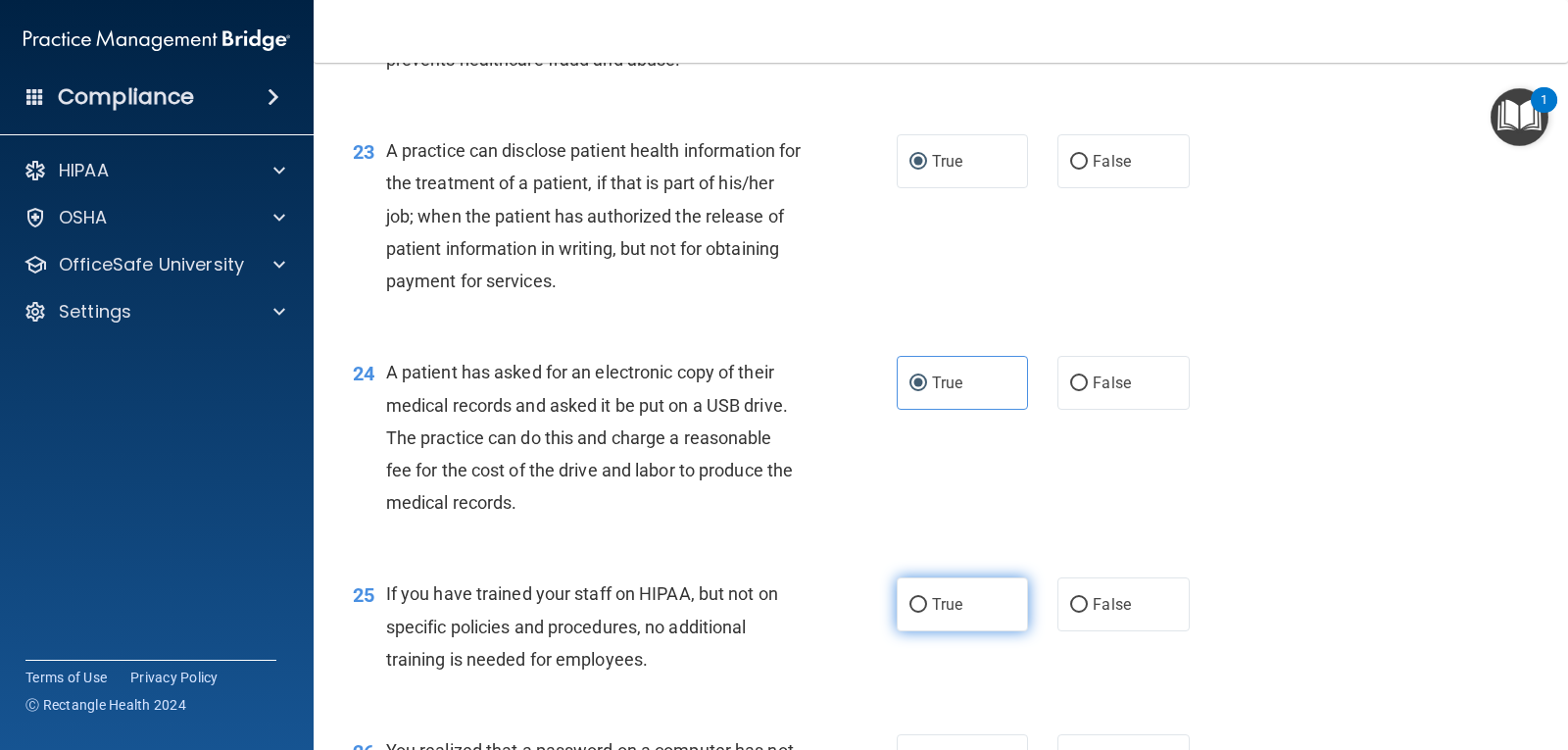 click on "True" at bounding box center (918, 605) 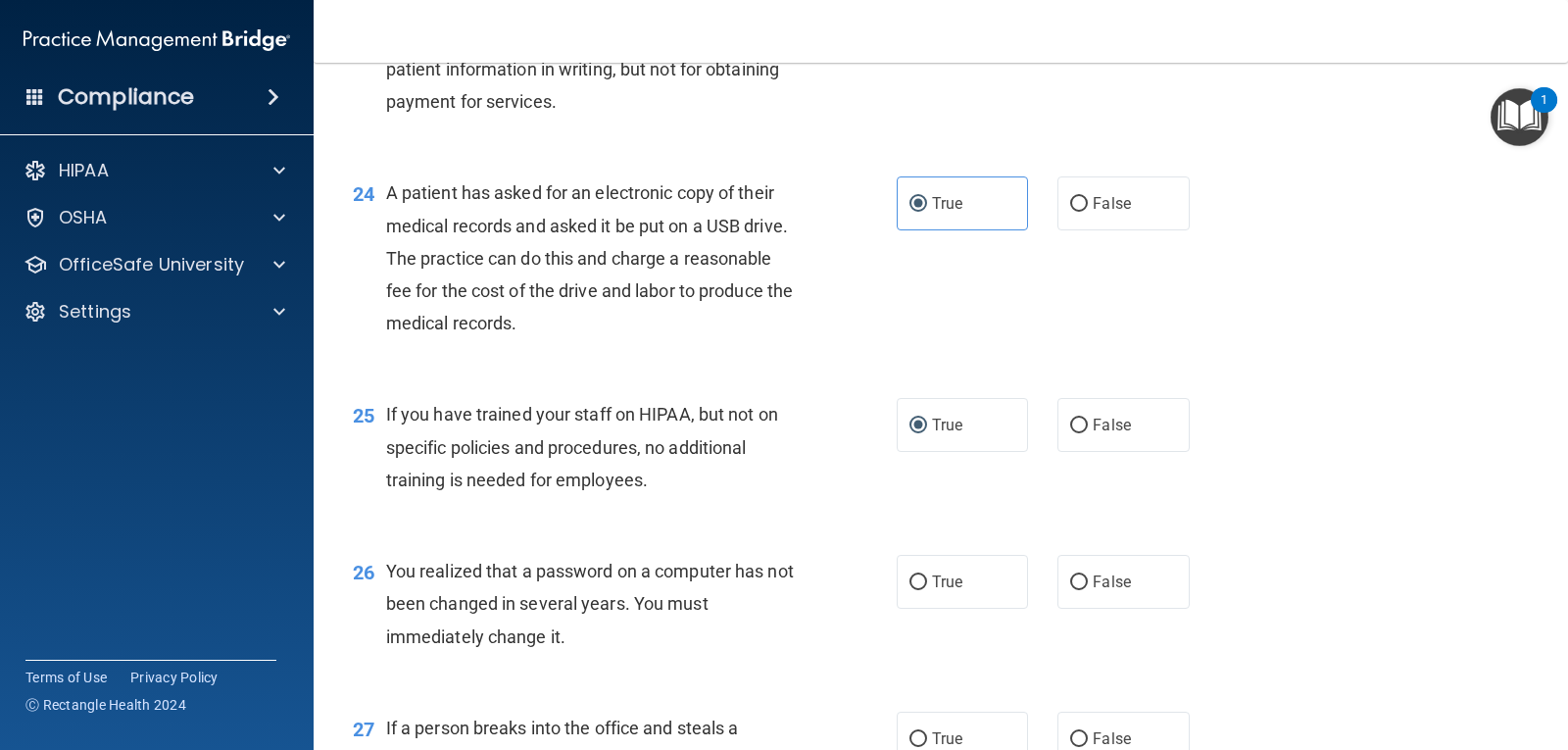 scroll, scrollTop: 3725, scrollLeft: 0, axis: vertical 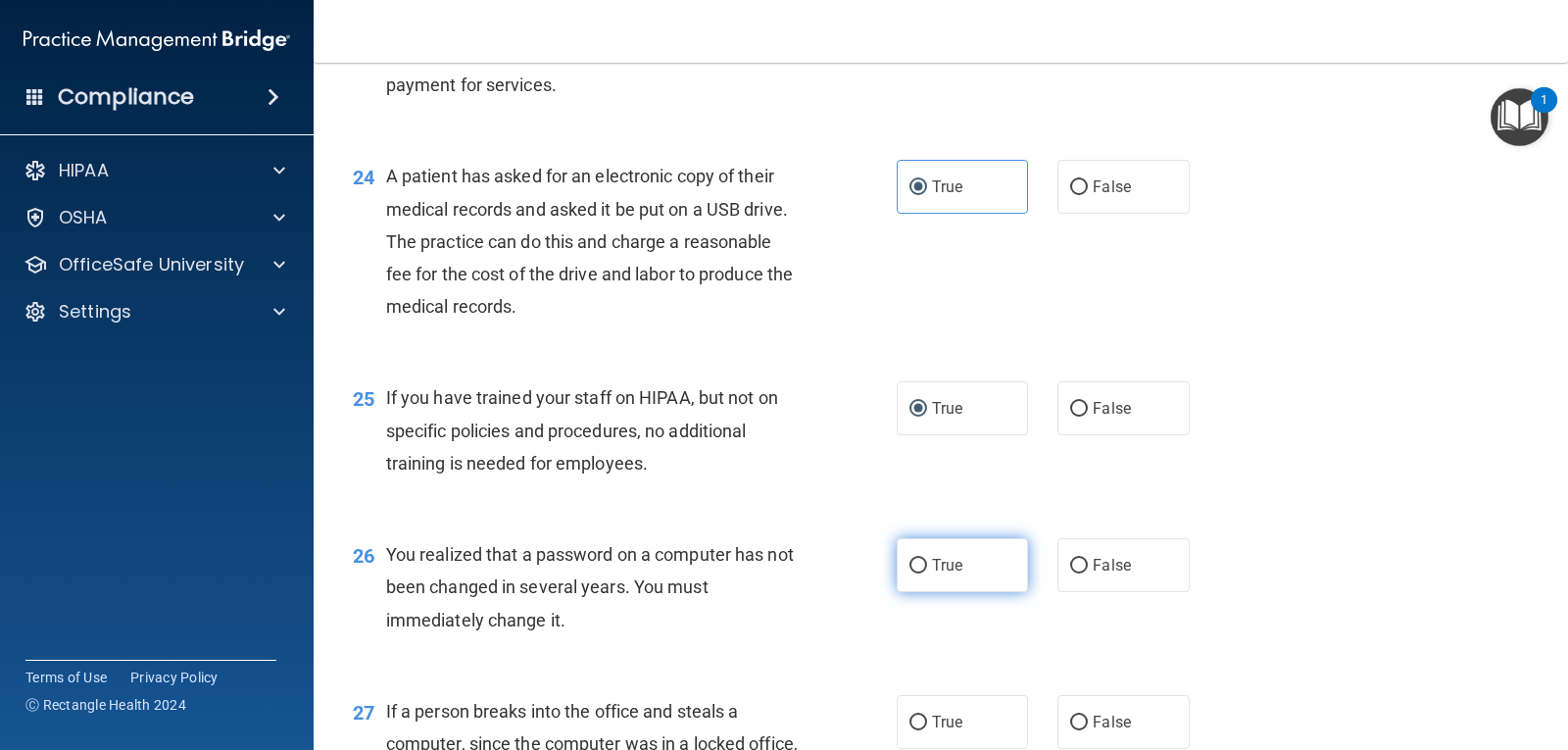 click on "True" at bounding box center (962, 565) 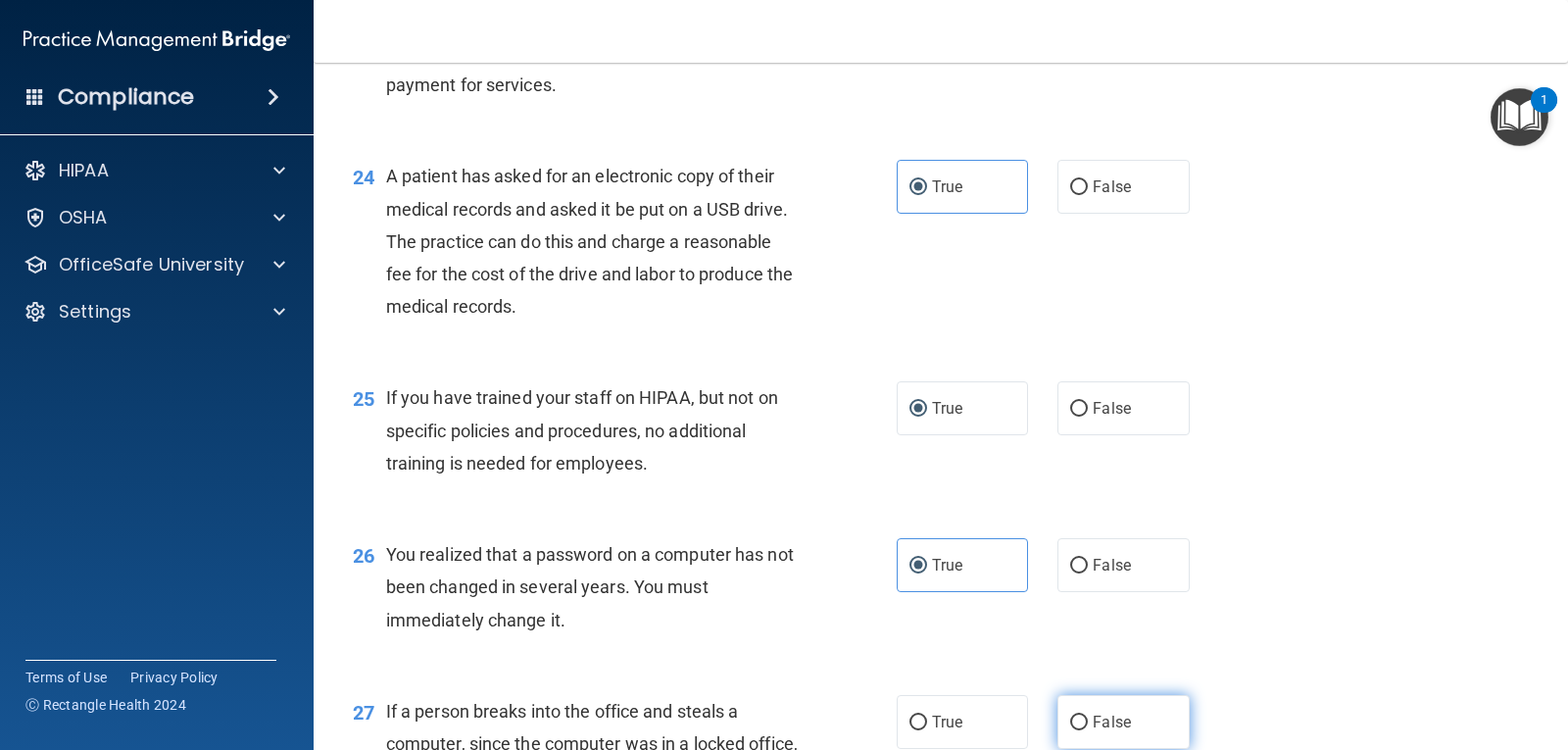 click on "False" at bounding box center [1079, 723] 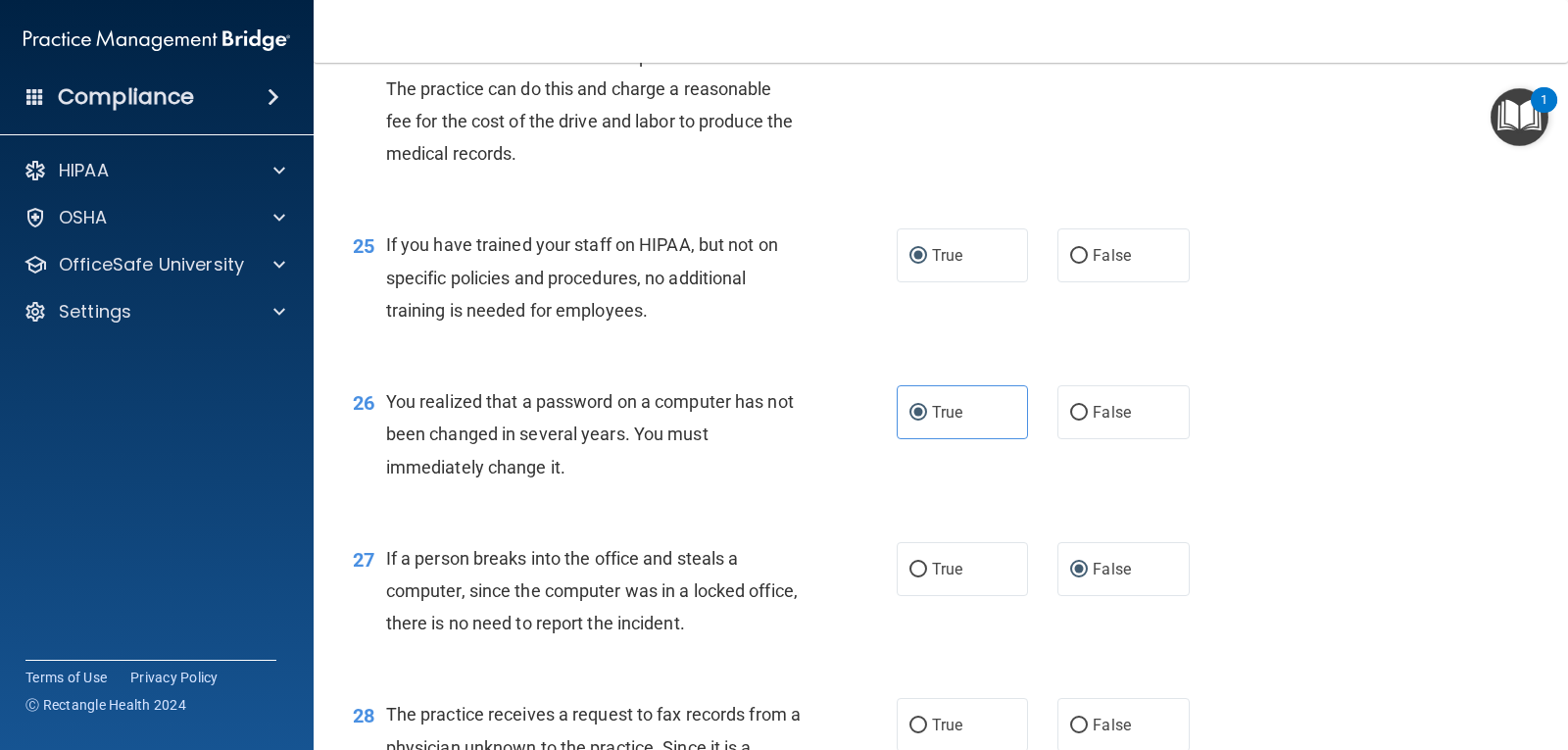 scroll, scrollTop: 4020, scrollLeft: 0, axis: vertical 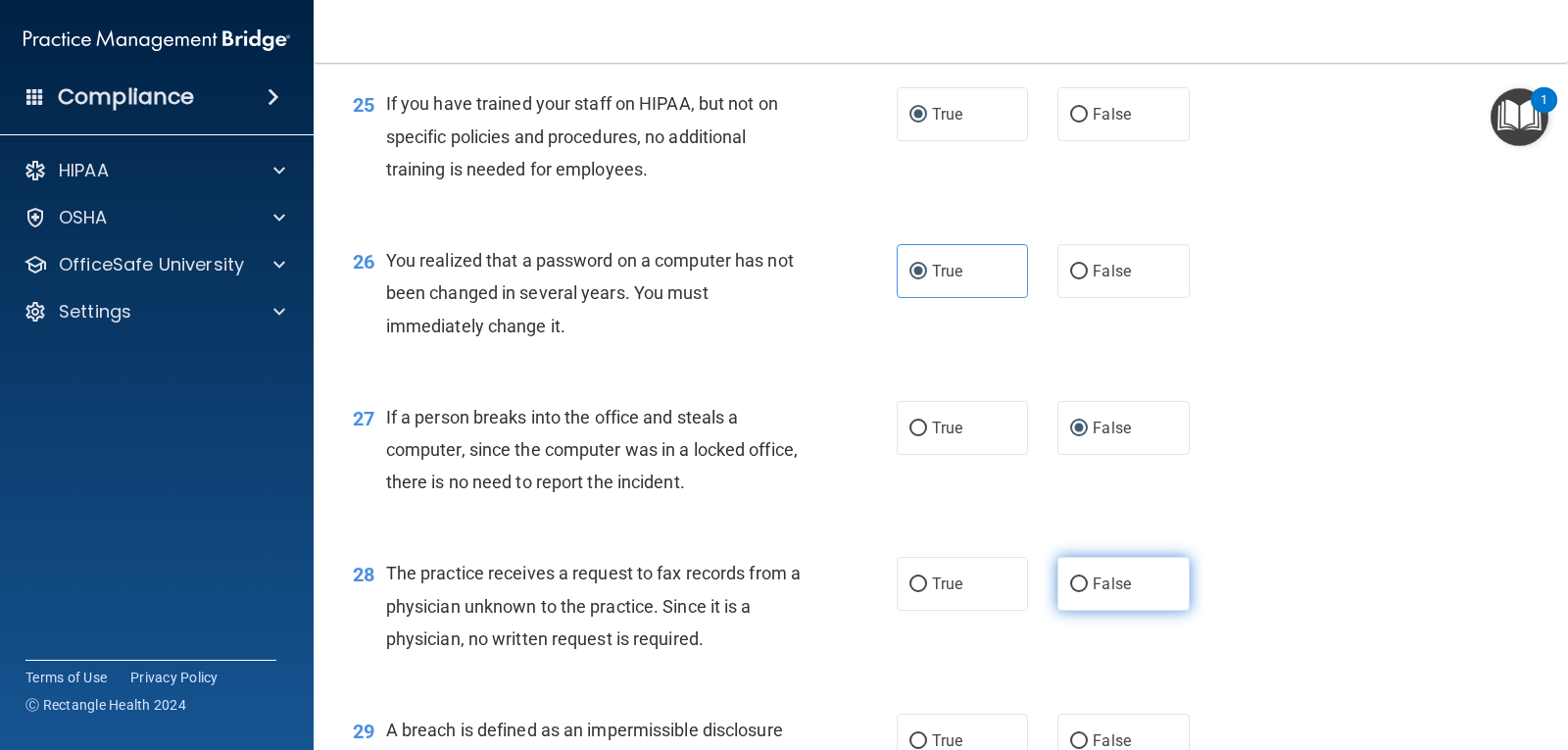 click on "False" at bounding box center [1079, 584] 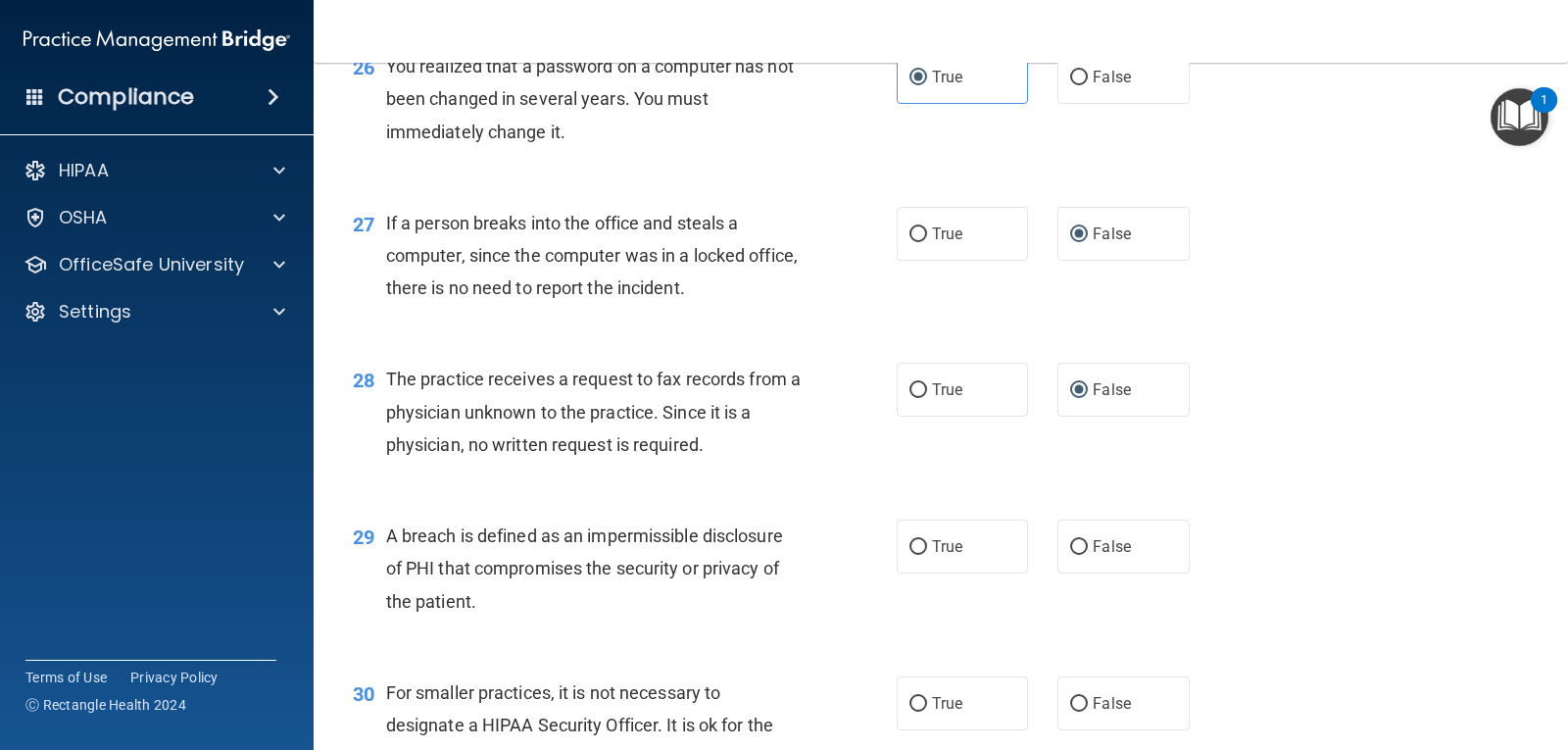 scroll, scrollTop: 4216, scrollLeft: 0, axis: vertical 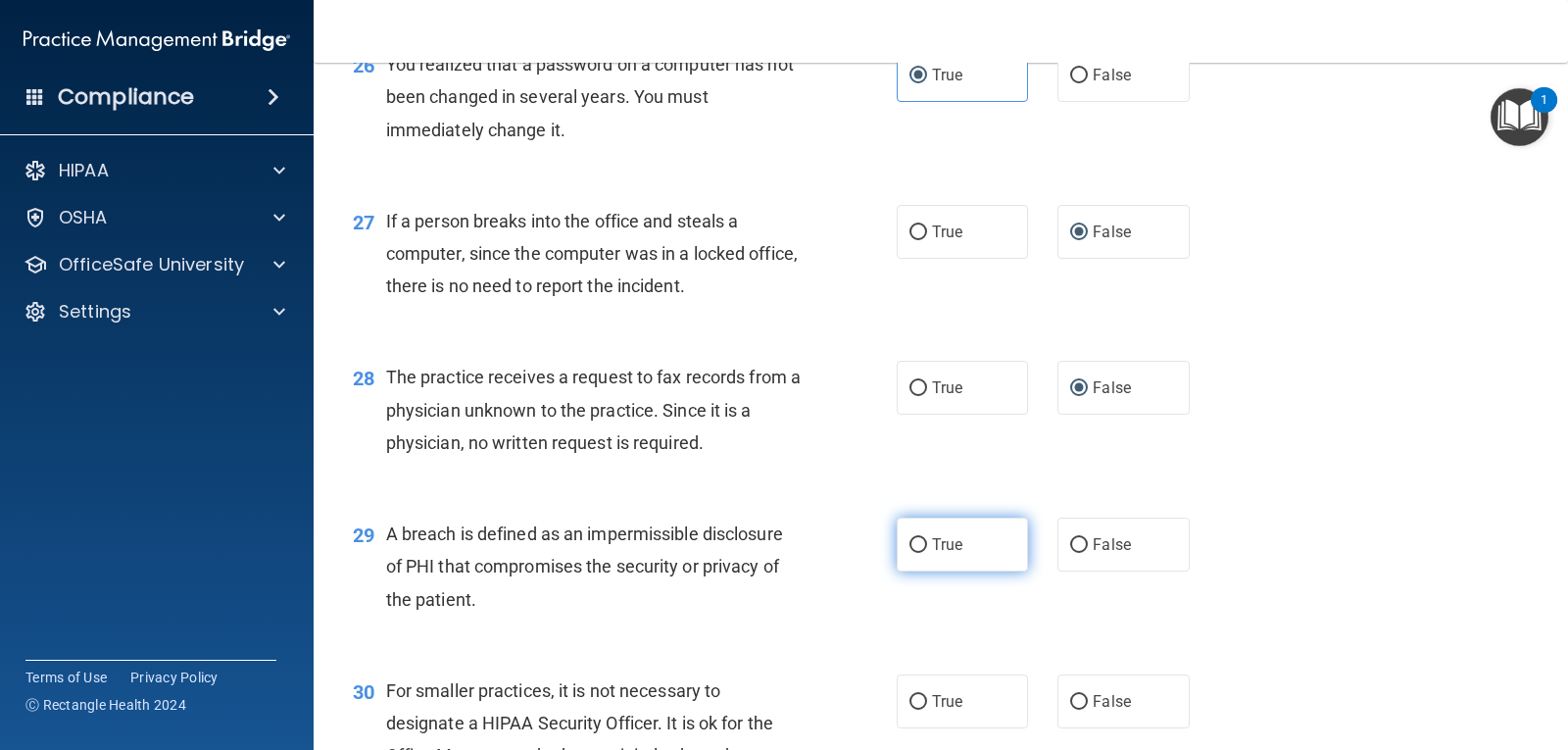 click on "True" at bounding box center [918, 545] 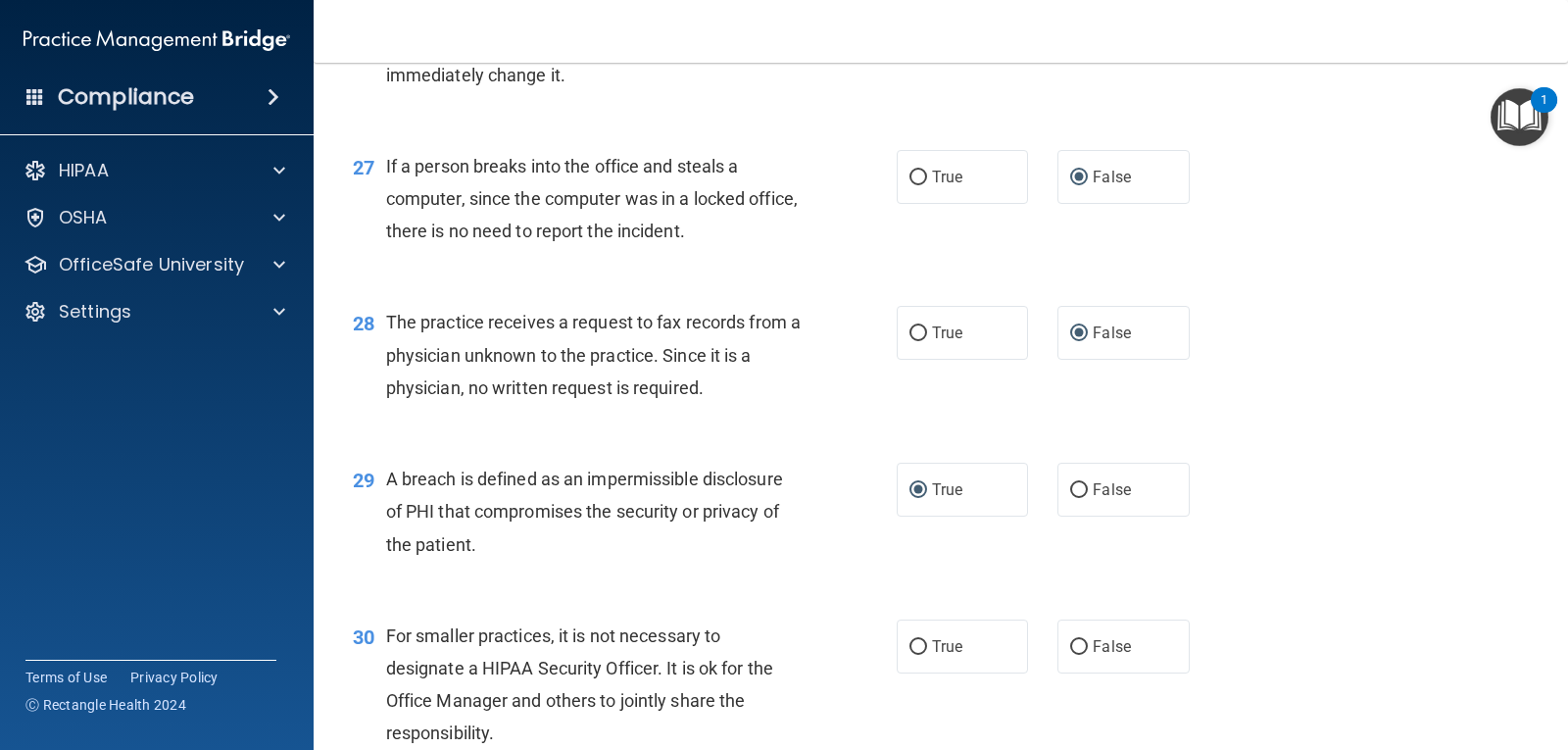 scroll, scrollTop: 4412, scrollLeft: 0, axis: vertical 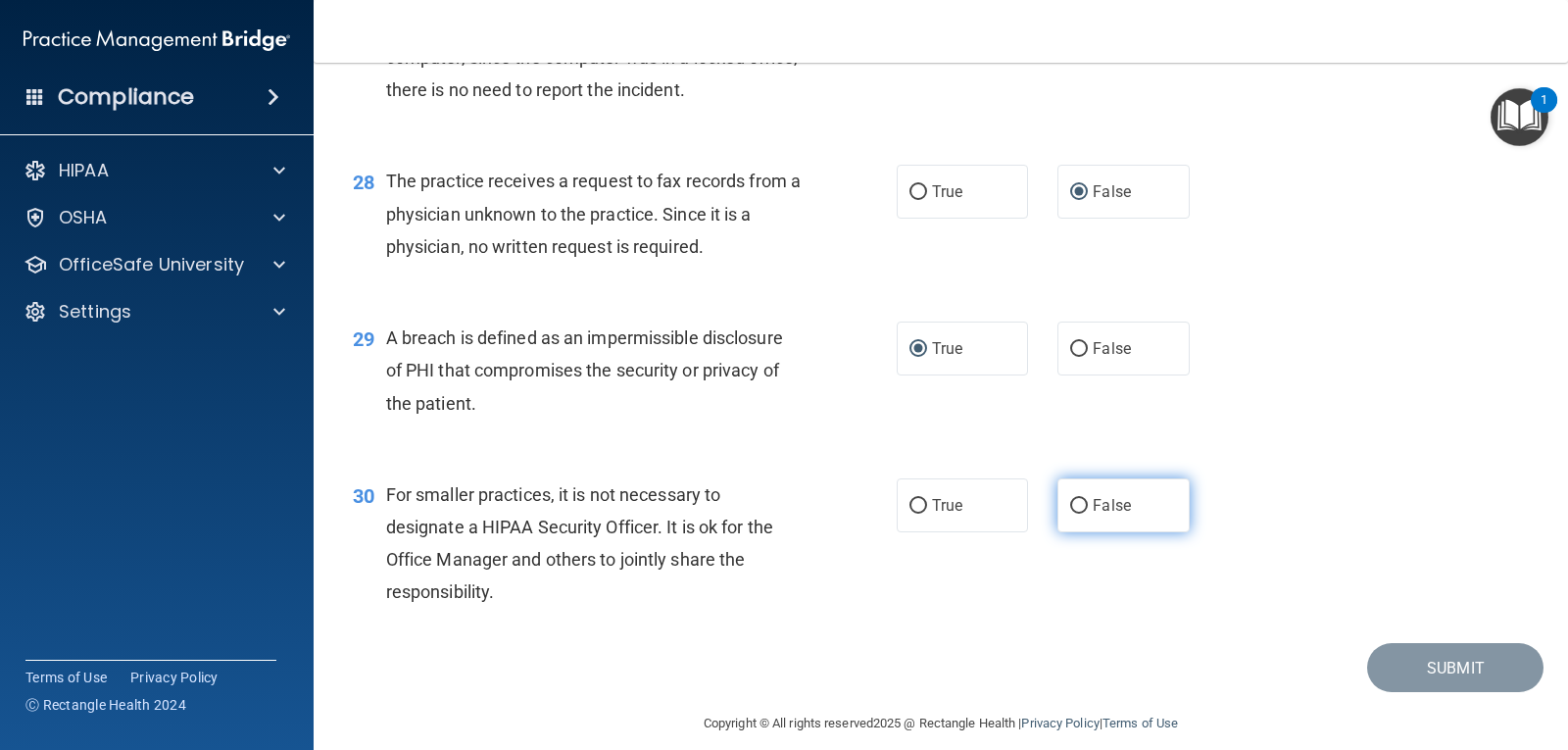 click on "False" at bounding box center (1123, 505) 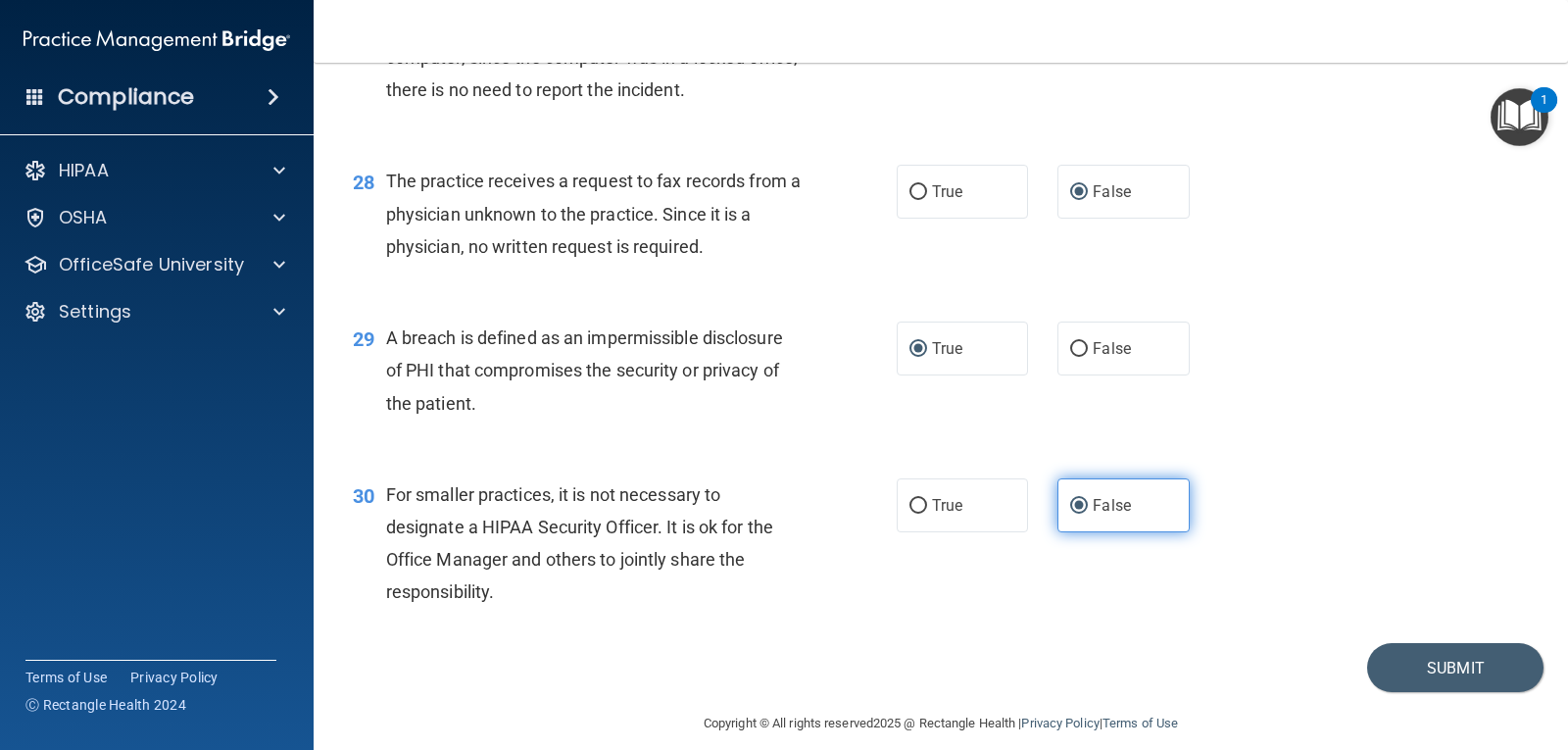 scroll, scrollTop: 4432, scrollLeft: 0, axis: vertical 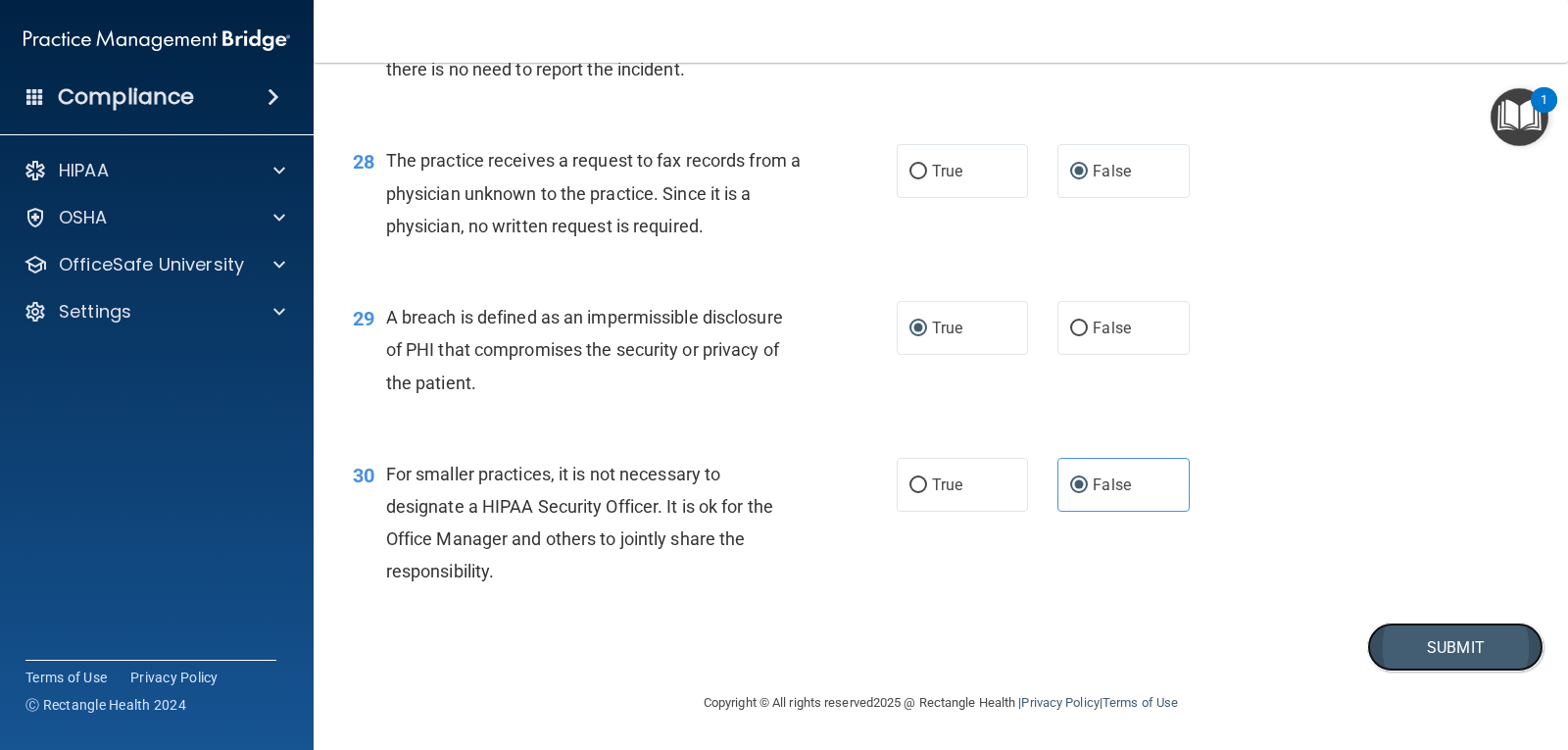 click on "Submit" at bounding box center (1455, 647) 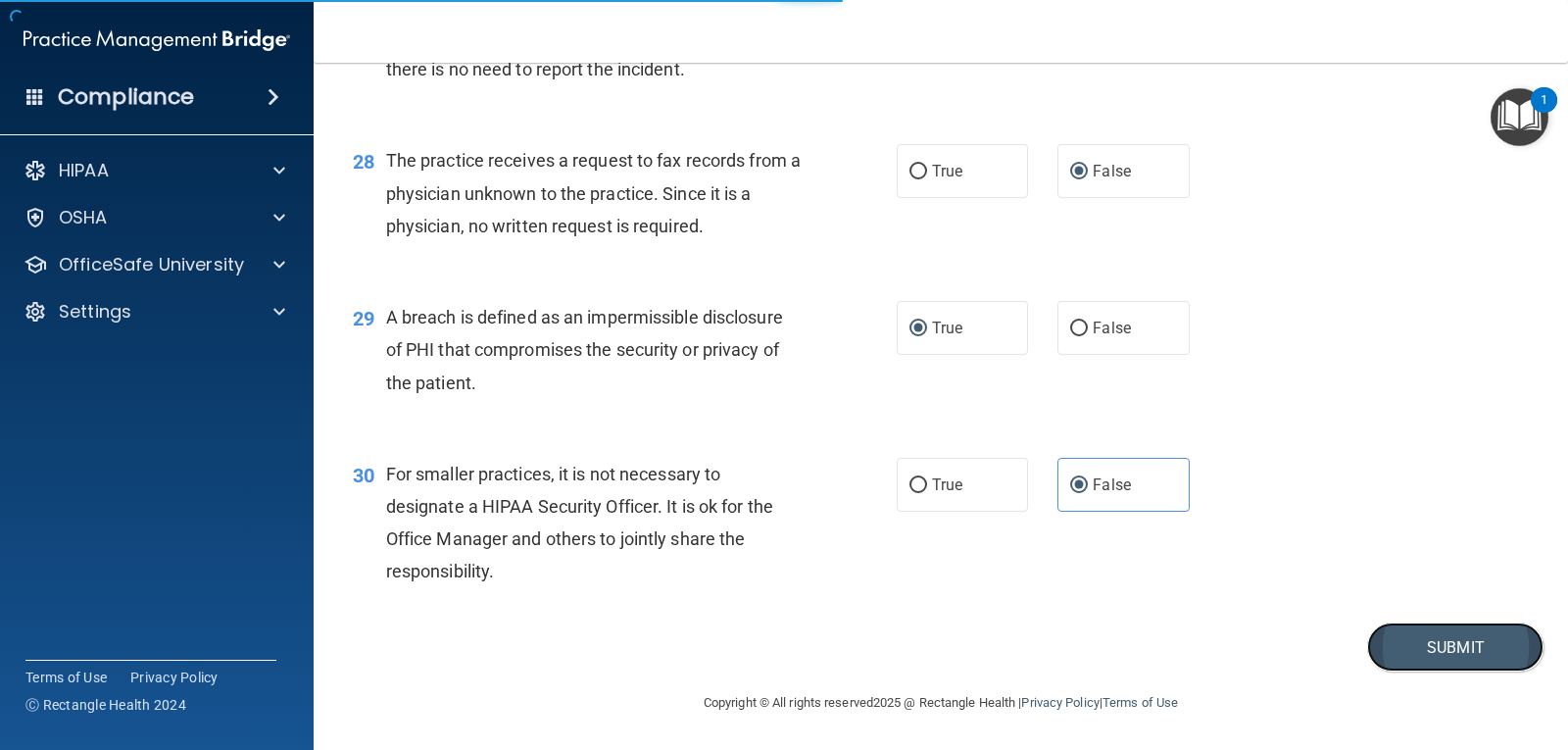 click on "Submit" at bounding box center [1455, 647] 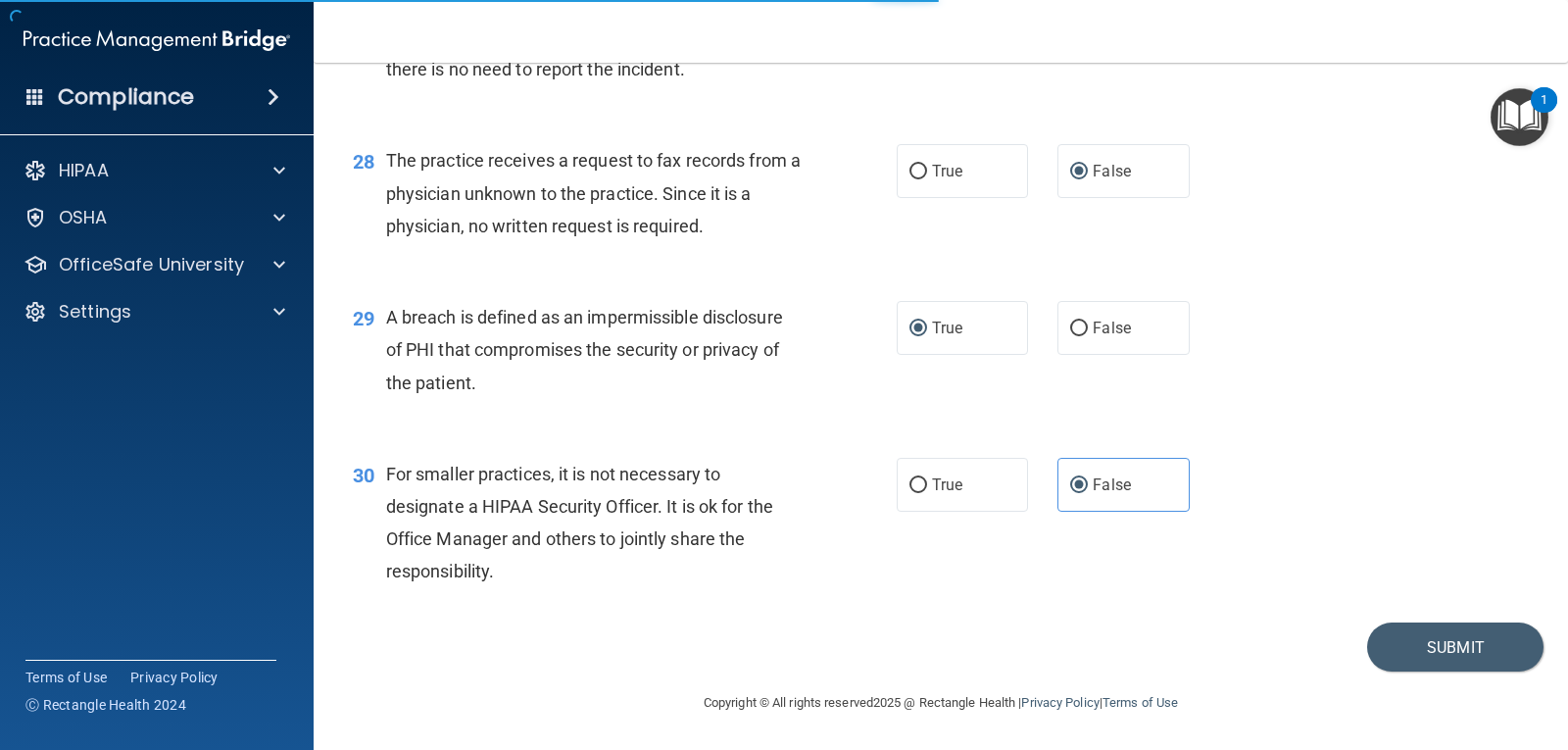 scroll, scrollTop: 0, scrollLeft: 0, axis: both 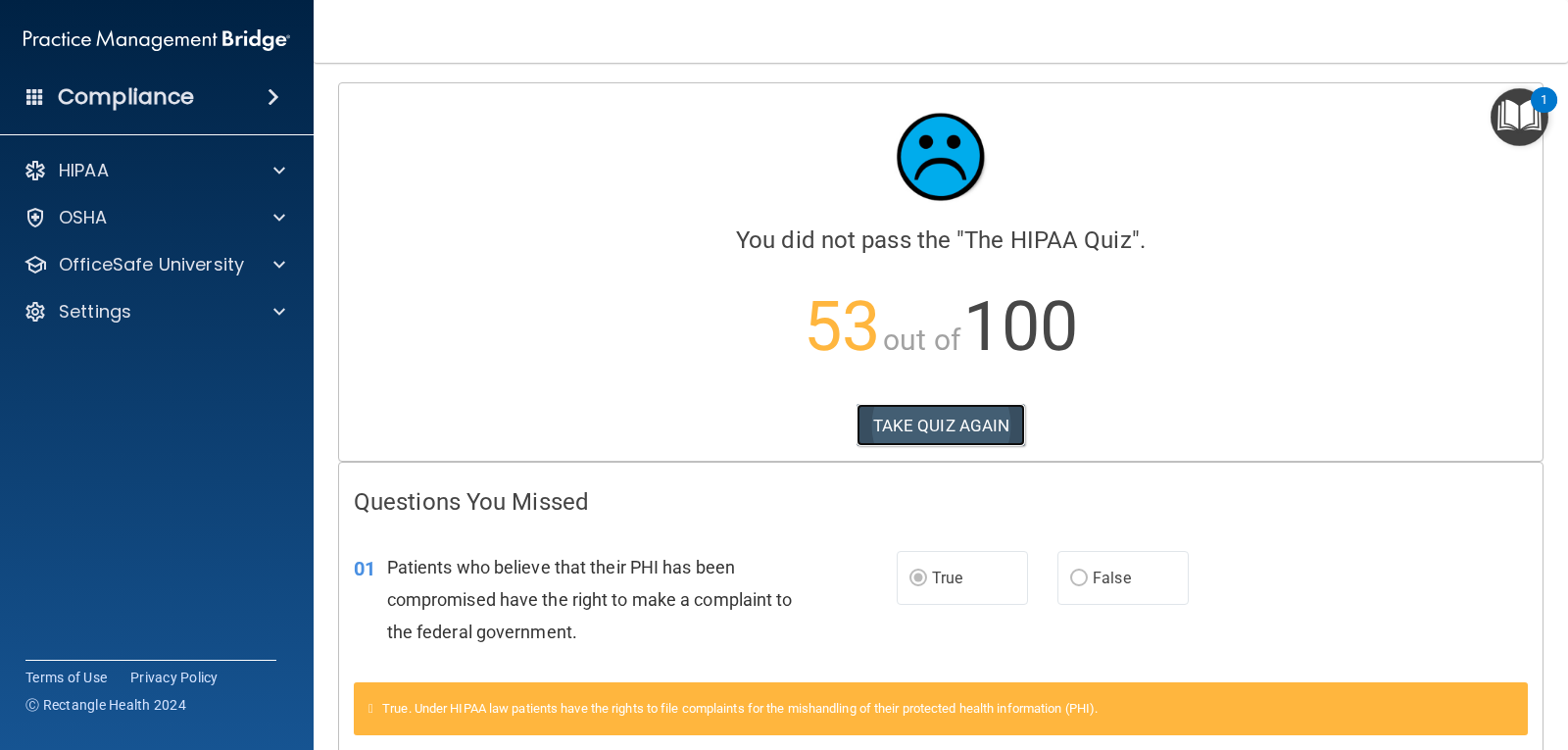 click on "TAKE QUIZ AGAIN" at bounding box center [941, 425] 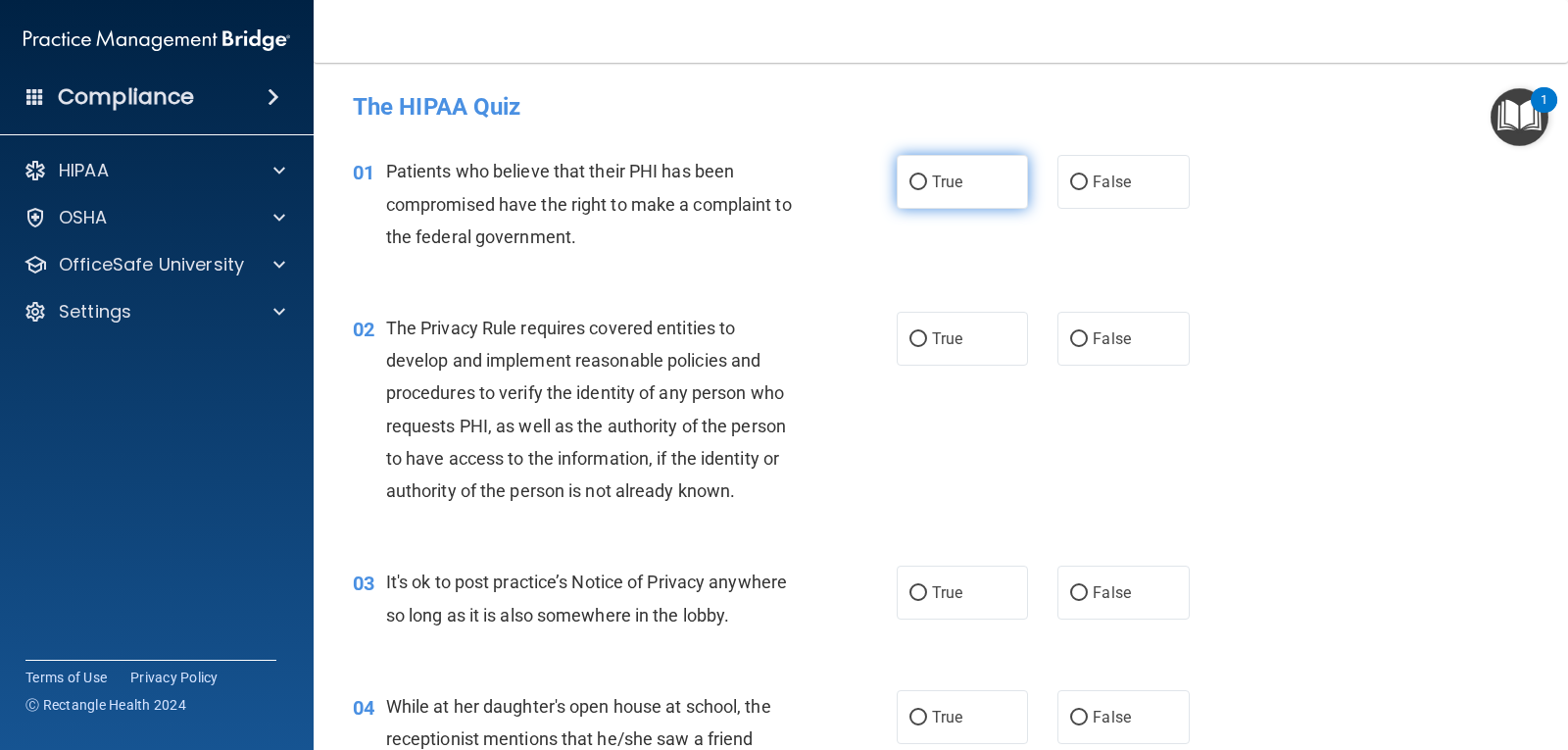 click on "True" at bounding box center (918, 182) 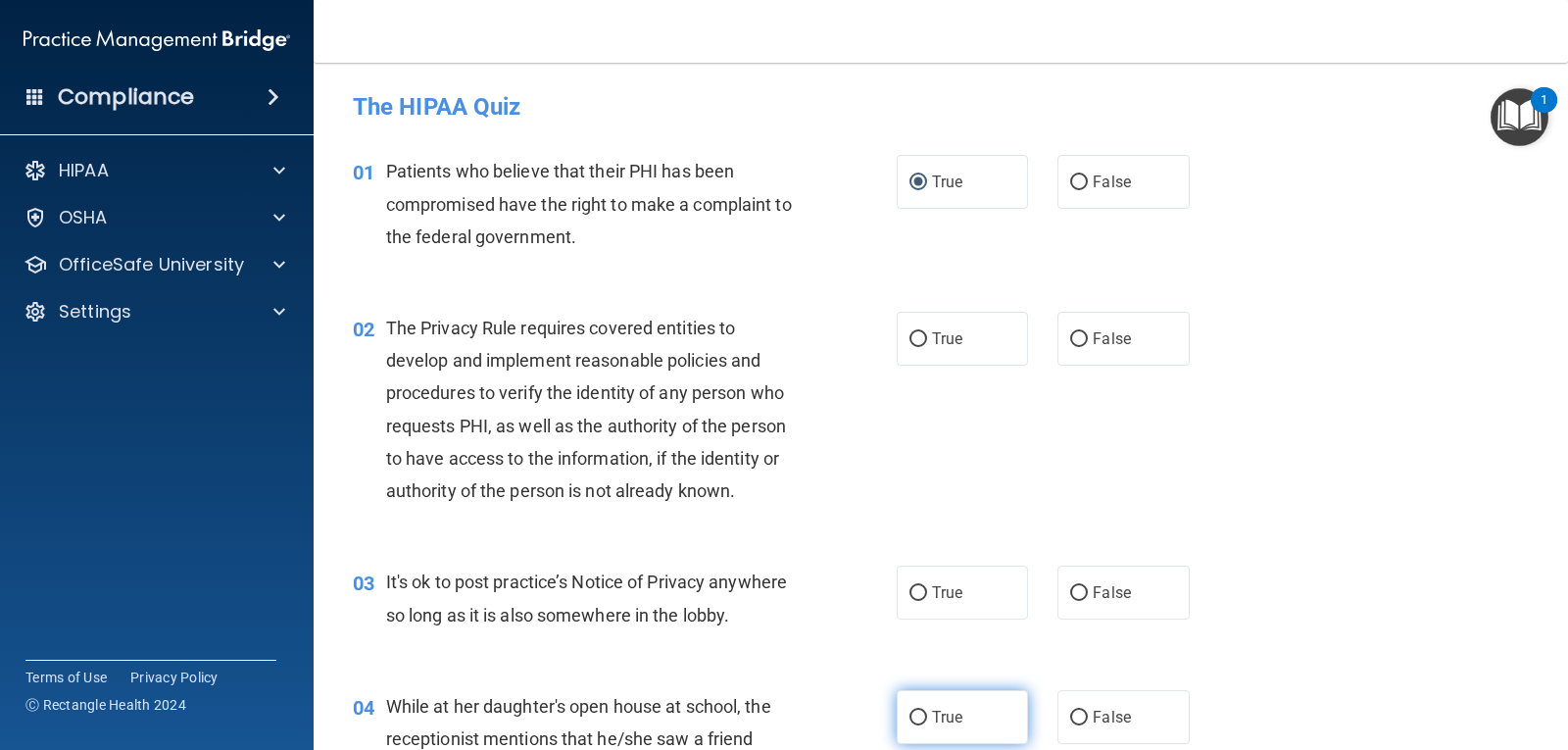 click on "True" at bounding box center (962, 717) 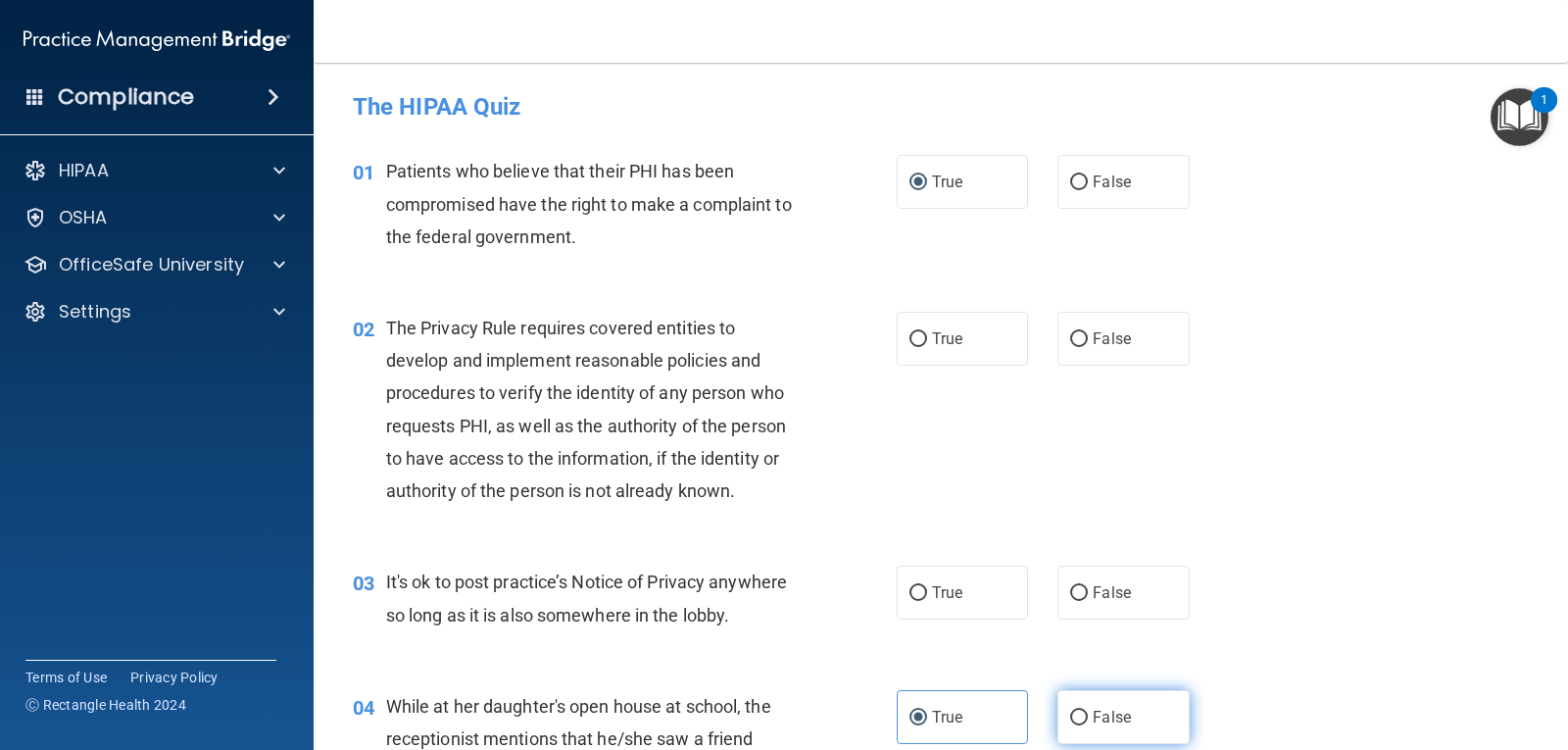 click on "False" at bounding box center [1079, 718] 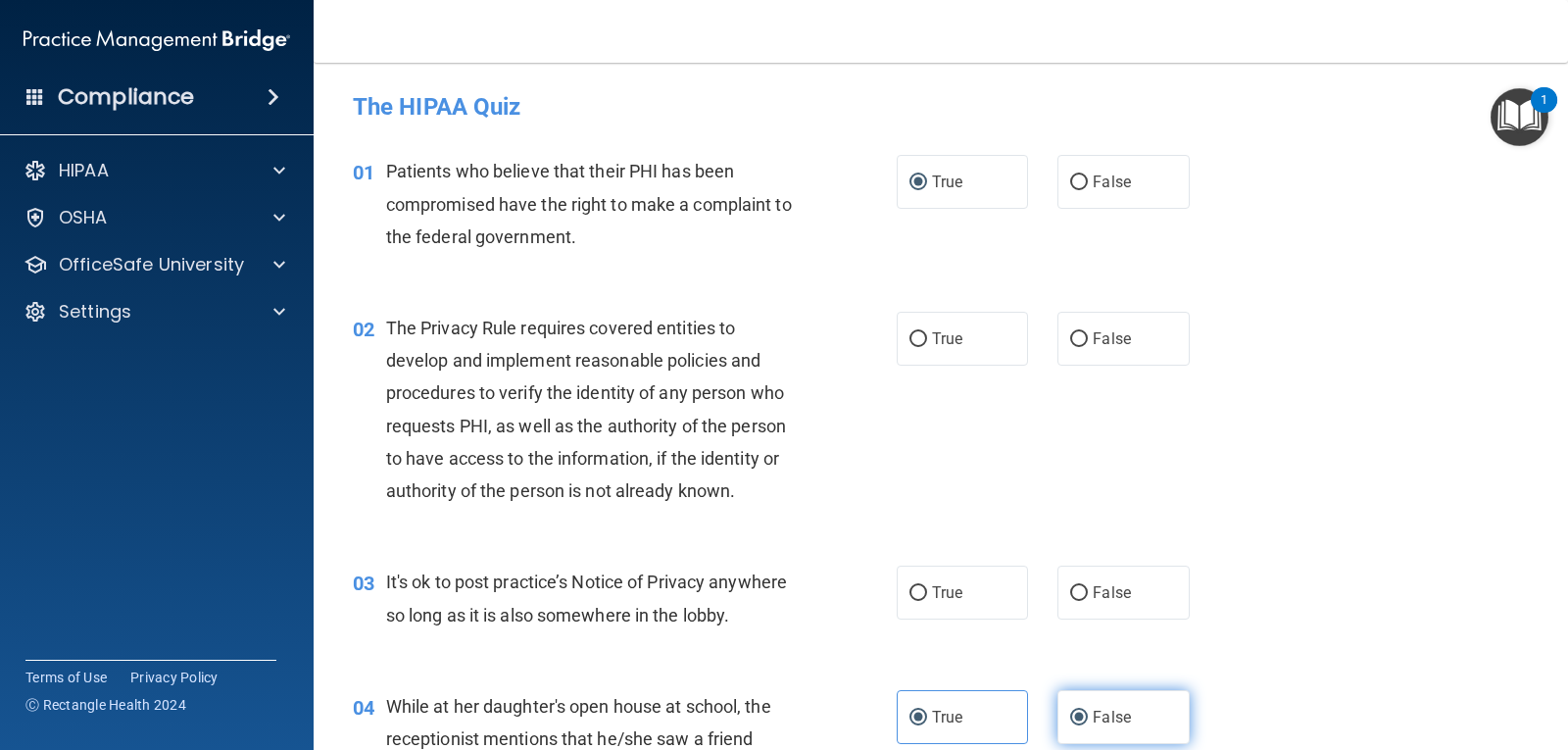 radio on "false" 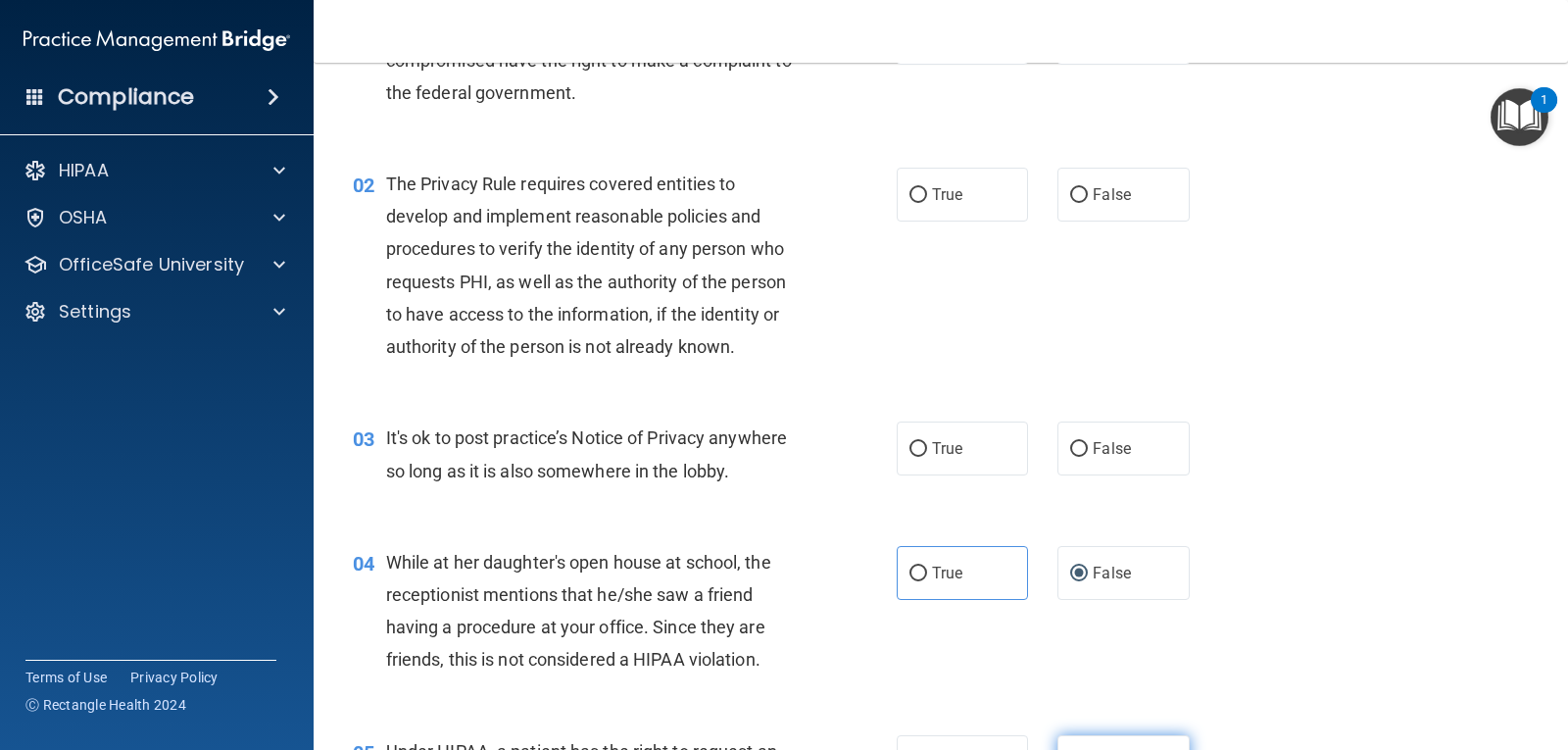 scroll, scrollTop: 196, scrollLeft: 0, axis: vertical 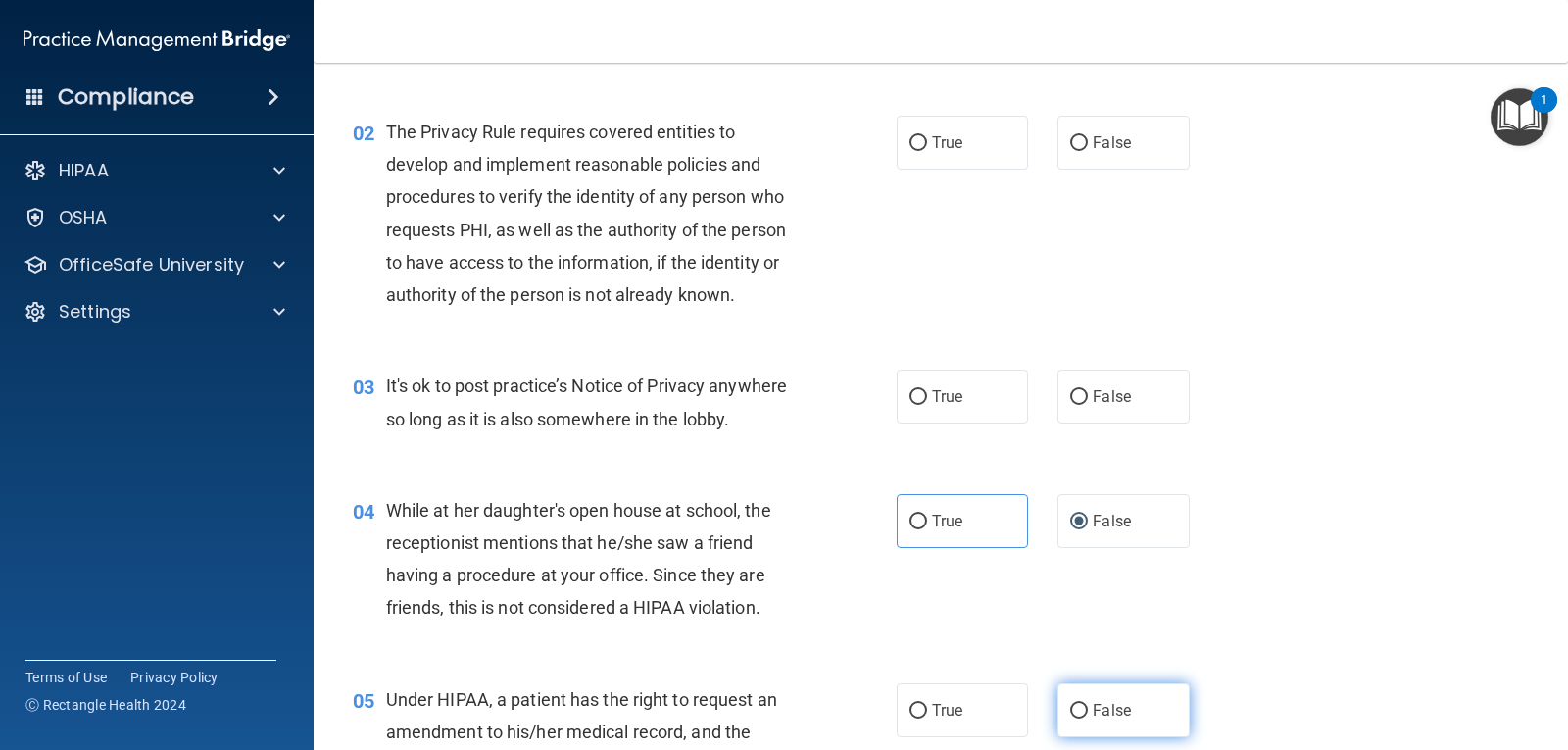 click on "False" at bounding box center [1079, 711] 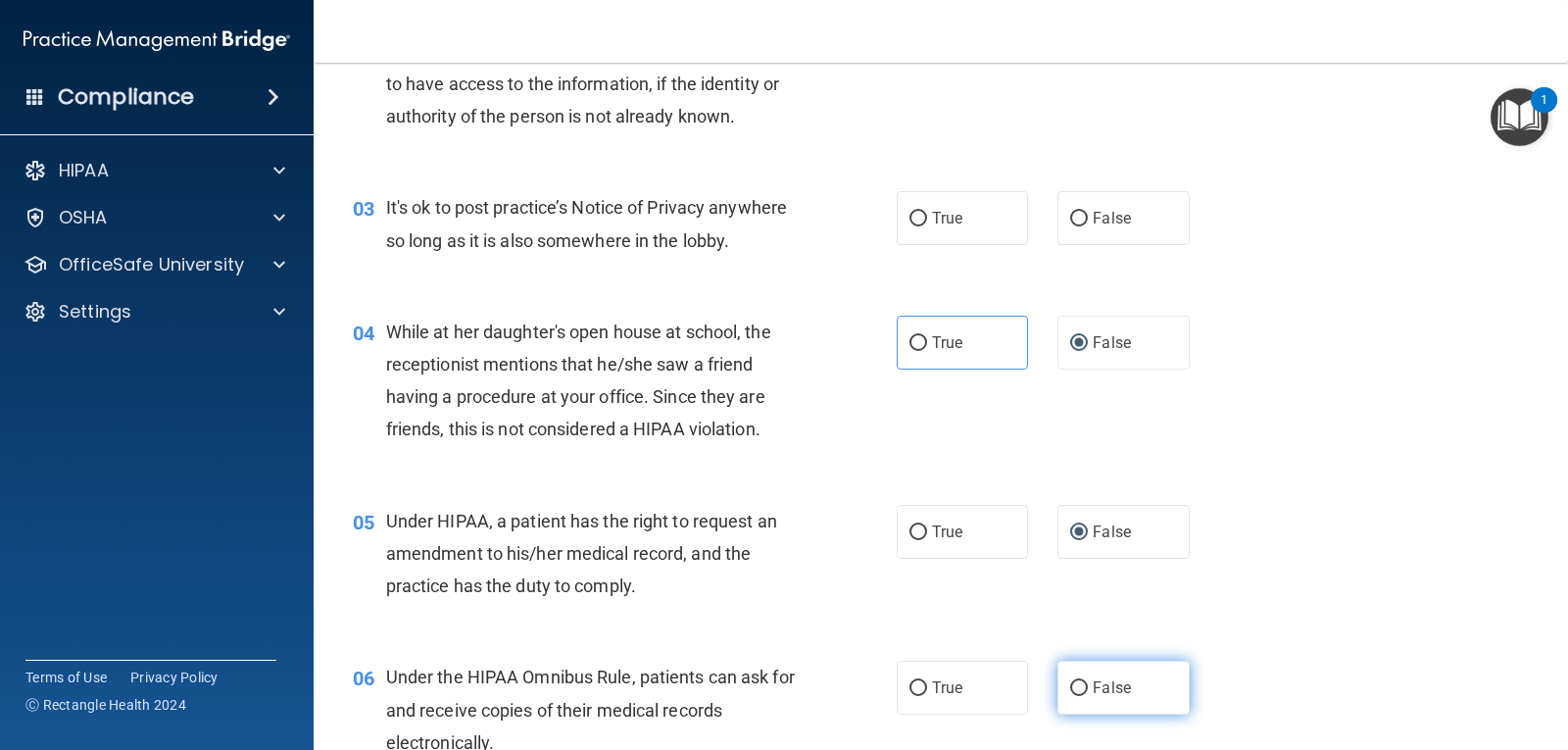 scroll, scrollTop: 392, scrollLeft: 0, axis: vertical 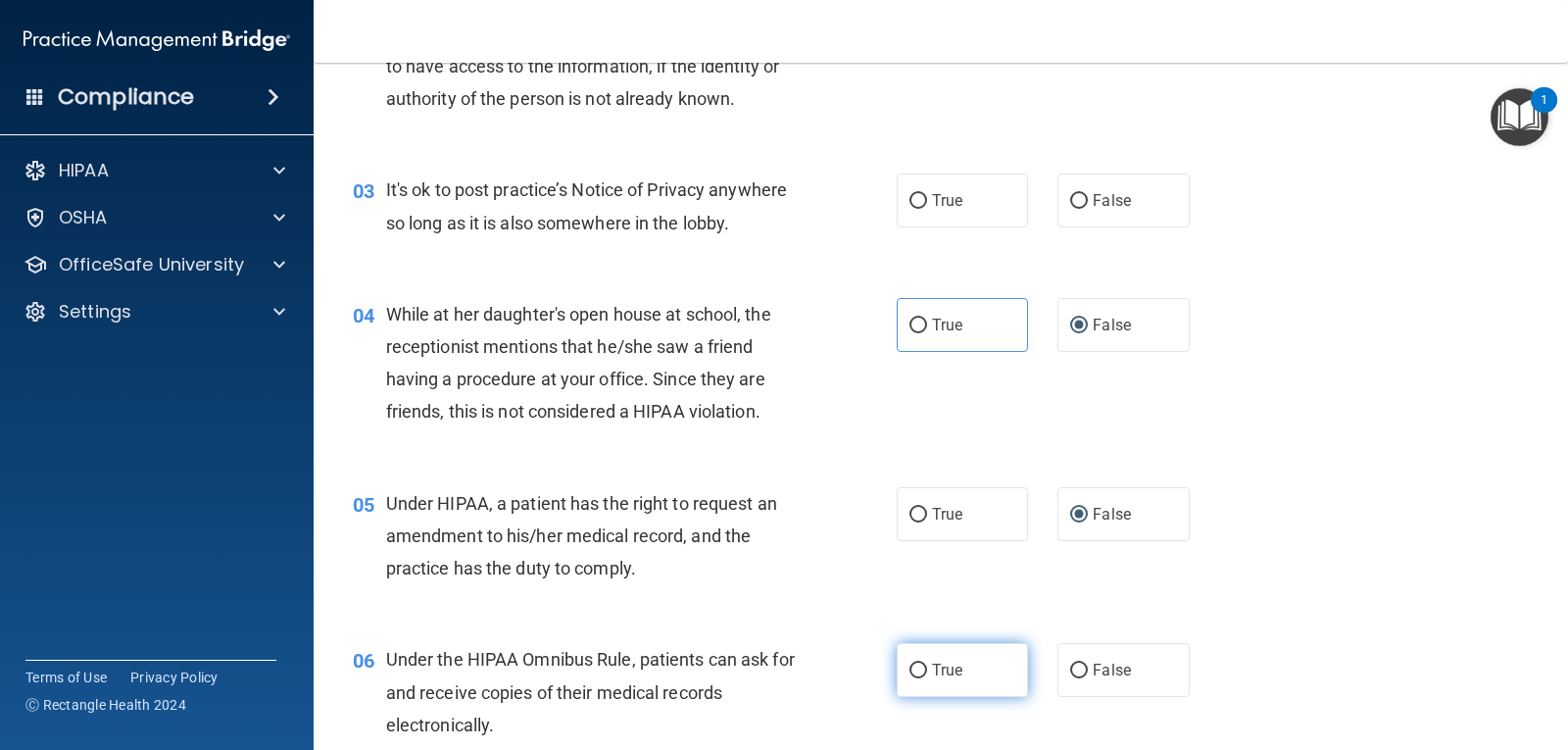 click on "True" at bounding box center [918, 671] 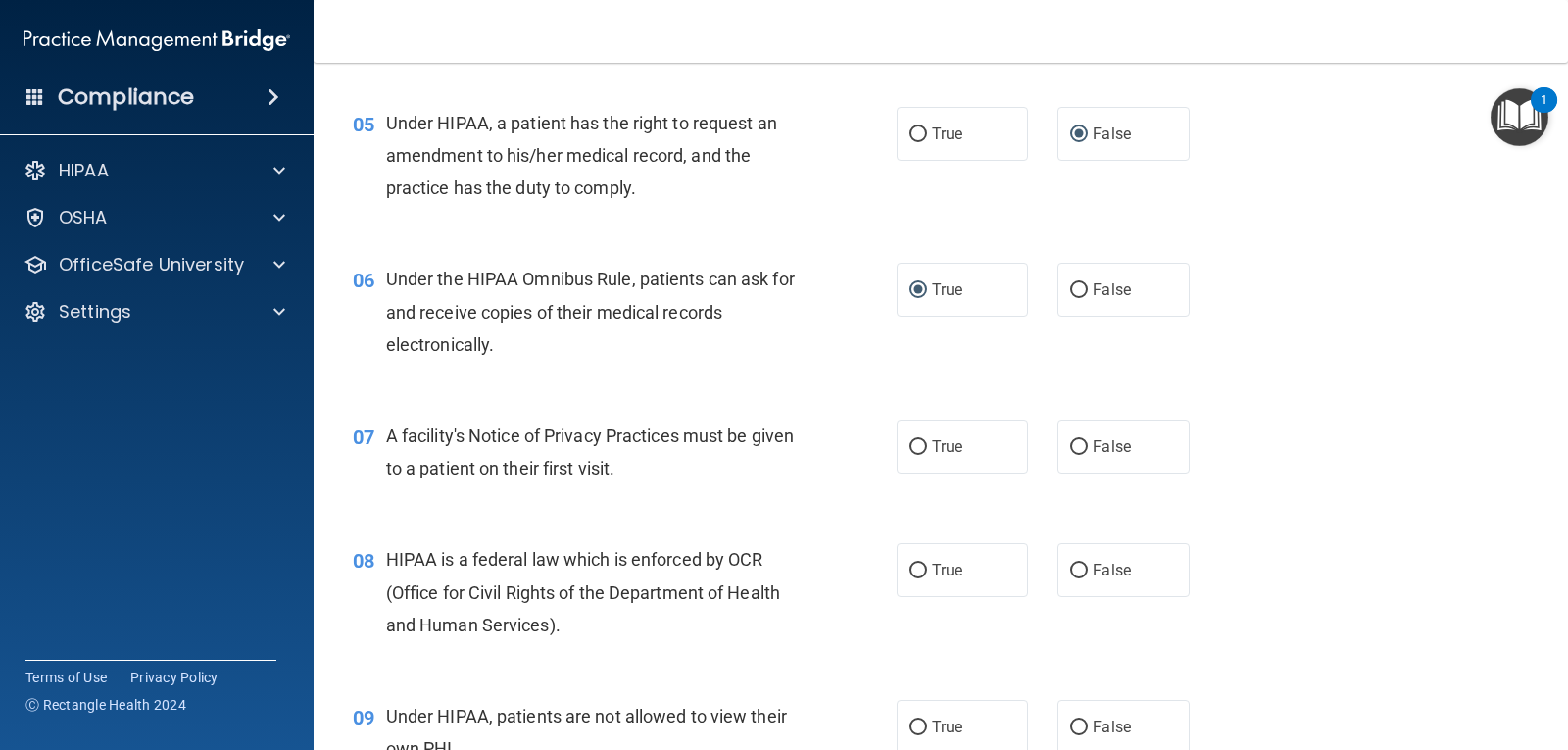 scroll, scrollTop: 784, scrollLeft: 0, axis: vertical 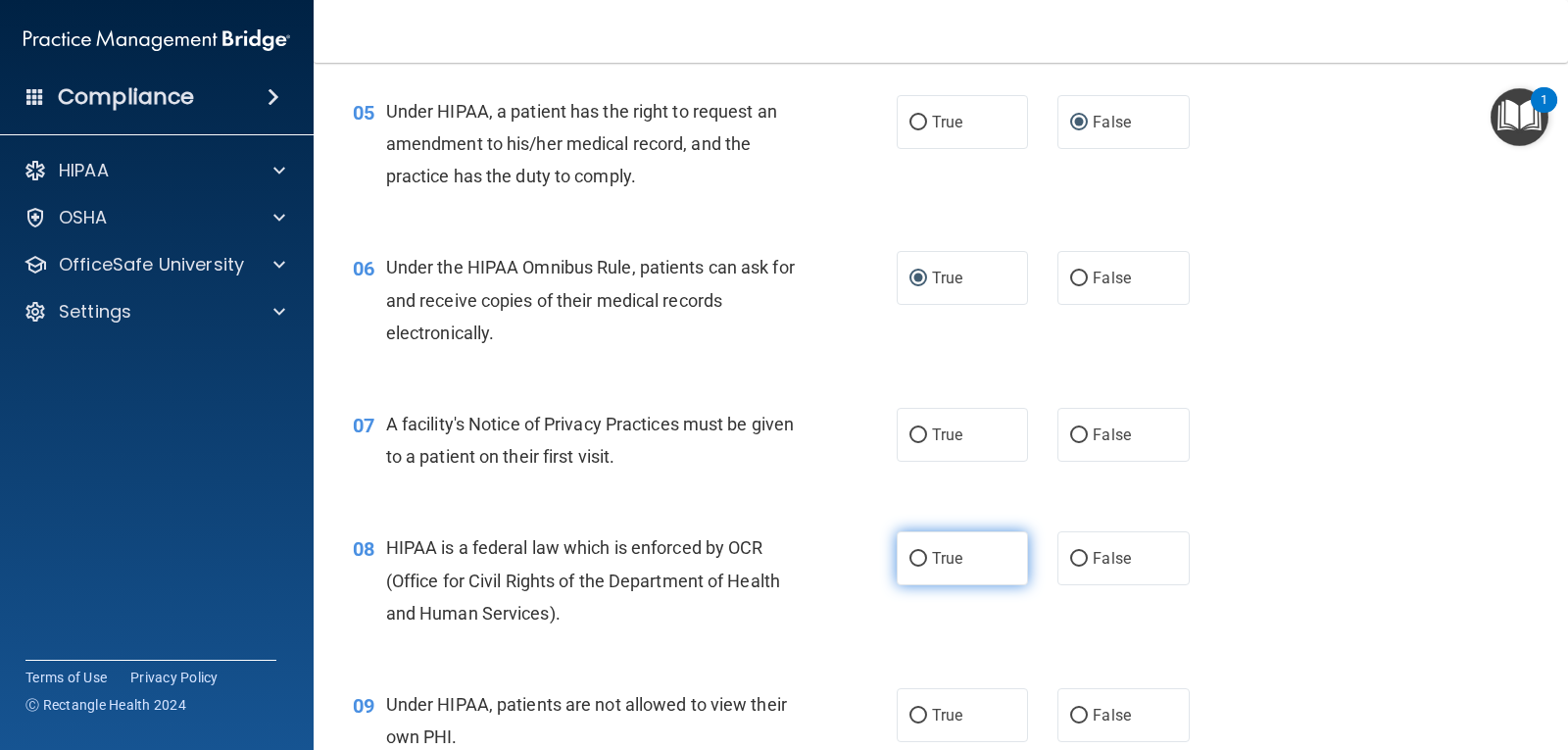click on "True" at bounding box center [918, 559] 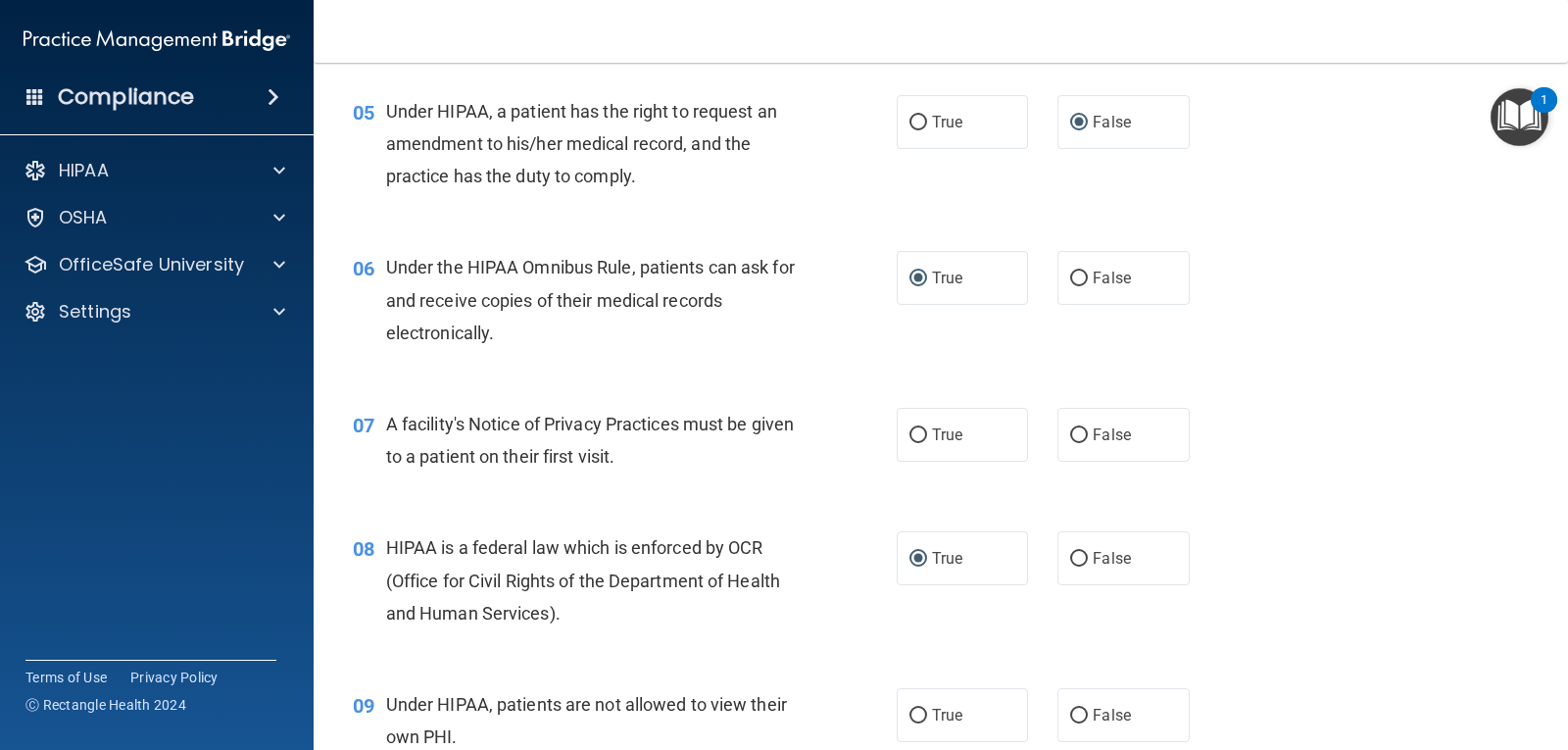 scroll, scrollTop: 882, scrollLeft: 0, axis: vertical 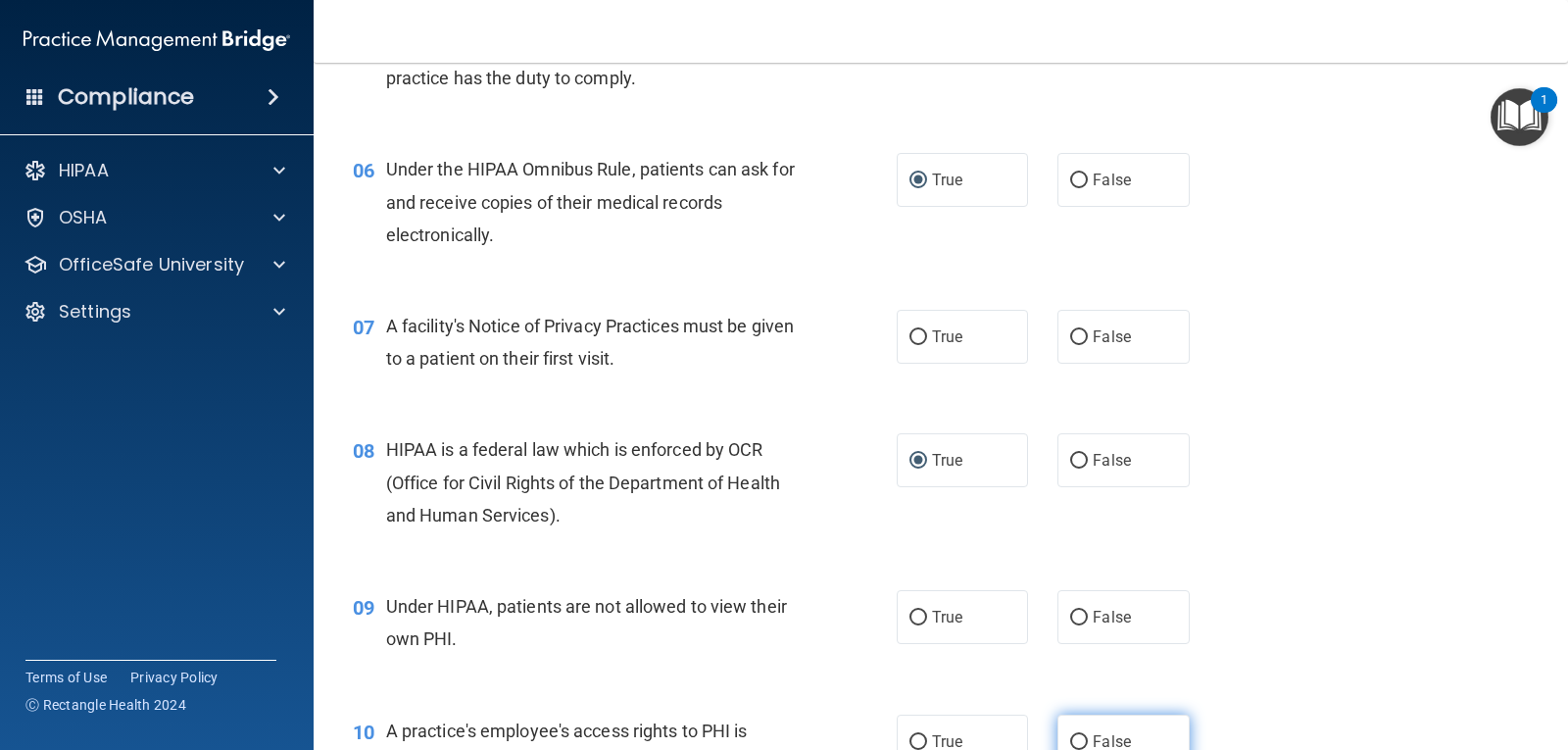 click on "False" at bounding box center [1079, 742] 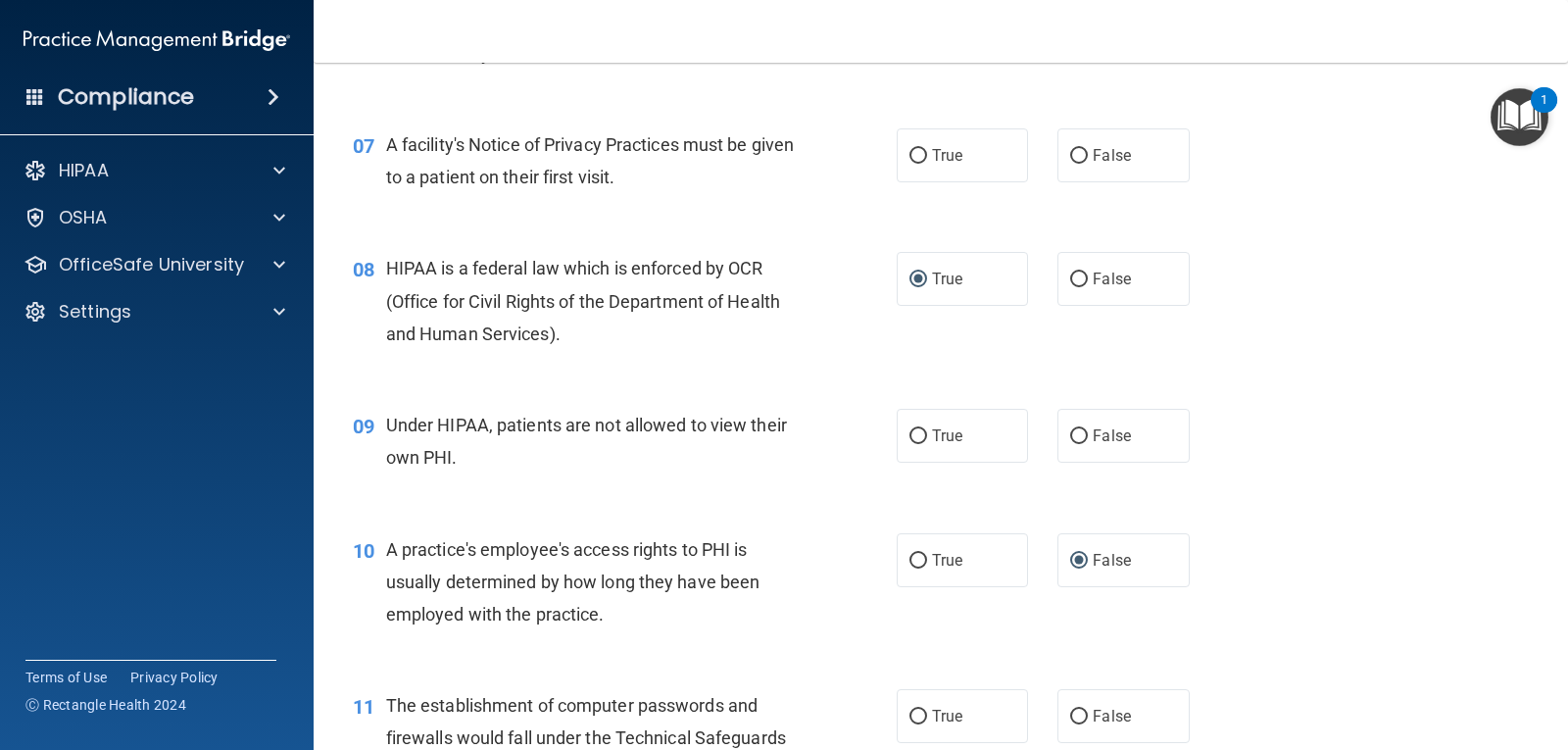 scroll, scrollTop: 1078, scrollLeft: 0, axis: vertical 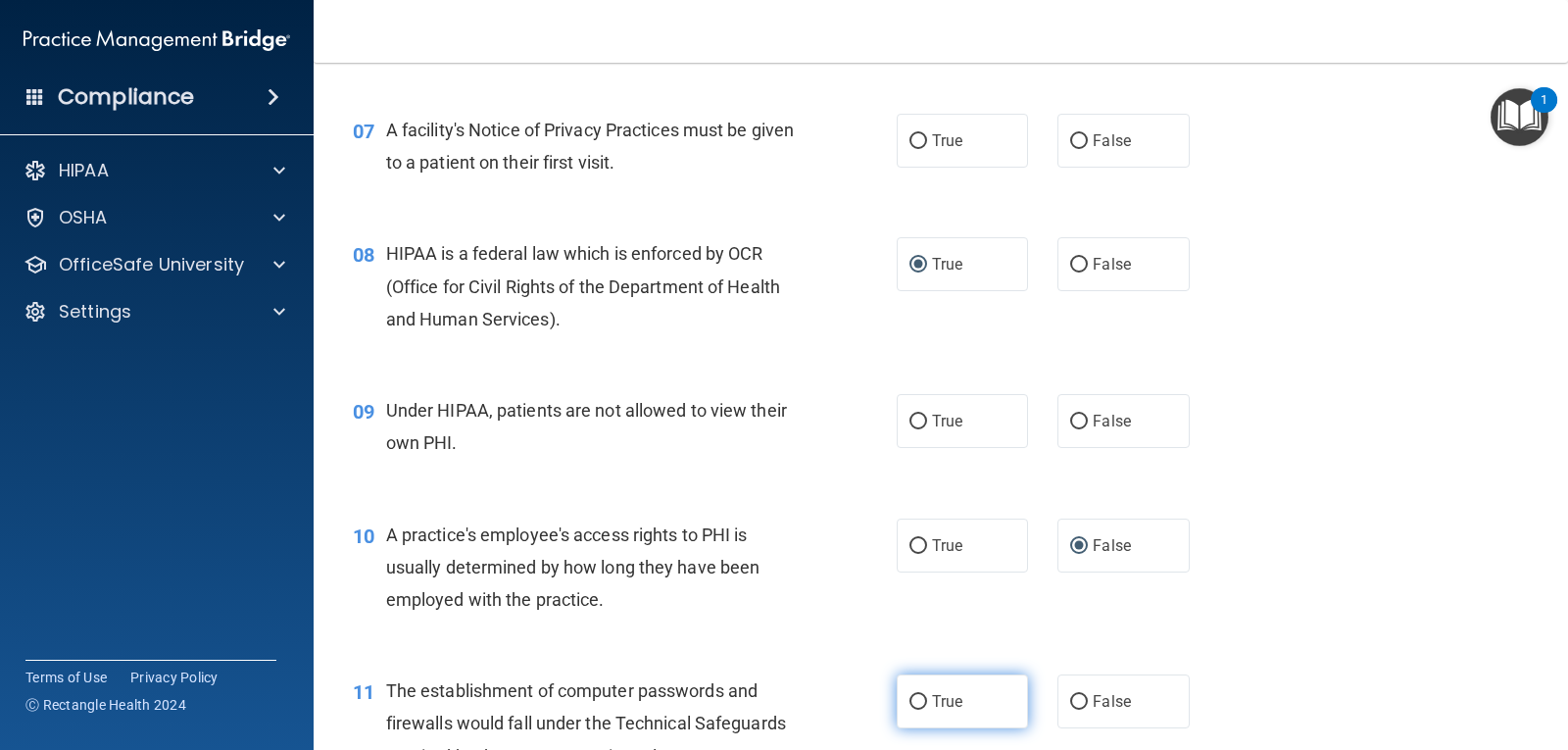 click on "True" at bounding box center (918, 702) 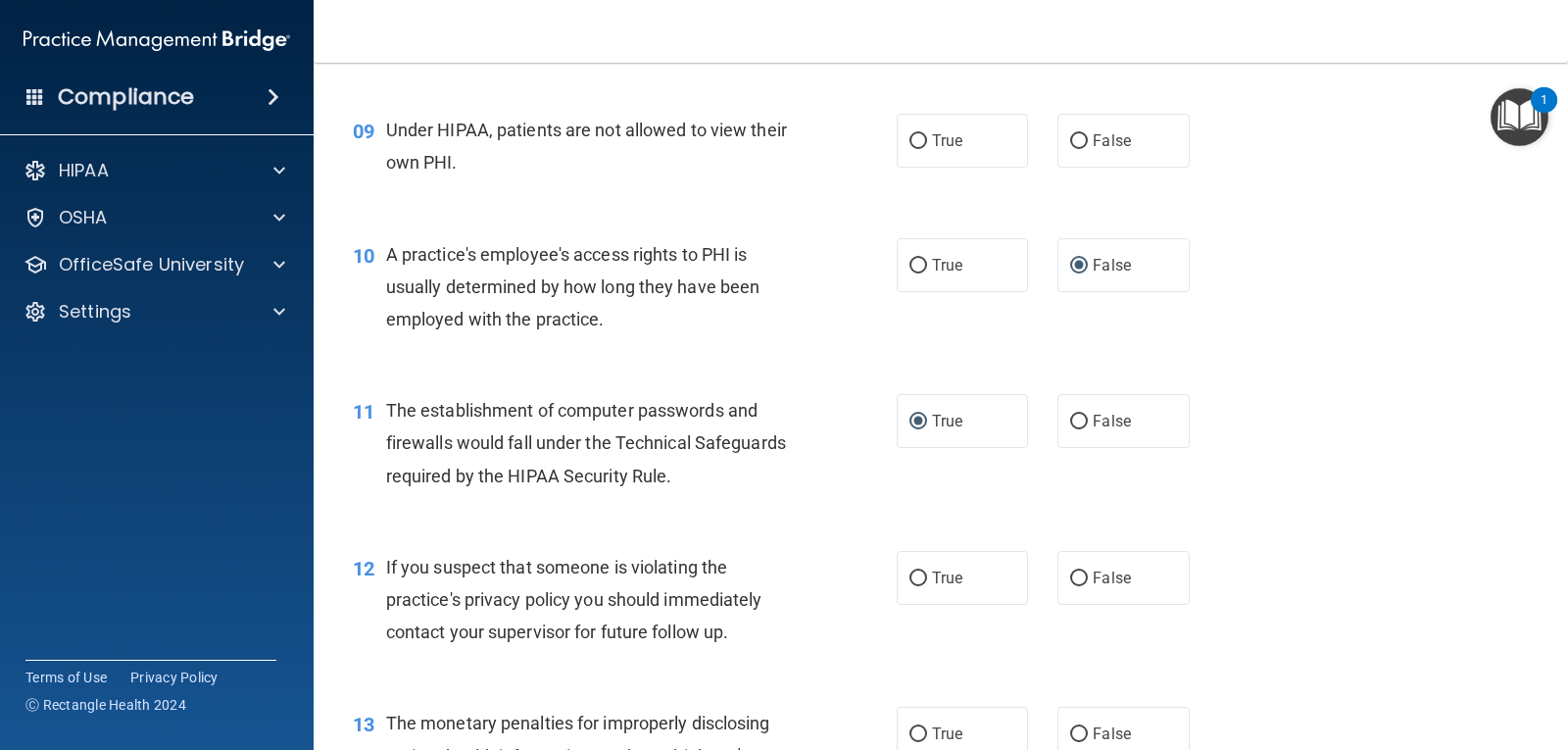 scroll, scrollTop: 1373, scrollLeft: 0, axis: vertical 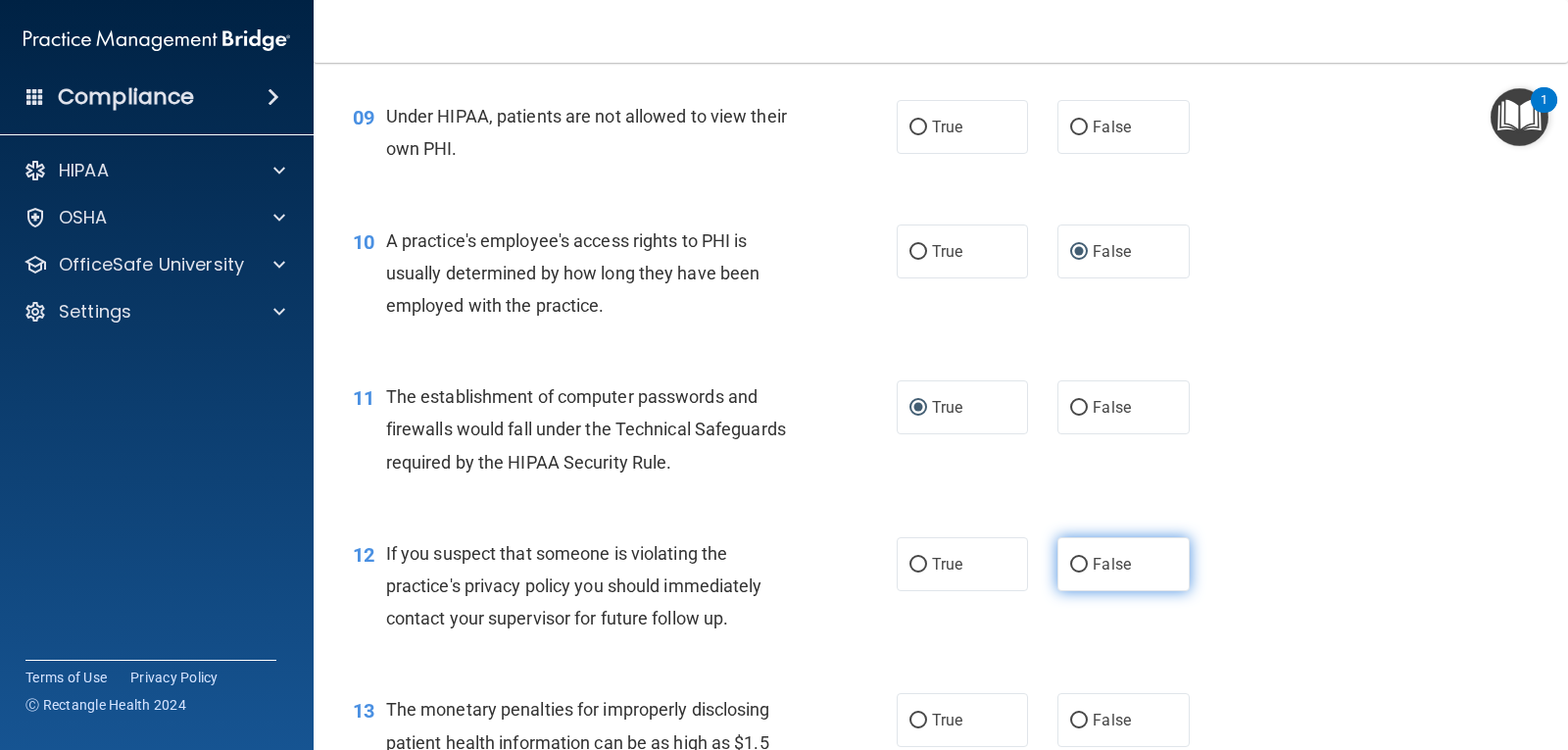 click on "False" at bounding box center (1079, 565) 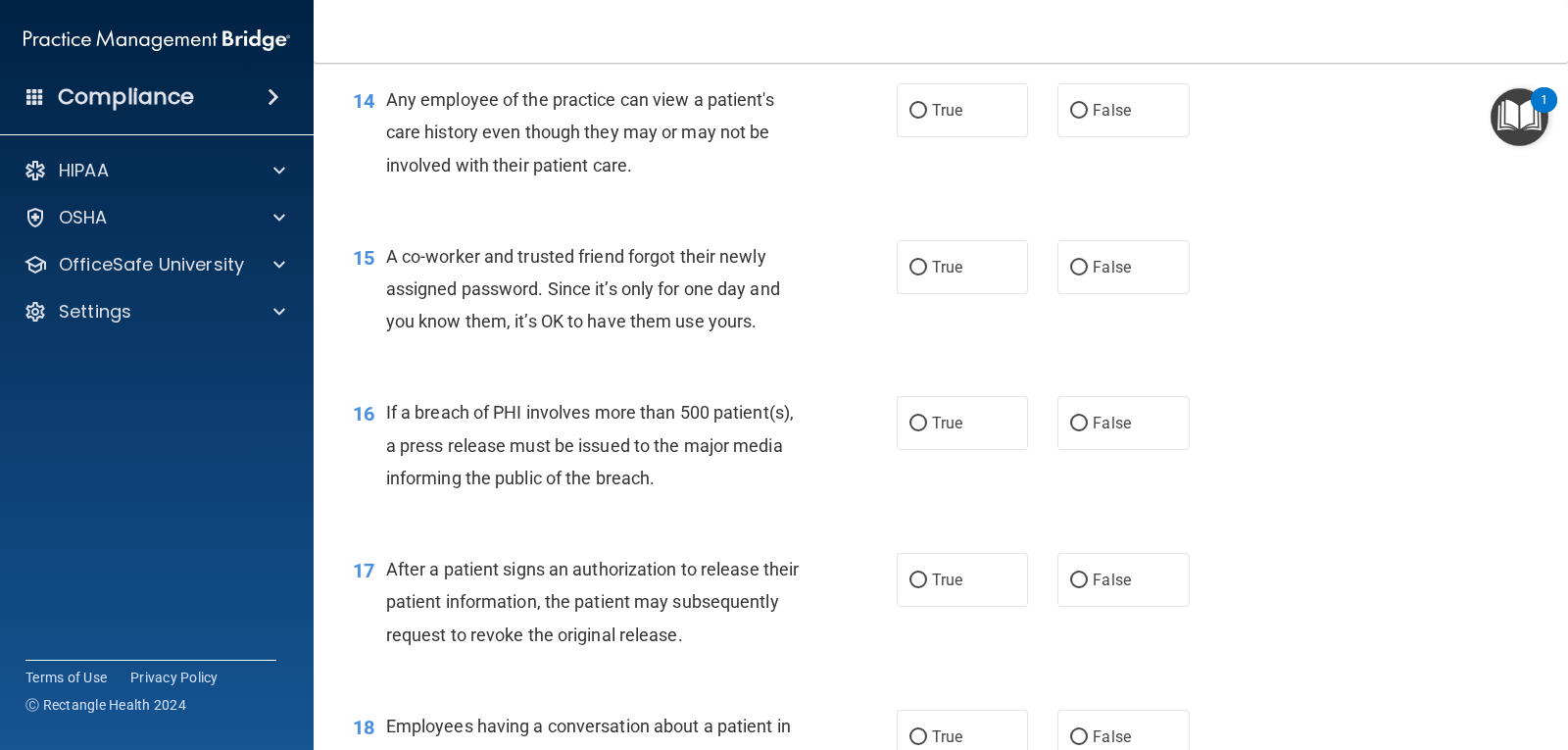 scroll, scrollTop: 2157, scrollLeft: 0, axis: vertical 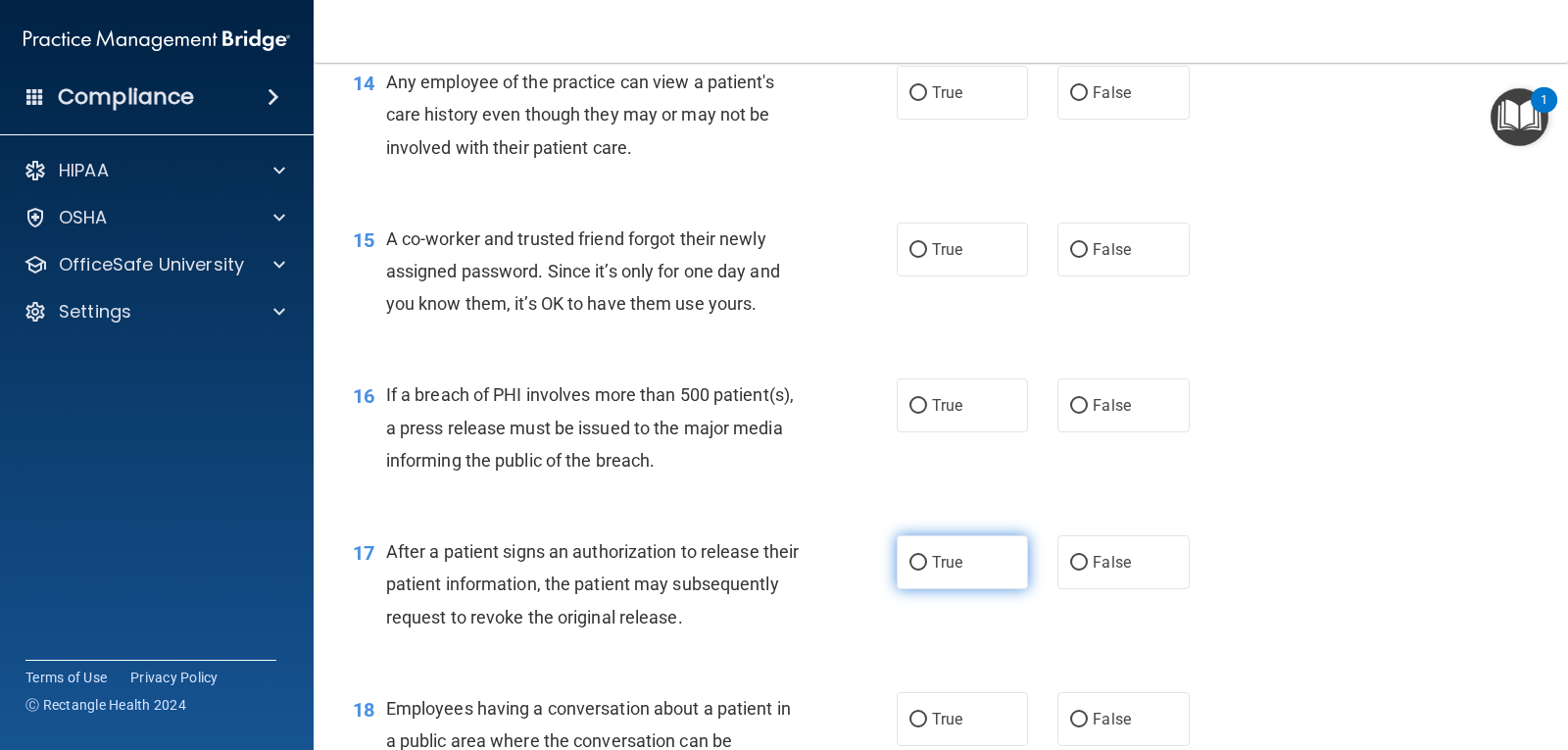 click on "True" at bounding box center [918, 563] 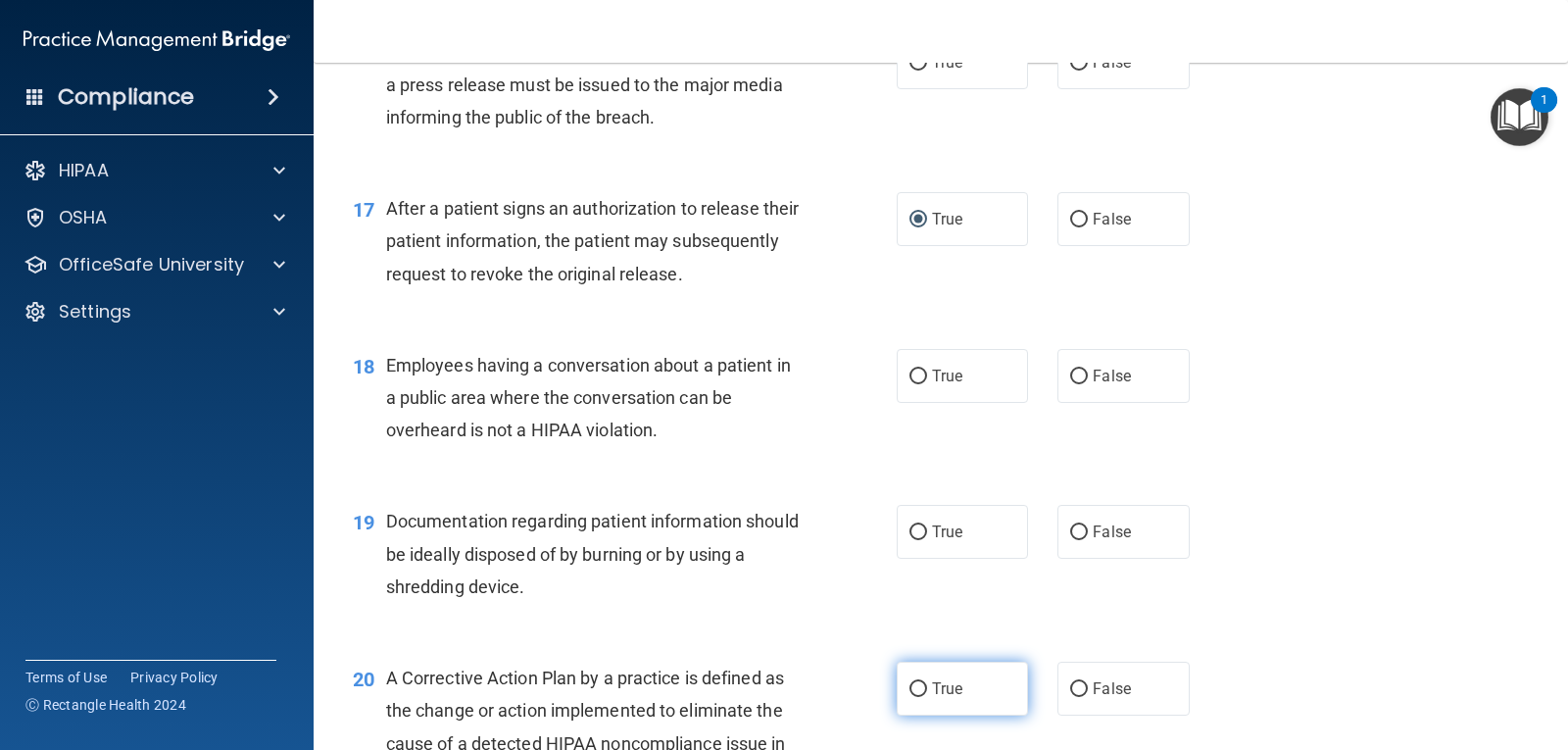 scroll, scrollTop: 2549, scrollLeft: 0, axis: vertical 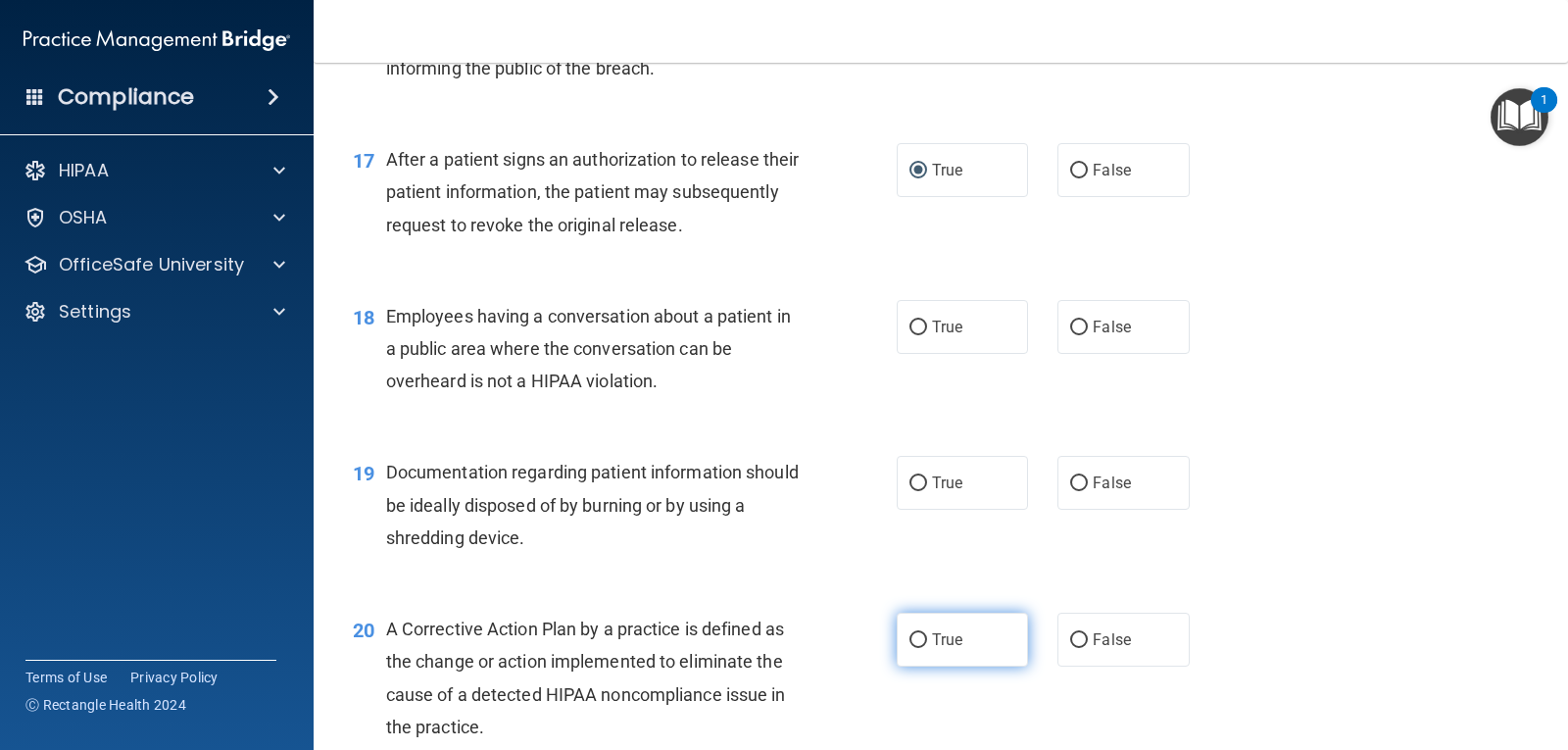 click on "True" at bounding box center (918, 640) 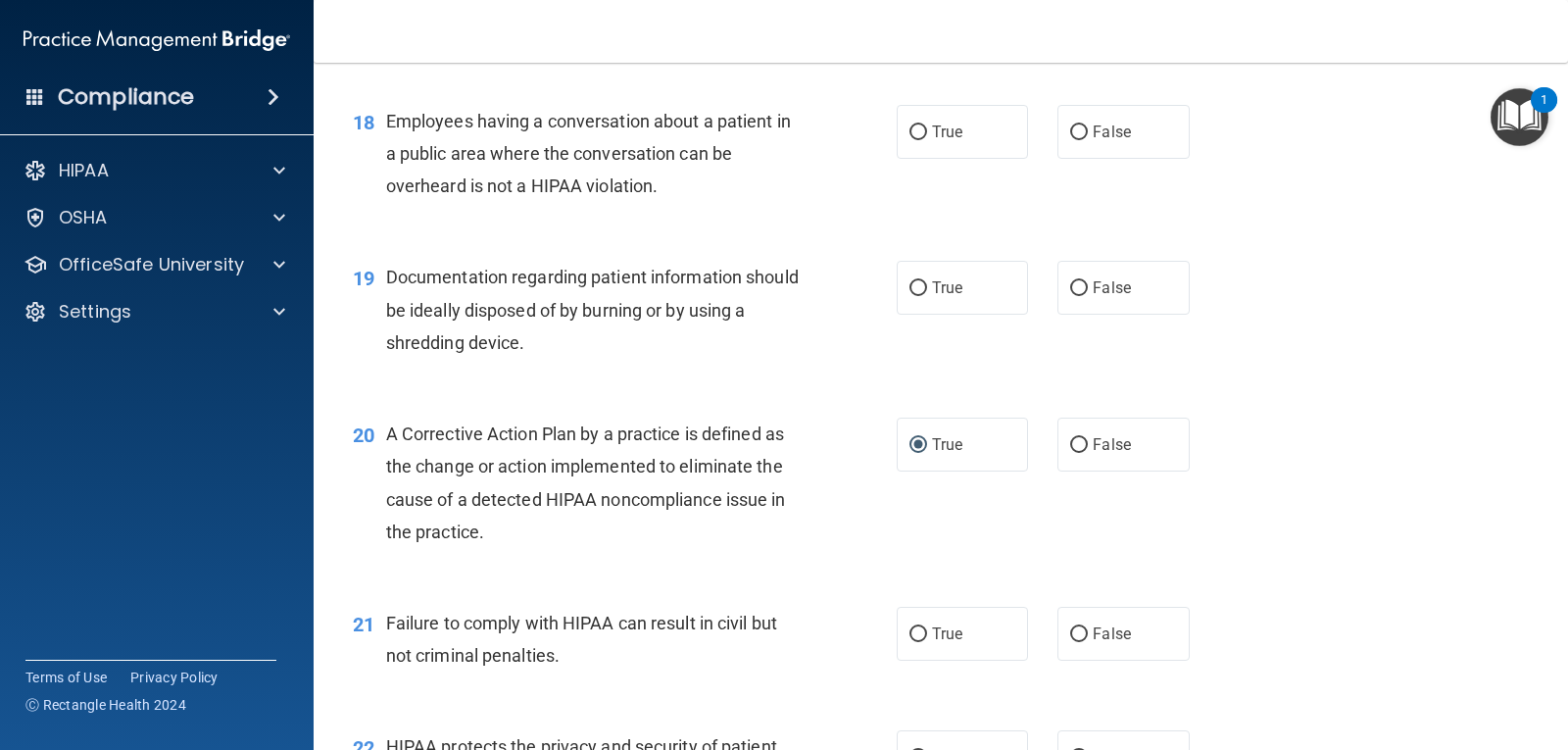scroll, scrollTop: 2745, scrollLeft: 0, axis: vertical 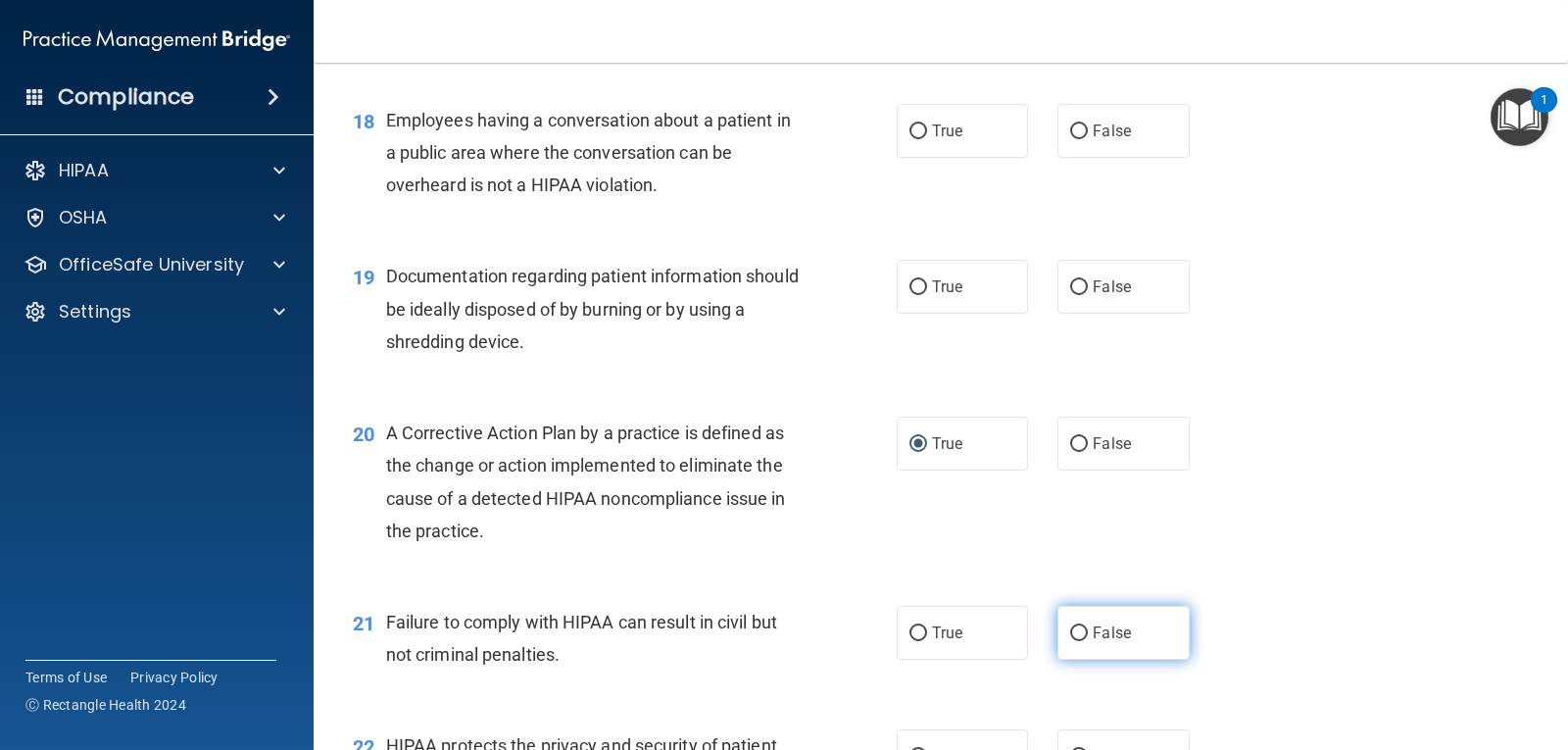 click on "False" at bounding box center (1079, 633) 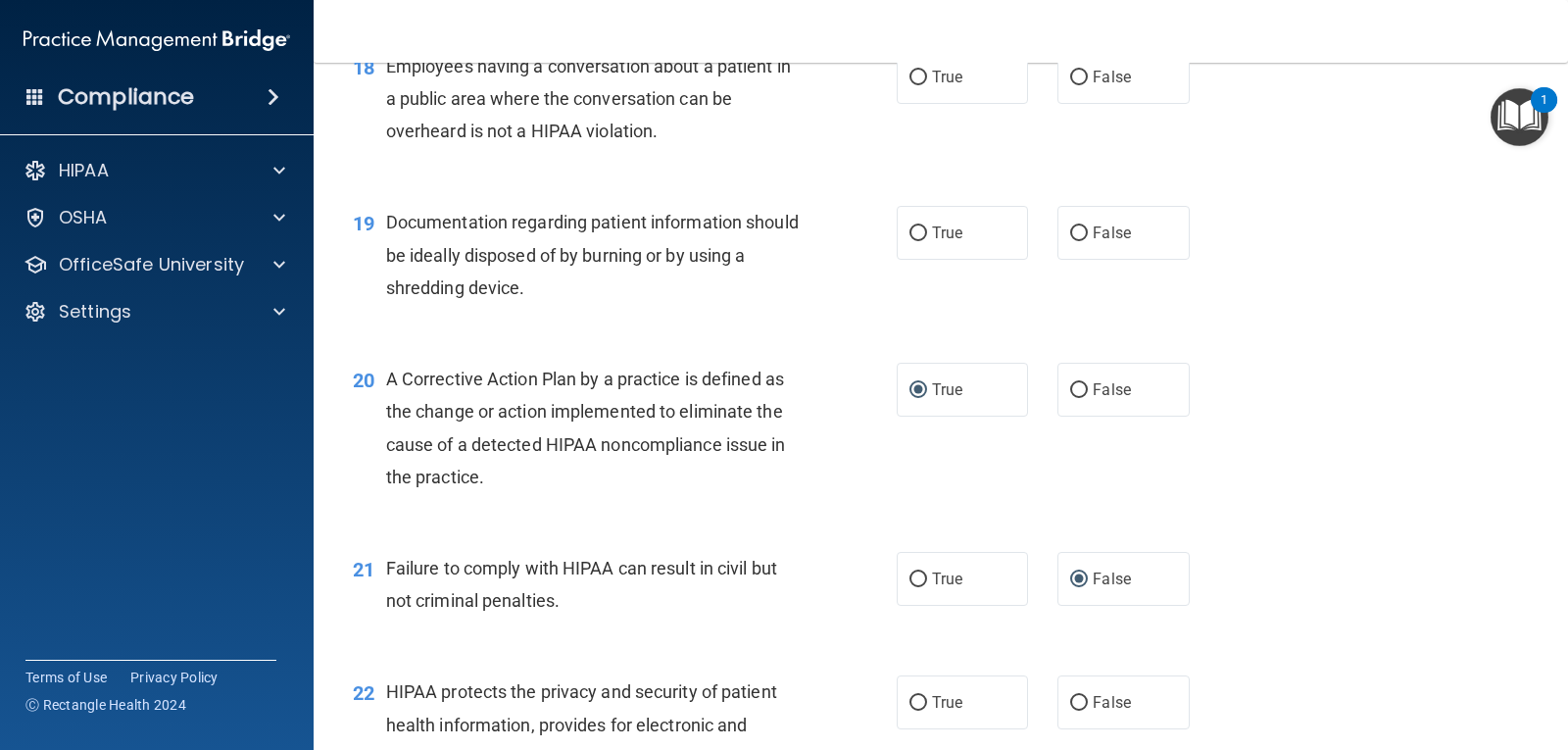 scroll, scrollTop: 2843, scrollLeft: 0, axis: vertical 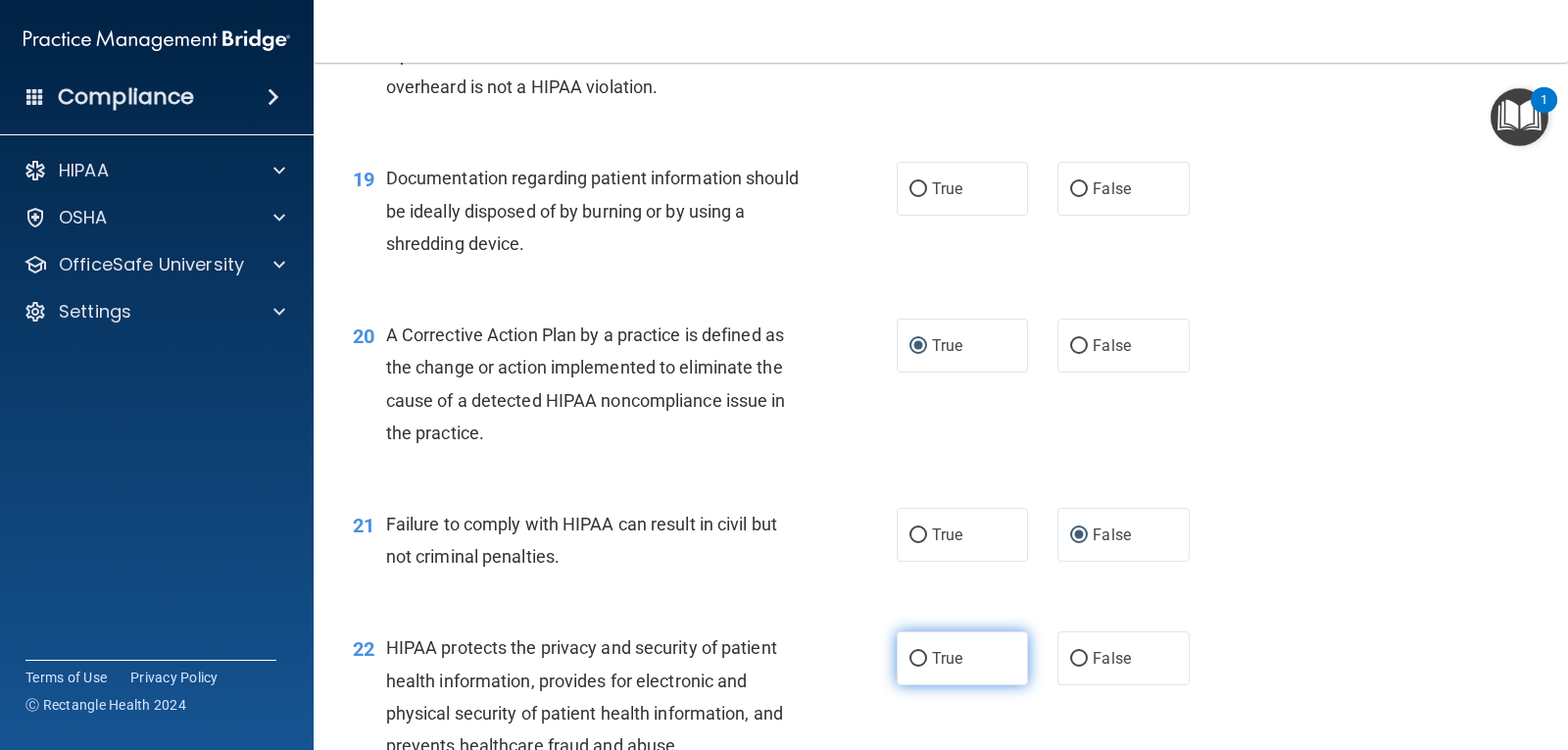 click on "True" at bounding box center [918, 659] 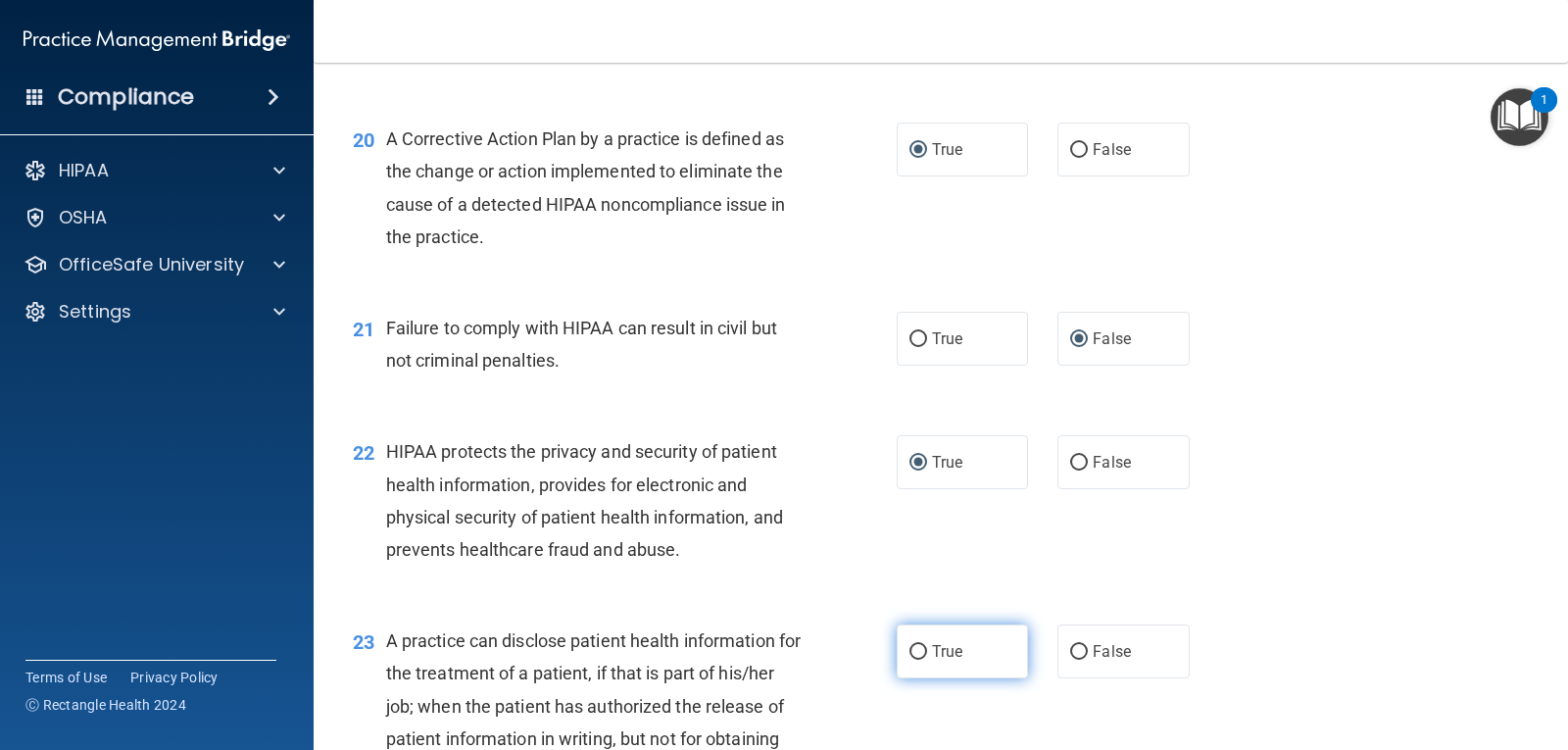 scroll, scrollTop: 3137, scrollLeft: 0, axis: vertical 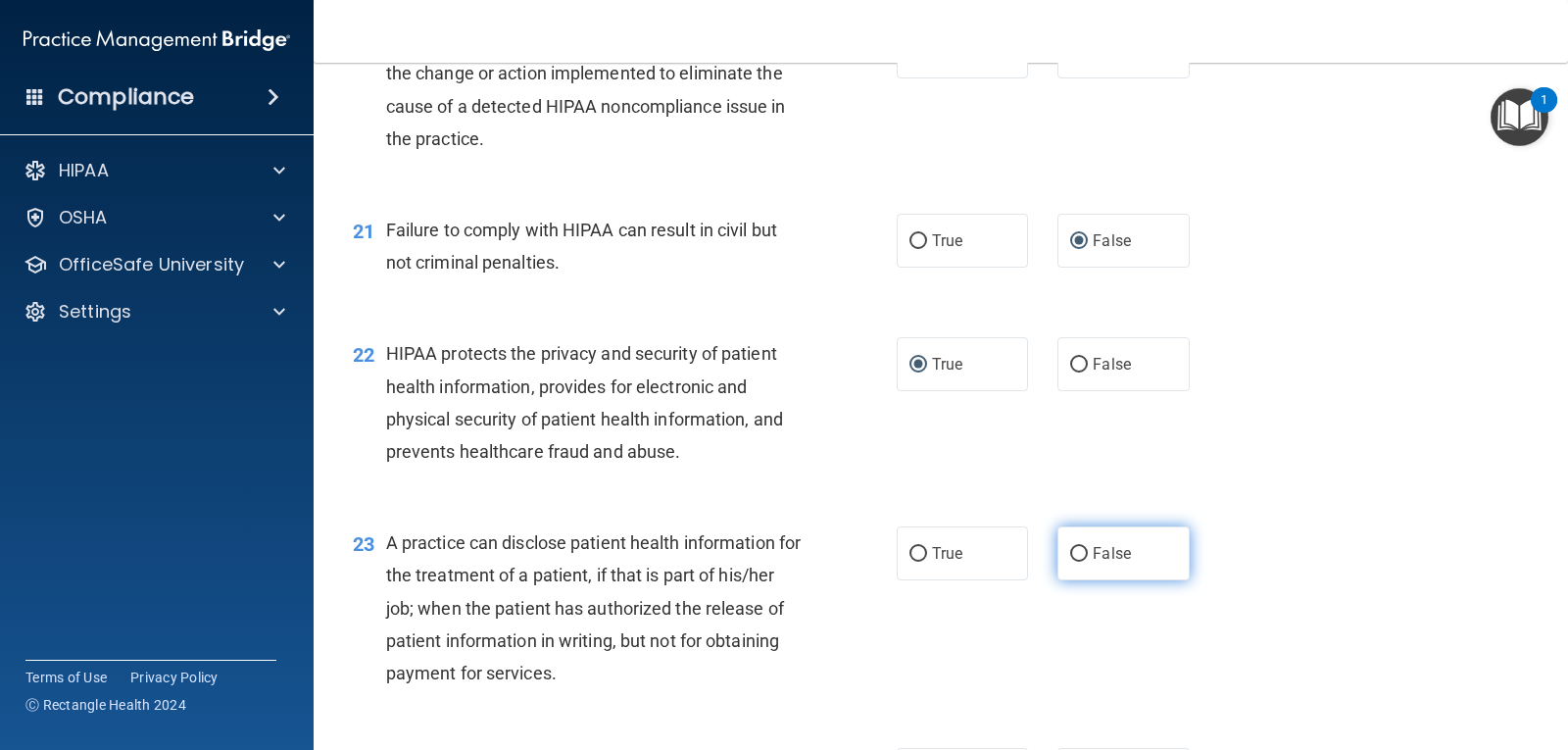 click on "False" at bounding box center [1079, 554] 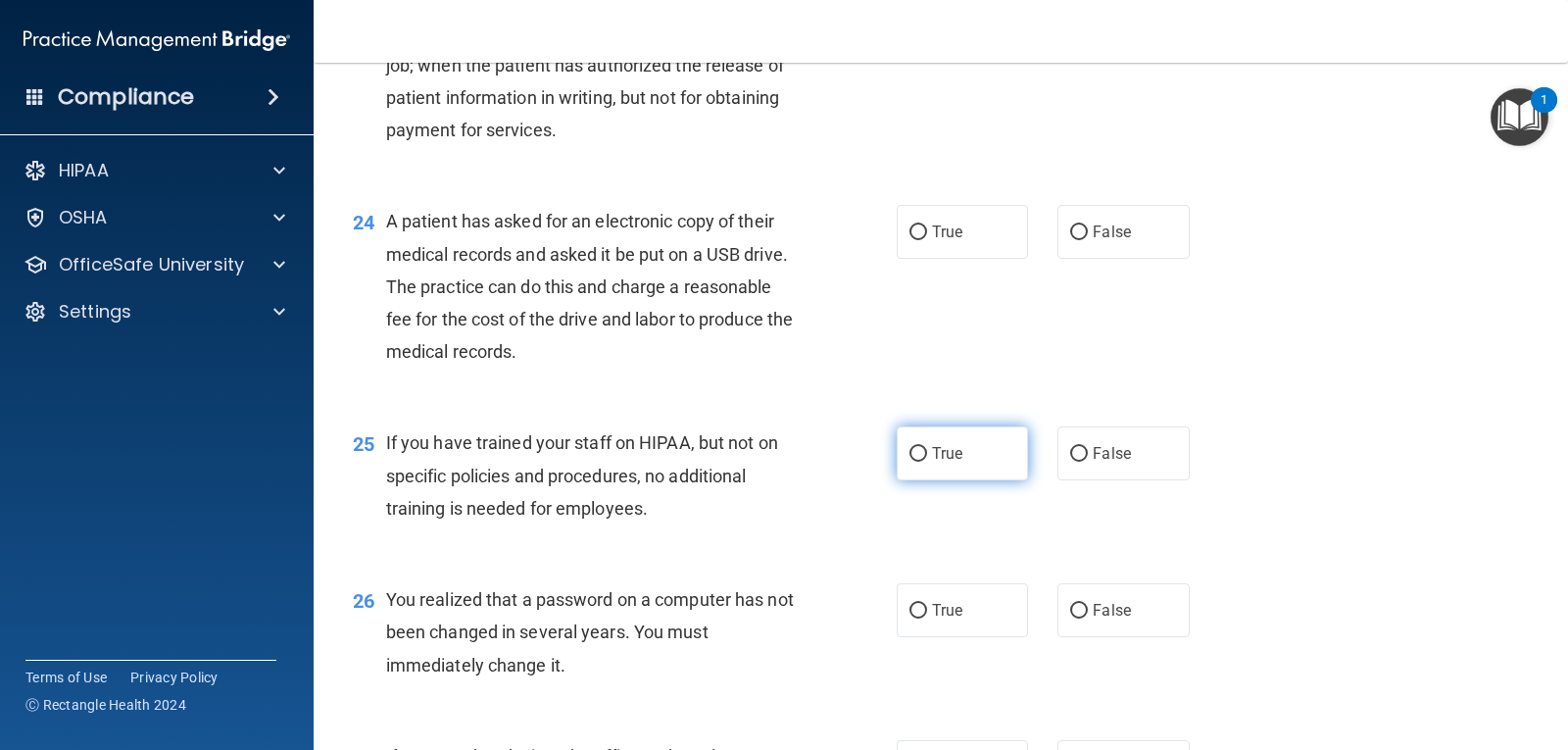 scroll, scrollTop: 3725, scrollLeft: 0, axis: vertical 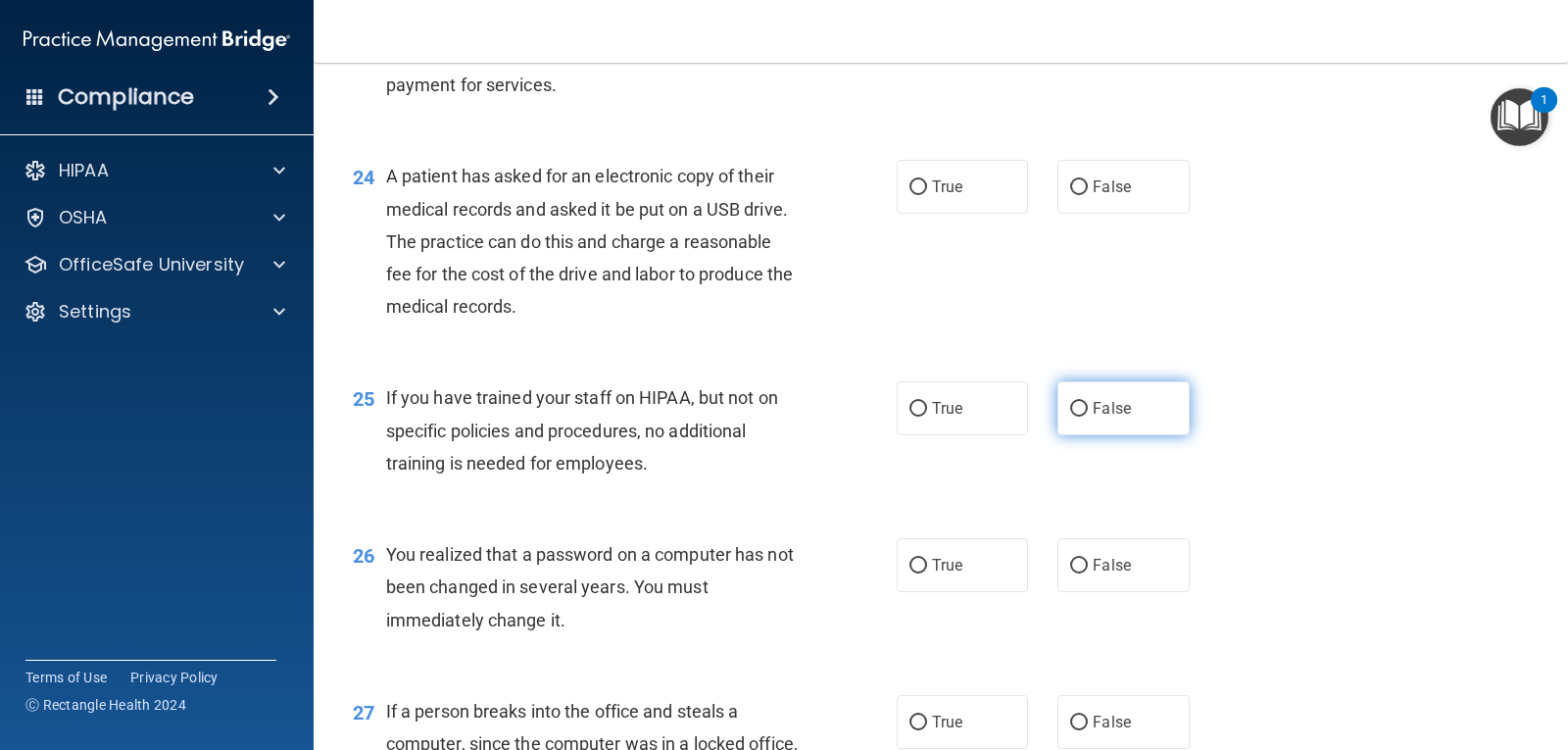 click on "False" at bounding box center (1079, 409) 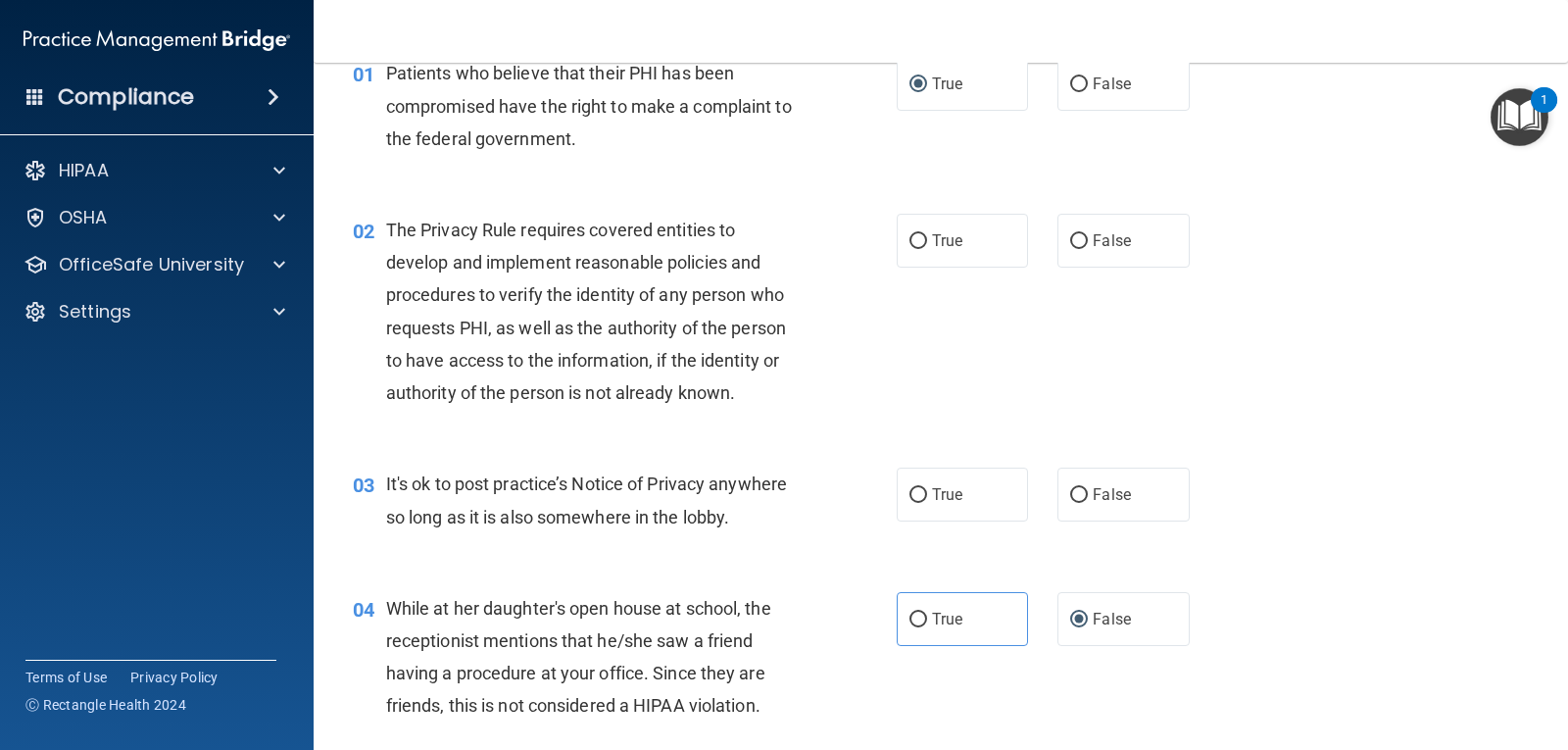 scroll, scrollTop: 0, scrollLeft: 0, axis: both 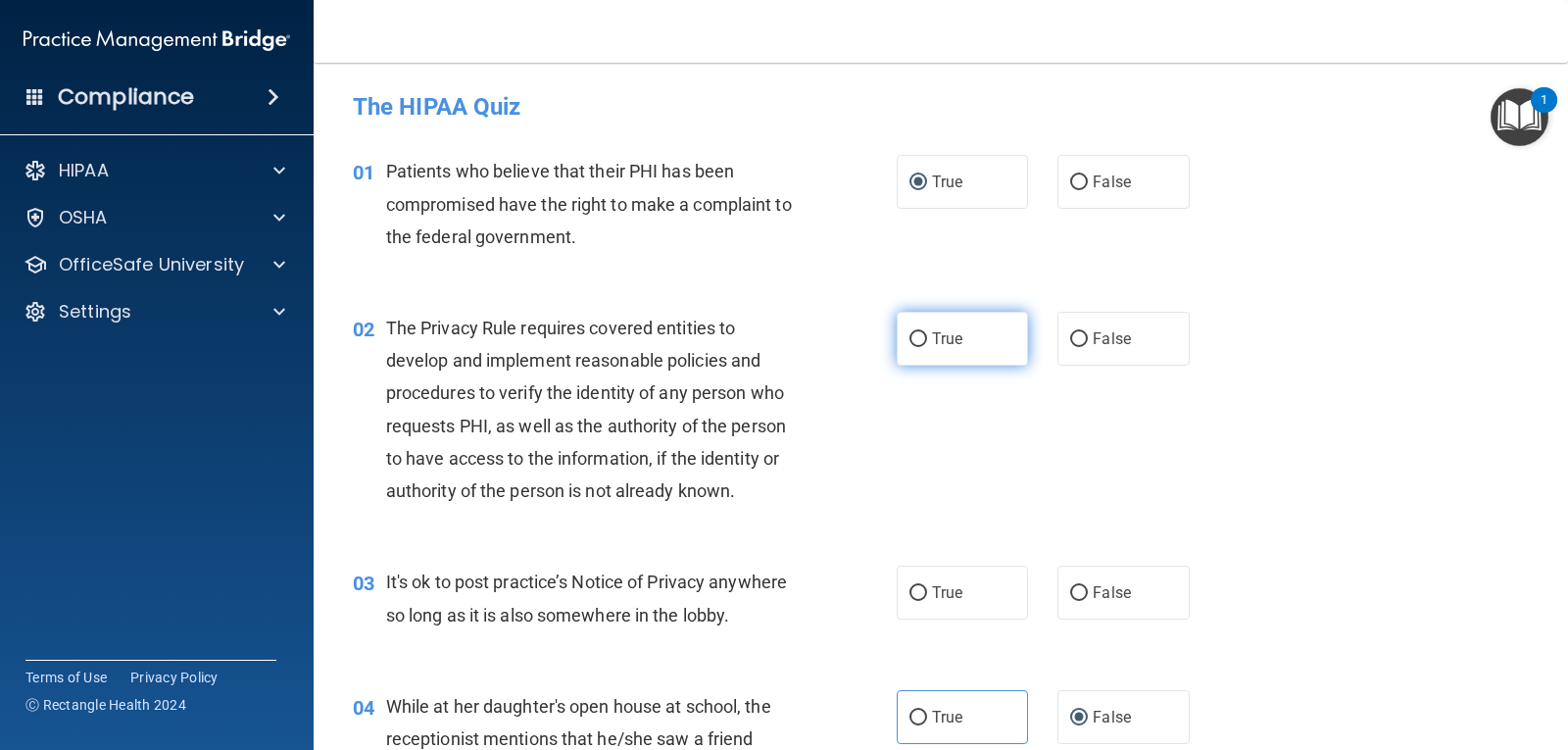 click on "True" at bounding box center (962, 338) 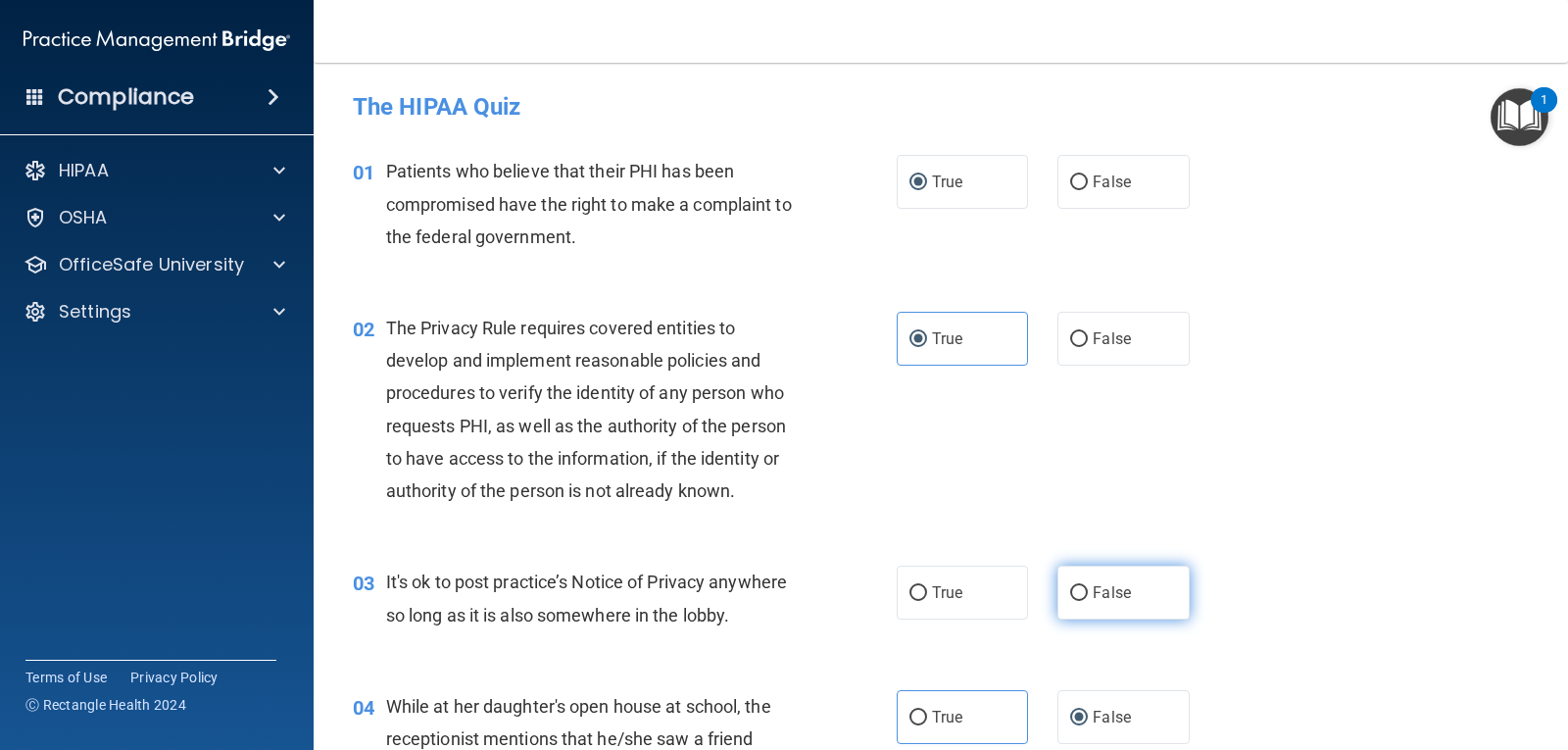 click on "False" at bounding box center [1079, 593] 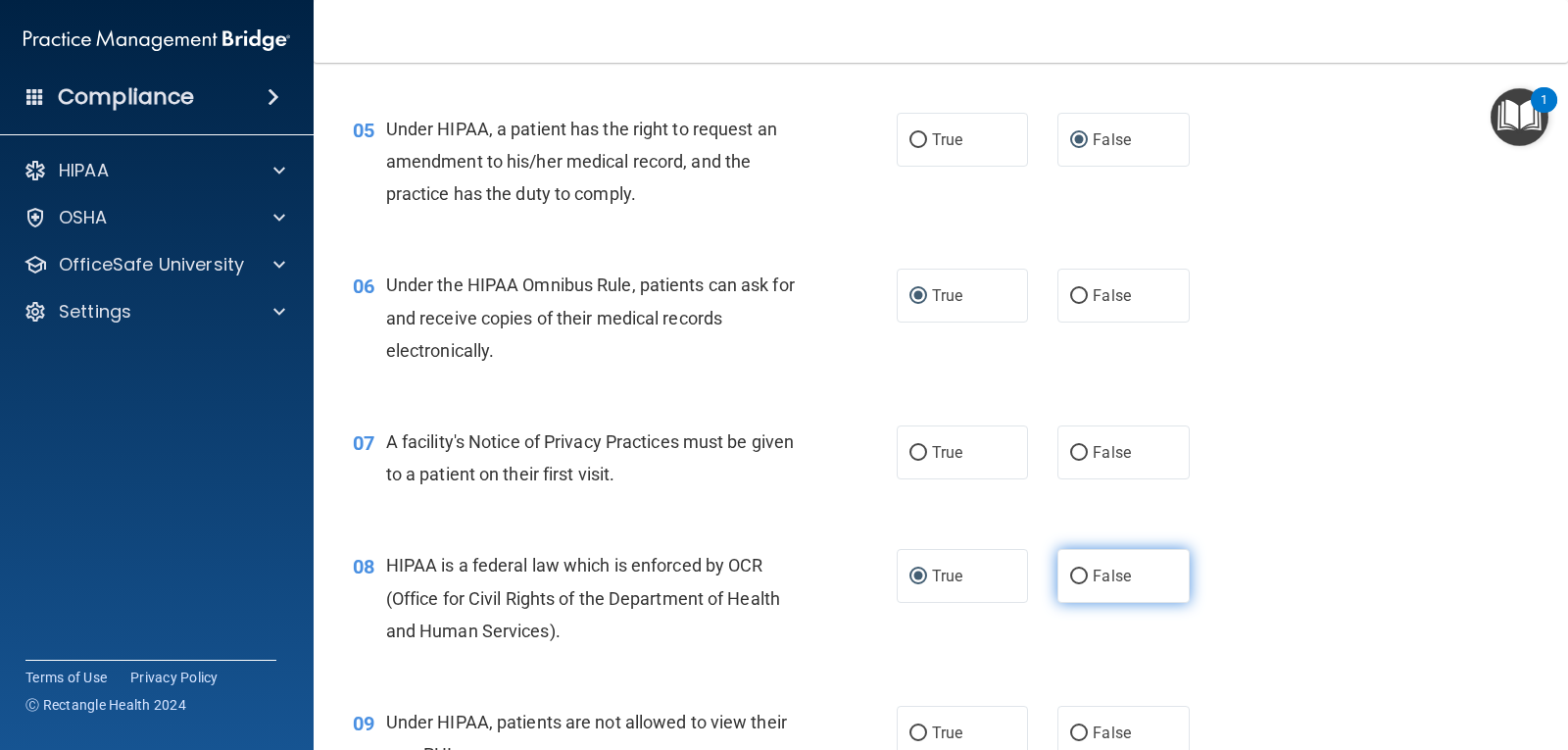scroll, scrollTop: 784, scrollLeft: 0, axis: vertical 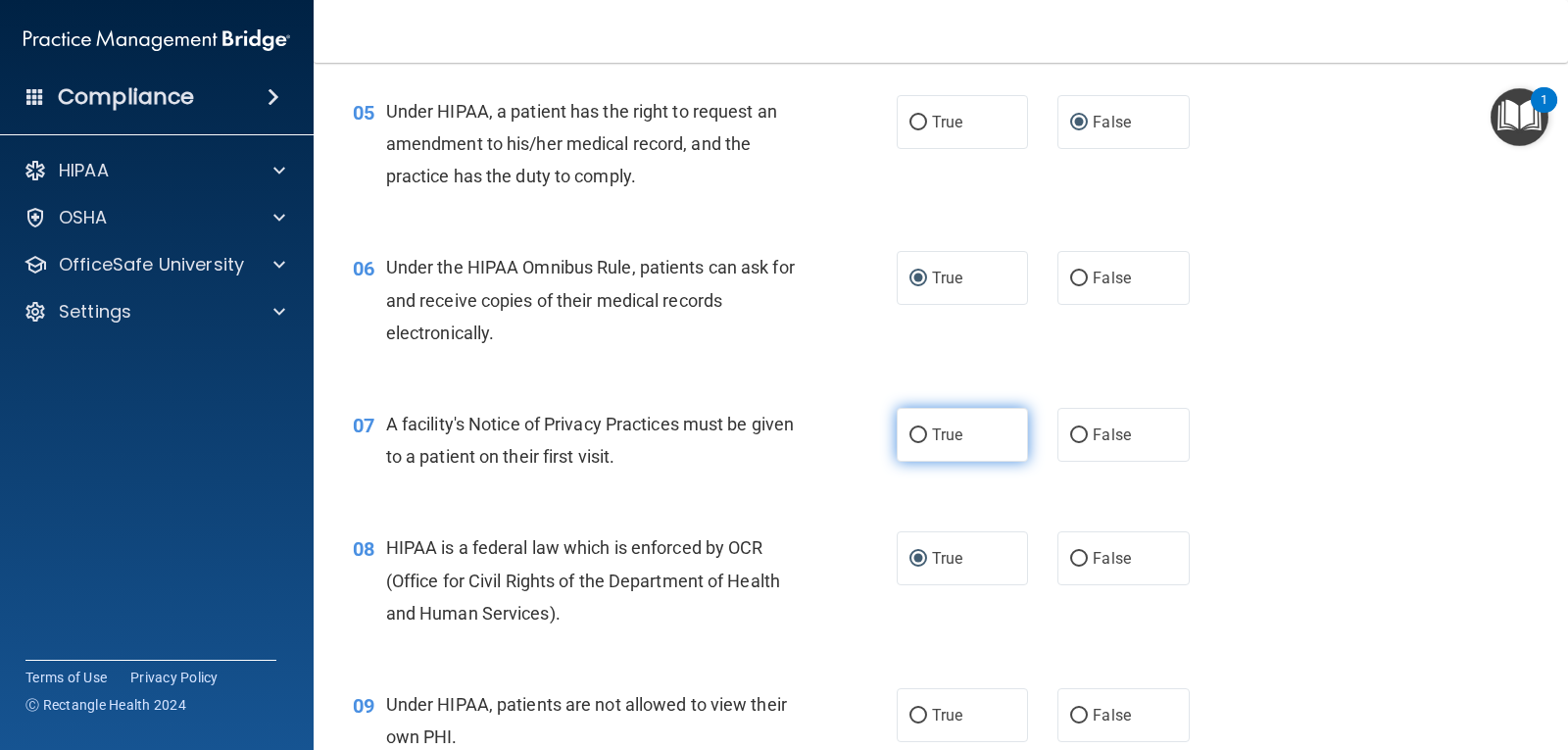 click on "True" at bounding box center [918, 435] 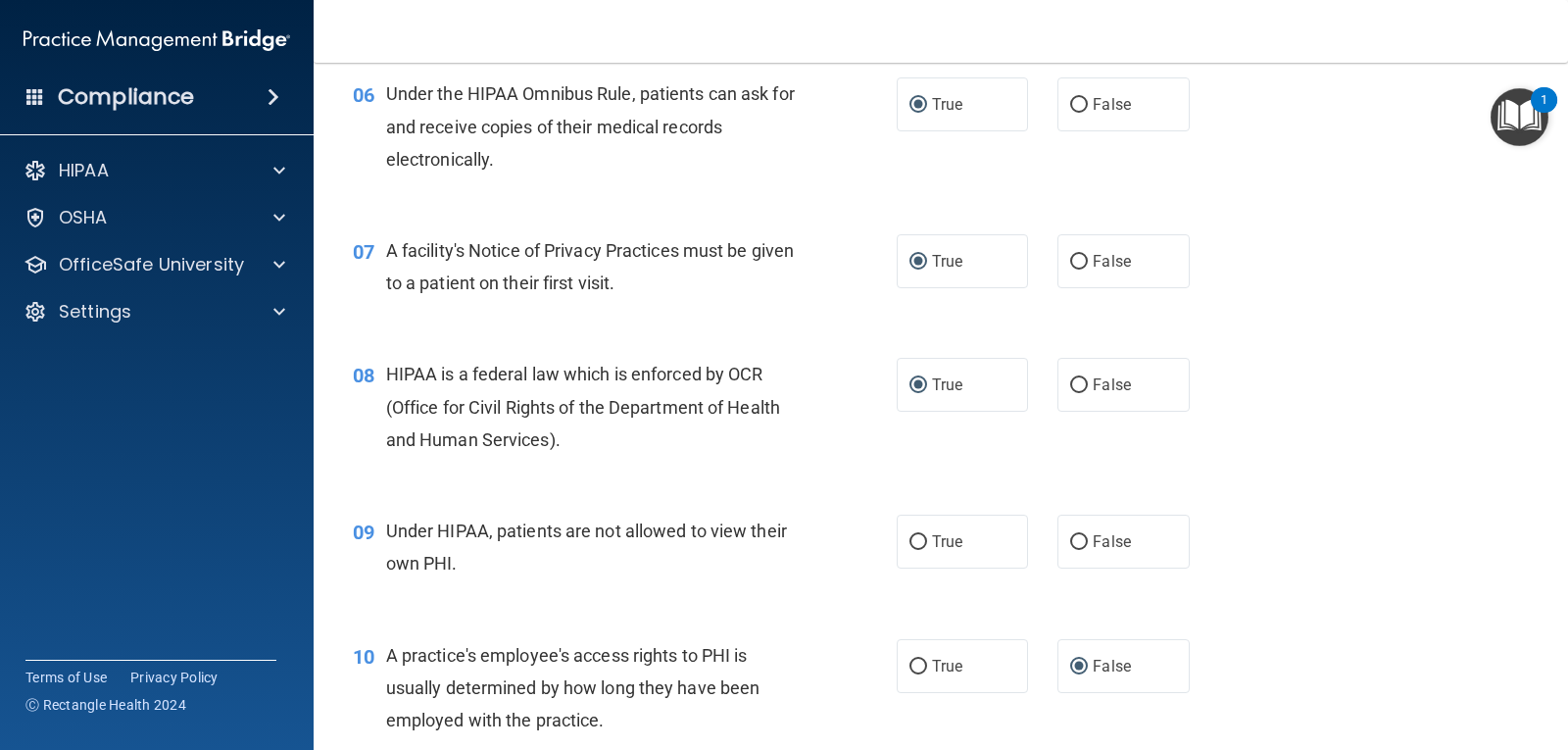 scroll, scrollTop: 980, scrollLeft: 0, axis: vertical 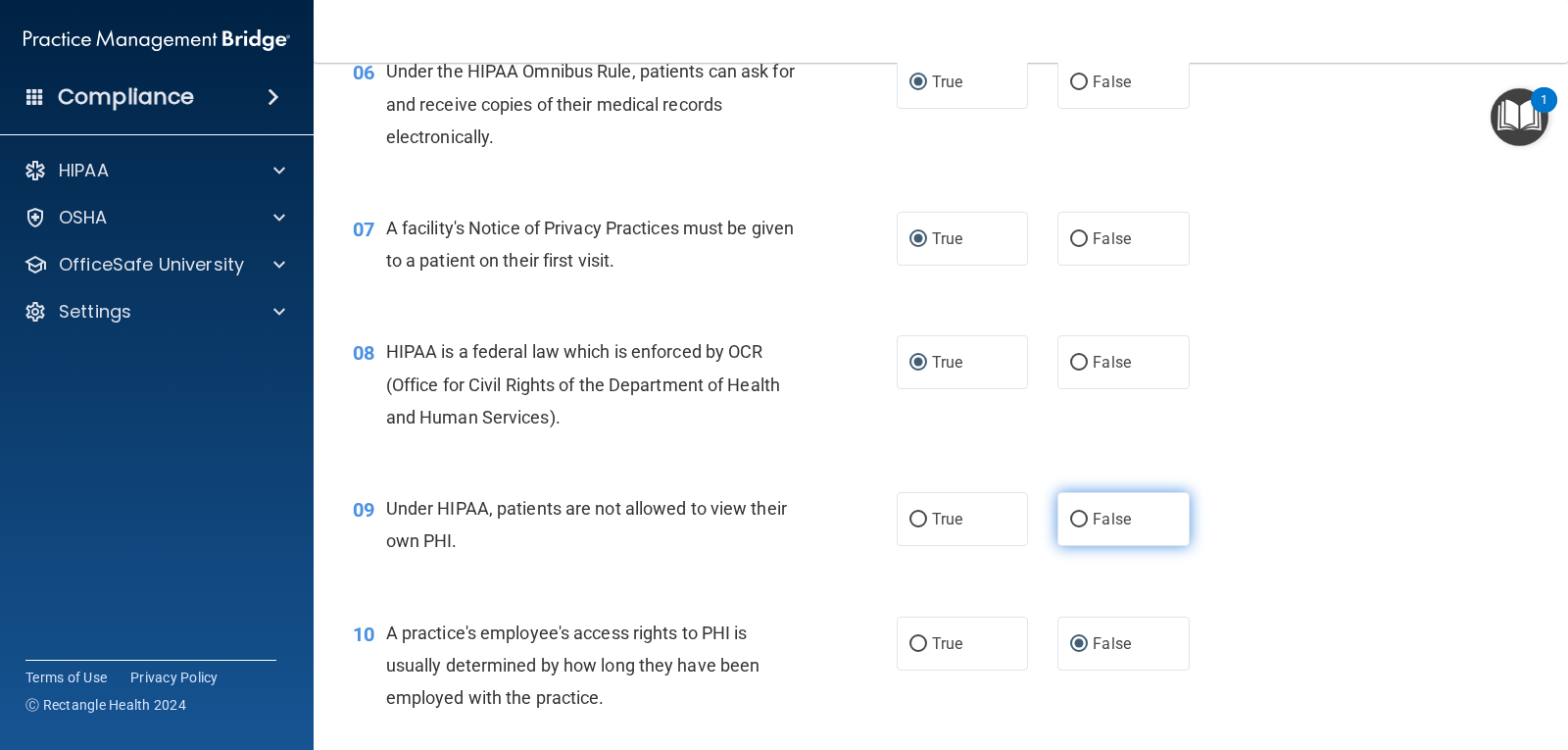 click on "False" at bounding box center [1123, 519] 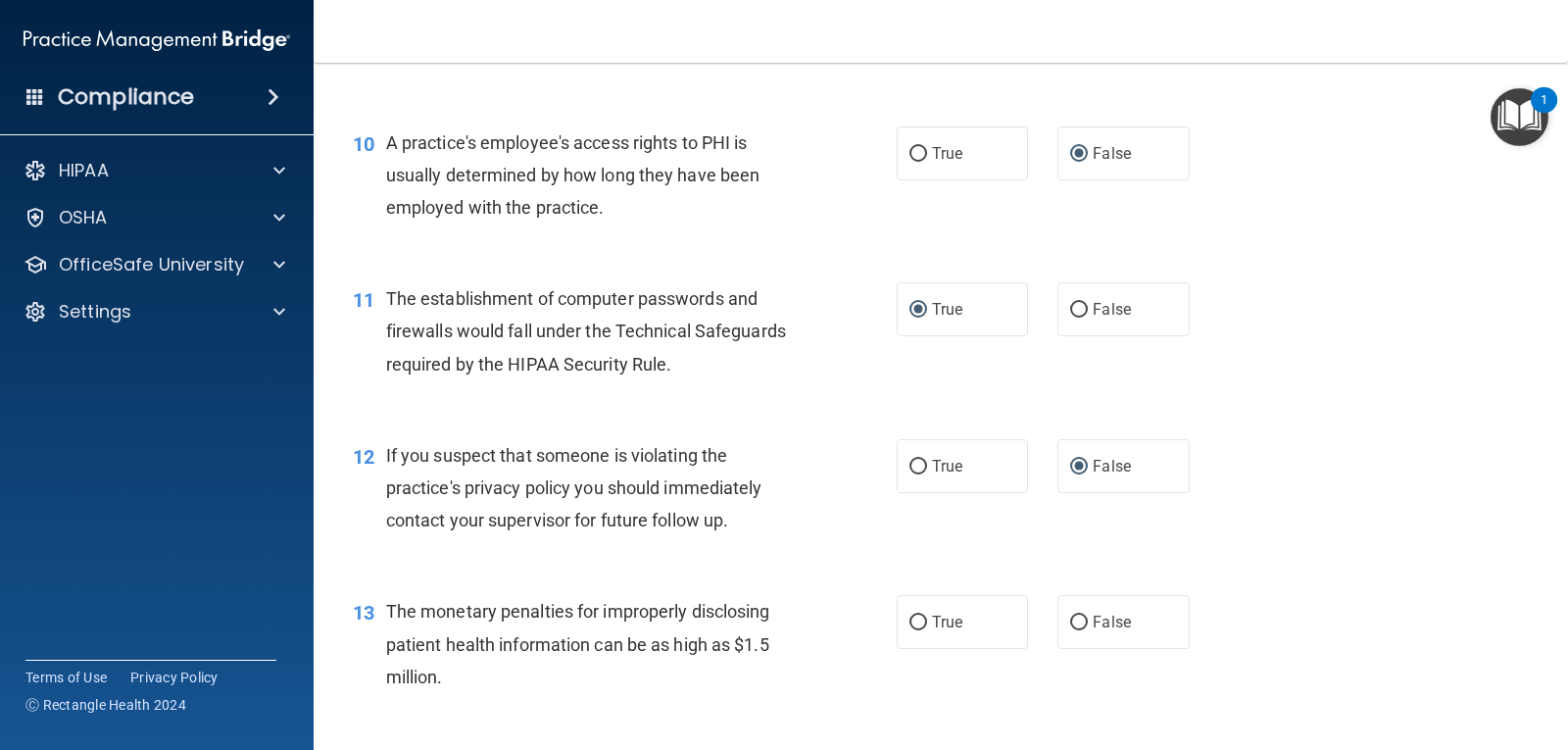scroll, scrollTop: 1569, scrollLeft: 0, axis: vertical 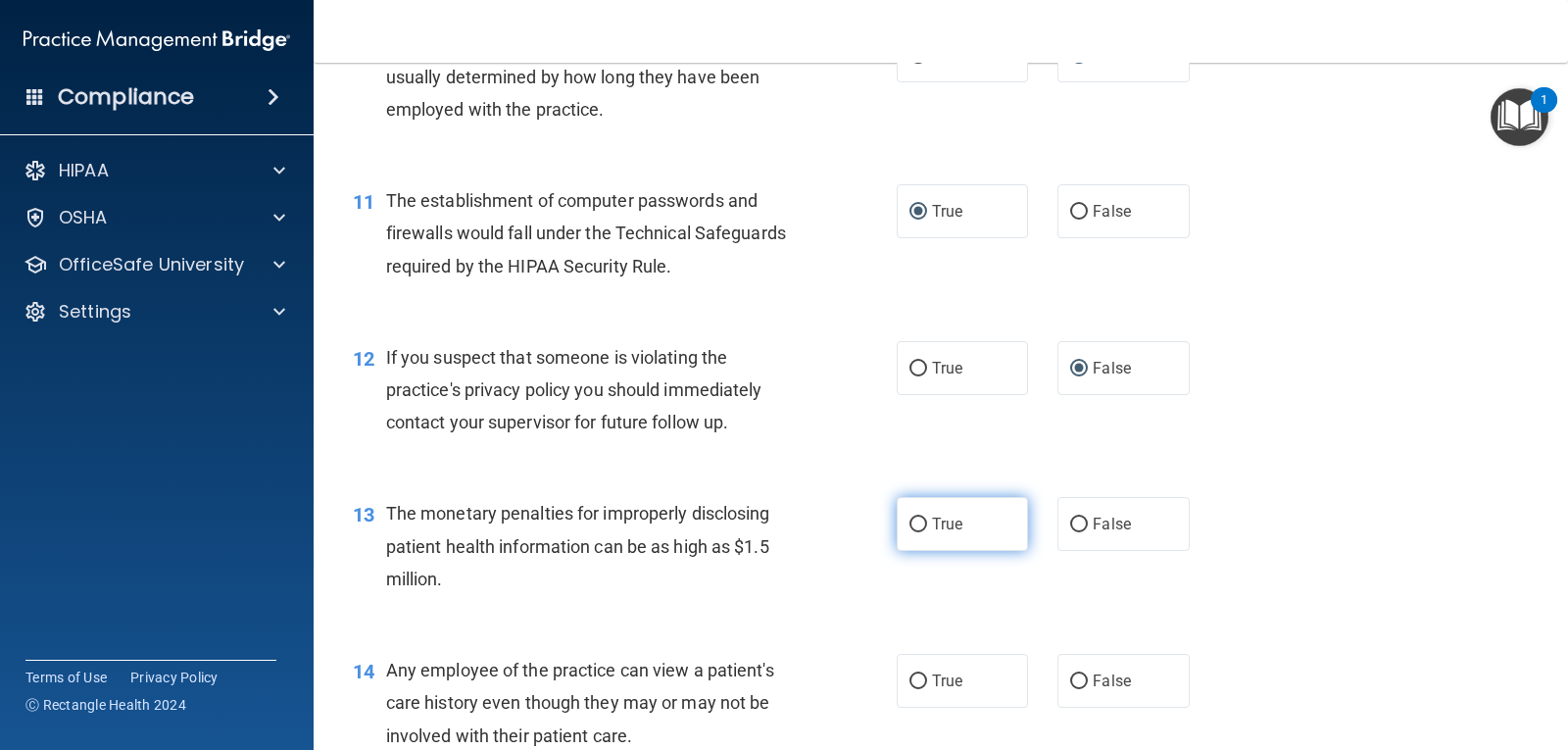 click on "True" at bounding box center (918, 525) 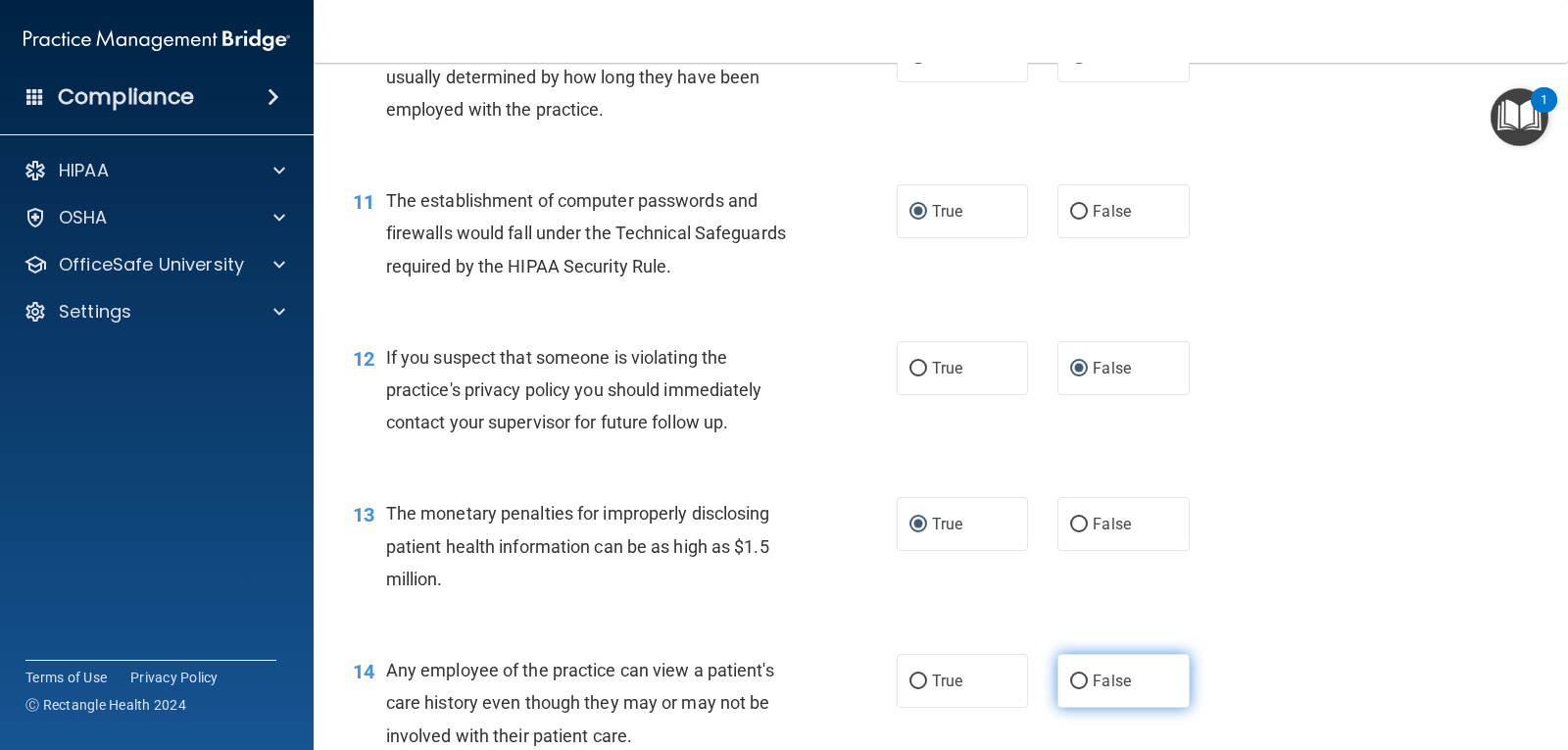 click on "False" at bounding box center [1079, 681] 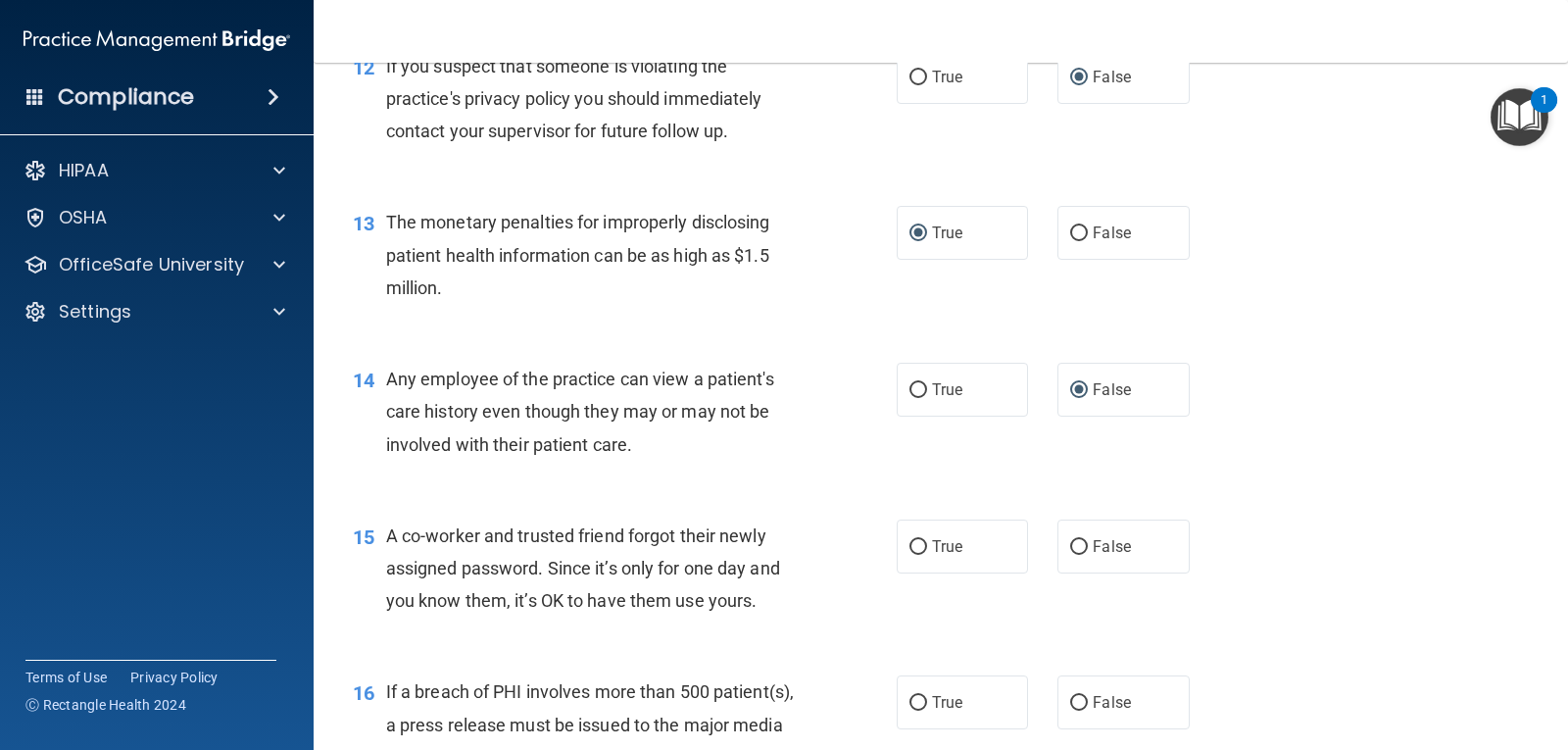 scroll, scrollTop: 1863, scrollLeft: 0, axis: vertical 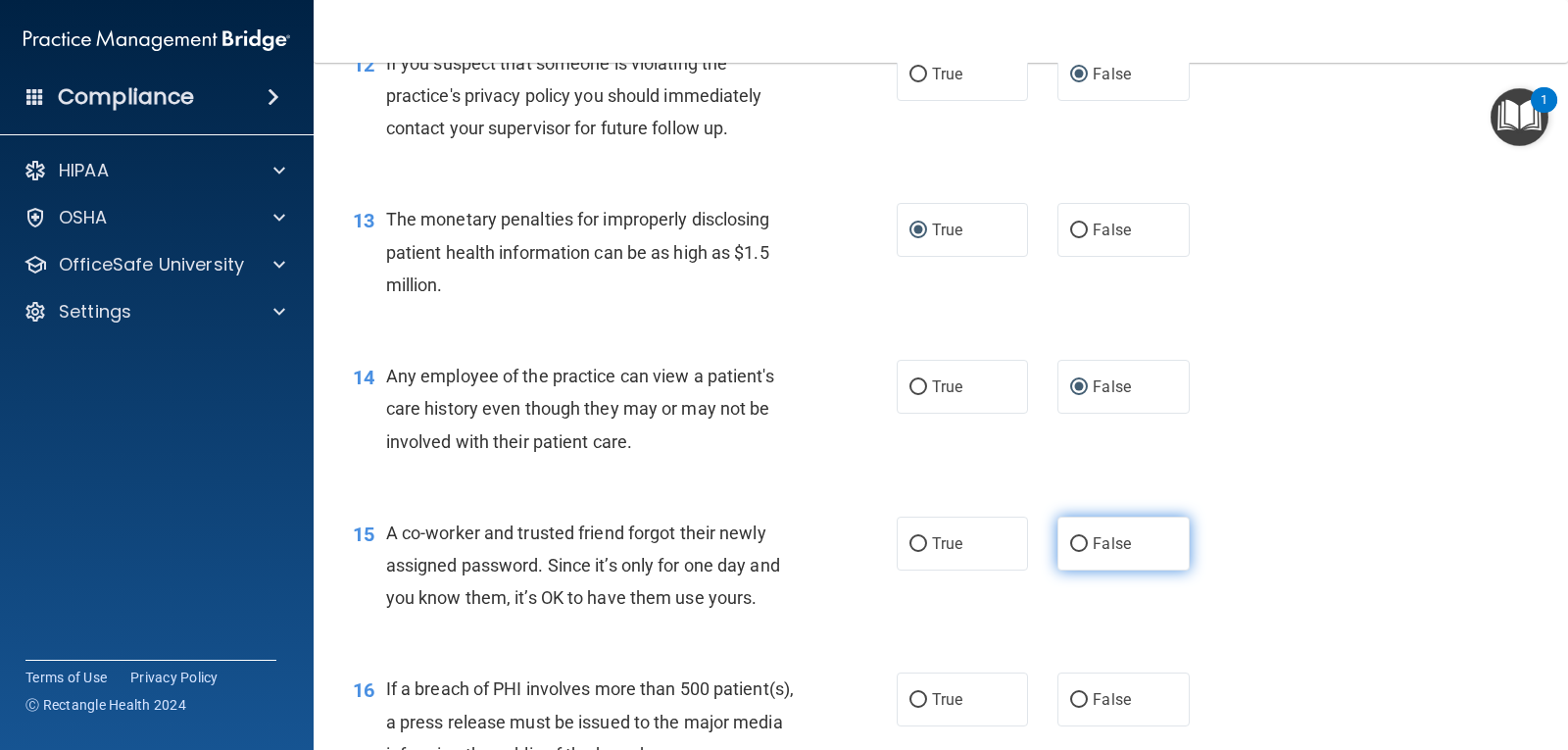 click on "False" at bounding box center [1079, 544] 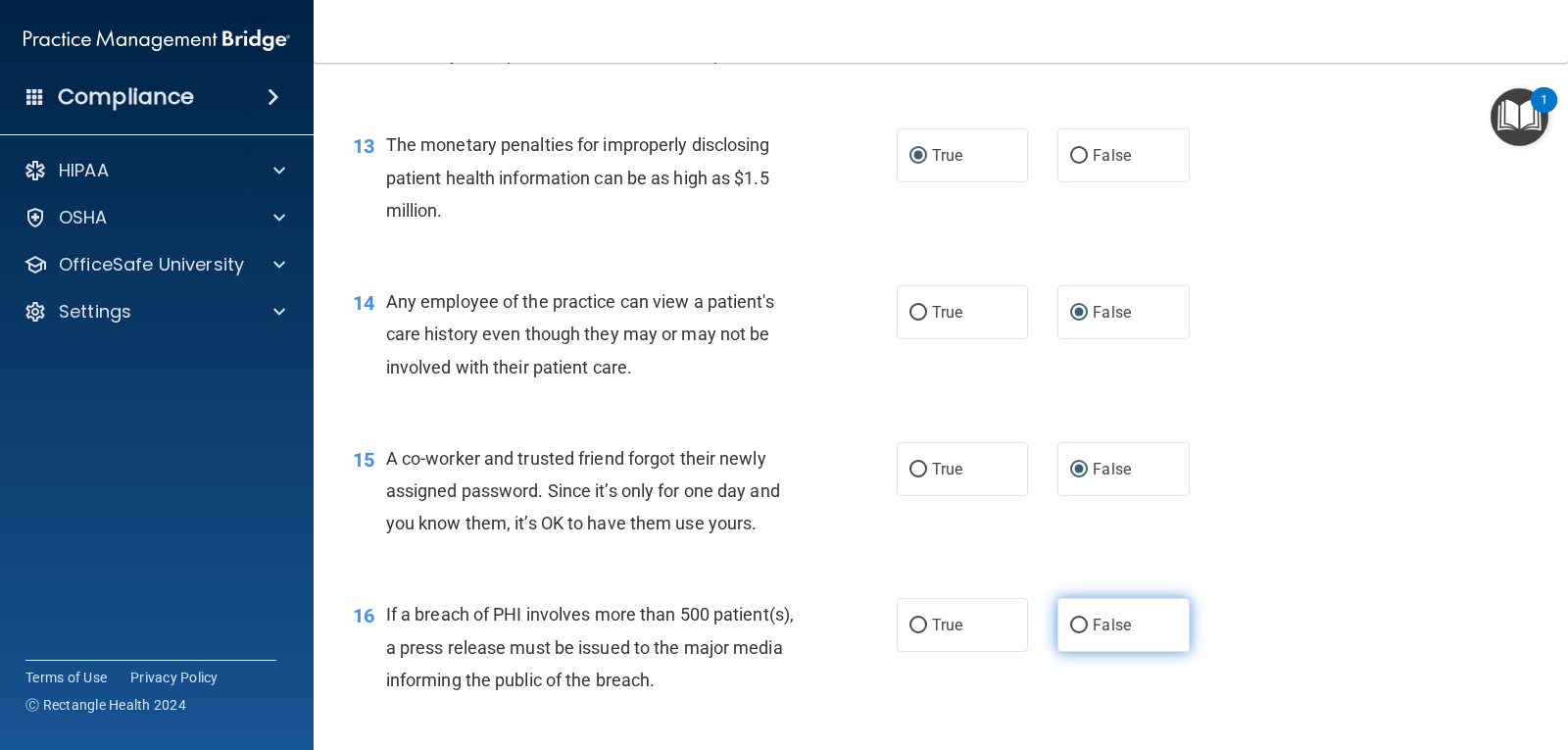 scroll, scrollTop: 2059, scrollLeft: 0, axis: vertical 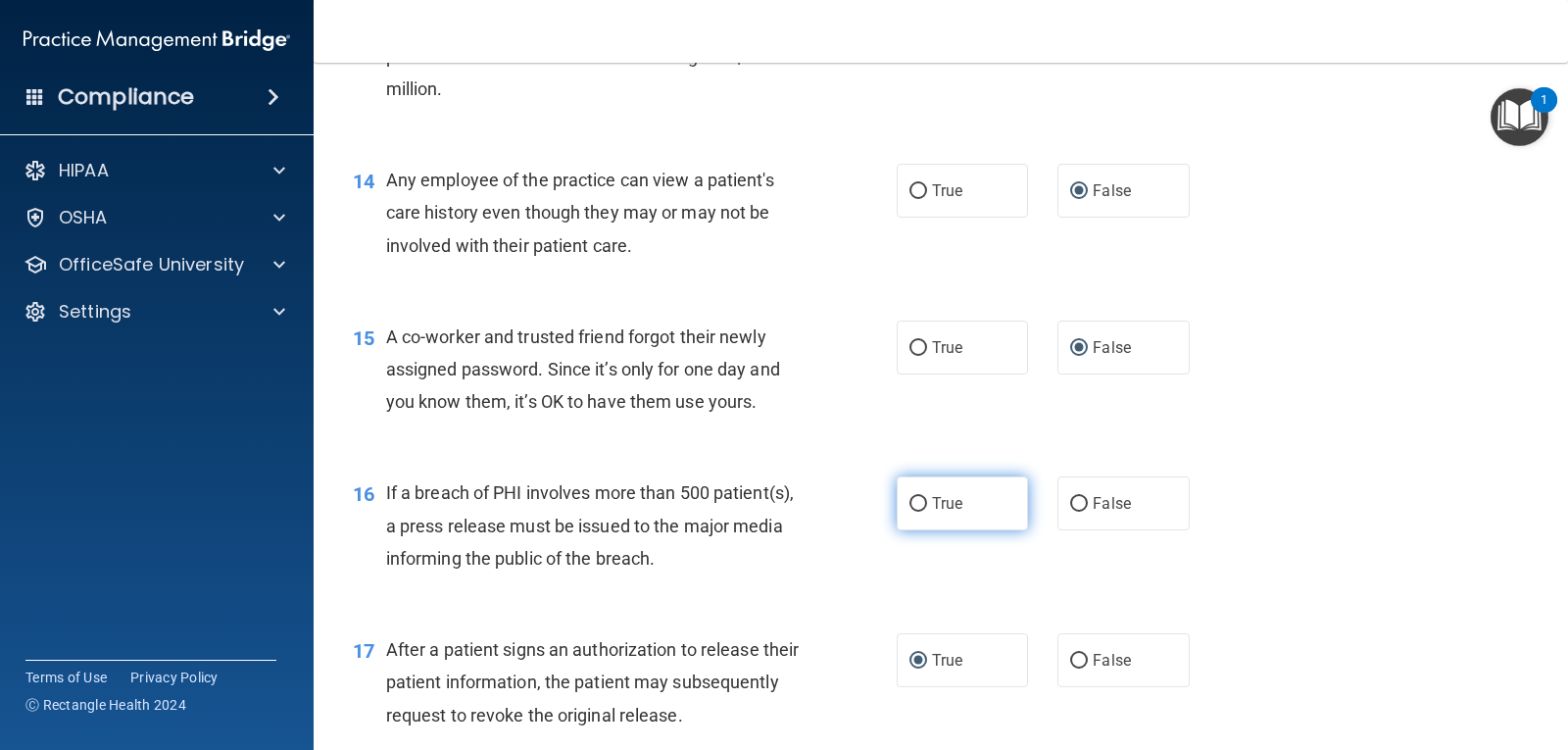 click on "True" at bounding box center [918, 504] 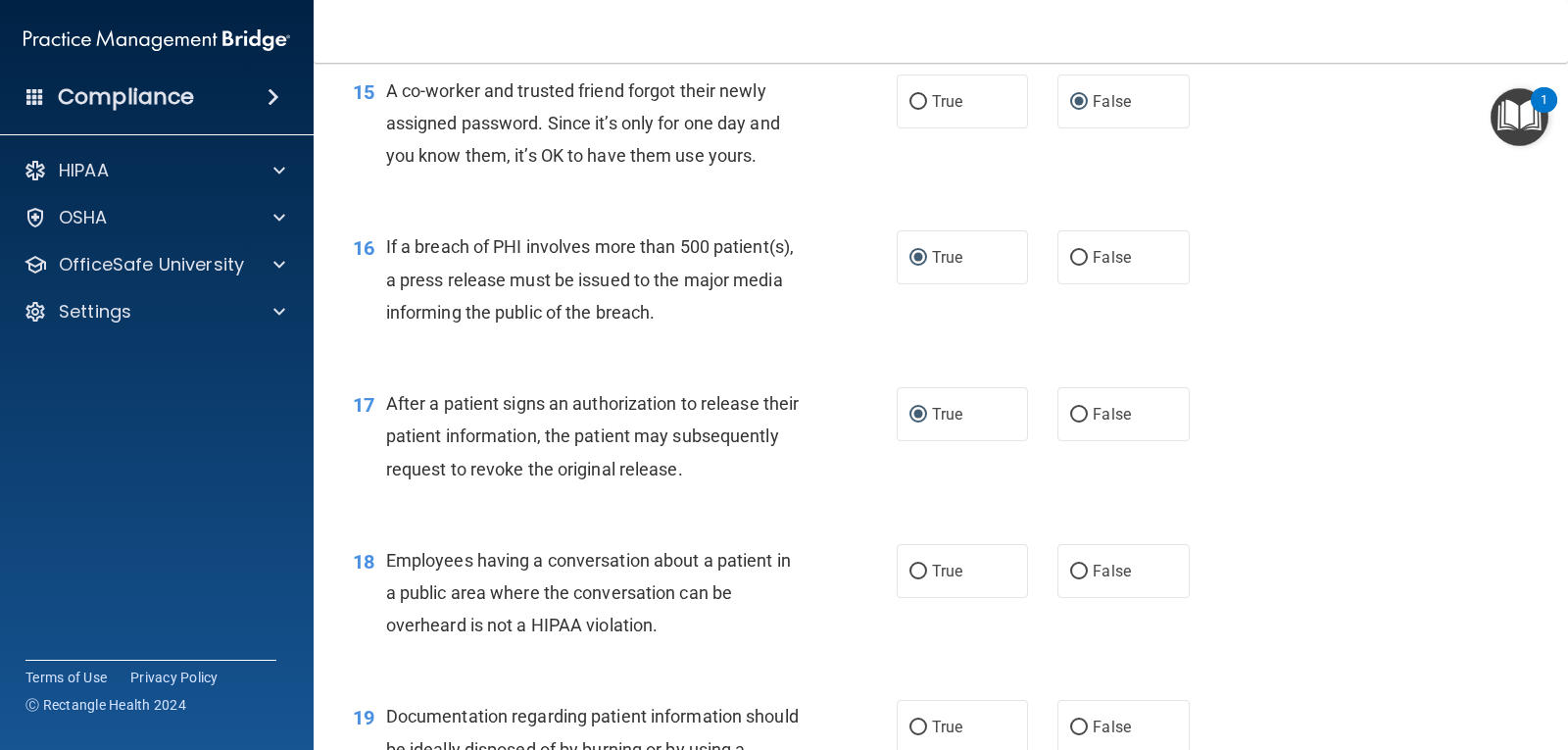 scroll, scrollTop: 2451, scrollLeft: 0, axis: vertical 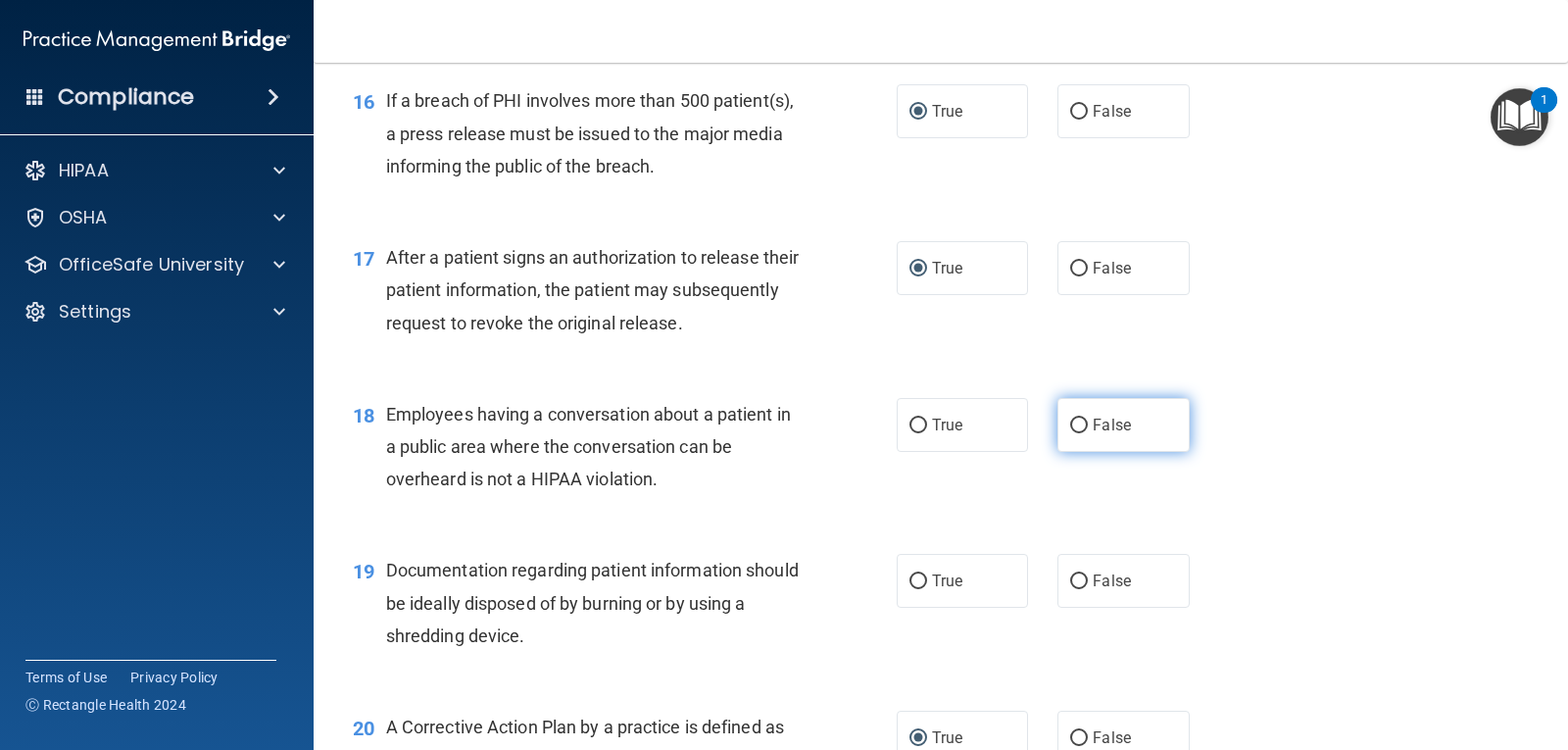 click on "False" at bounding box center [1079, 425] 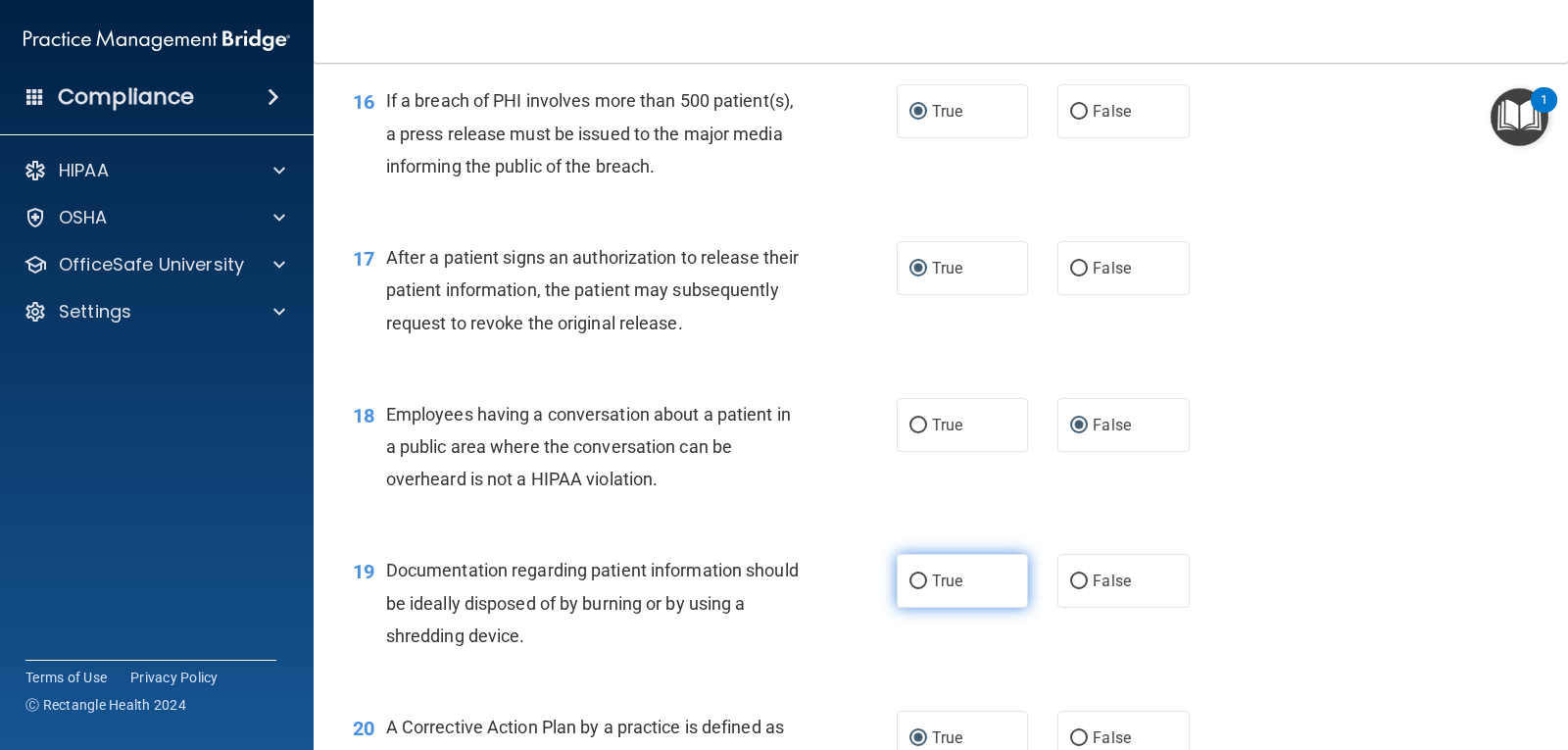 click on "True" at bounding box center [918, 581] 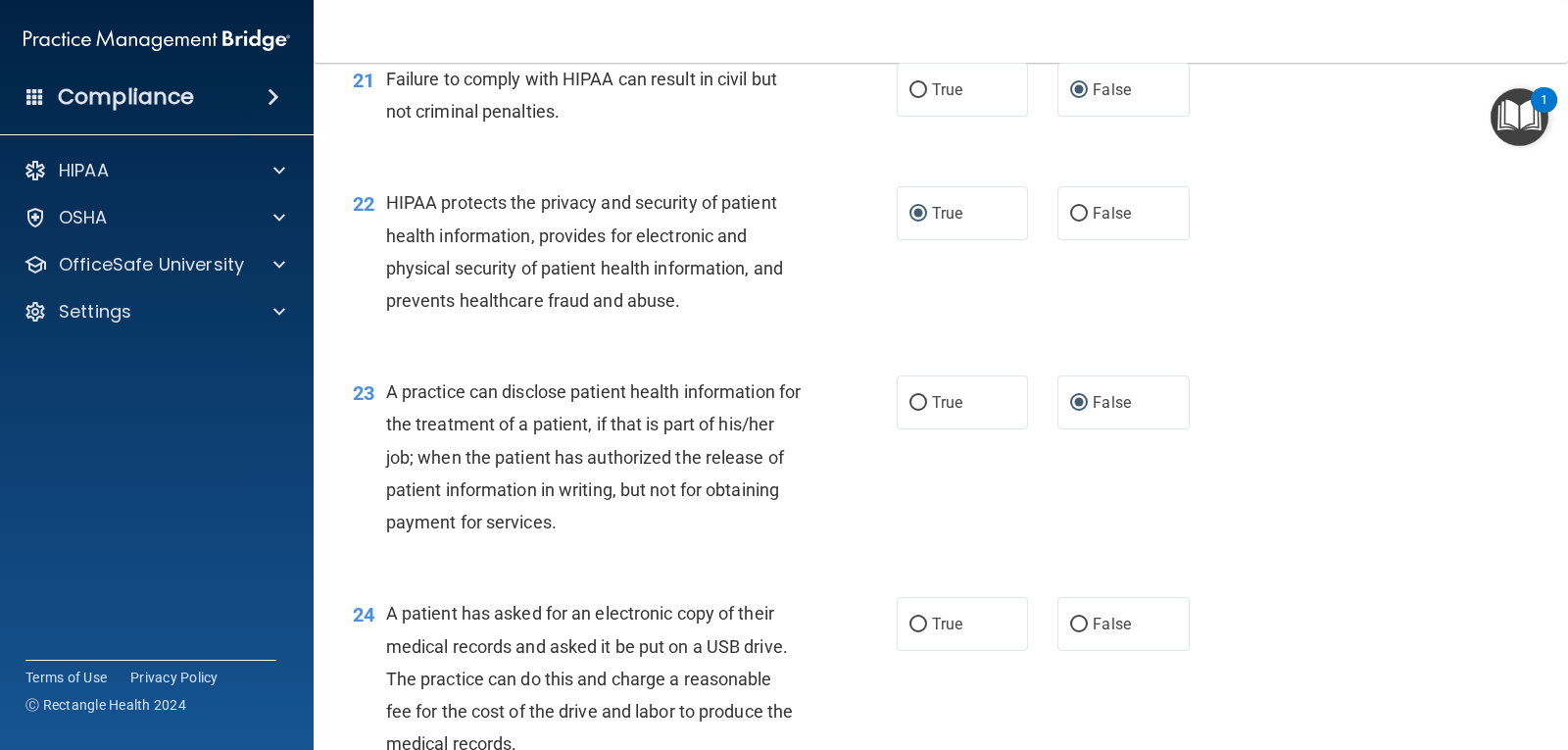 scroll, scrollTop: 3333, scrollLeft: 0, axis: vertical 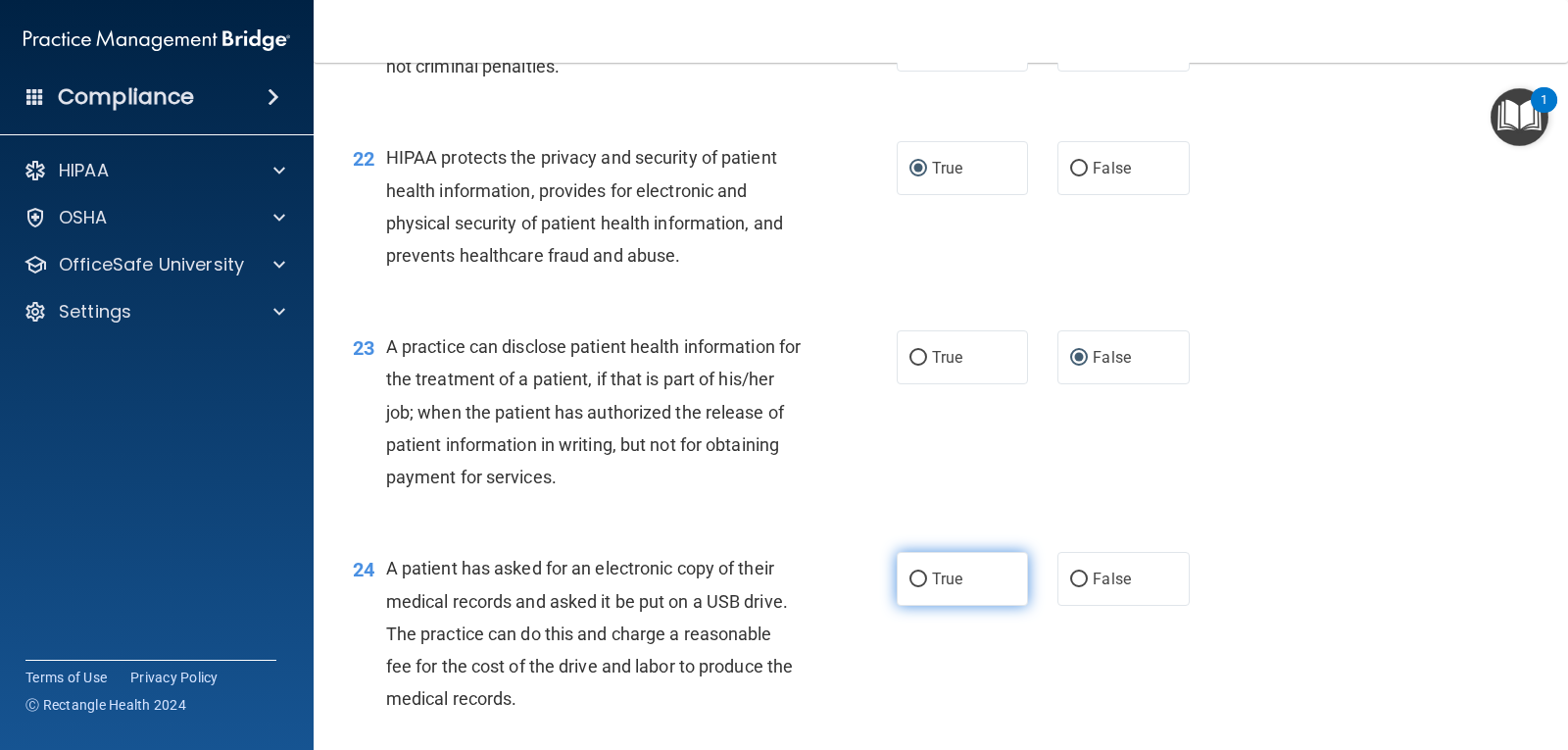 click on "True" at bounding box center (918, 579) 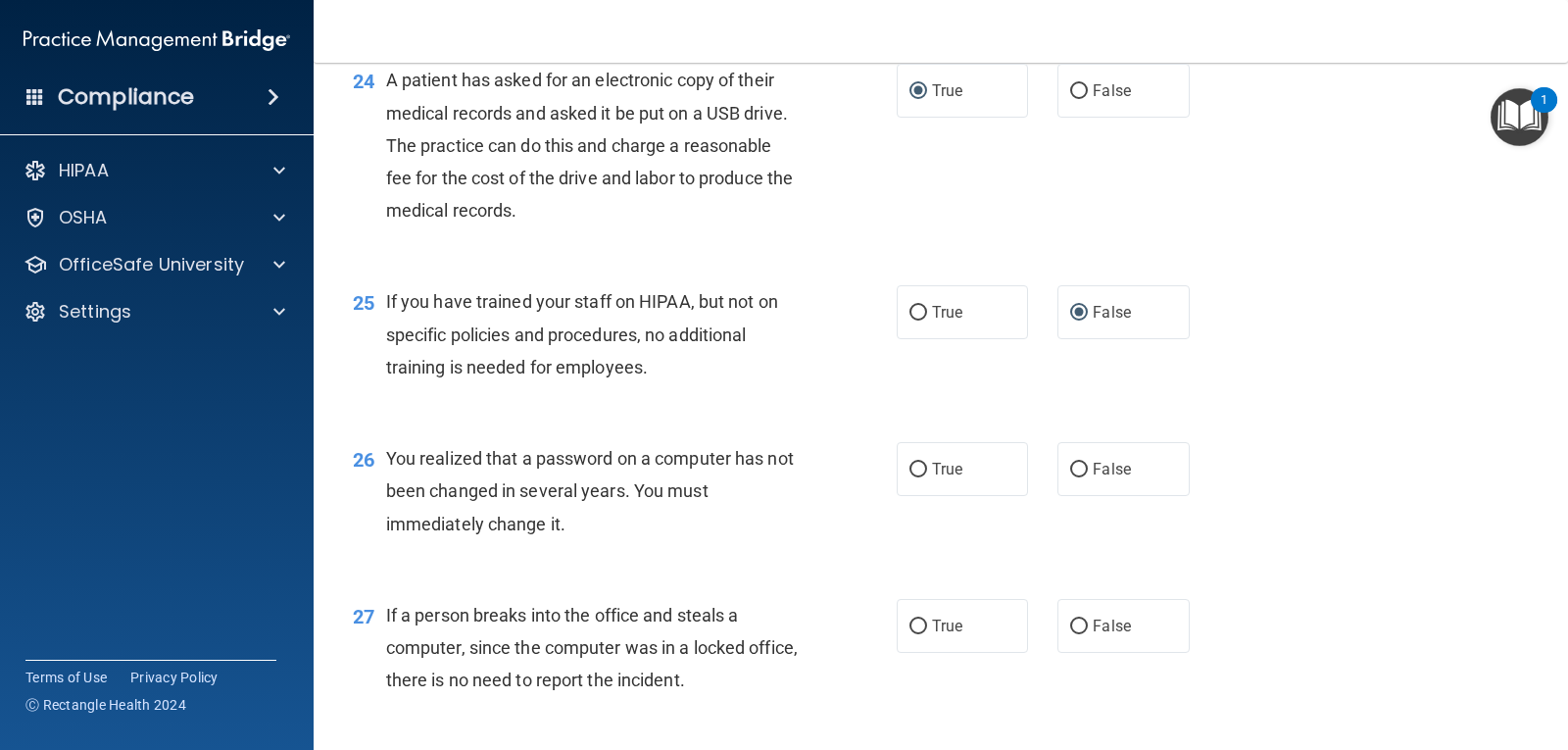 scroll, scrollTop: 3824, scrollLeft: 0, axis: vertical 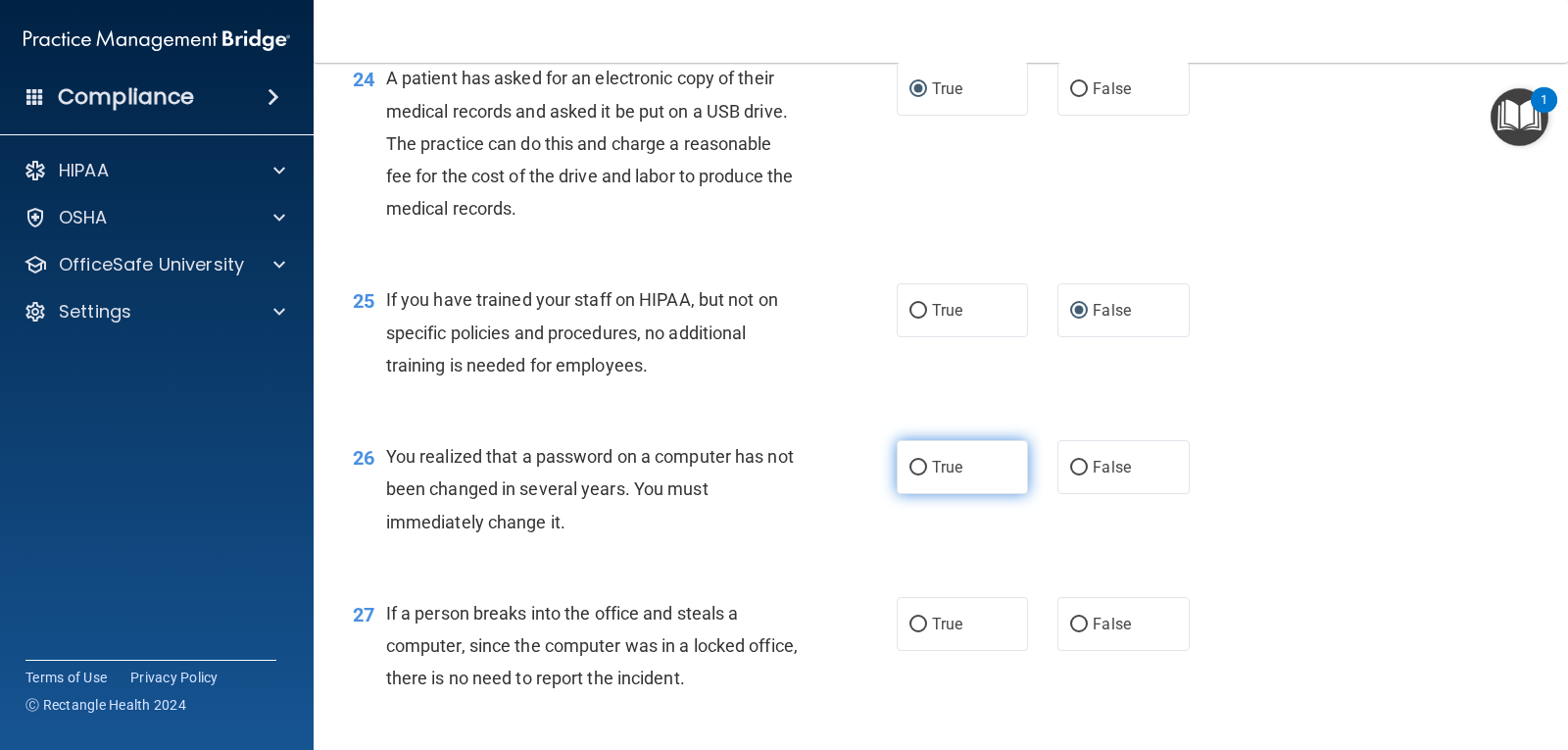 click on "True" at bounding box center (918, 468) 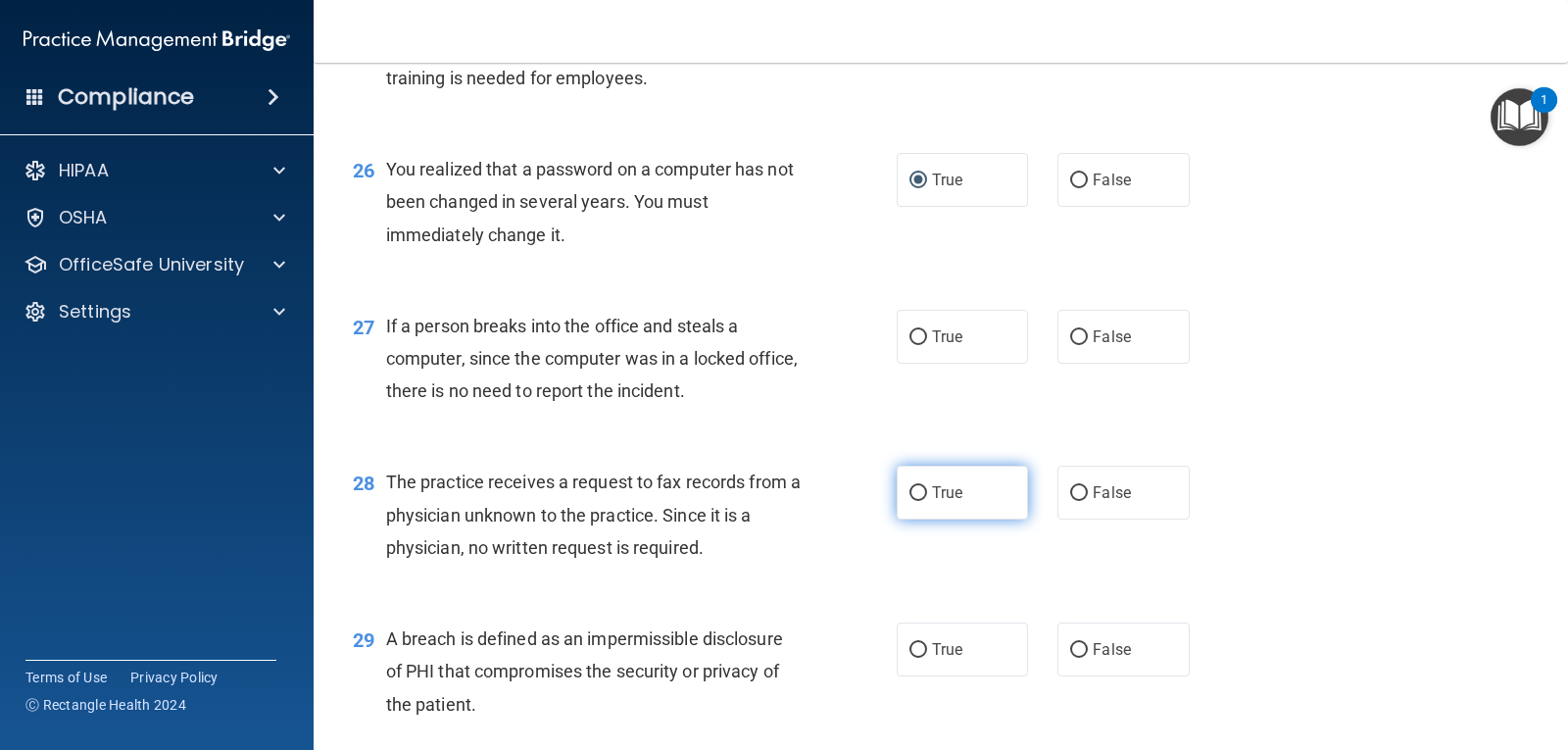 scroll, scrollTop: 4118, scrollLeft: 0, axis: vertical 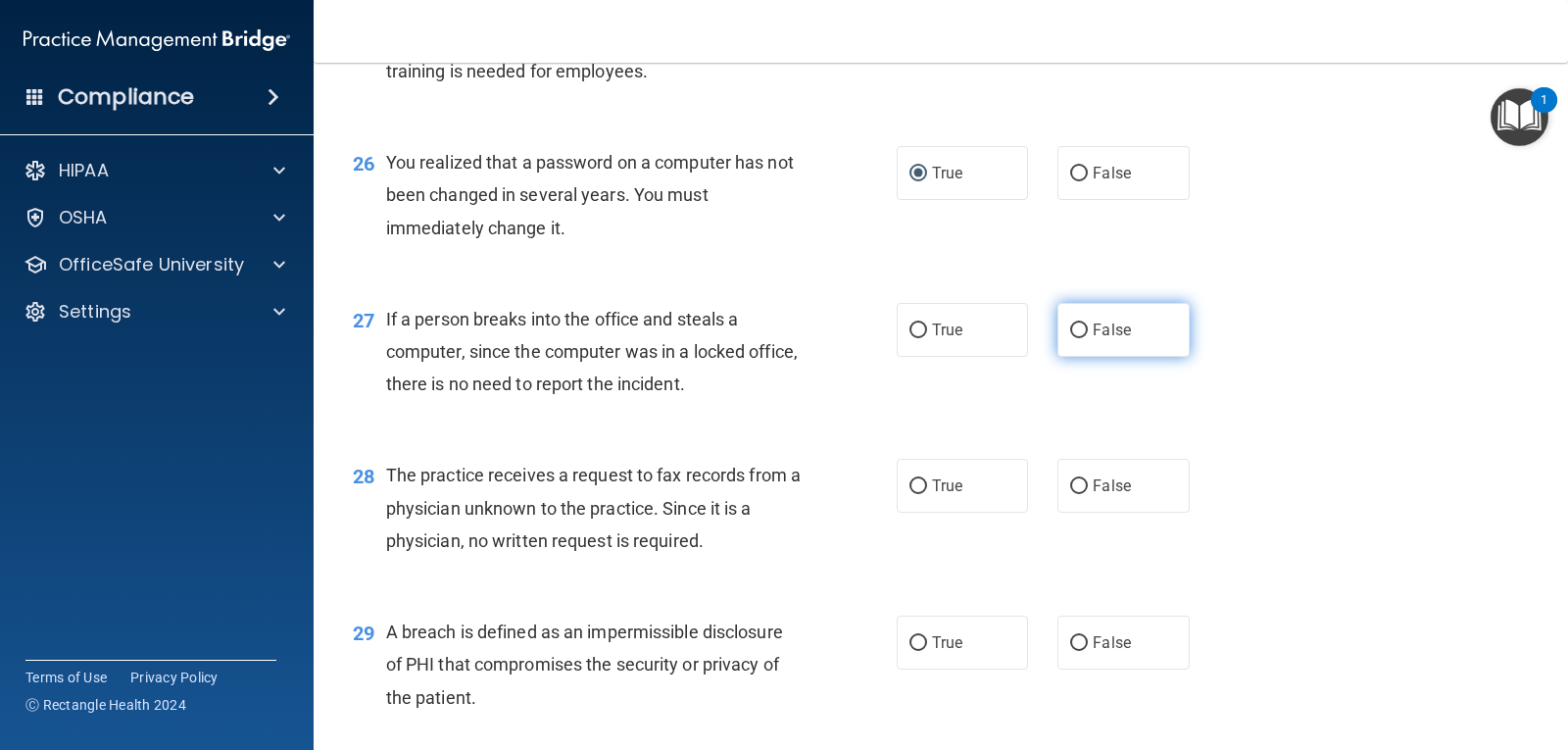 click on "False" at bounding box center (1079, 330) 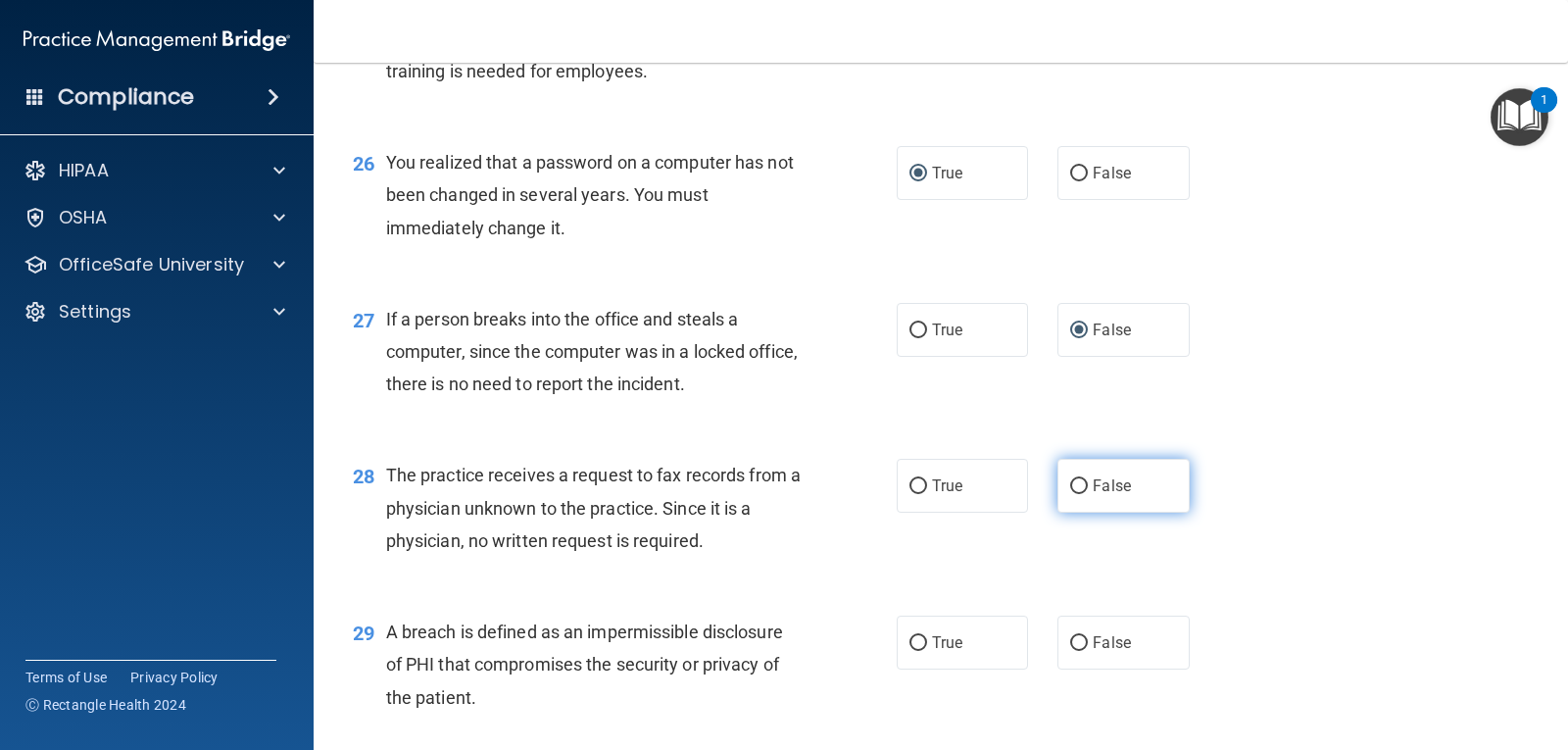 click on "False" at bounding box center (1079, 486) 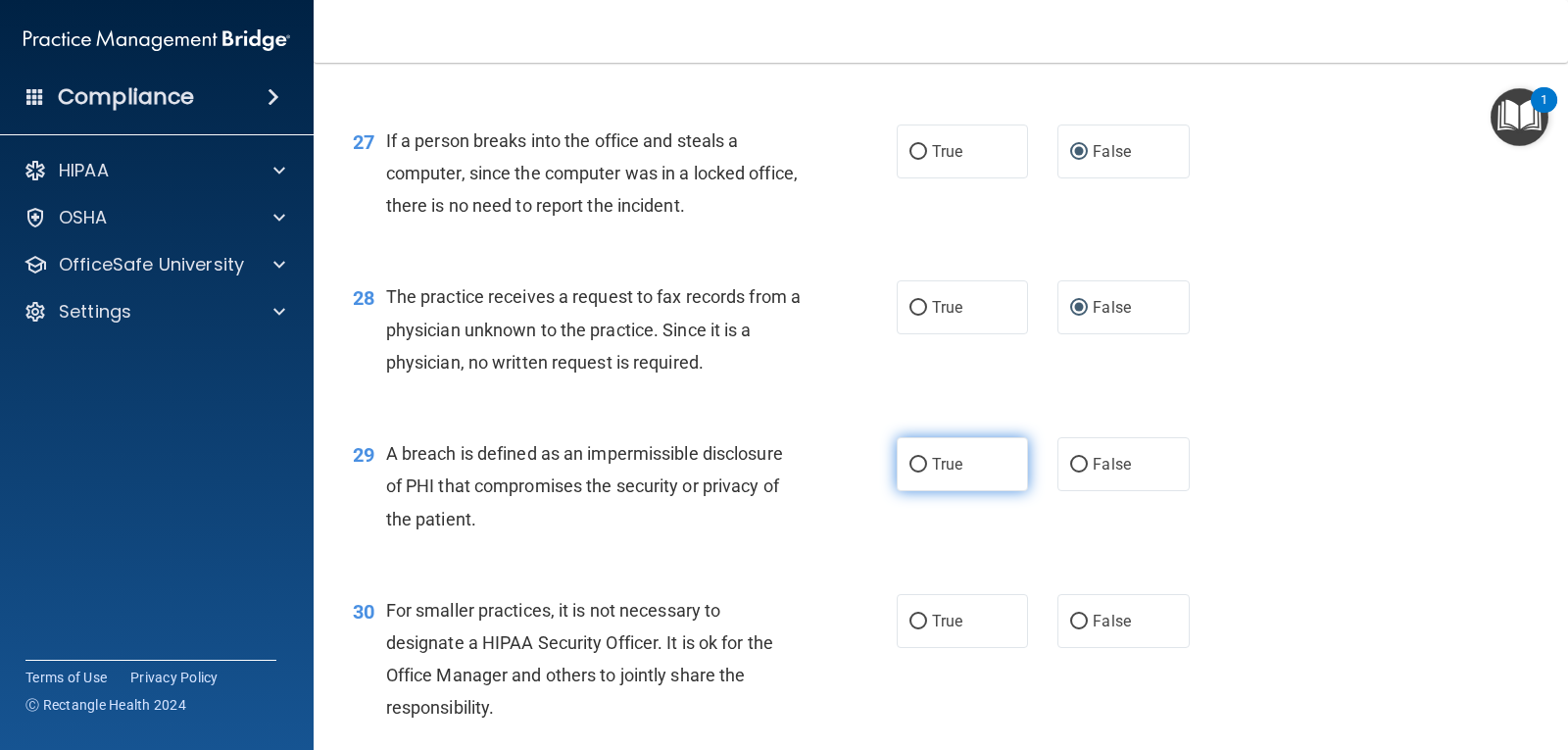 scroll, scrollTop: 4314, scrollLeft: 0, axis: vertical 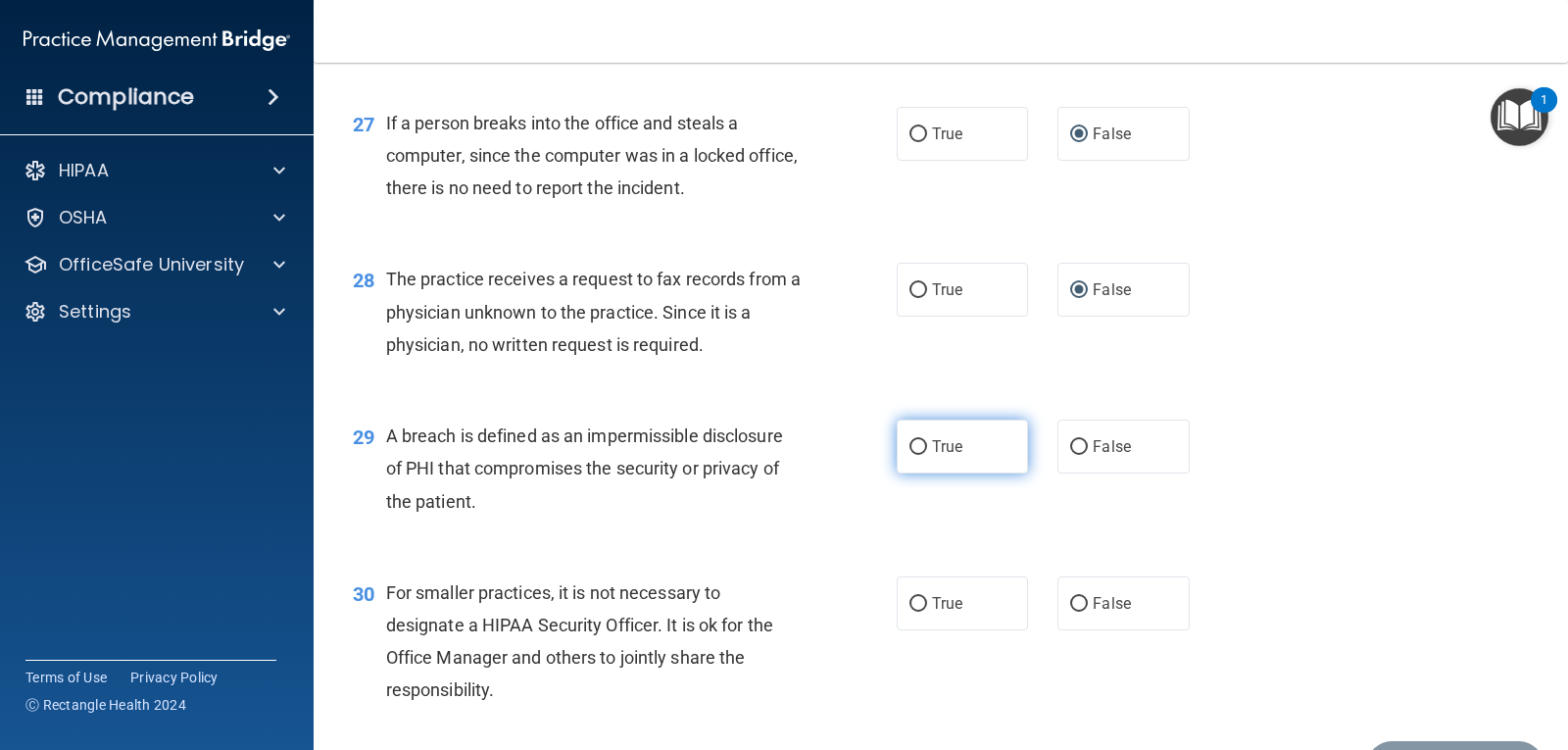 click on "True" at bounding box center (918, 447) 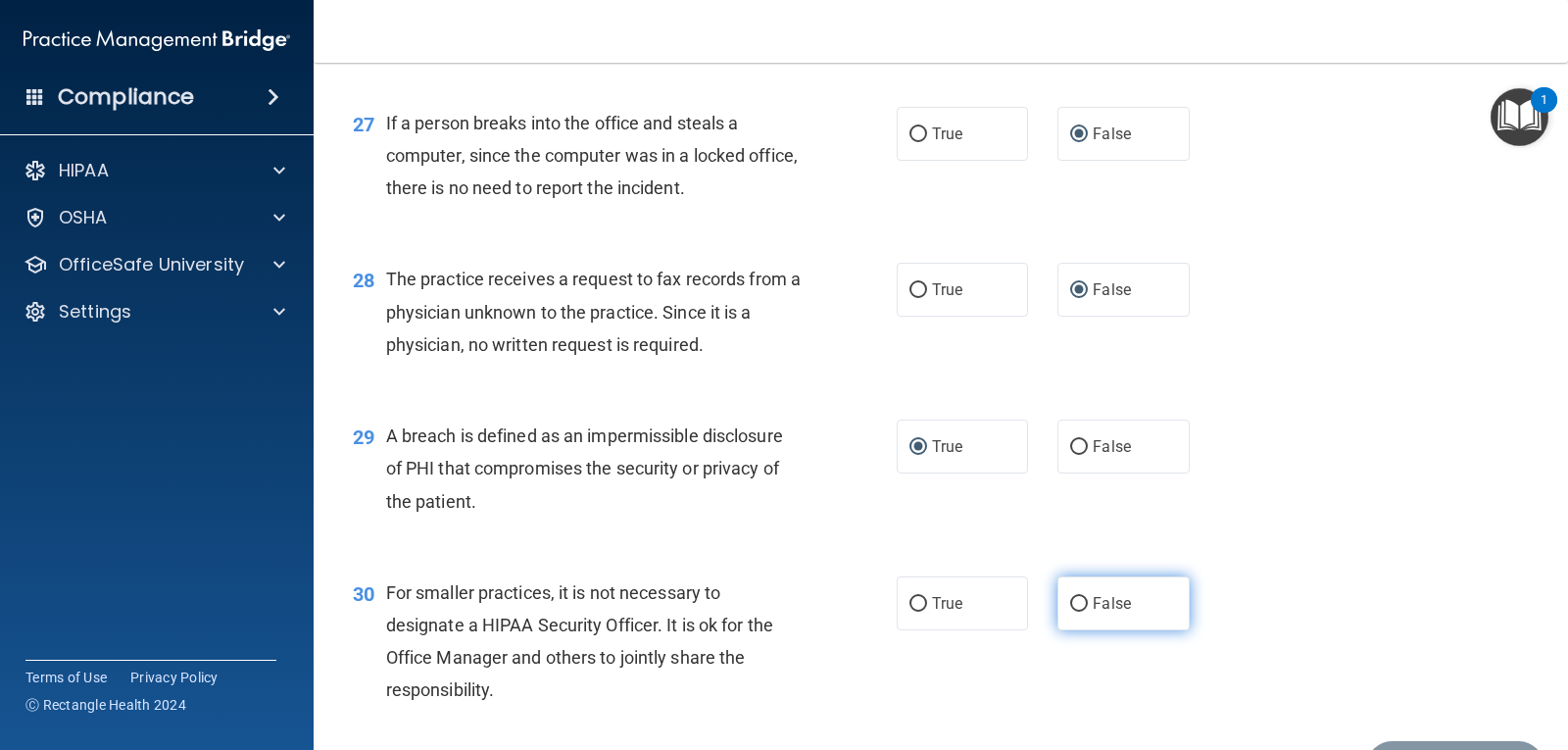 click on "False" at bounding box center (1079, 604) 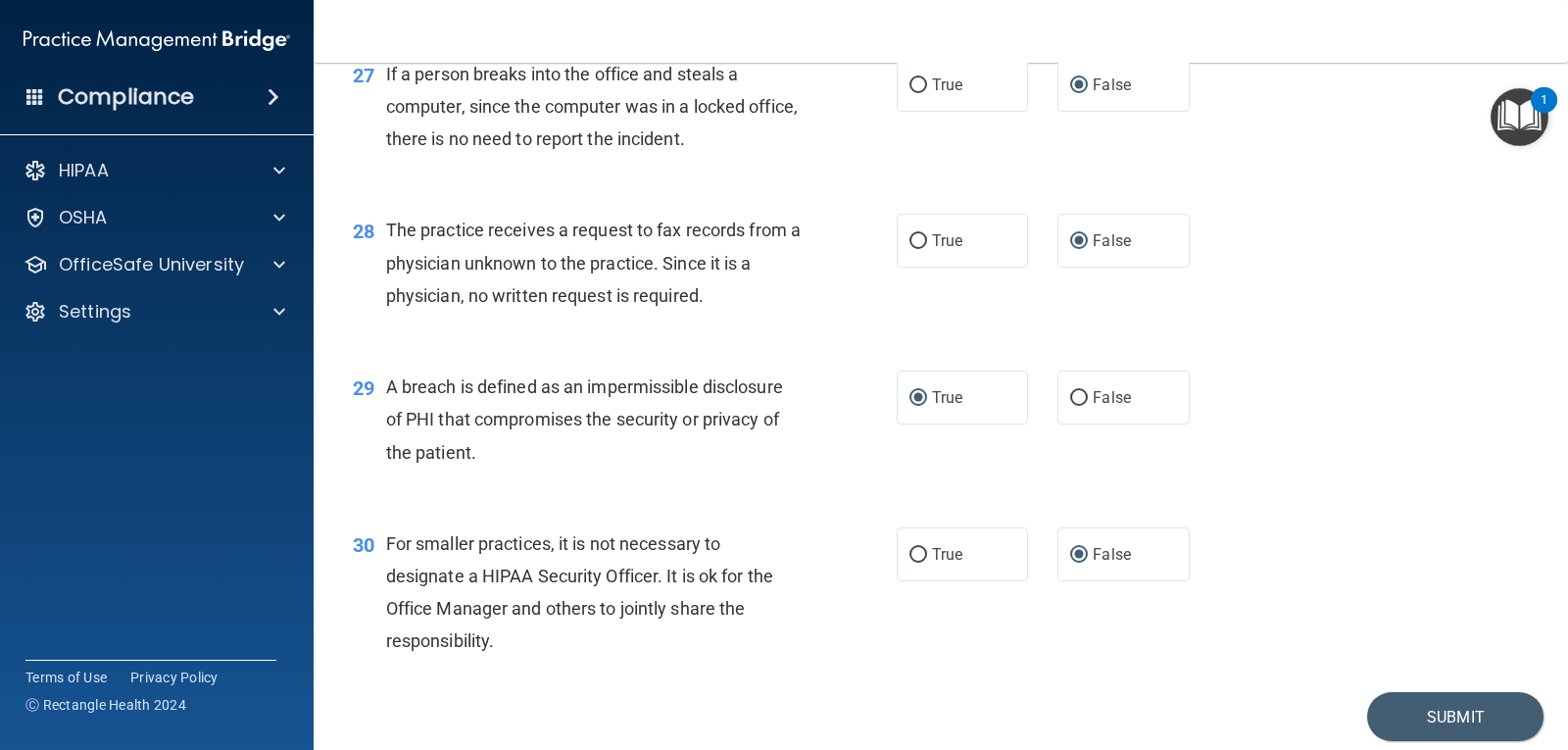 scroll, scrollTop: 4432, scrollLeft: 0, axis: vertical 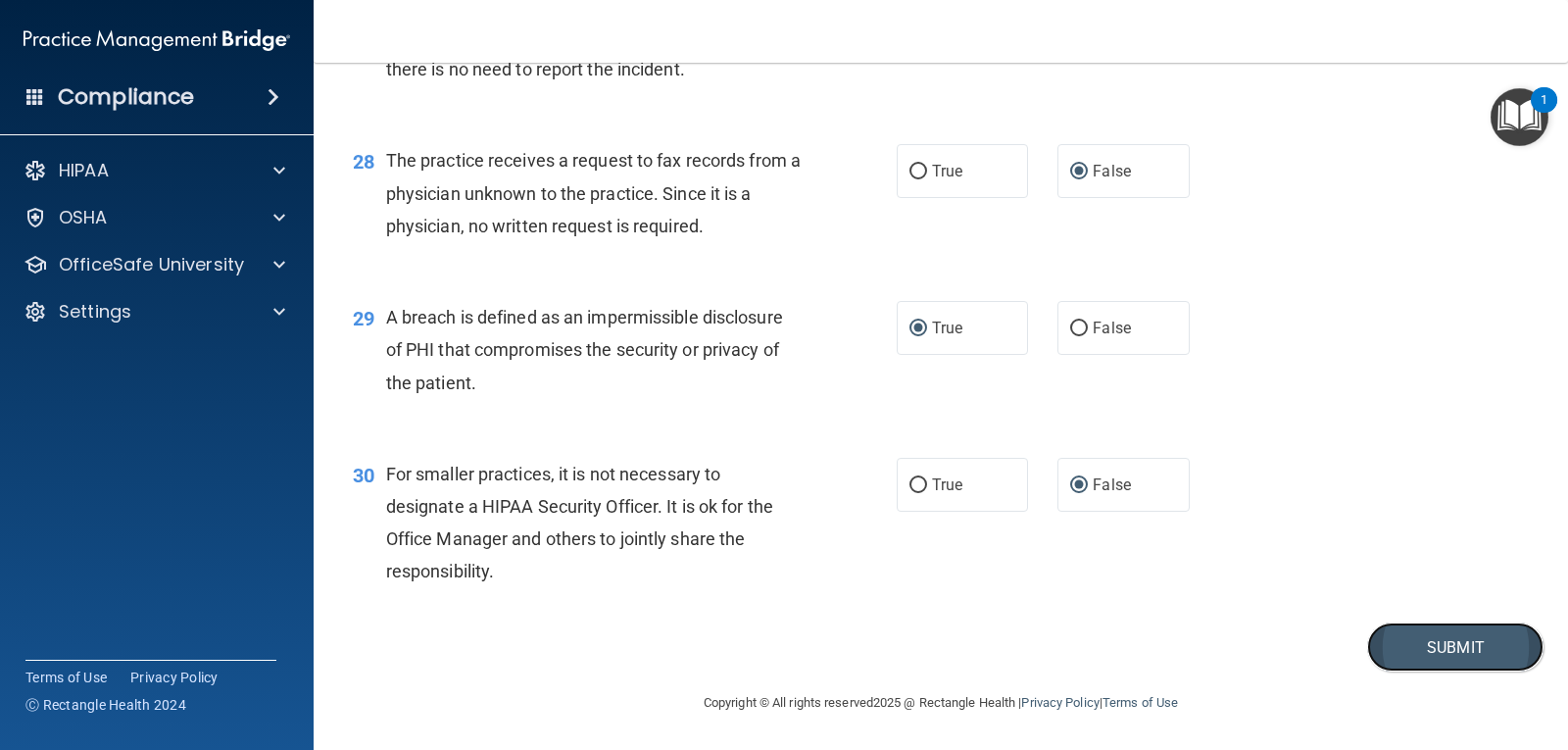 click on "Submit" at bounding box center (1455, 647) 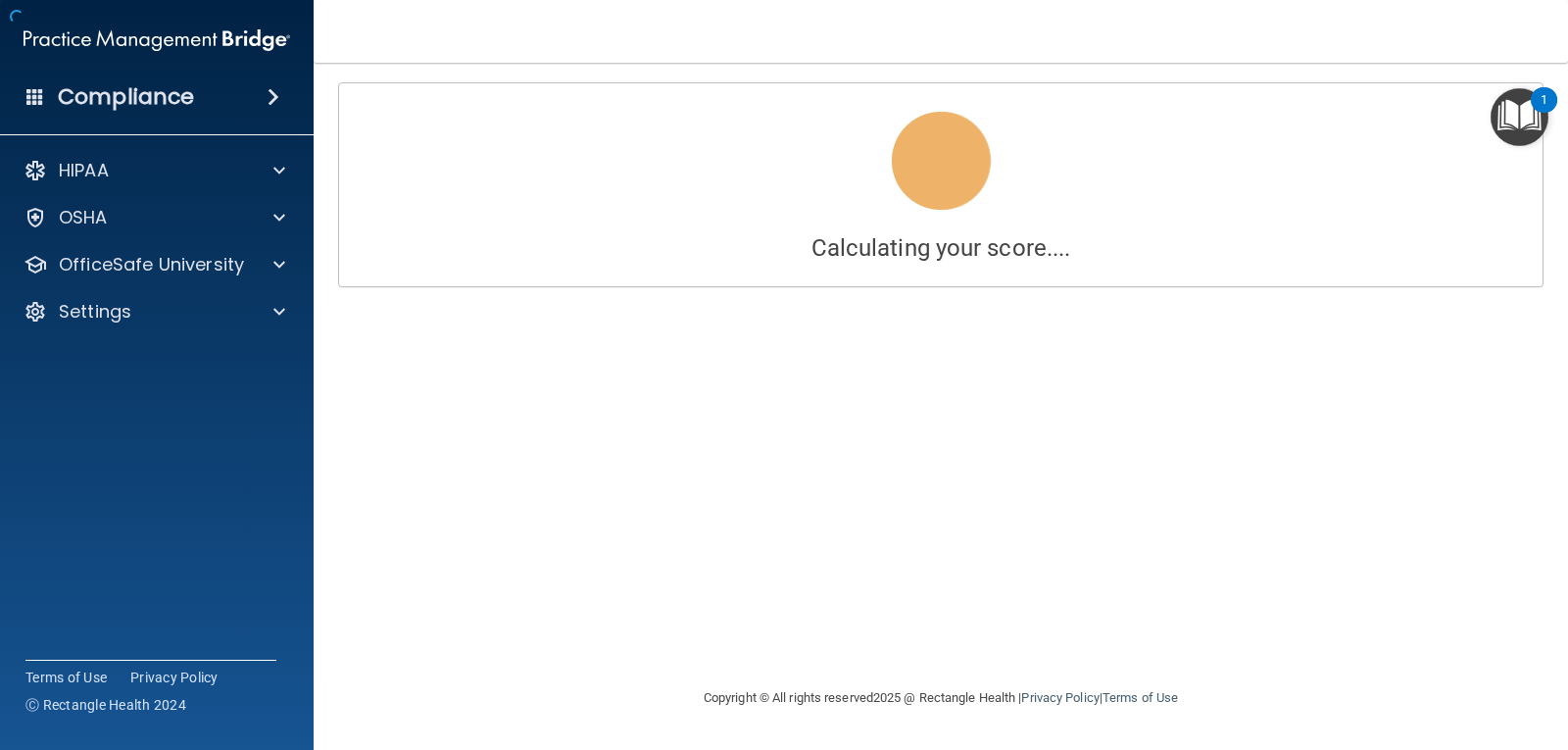 scroll, scrollTop: 0, scrollLeft: 0, axis: both 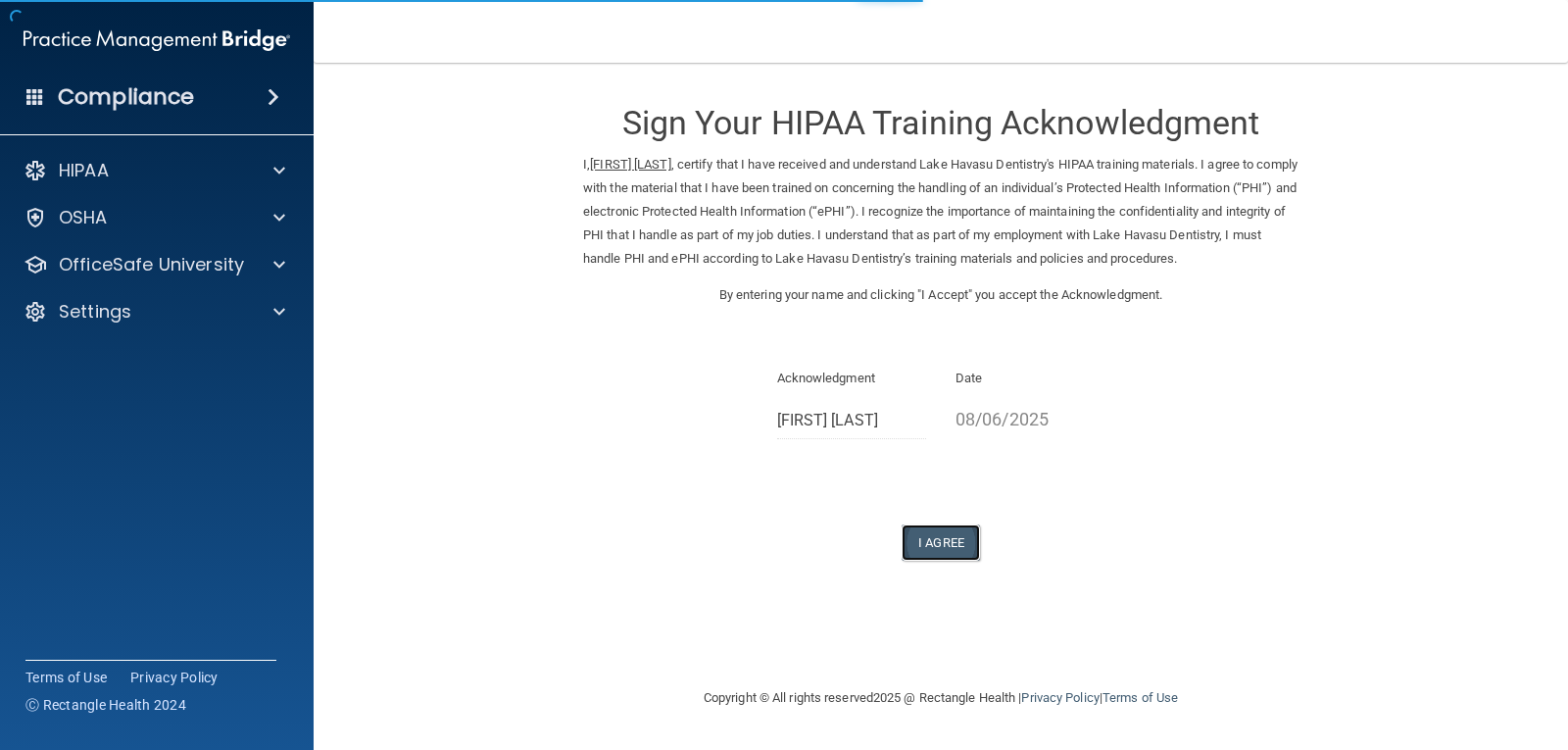 click on "I Agree" at bounding box center (941, 542) 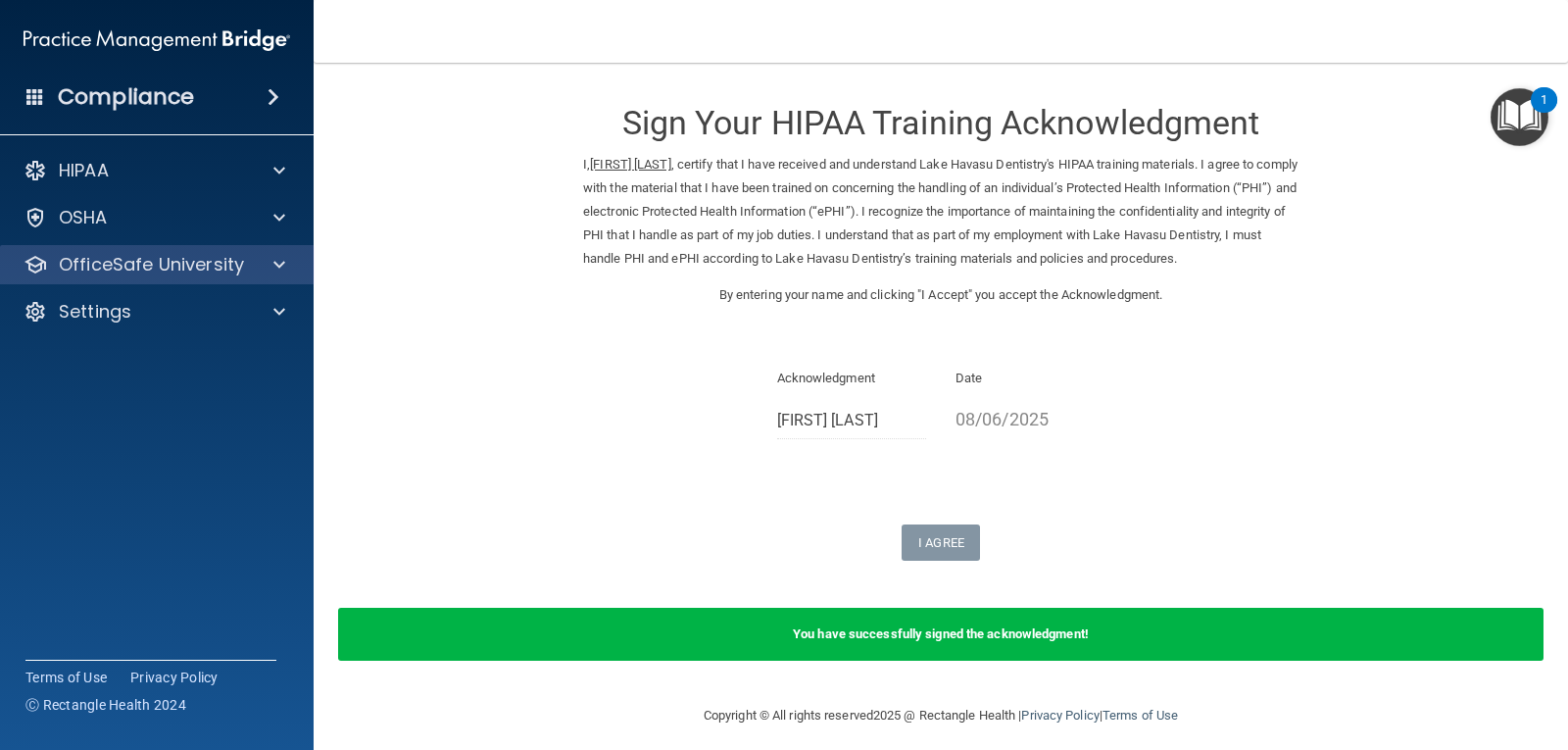 click on "OfficeSafe University" at bounding box center (157, 265) 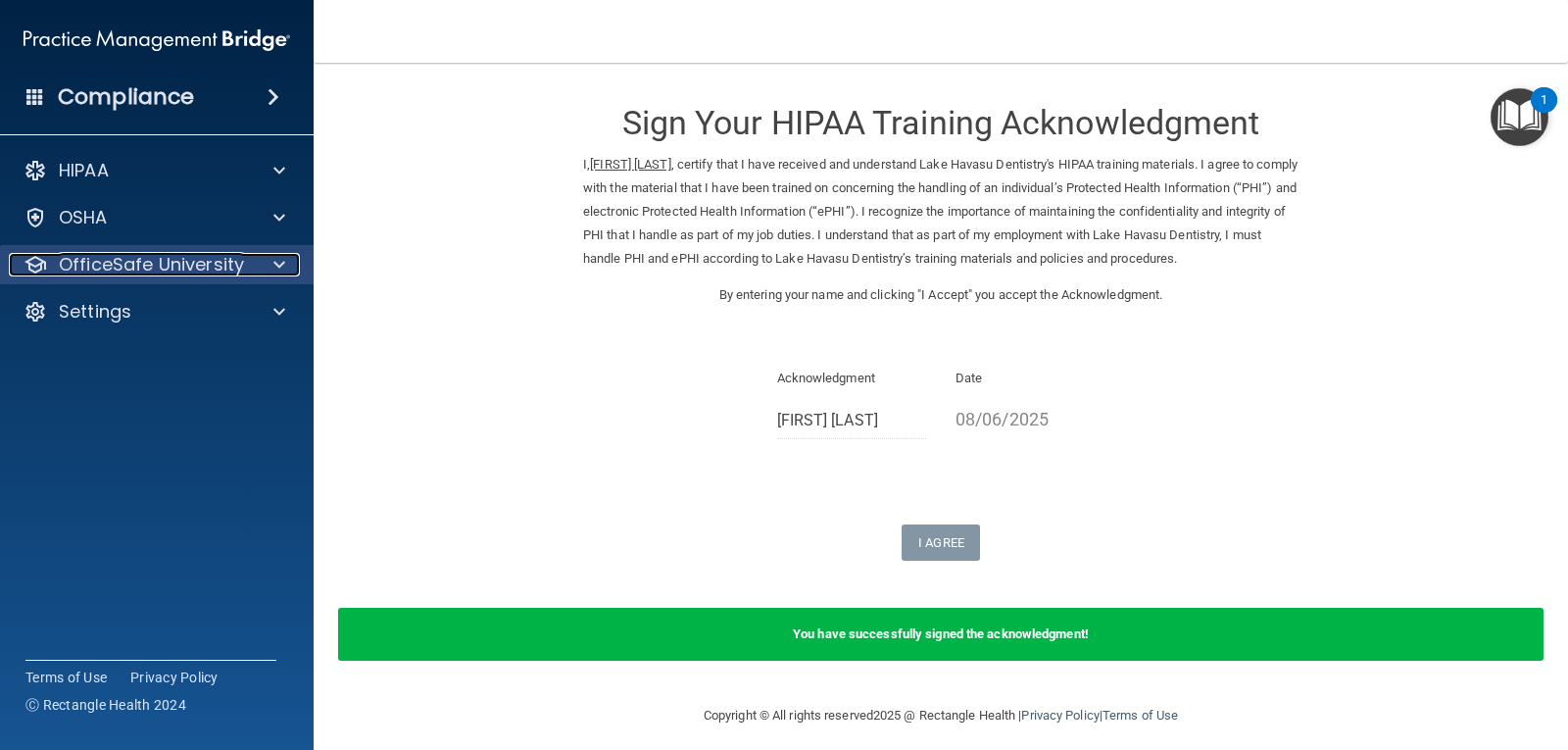 click at bounding box center [276, 265] 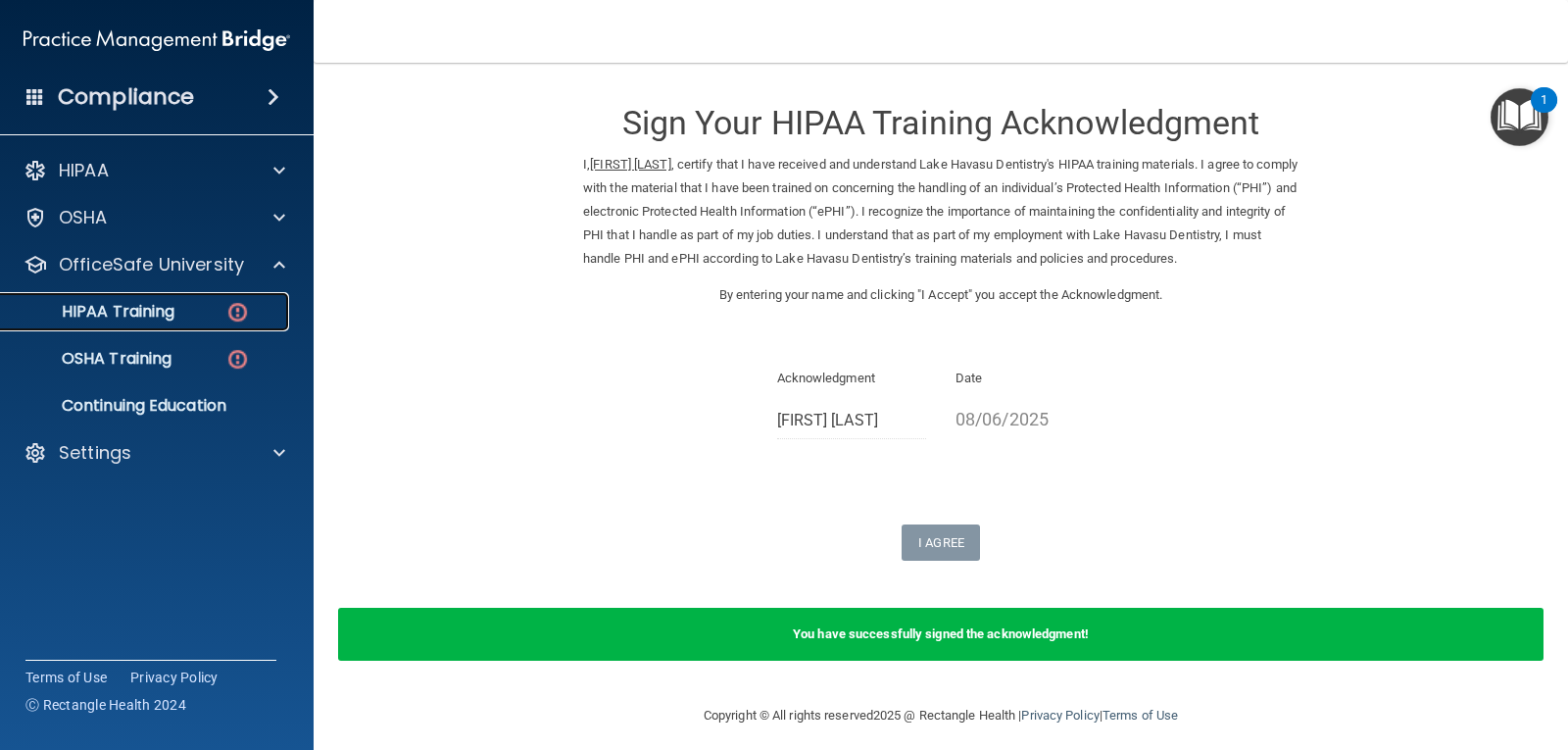 click on "HIPAA Training" at bounding box center (146, 312) 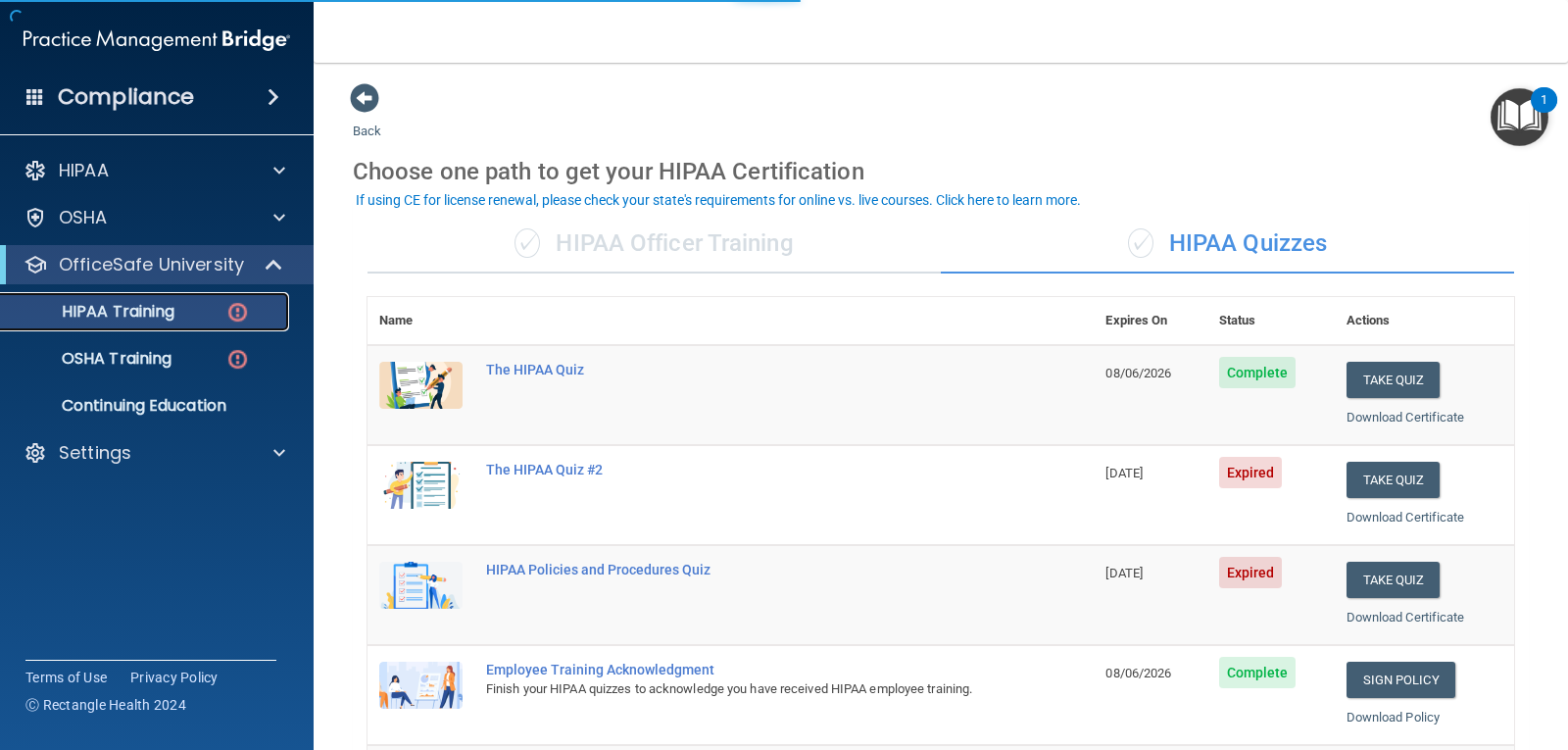 click on "HIPAA Training" at bounding box center (93, 312) 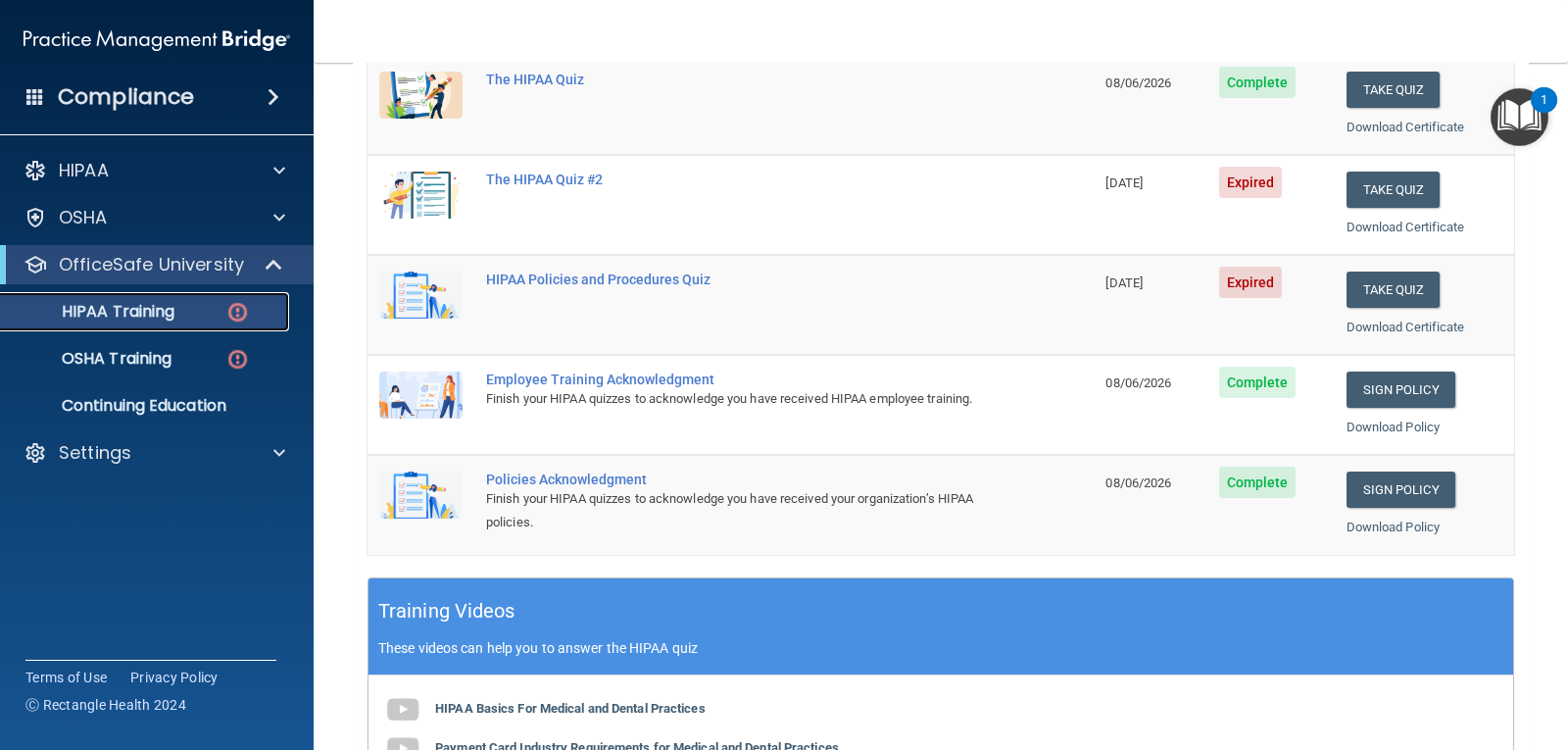 scroll, scrollTop: 294, scrollLeft: 0, axis: vertical 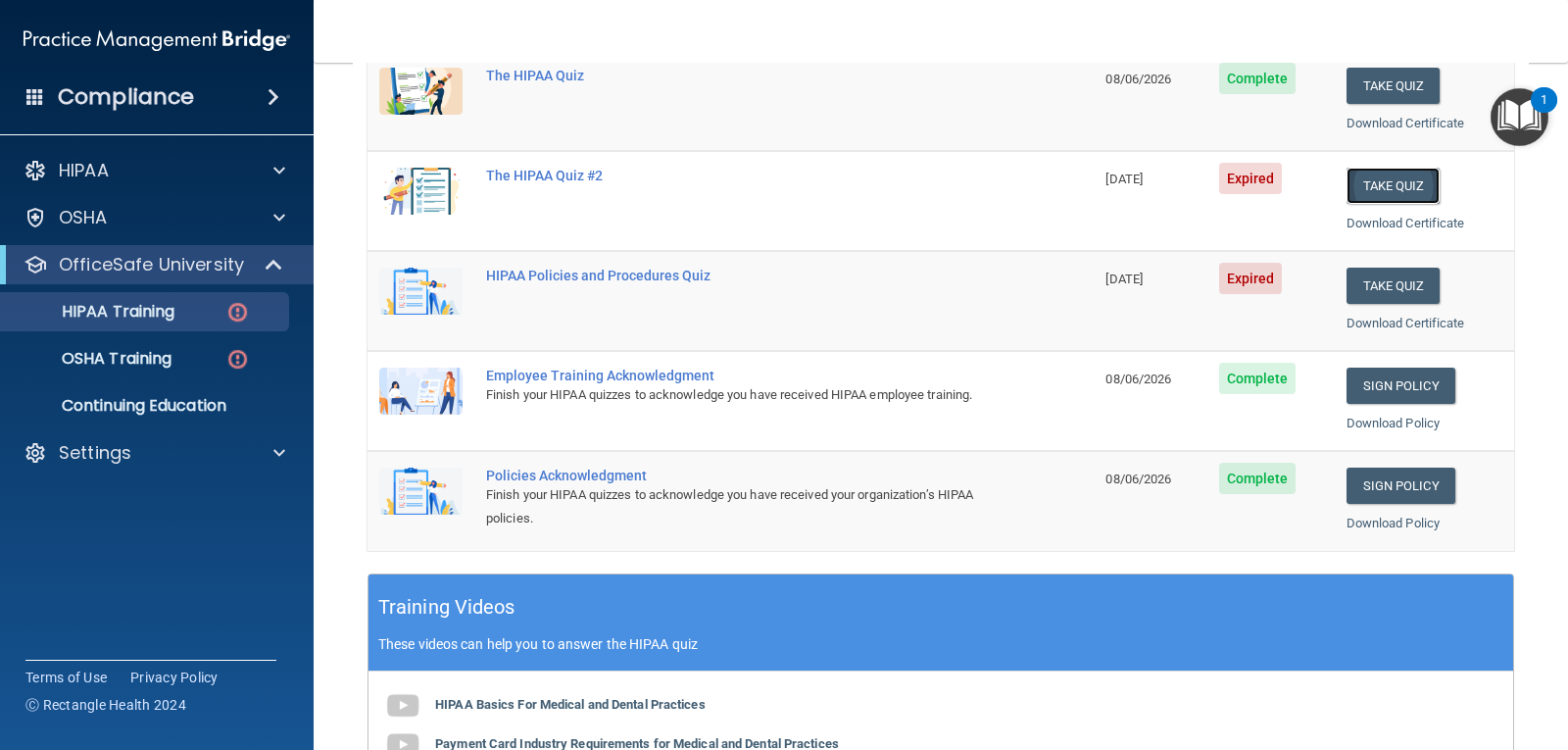 click on "Take Quiz" at bounding box center [1394, 185] 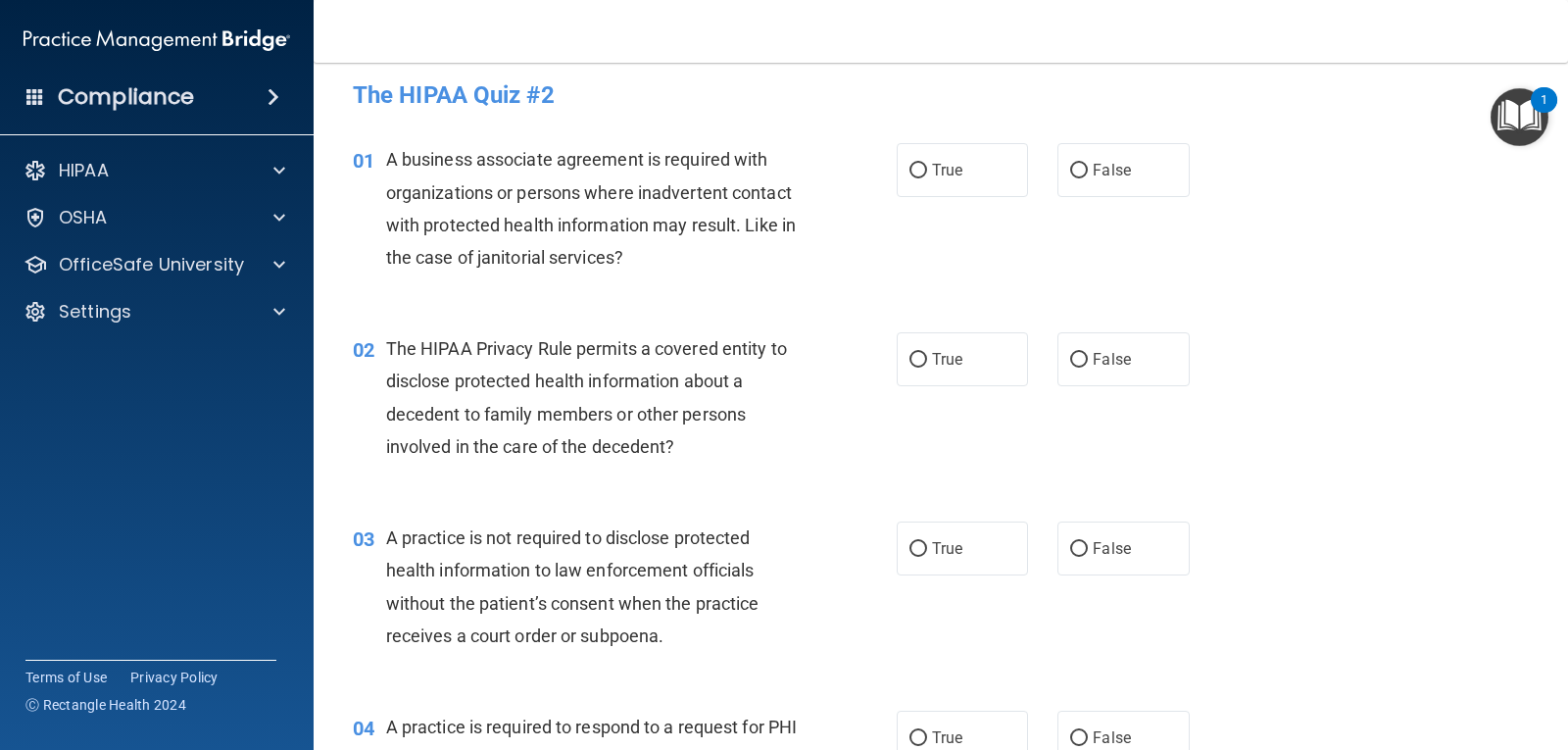 scroll, scrollTop: 0, scrollLeft: 0, axis: both 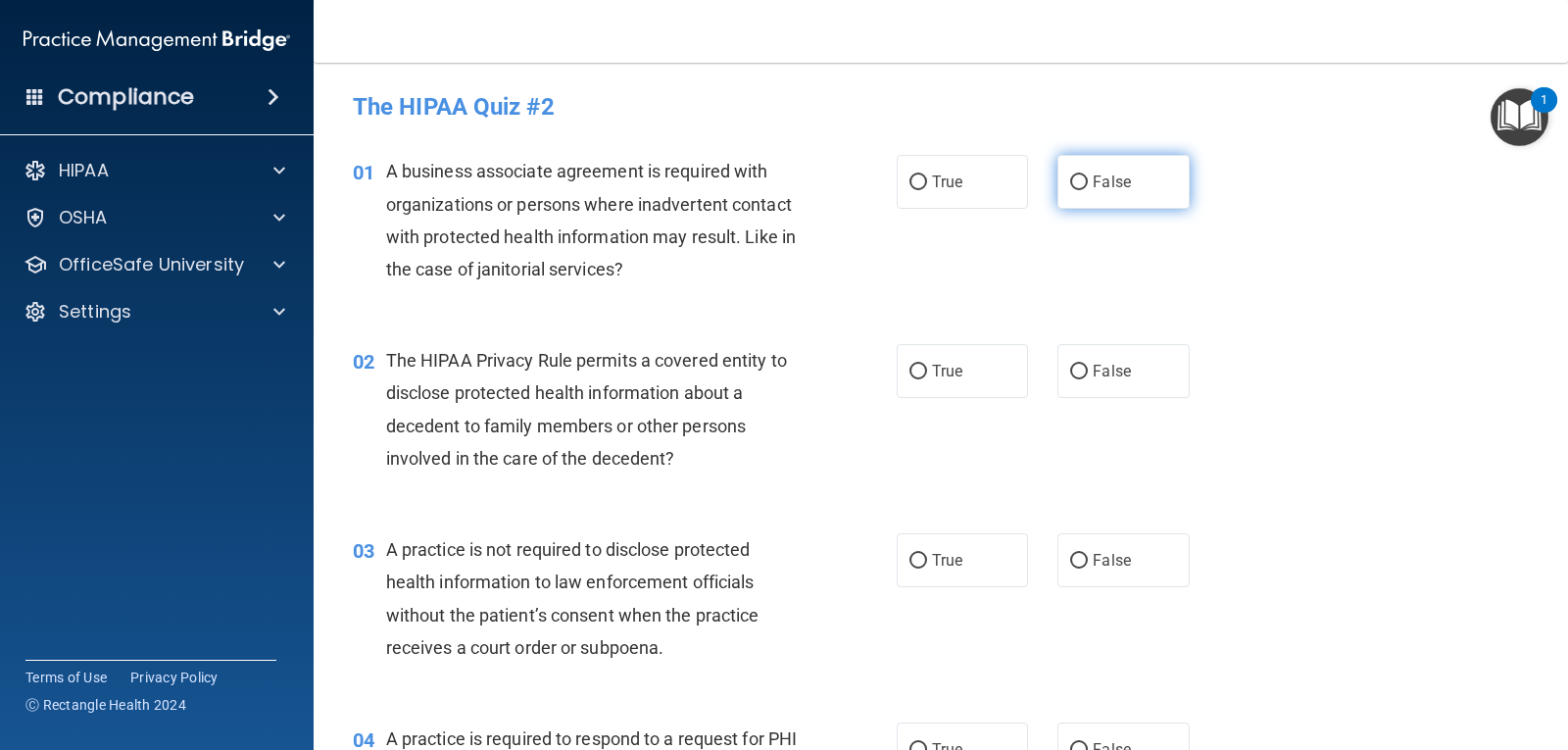 click on "False" at bounding box center (1079, 182) 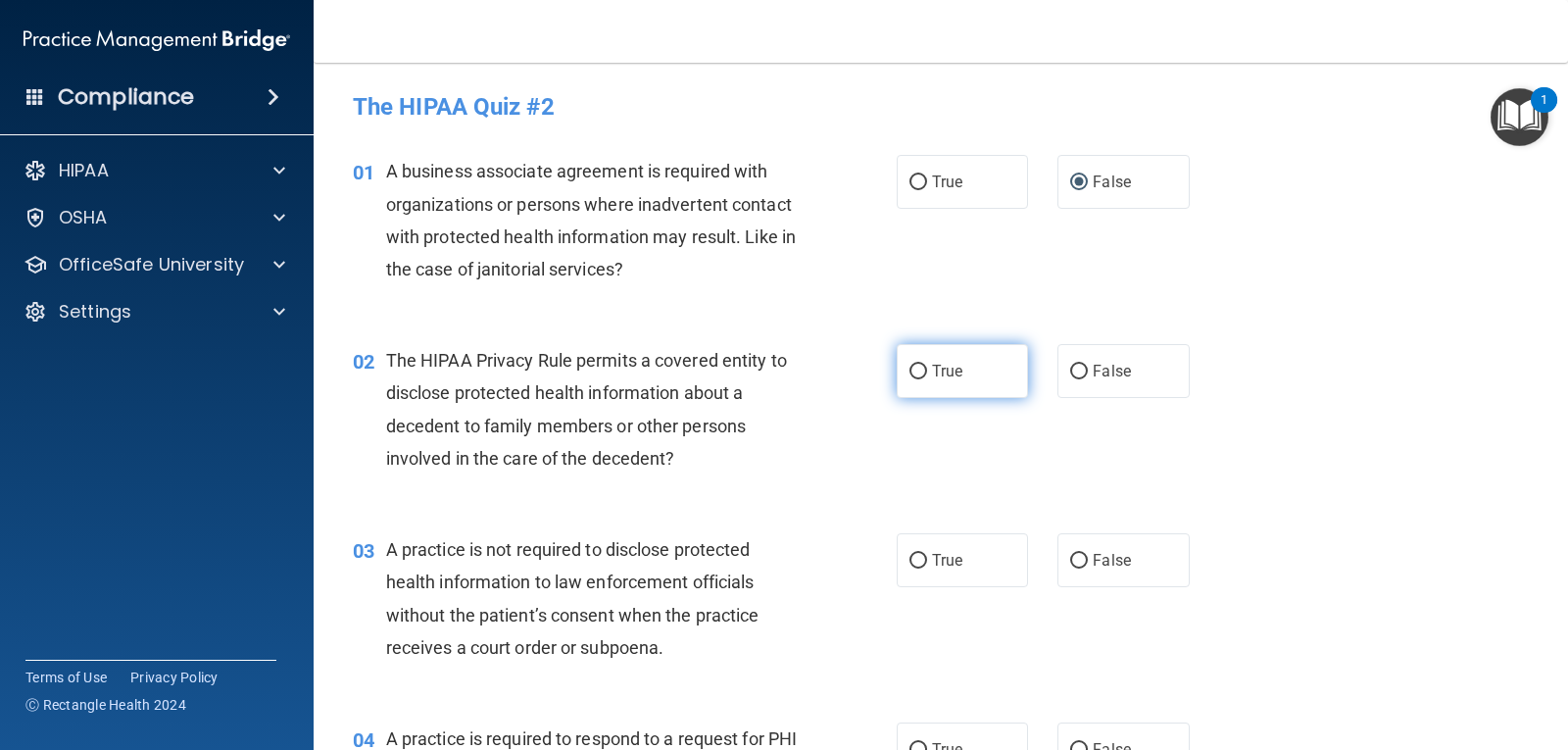 click on "True" at bounding box center (918, 372) 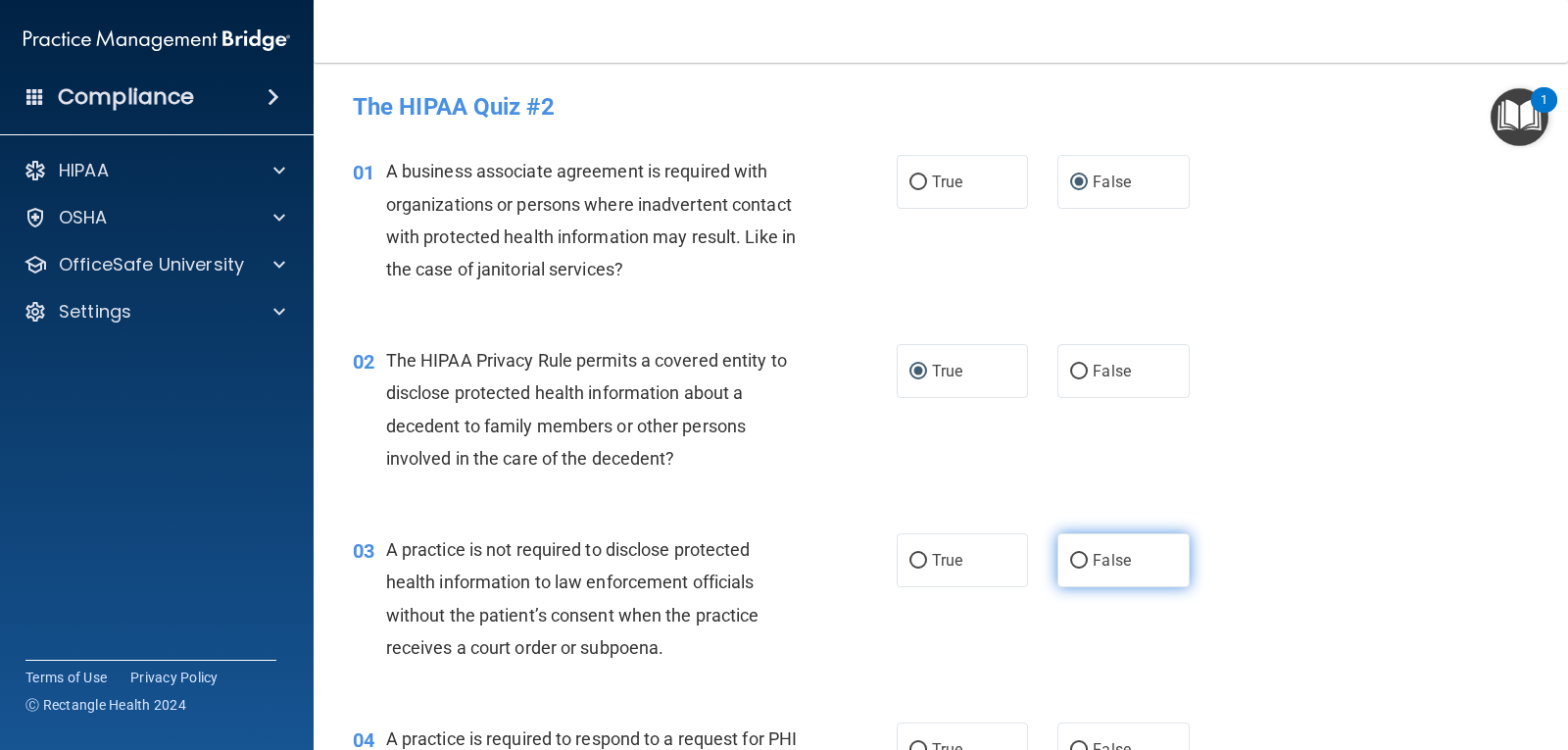 click on "False" at bounding box center (1079, 561) 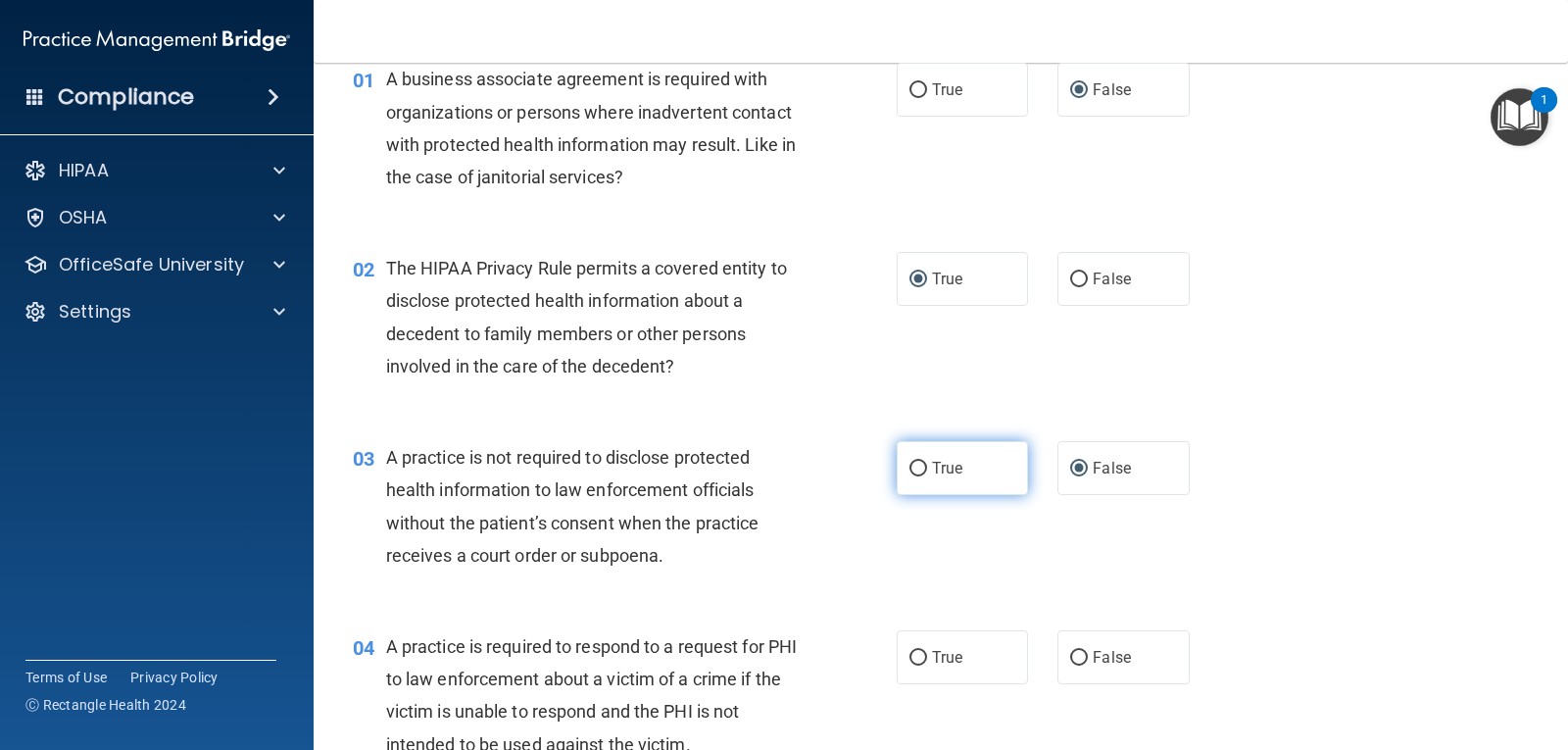 scroll, scrollTop: 196, scrollLeft: 0, axis: vertical 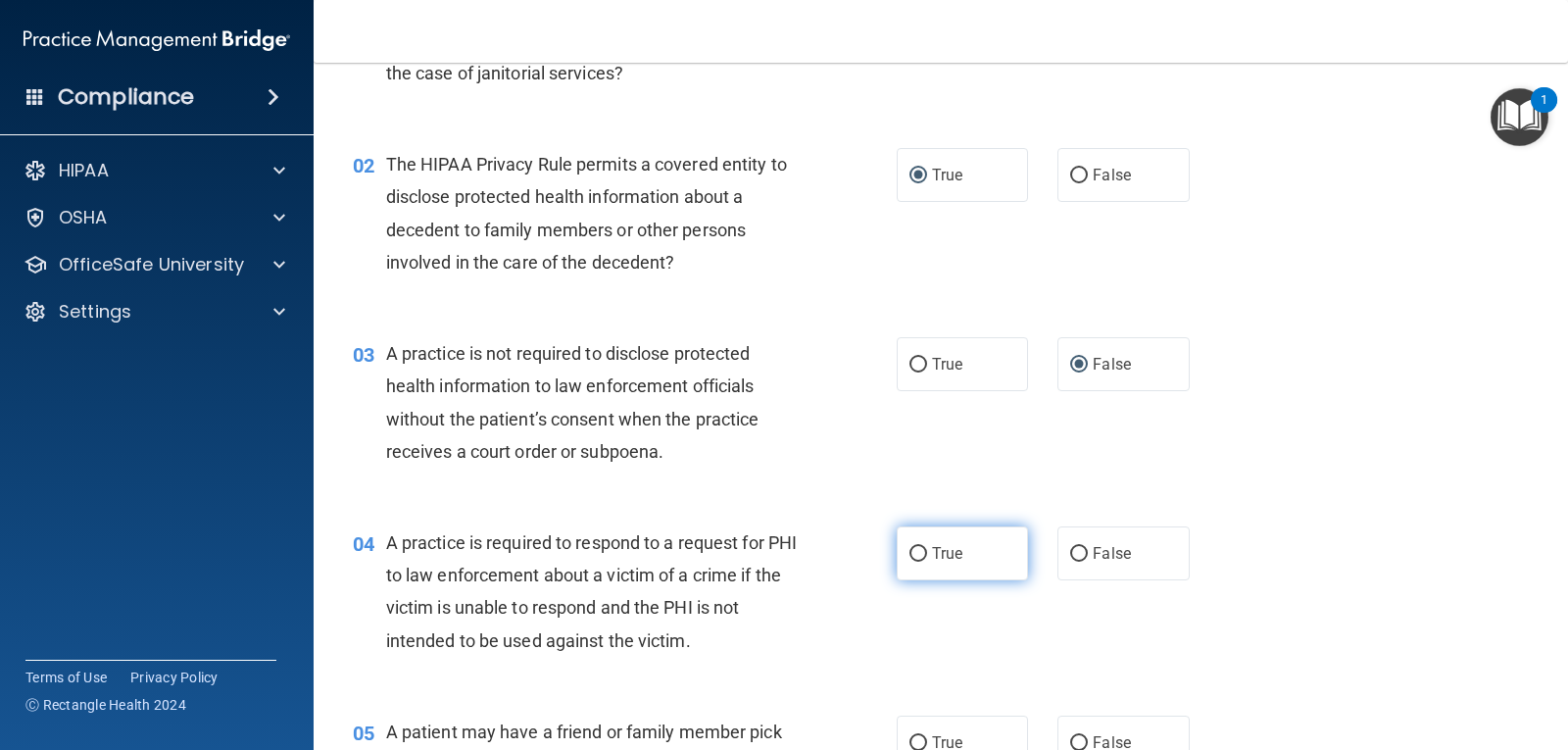 click on "True" at bounding box center [918, 554] 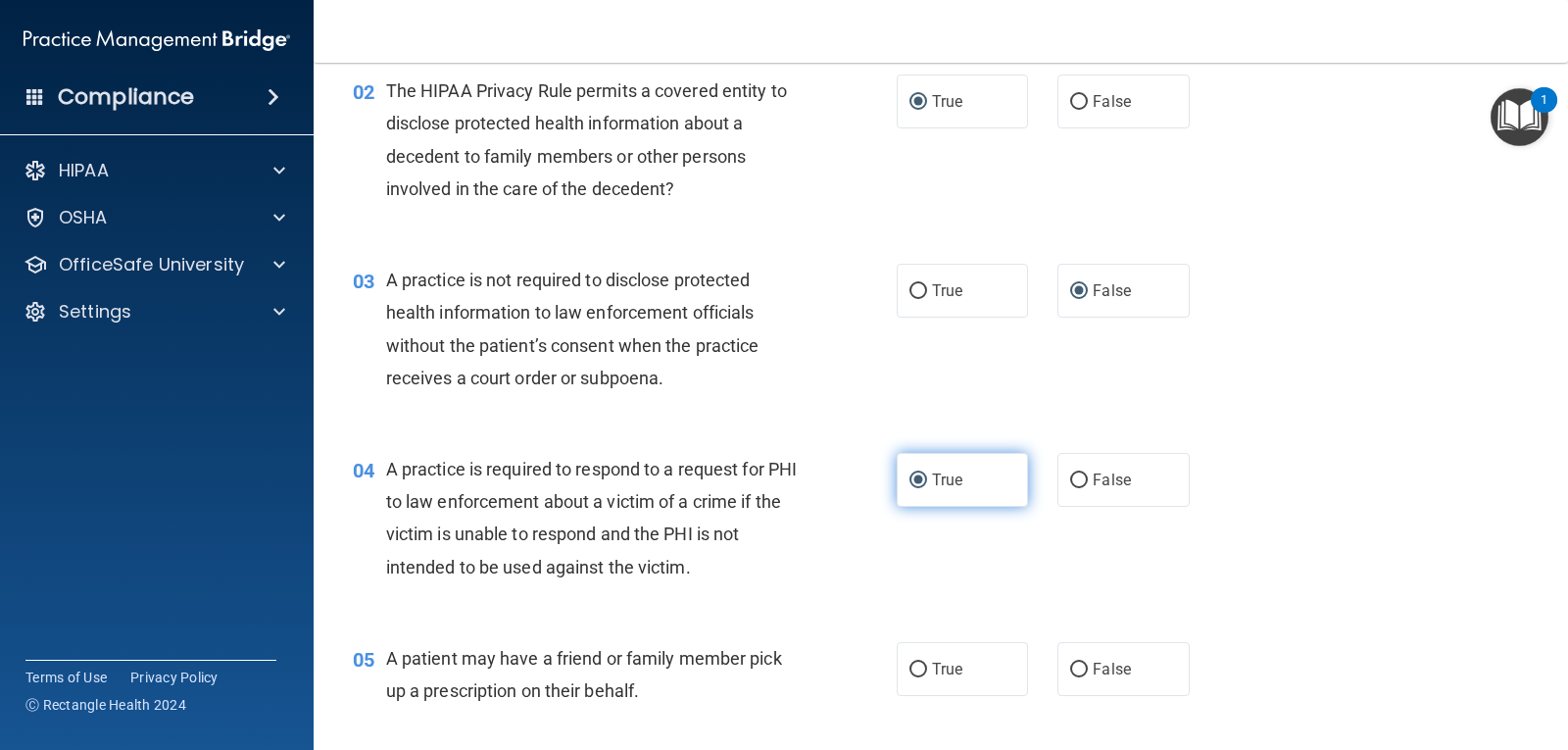 scroll, scrollTop: 392, scrollLeft: 0, axis: vertical 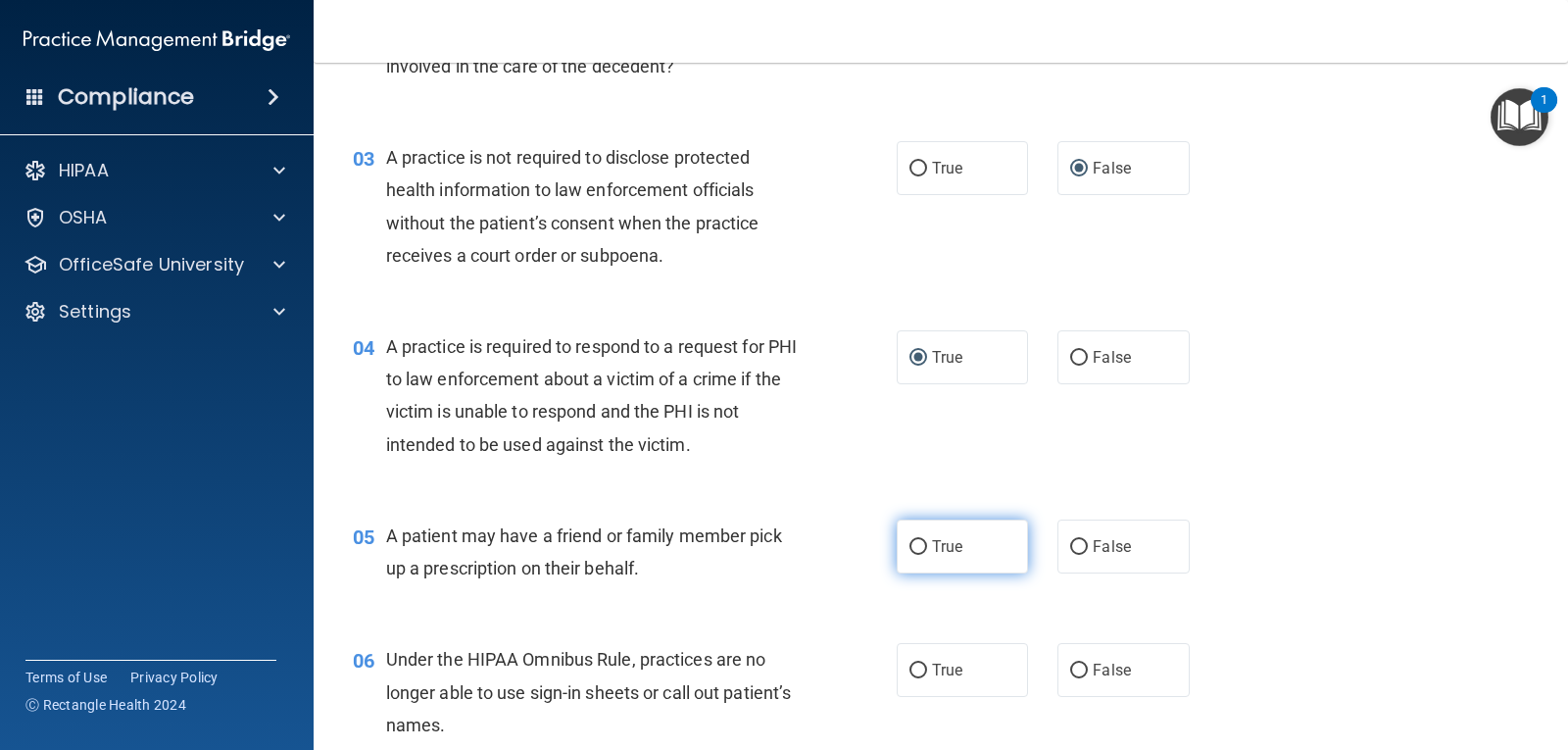 click on "True" at bounding box center (962, 546) 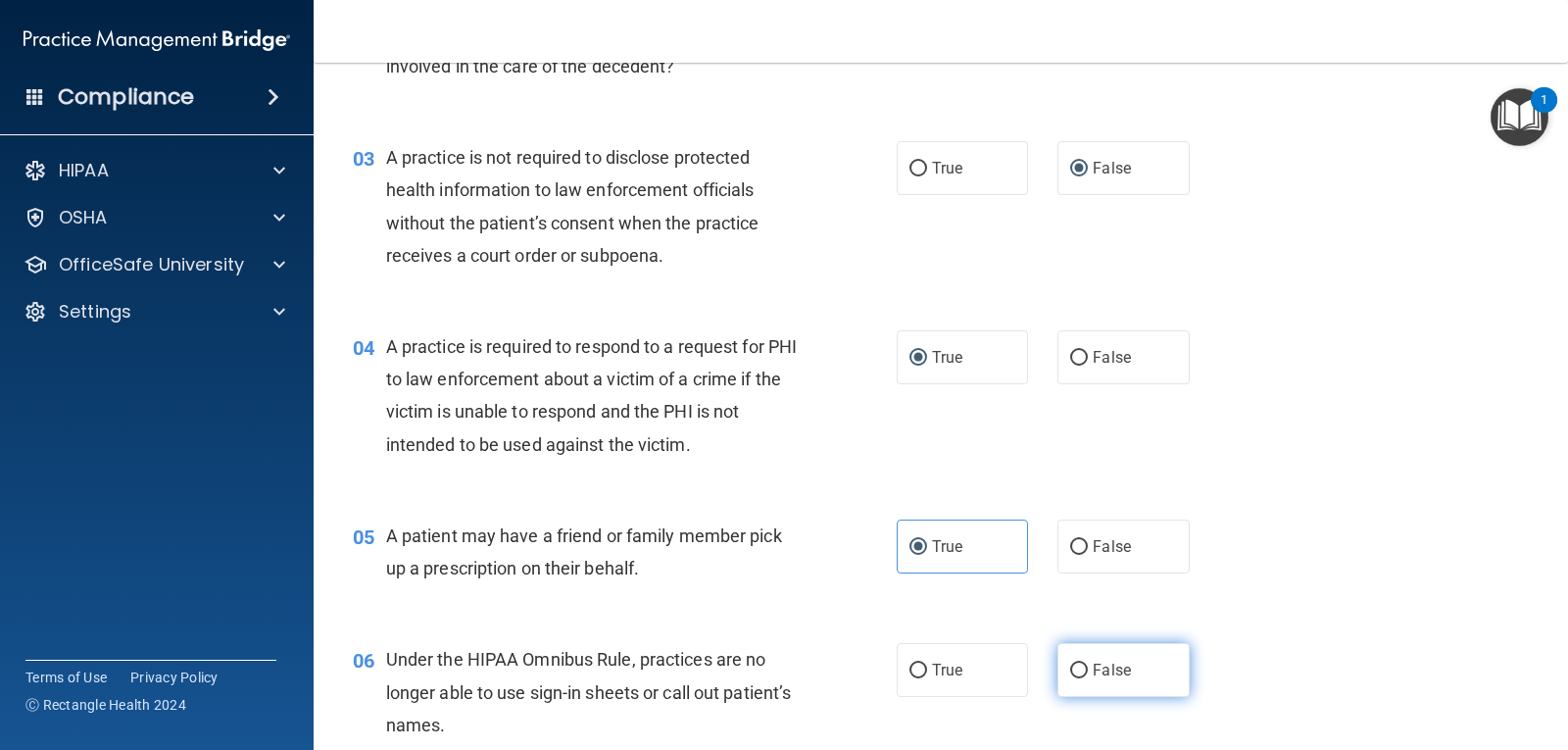 click on "False" at bounding box center [1079, 671] 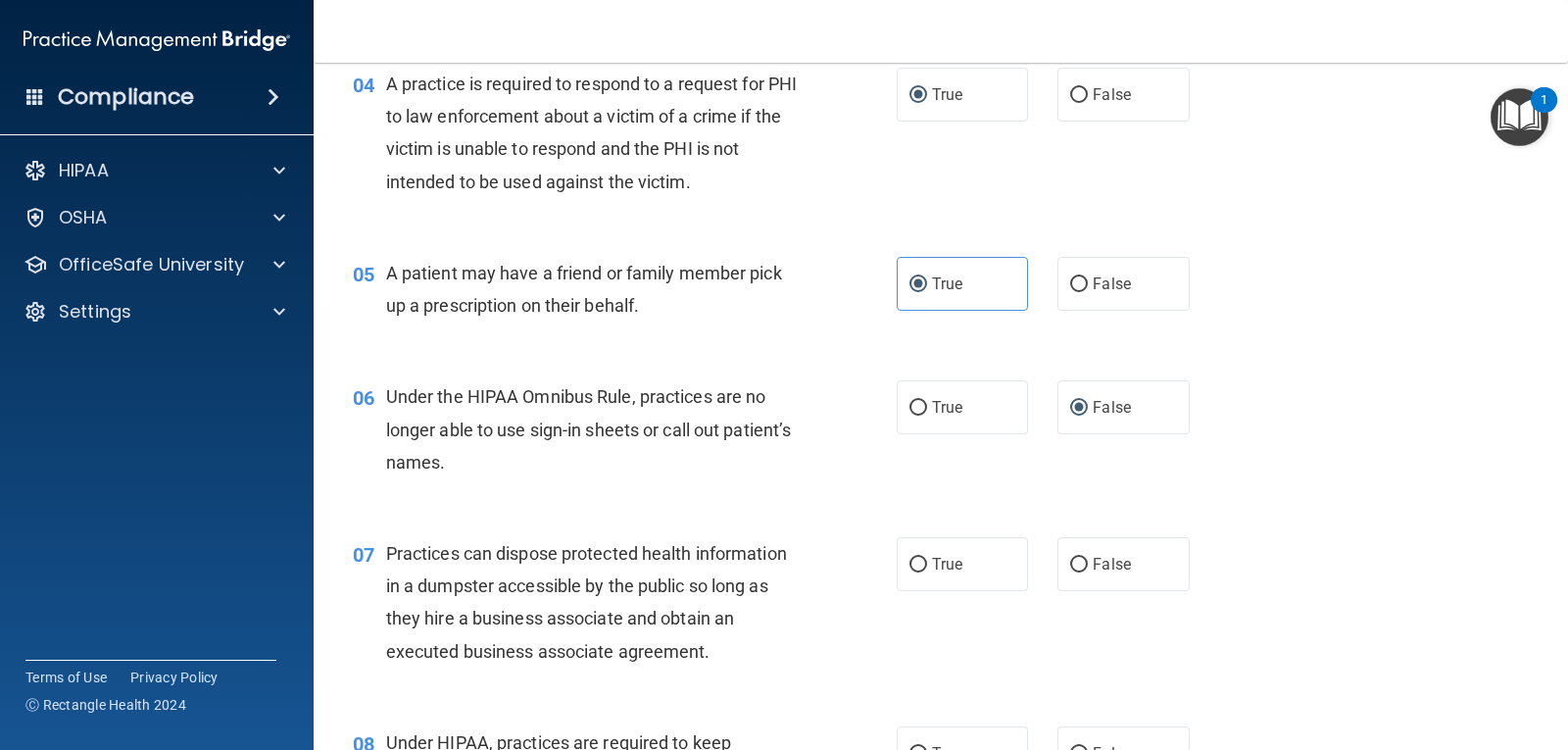 scroll, scrollTop: 686, scrollLeft: 0, axis: vertical 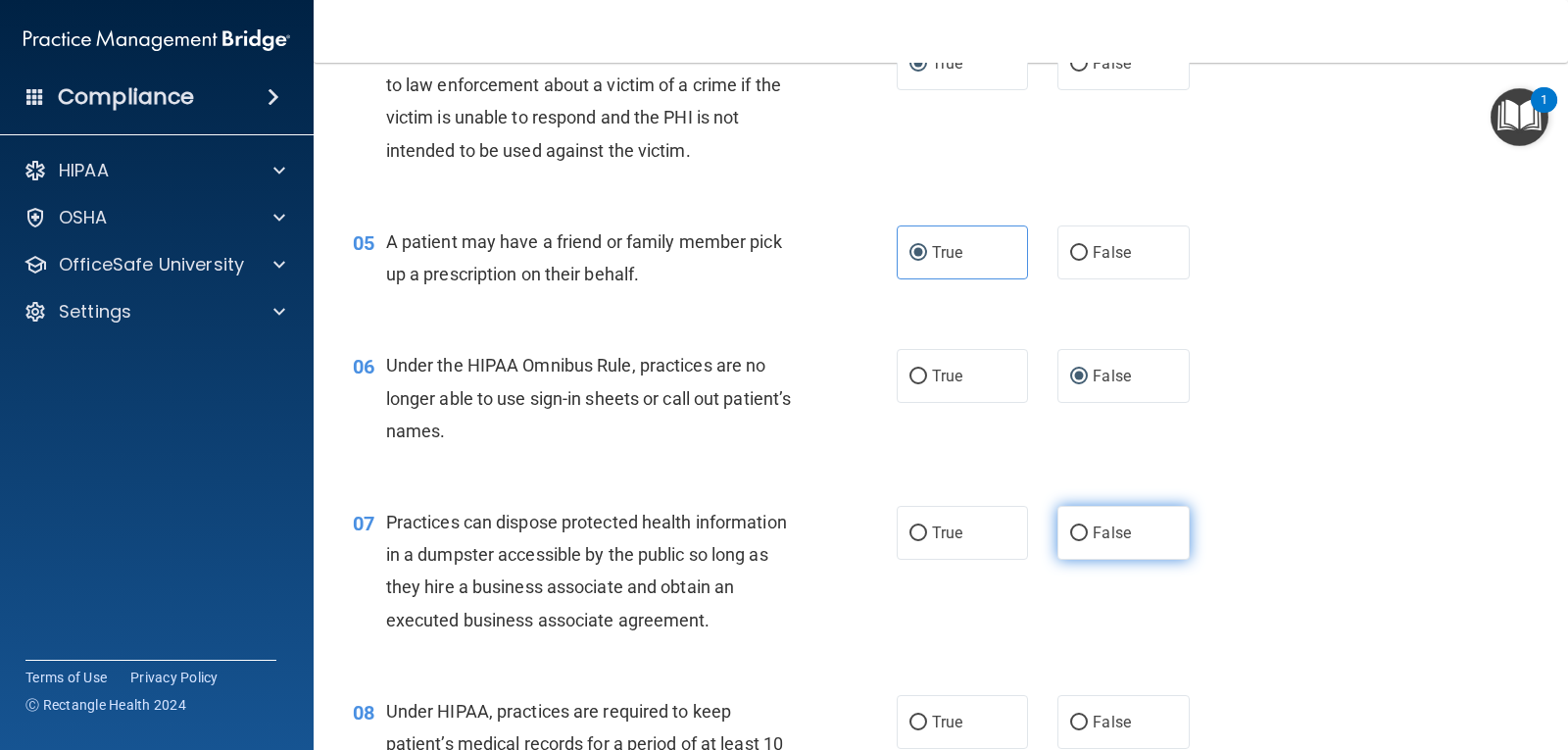 click on "False" at bounding box center [1079, 533] 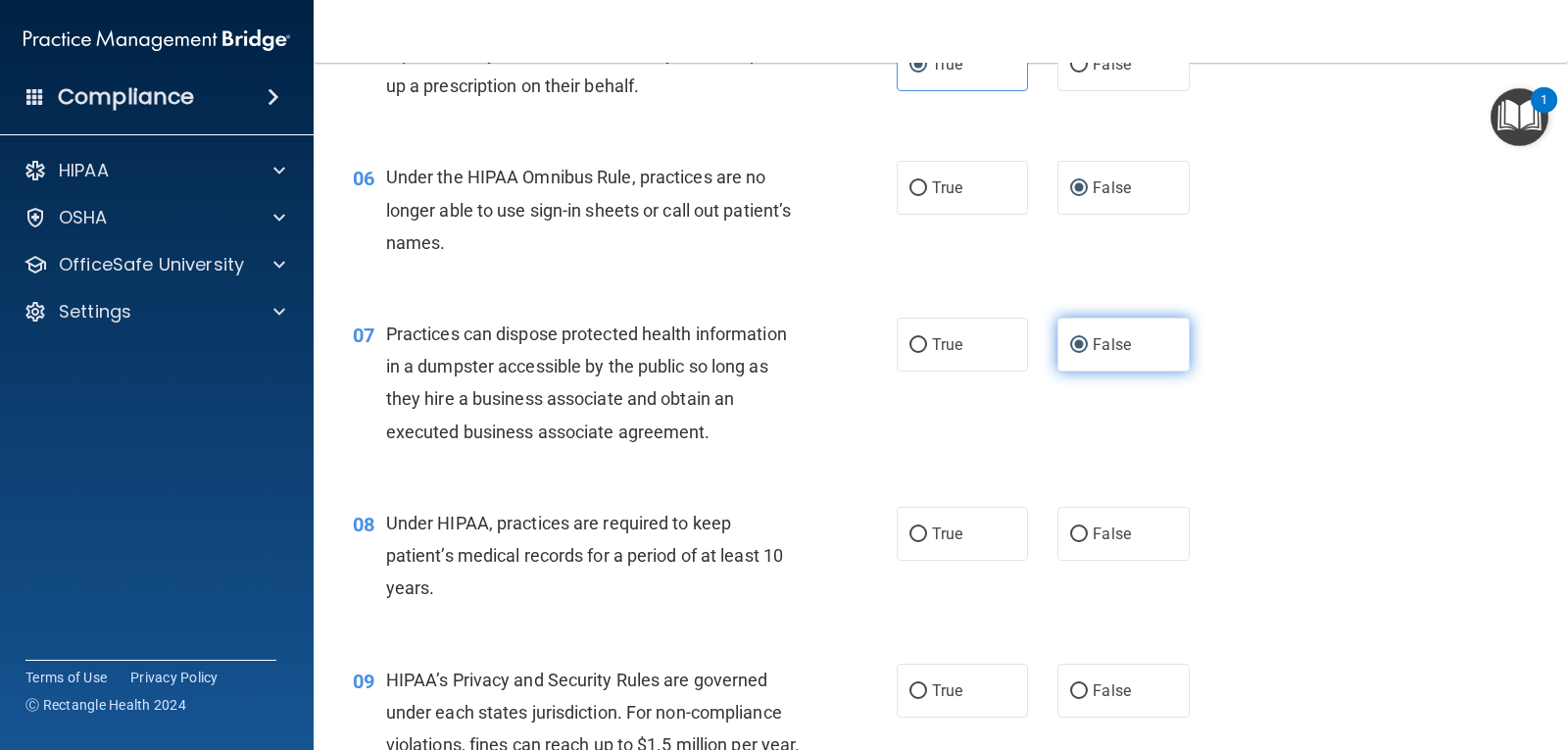 scroll, scrollTop: 882, scrollLeft: 0, axis: vertical 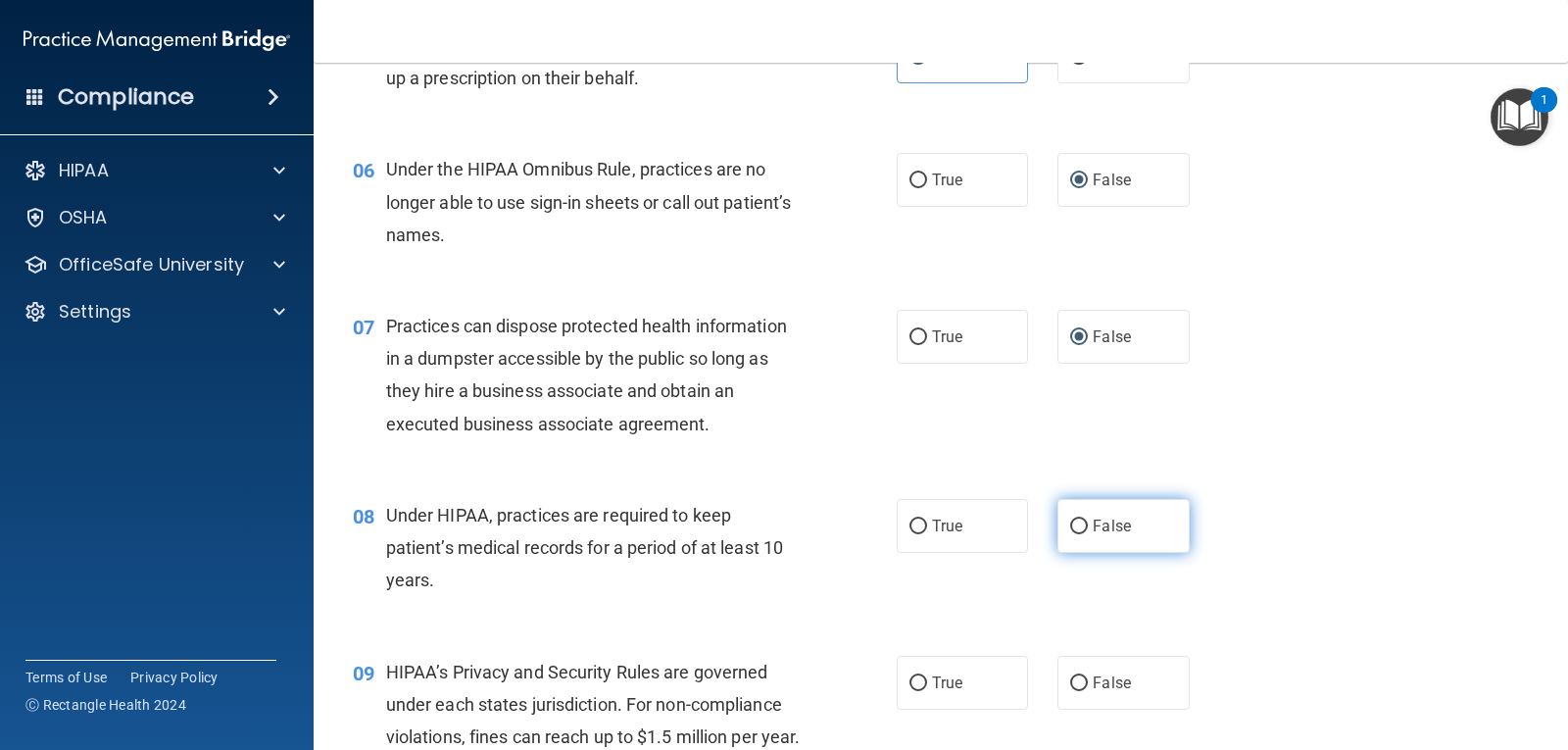 click on "False" at bounding box center [1079, 526] 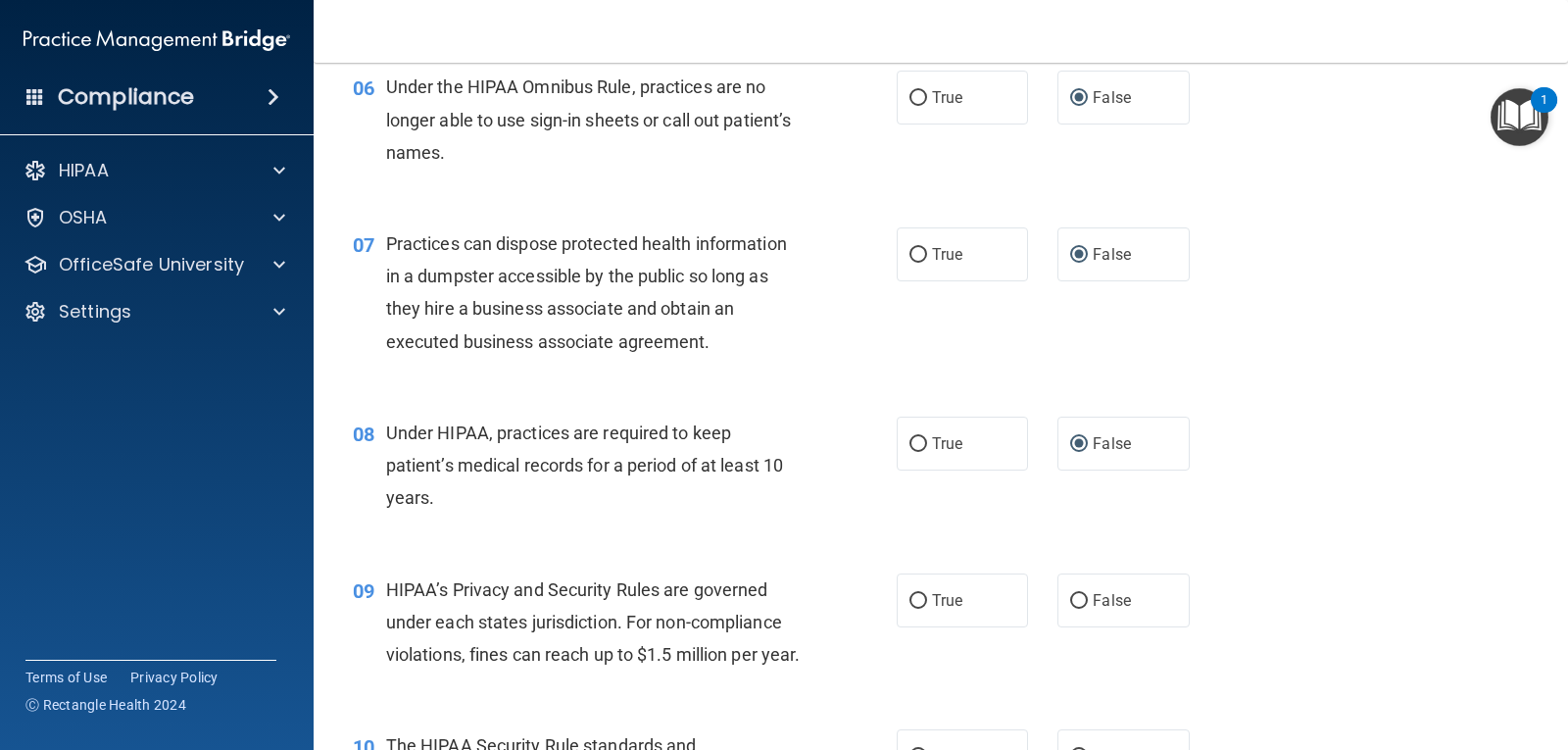 scroll, scrollTop: 1078, scrollLeft: 0, axis: vertical 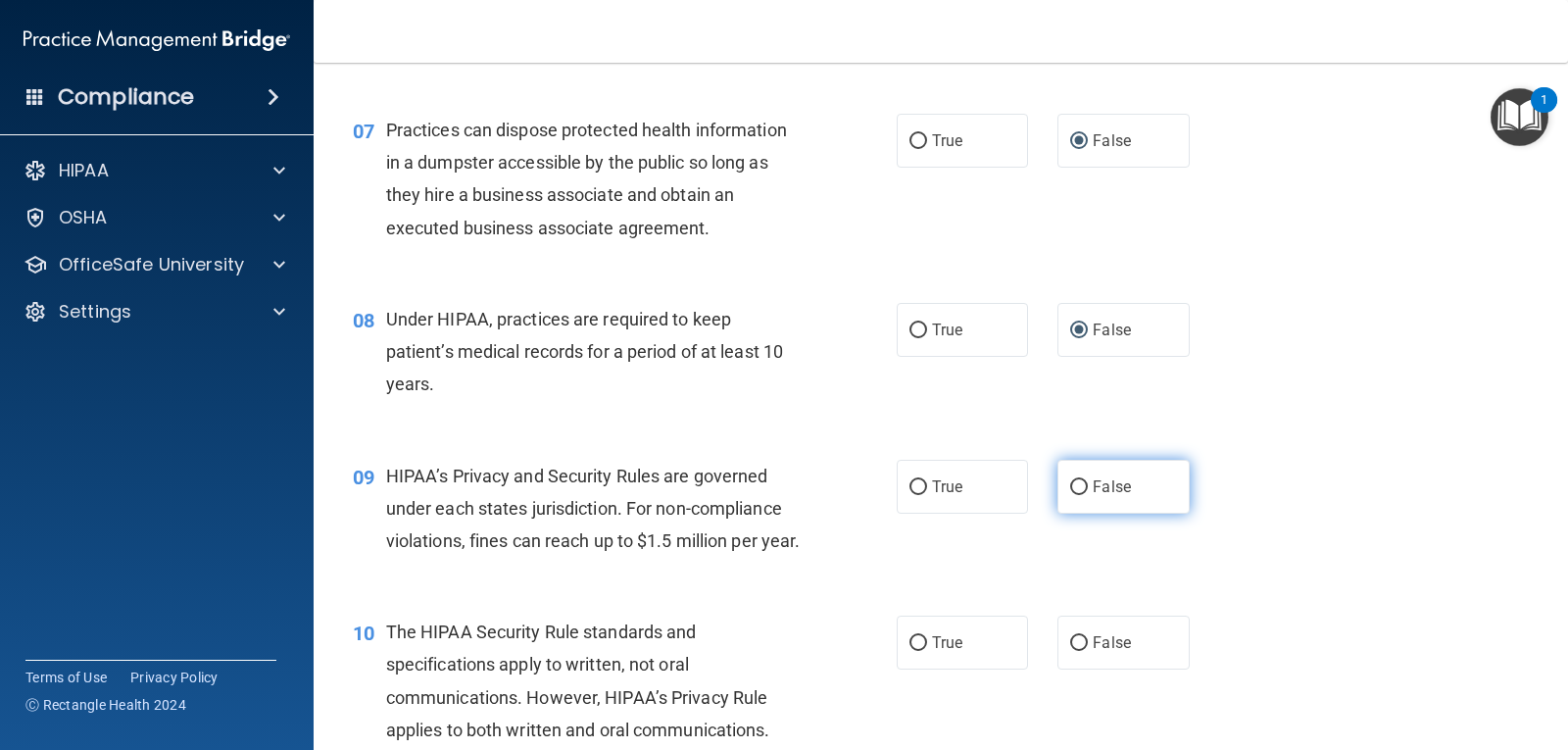 click on "False" at bounding box center [1079, 487] 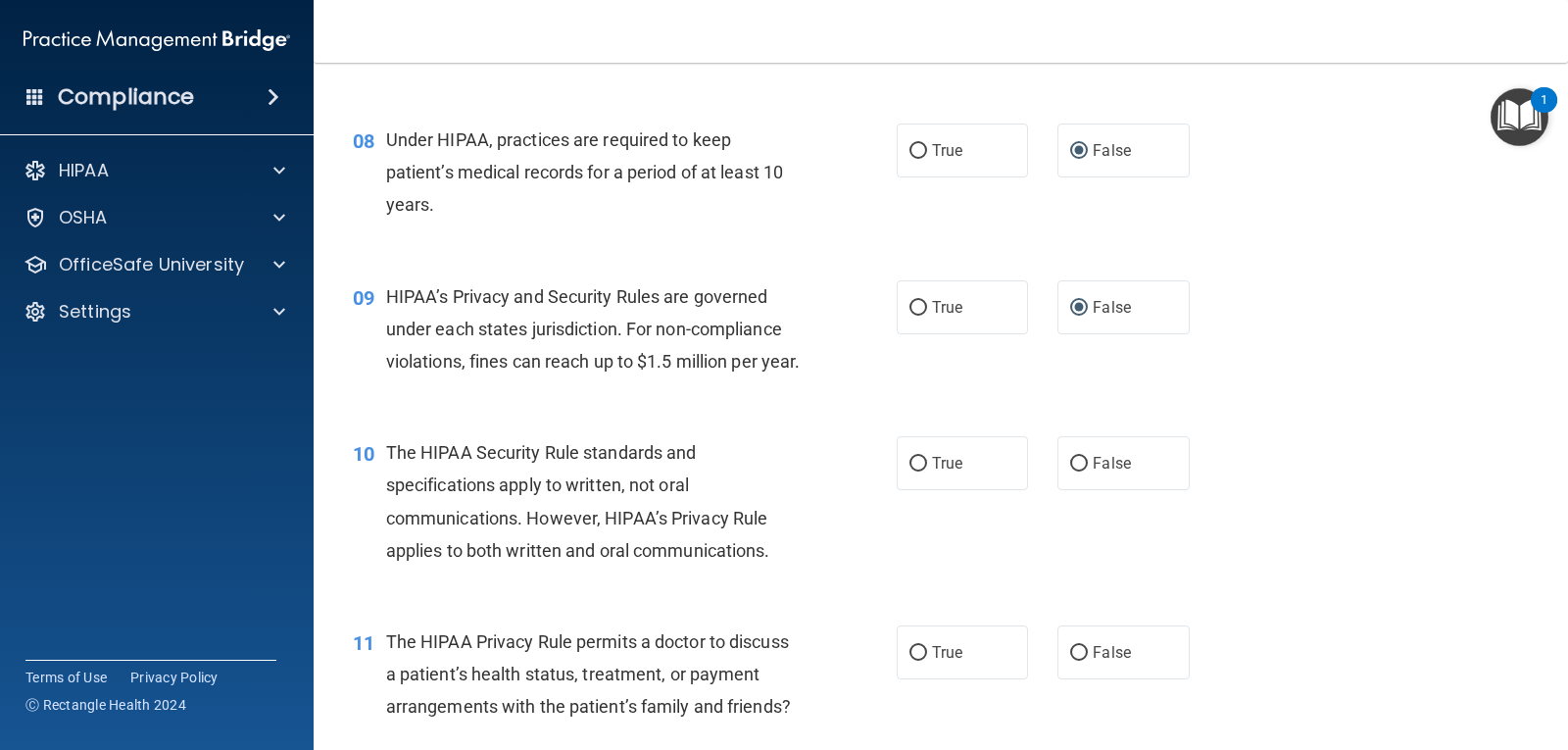 scroll, scrollTop: 1275, scrollLeft: 0, axis: vertical 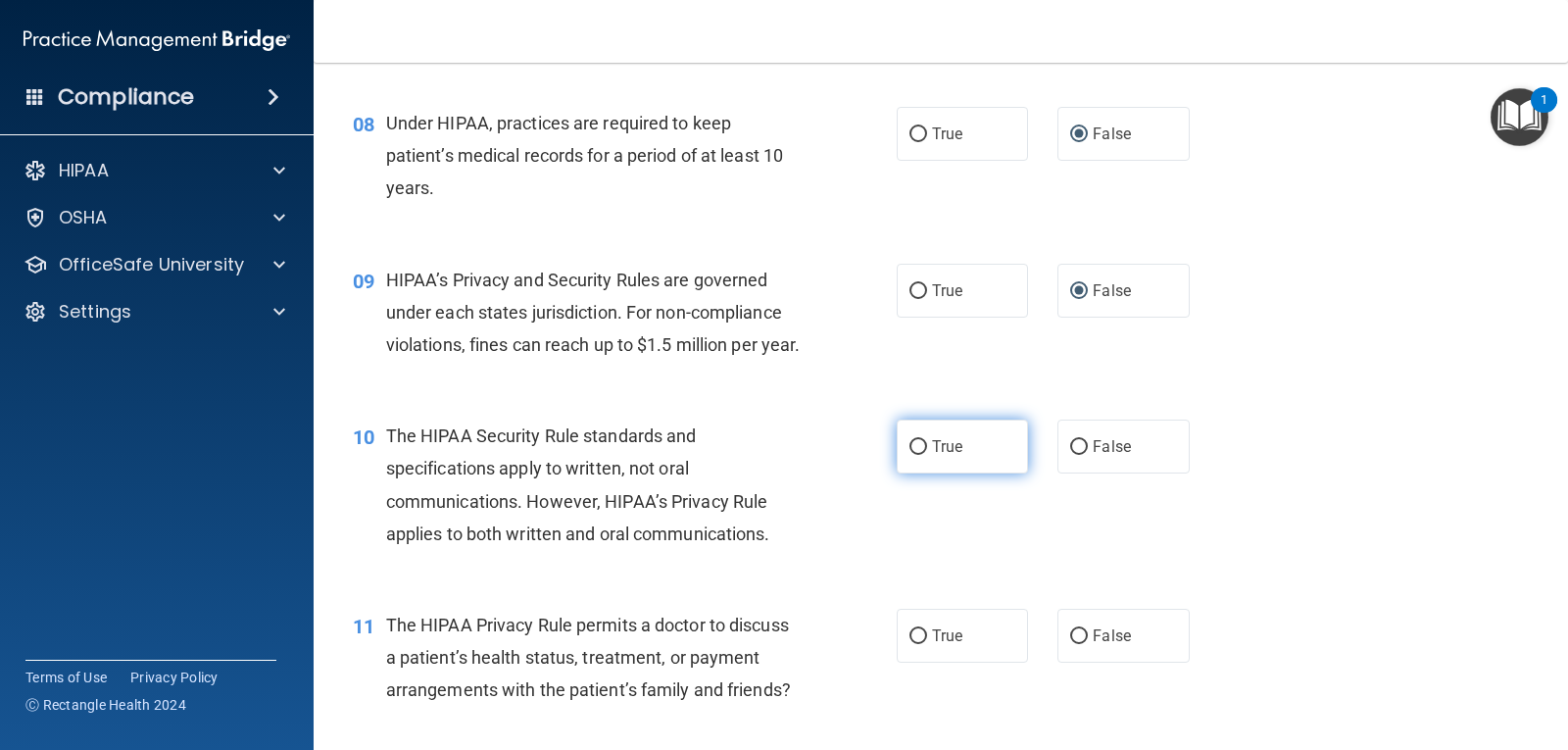 click on "True" at bounding box center (918, 447) 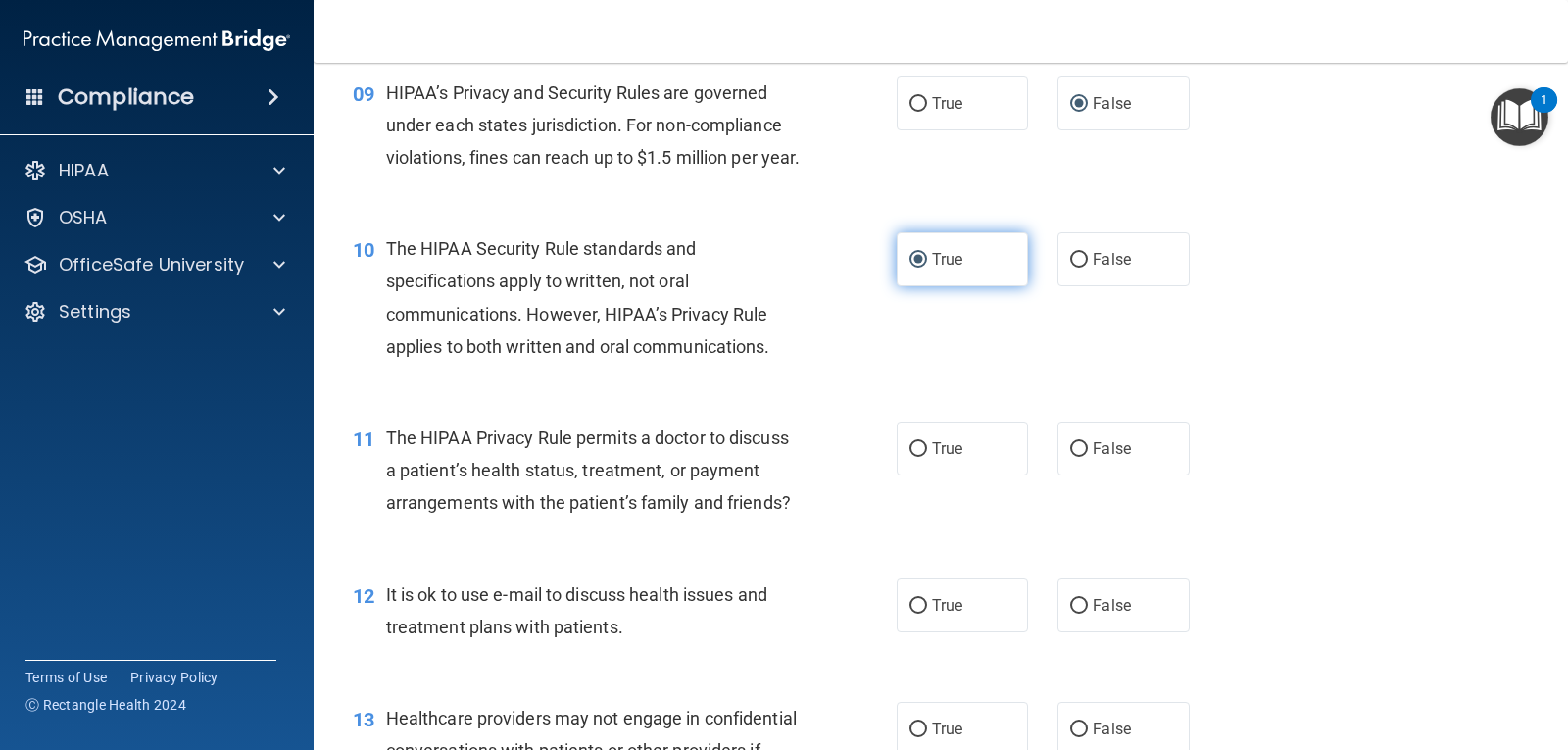 scroll, scrollTop: 1471, scrollLeft: 0, axis: vertical 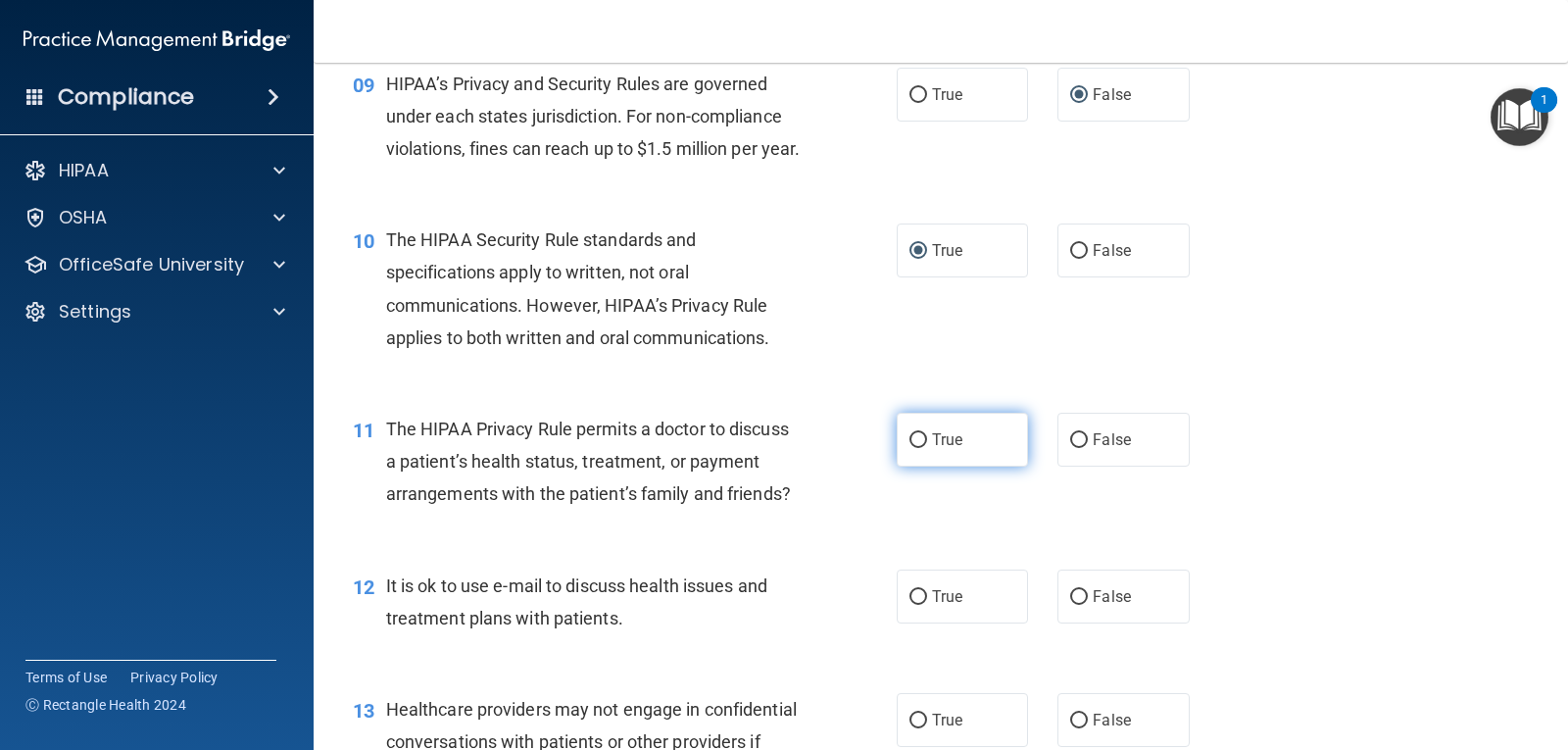 click on "True" at bounding box center [918, 440] 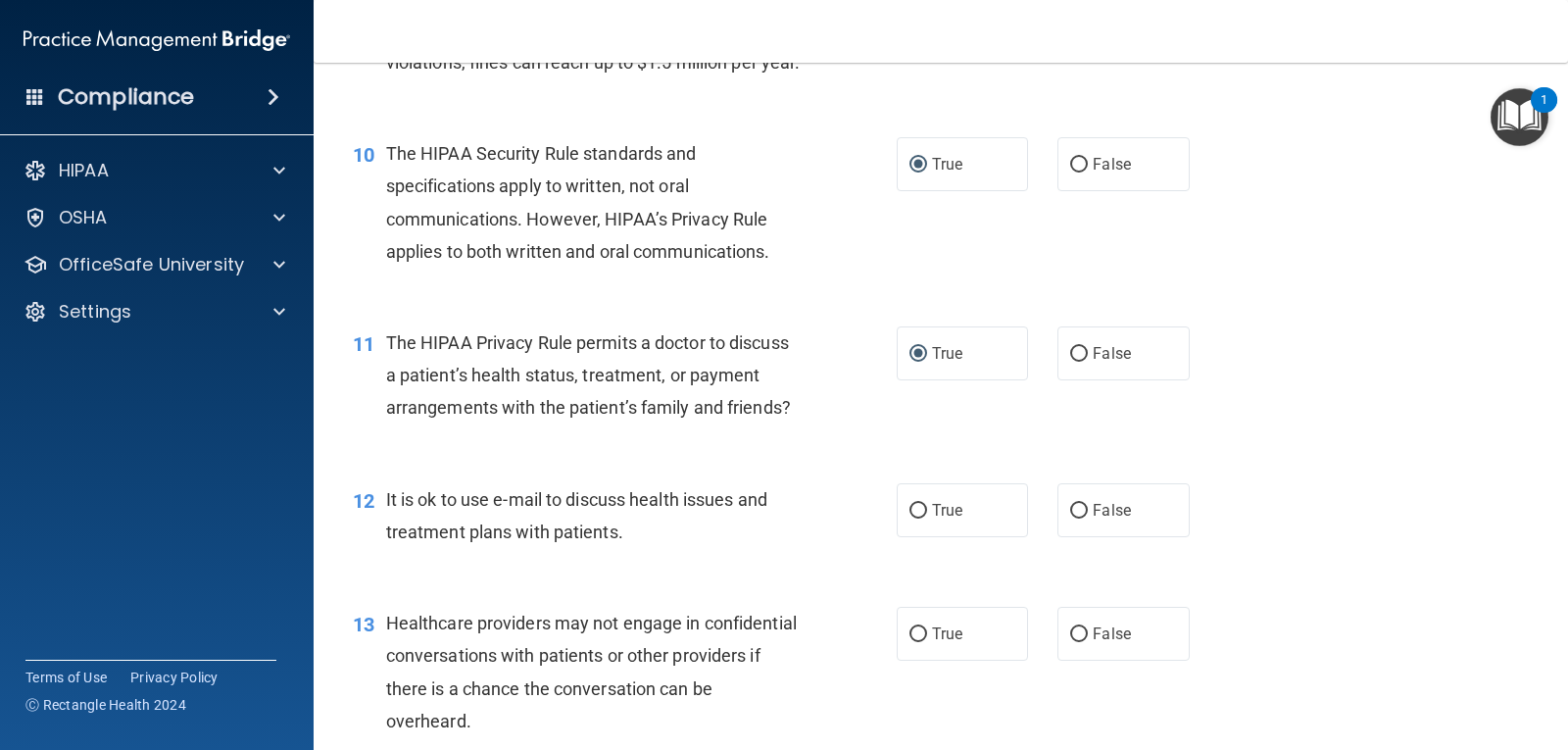 scroll, scrollTop: 1667, scrollLeft: 0, axis: vertical 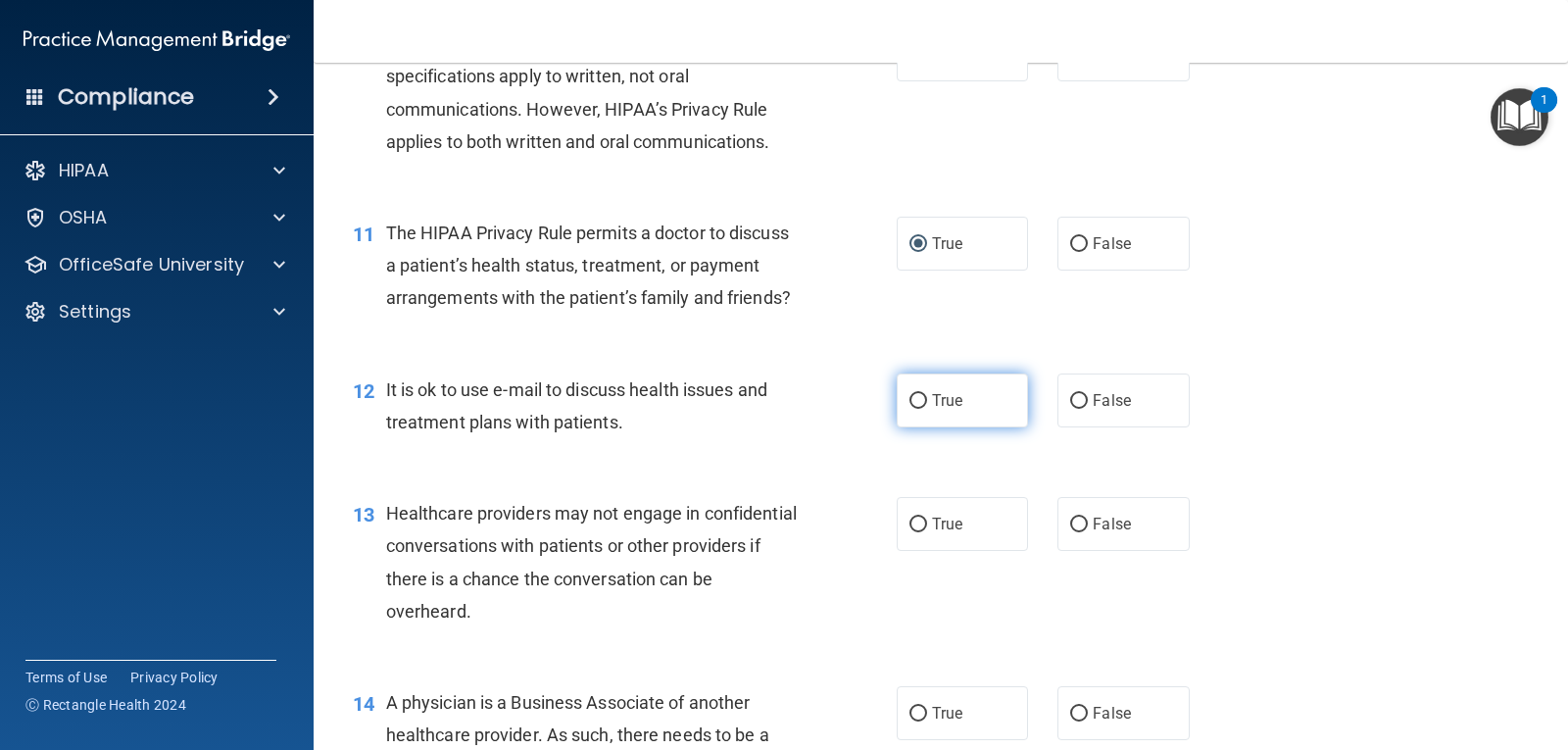 click on "True" at bounding box center (962, 400) 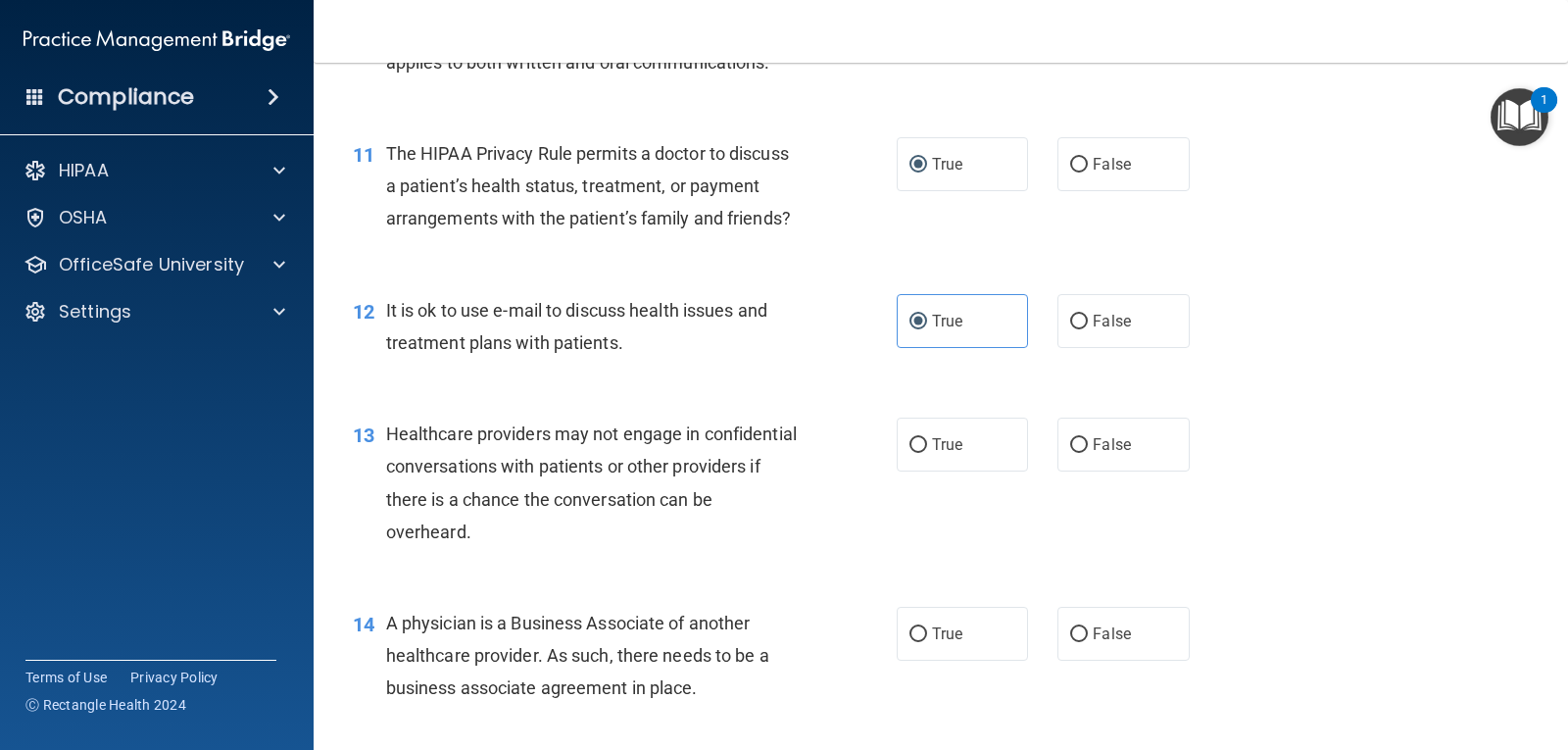 scroll, scrollTop: 1765, scrollLeft: 0, axis: vertical 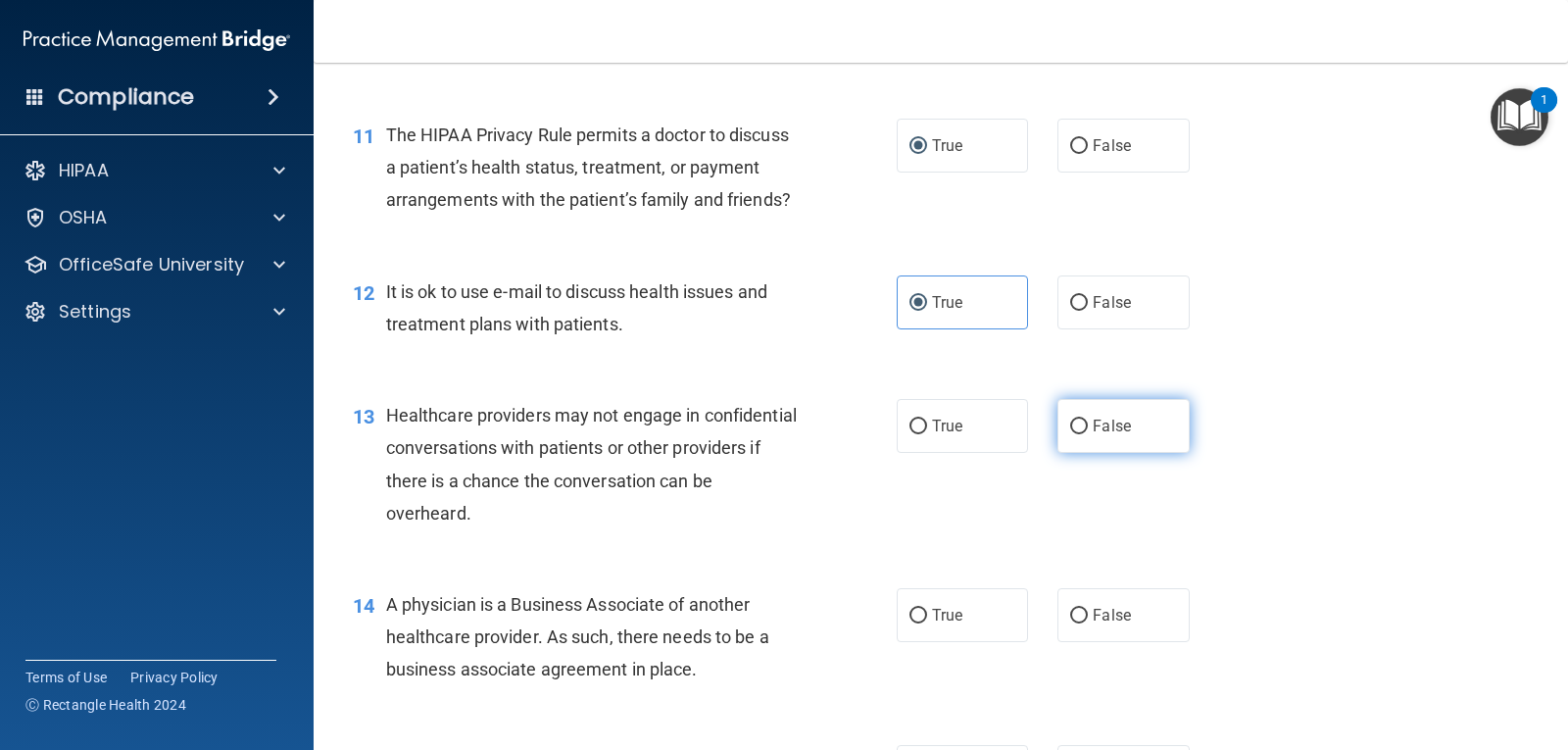 click on "False" at bounding box center (1079, 426) 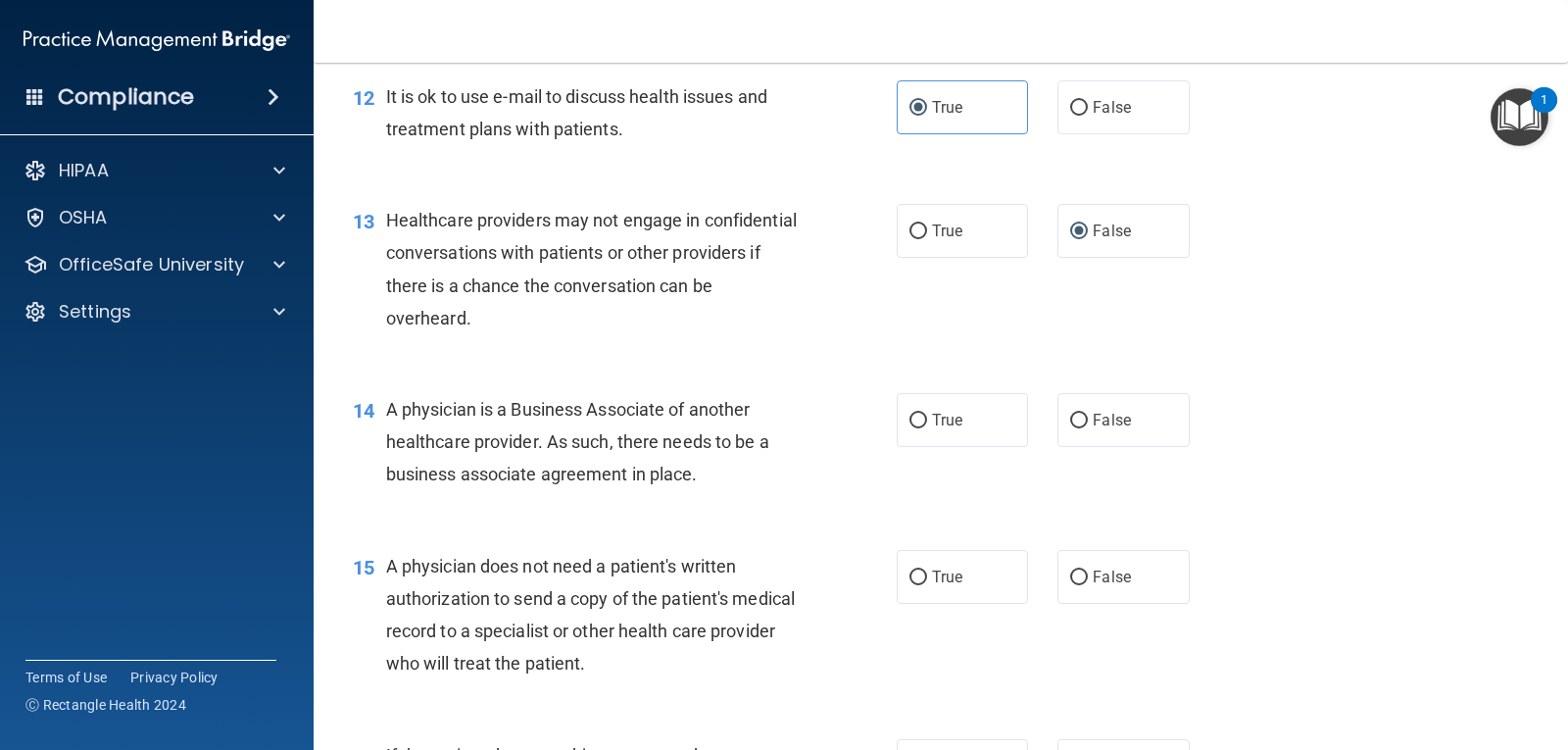 scroll, scrollTop: 1961, scrollLeft: 0, axis: vertical 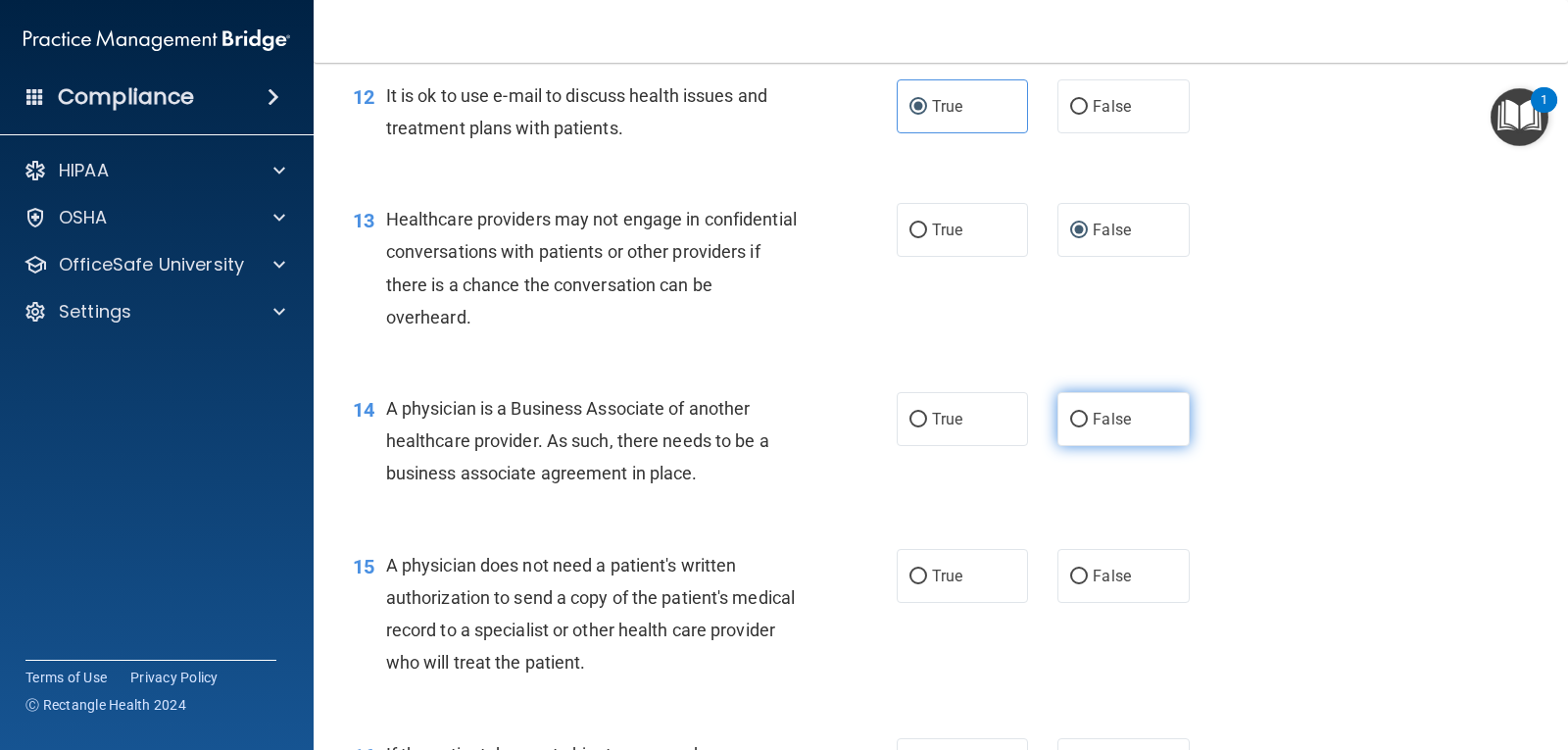 click on "False" at bounding box center [1079, 420] 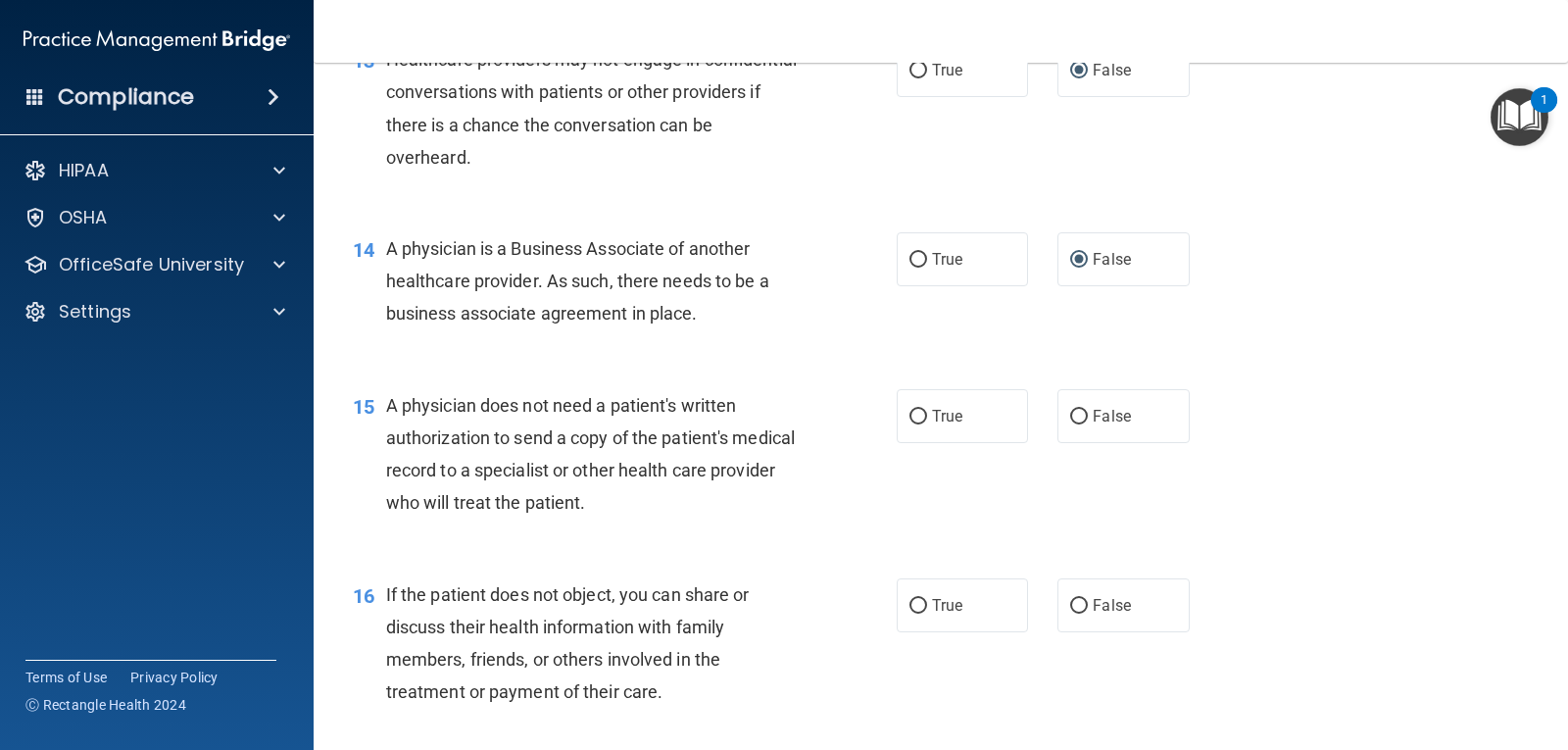 scroll, scrollTop: 2157, scrollLeft: 0, axis: vertical 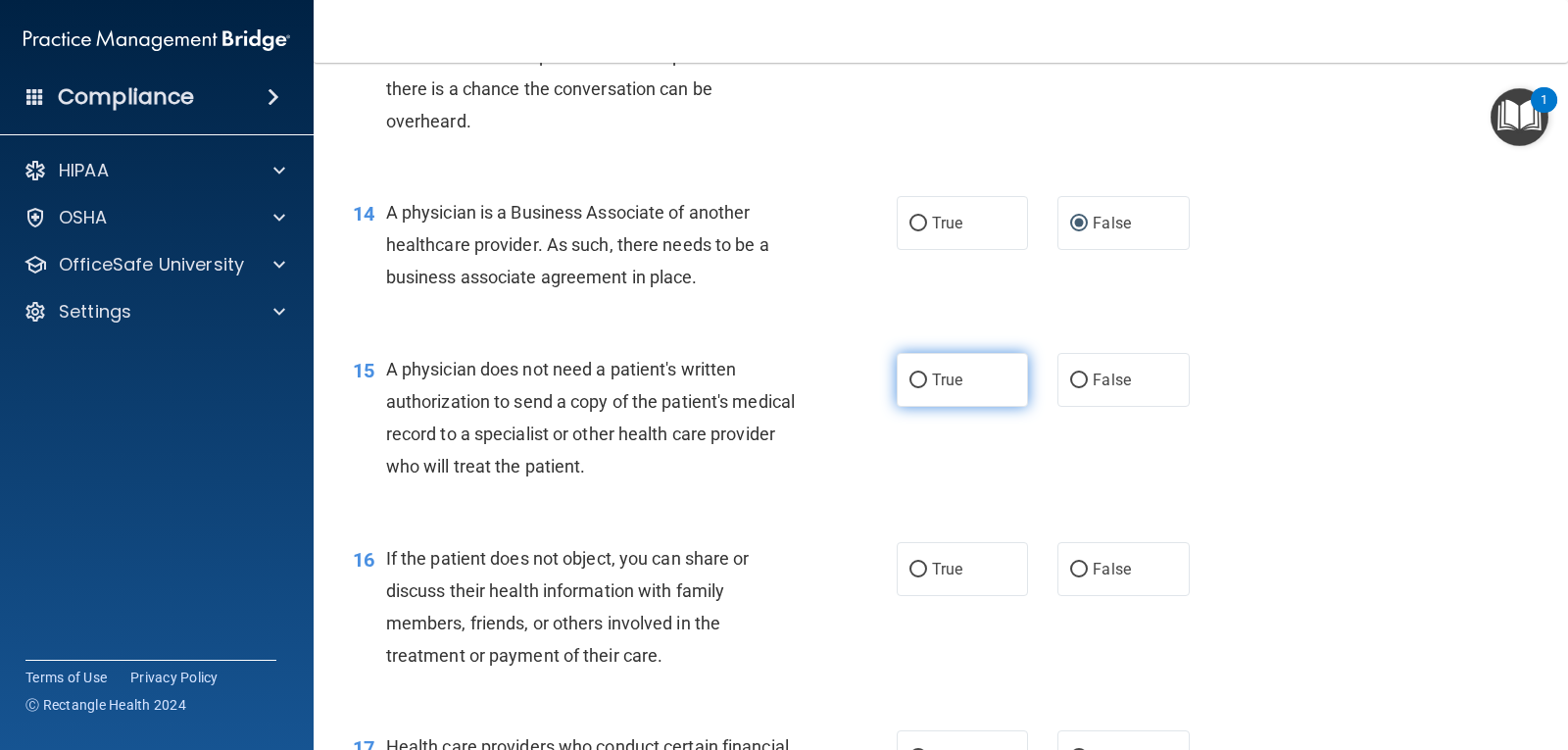 click on "True" at bounding box center [962, 379] 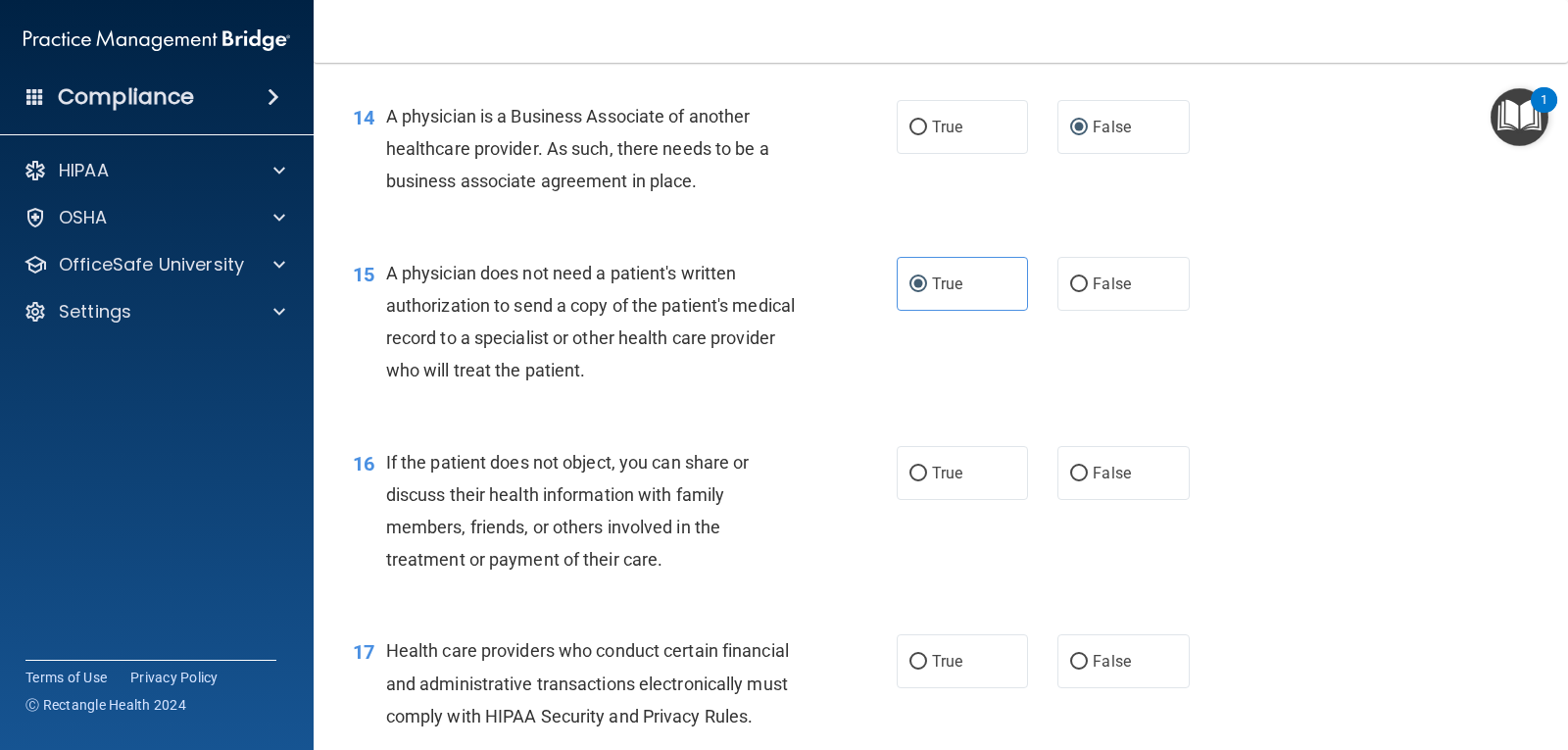 scroll, scrollTop: 2353, scrollLeft: 0, axis: vertical 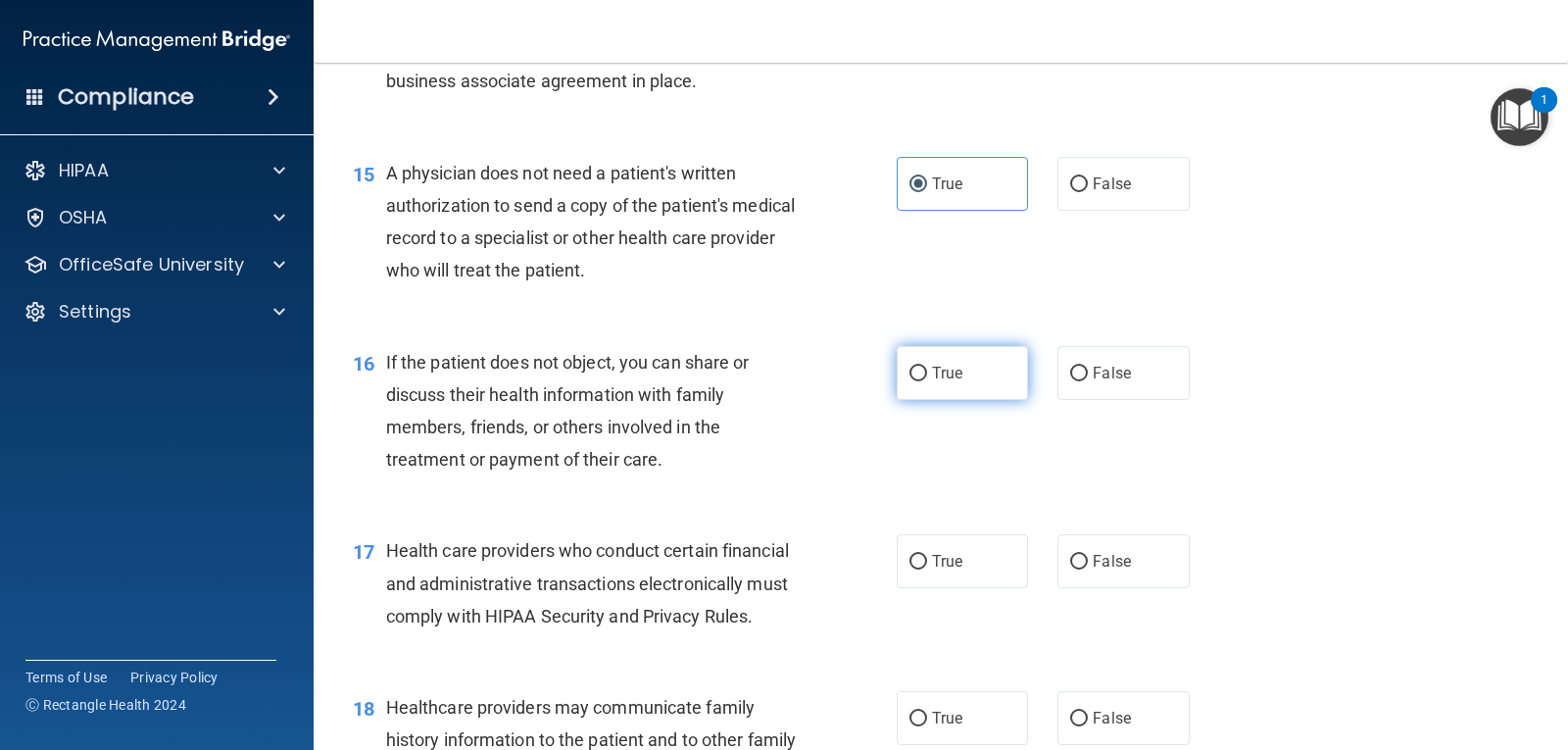 click on "True" at bounding box center (918, 374) 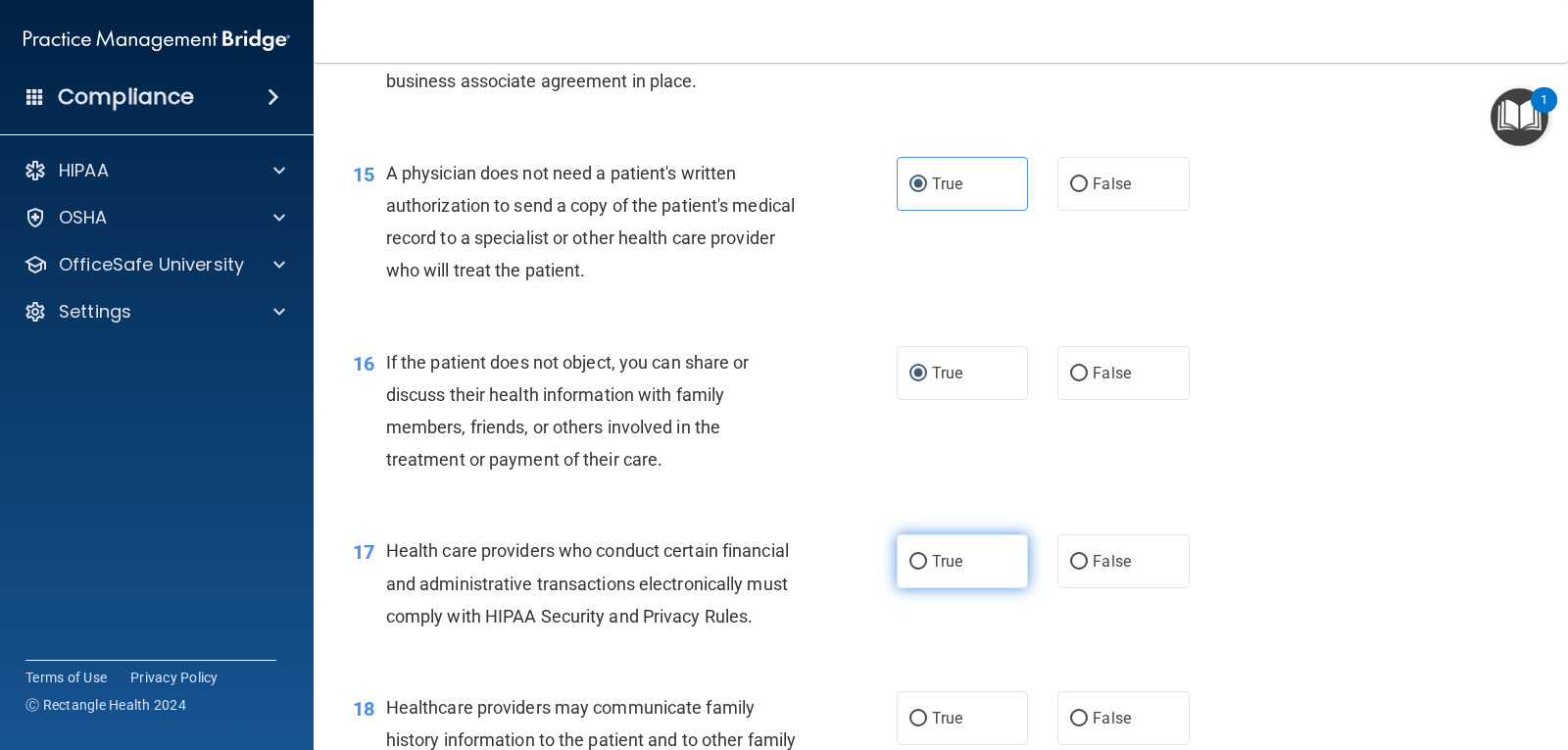 click on "True" at bounding box center (918, 562) 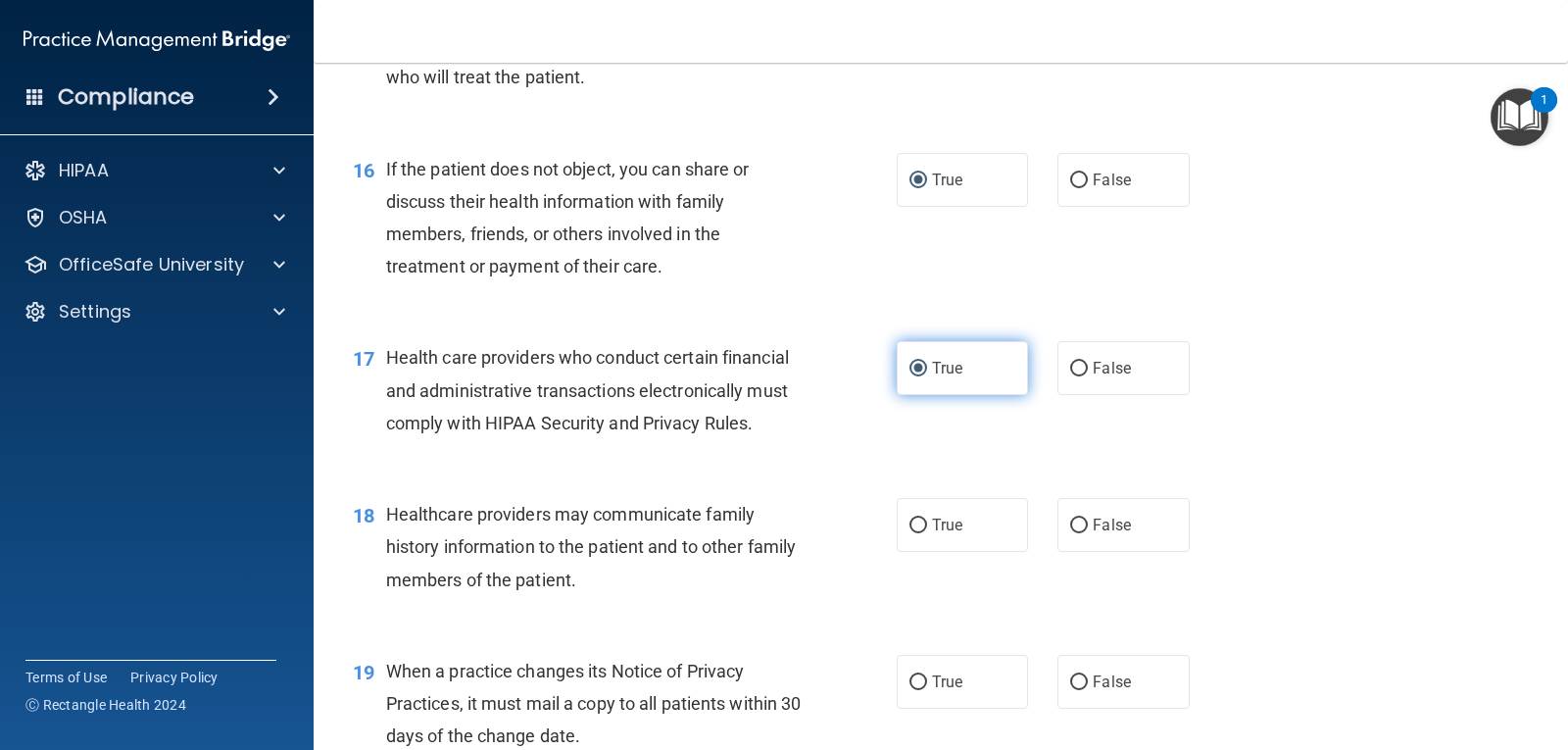 scroll, scrollTop: 2549, scrollLeft: 0, axis: vertical 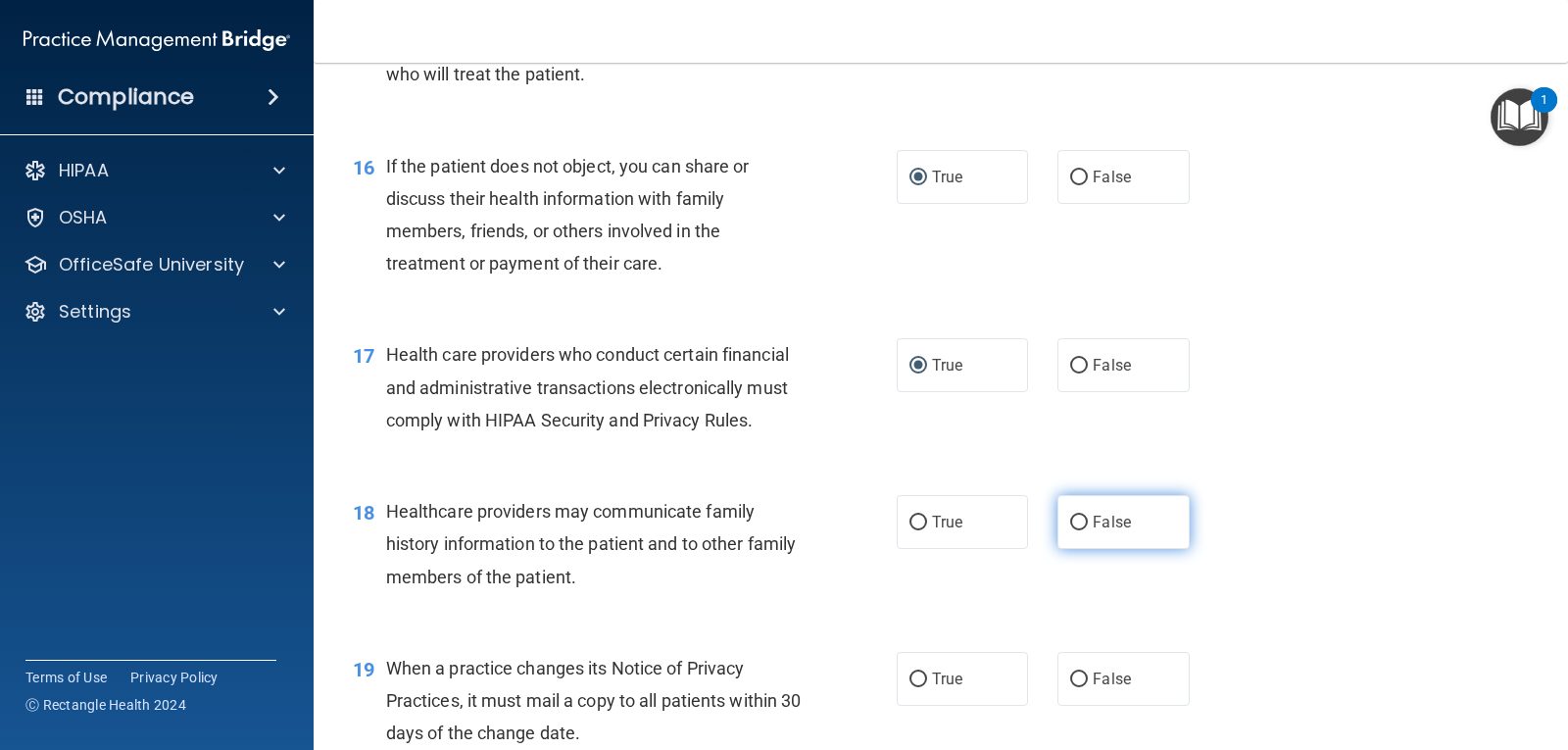 click on "False" at bounding box center (1079, 523) 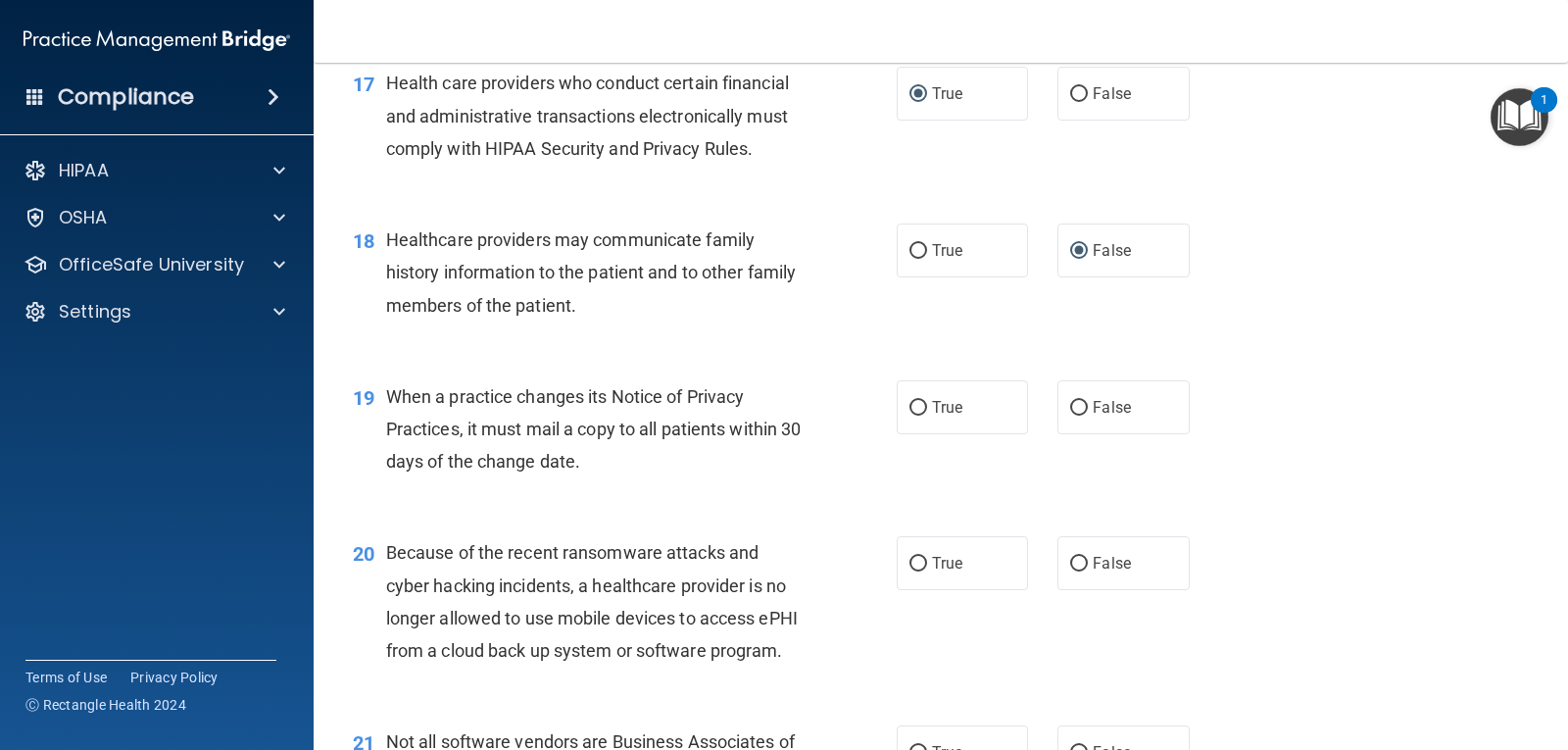 scroll, scrollTop: 2843, scrollLeft: 0, axis: vertical 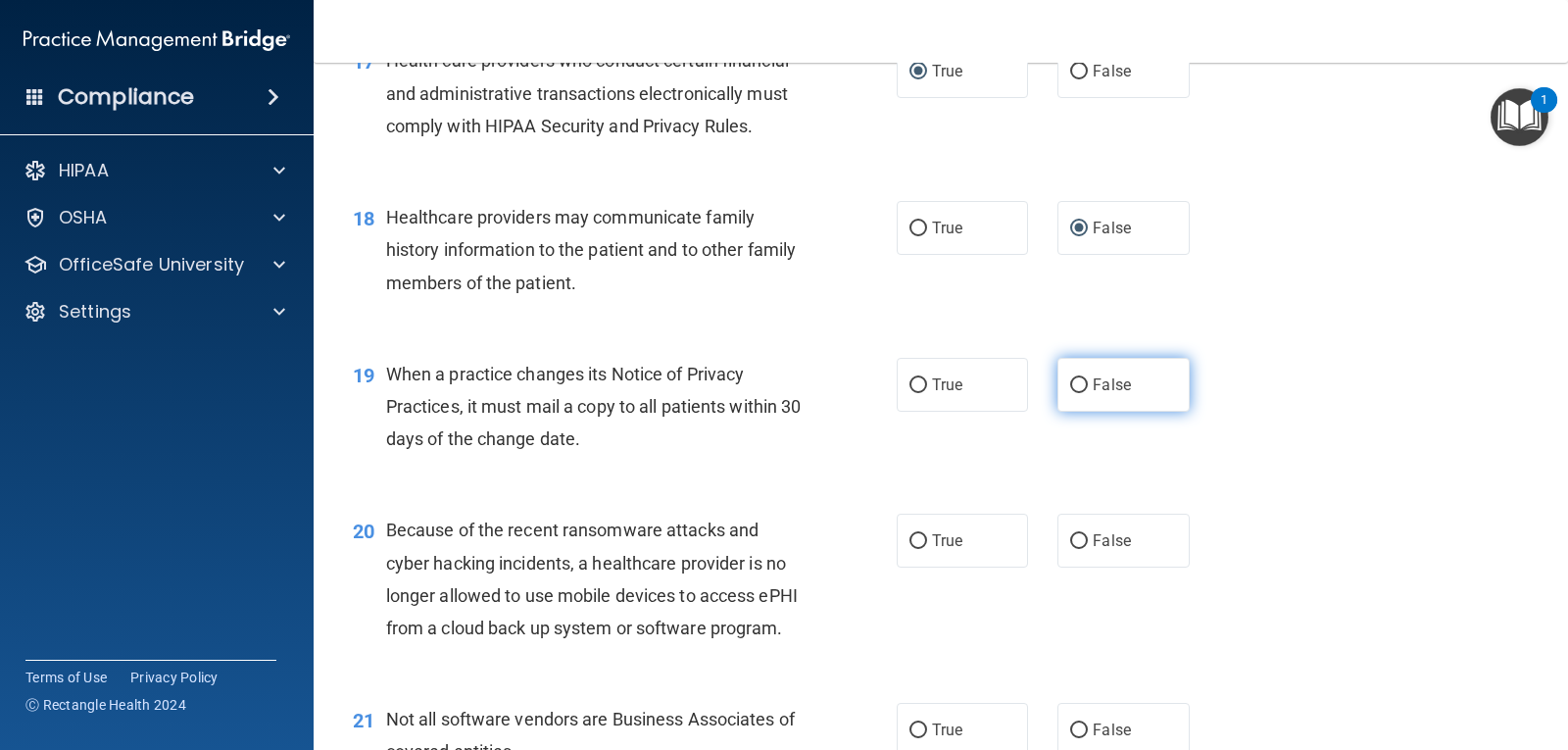 click on "False" at bounding box center [1079, 385] 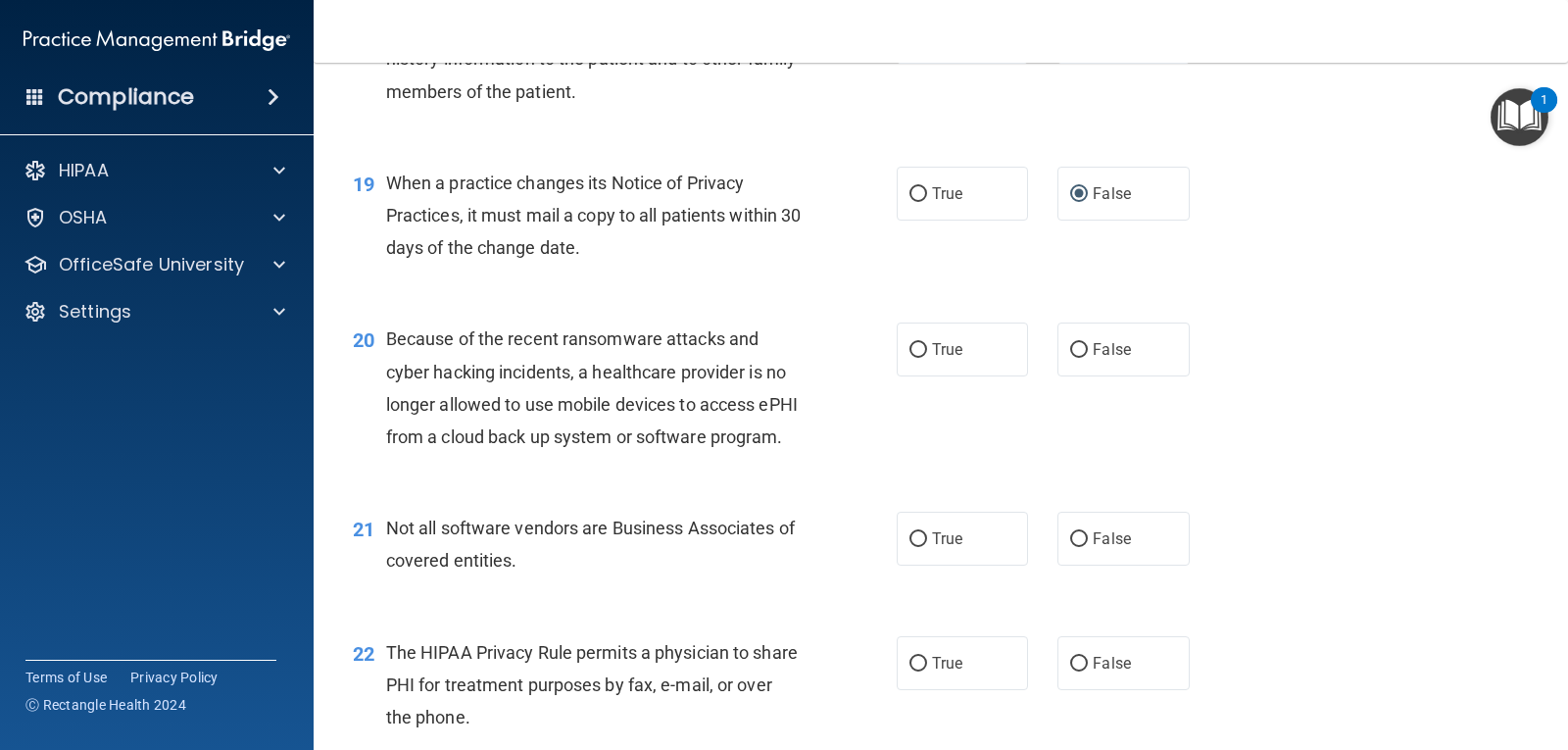 scroll, scrollTop: 3039, scrollLeft: 0, axis: vertical 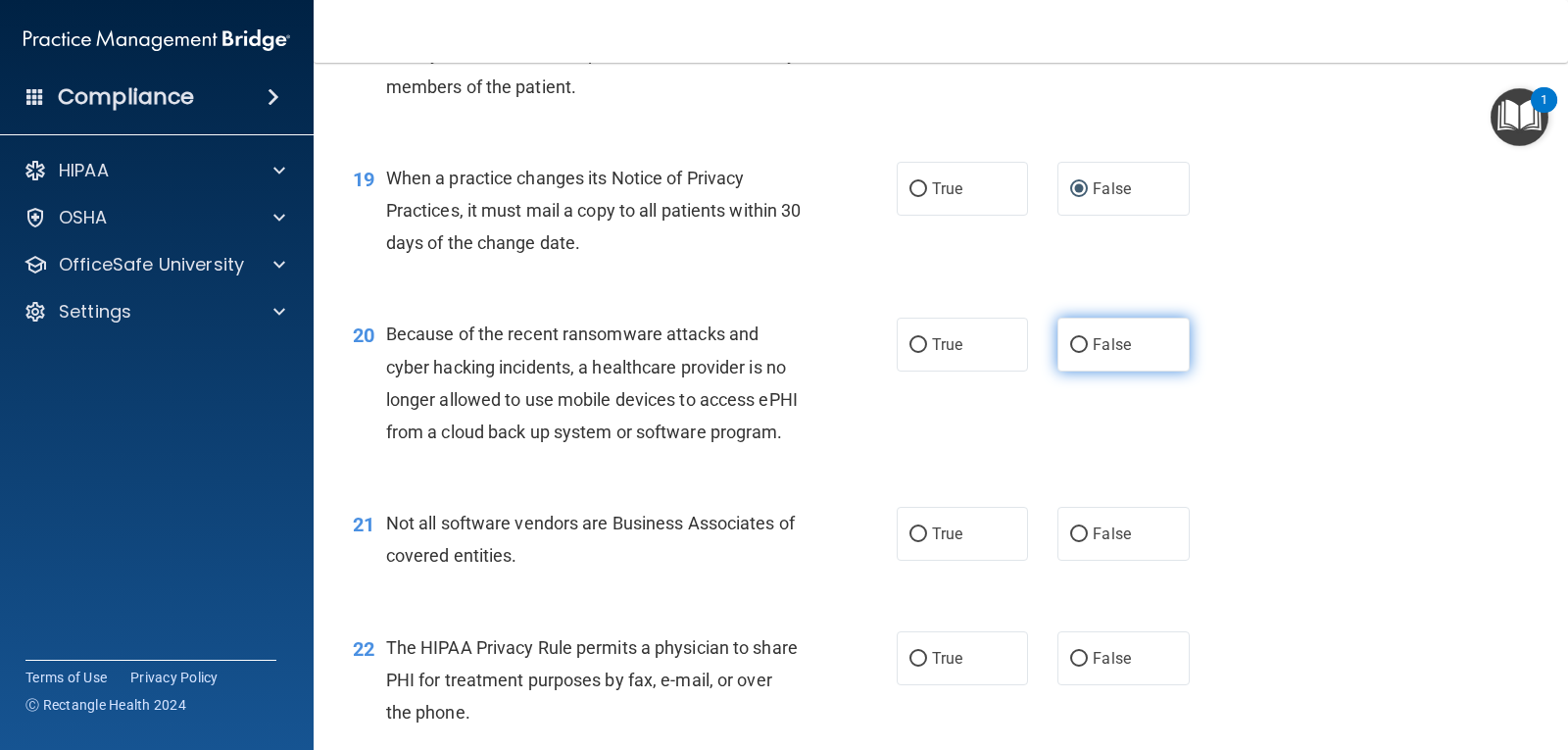 click on "False" at bounding box center (1079, 345) 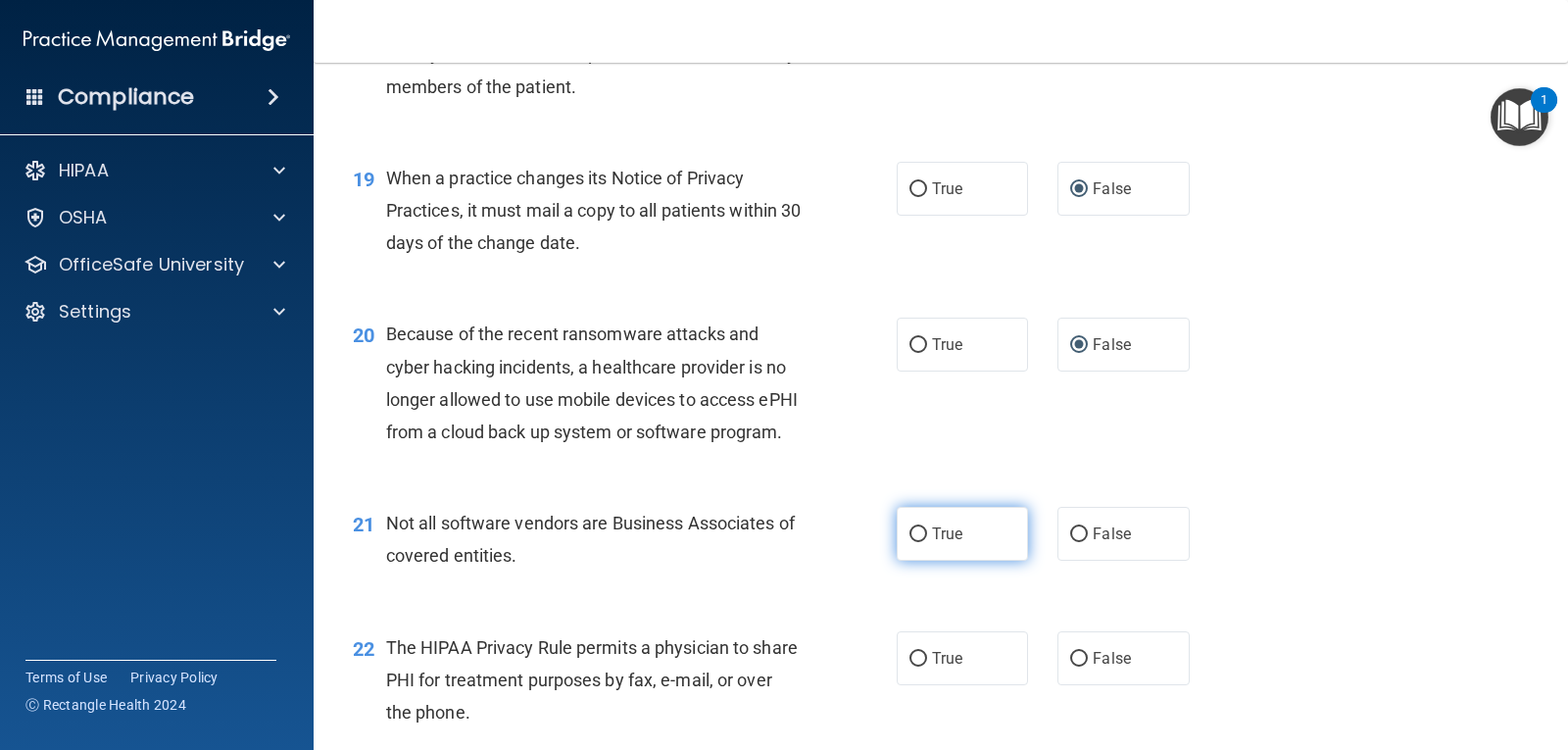click on "True" at bounding box center (918, 534) 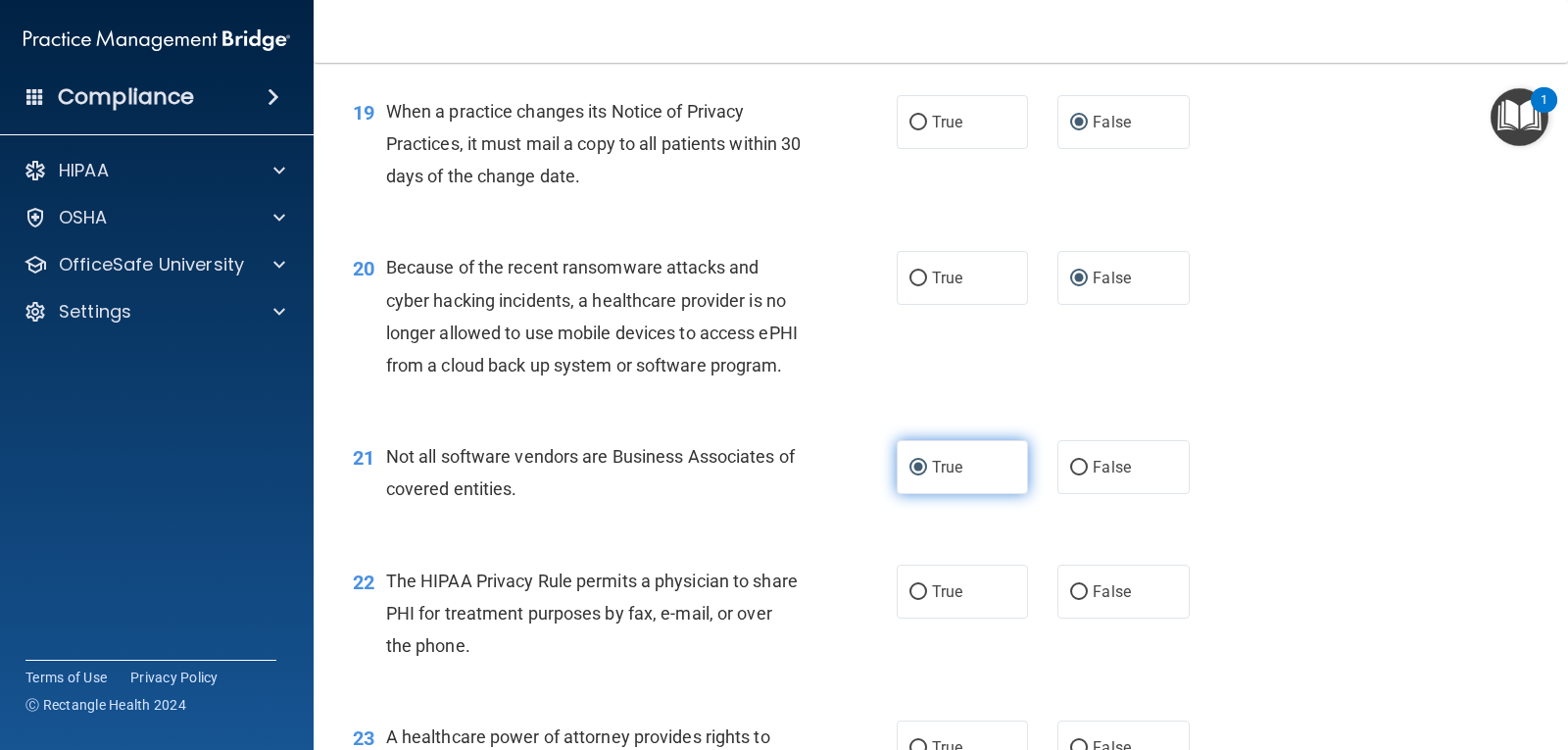 scroll, scrollTop: 3235, scrollLeft: 0, axis: vertical 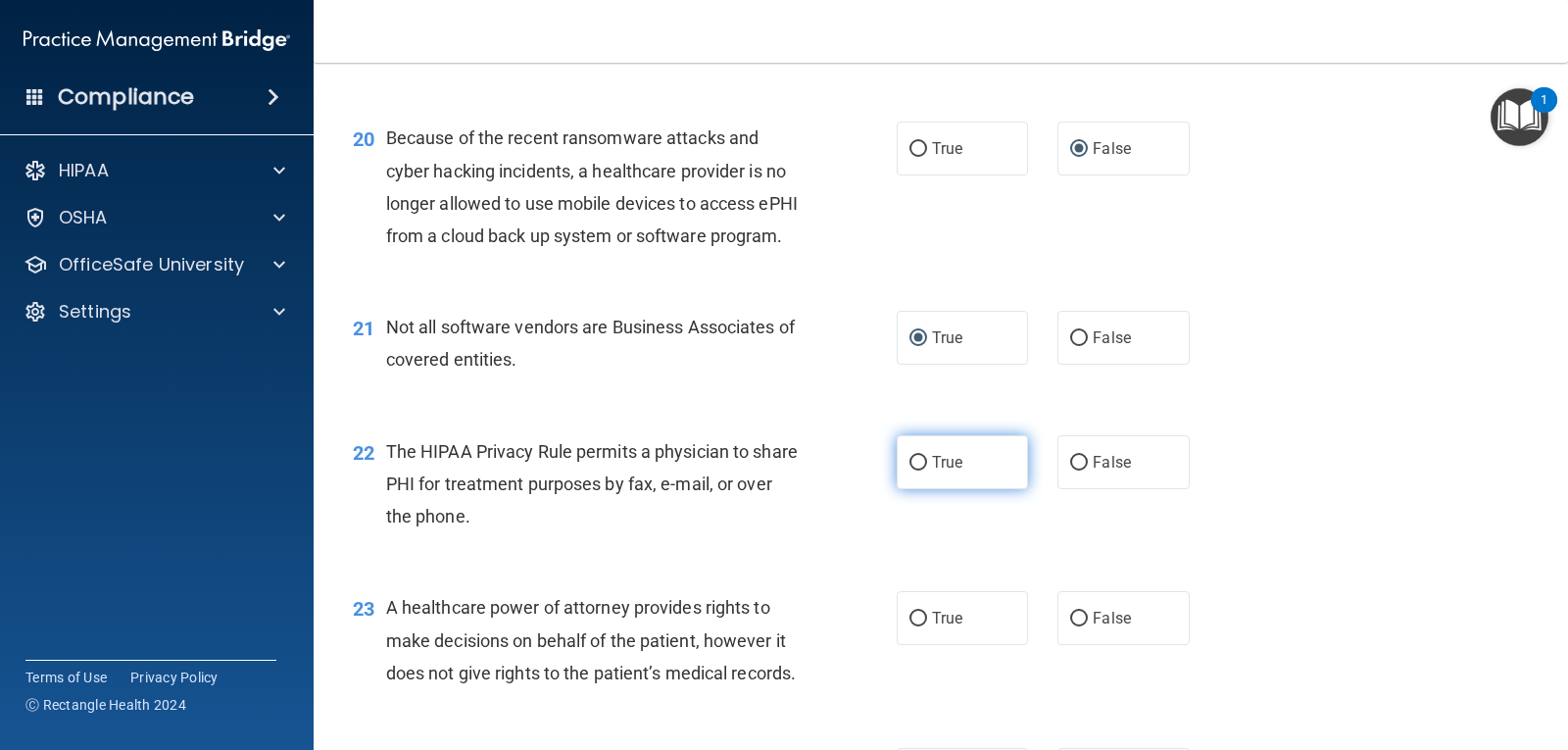 click on "True" at bounding box center (918, 463) 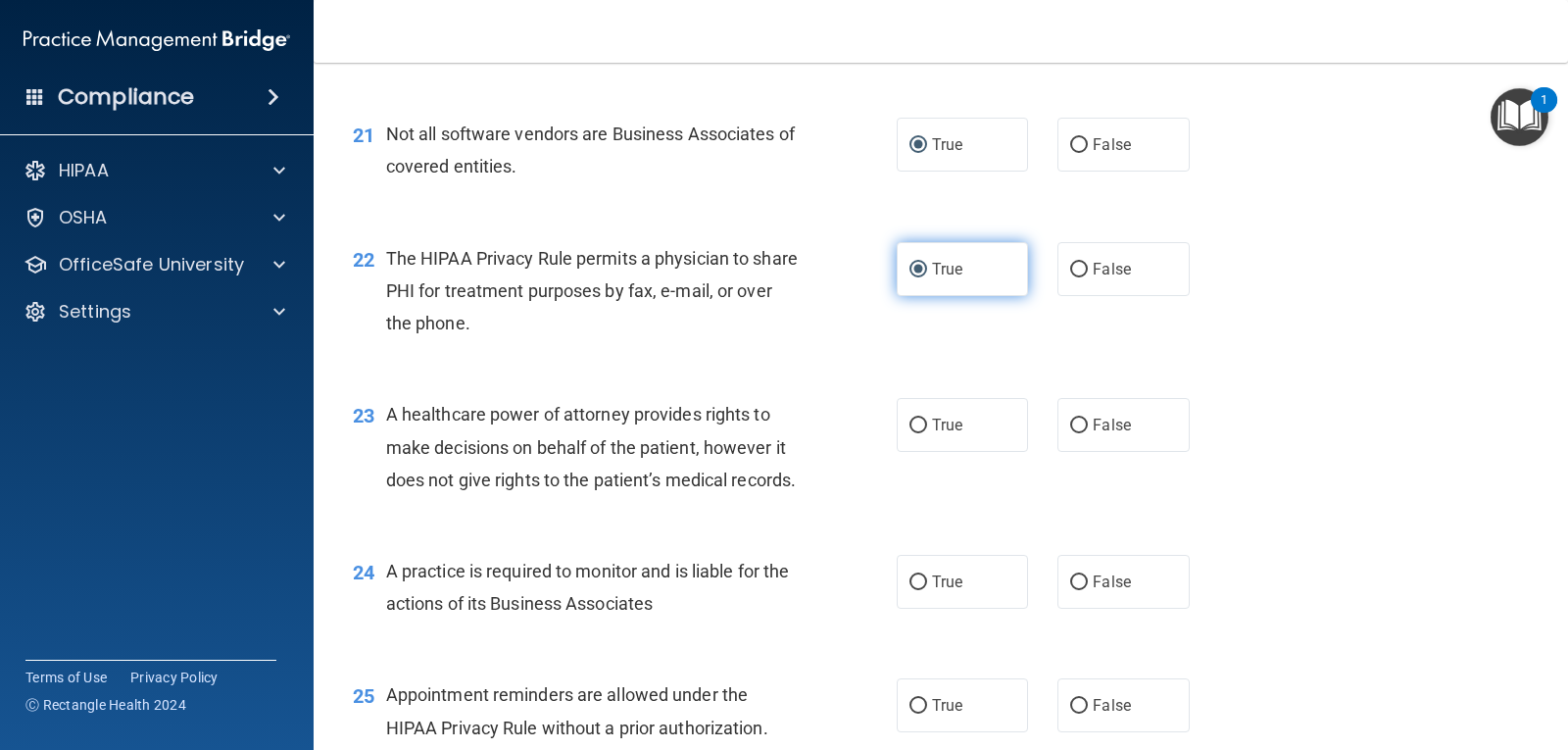 scroll, scrollTop: 3431, scrollLeft: 0, axis: vertical 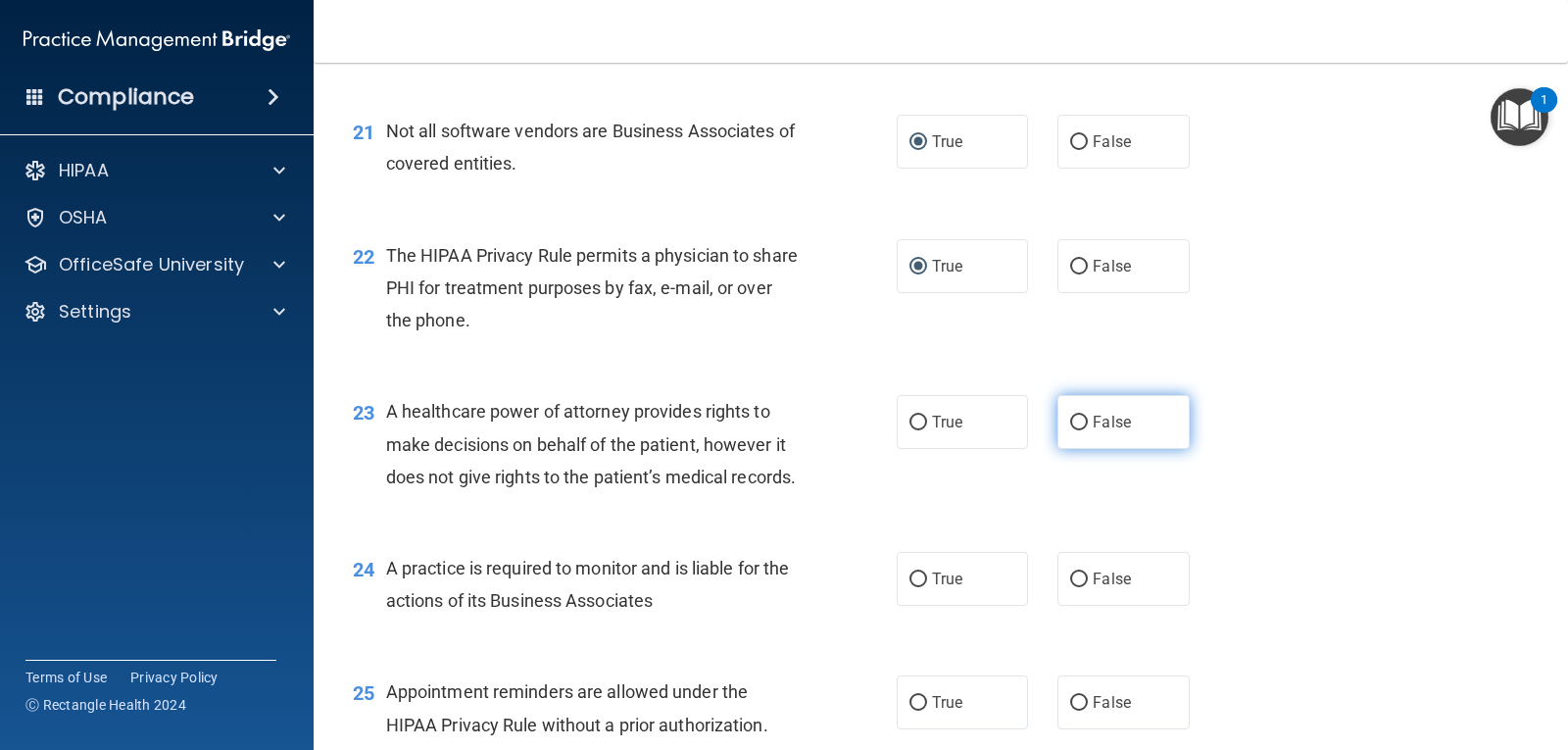 click on "False" at bounding box center [1079, 423] 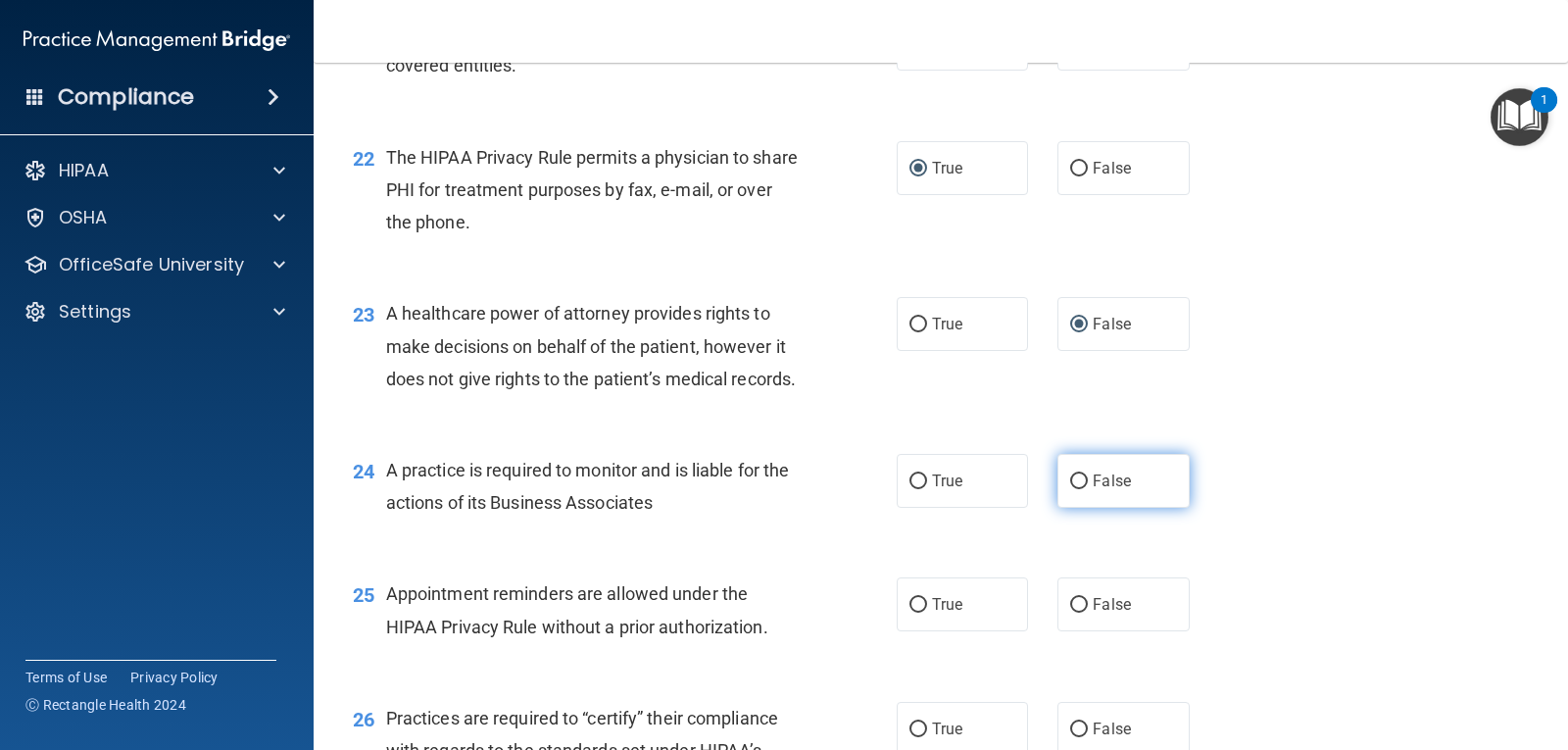 scroll, scrollTop: 3627, scrollLeft: 0, axis: vertical 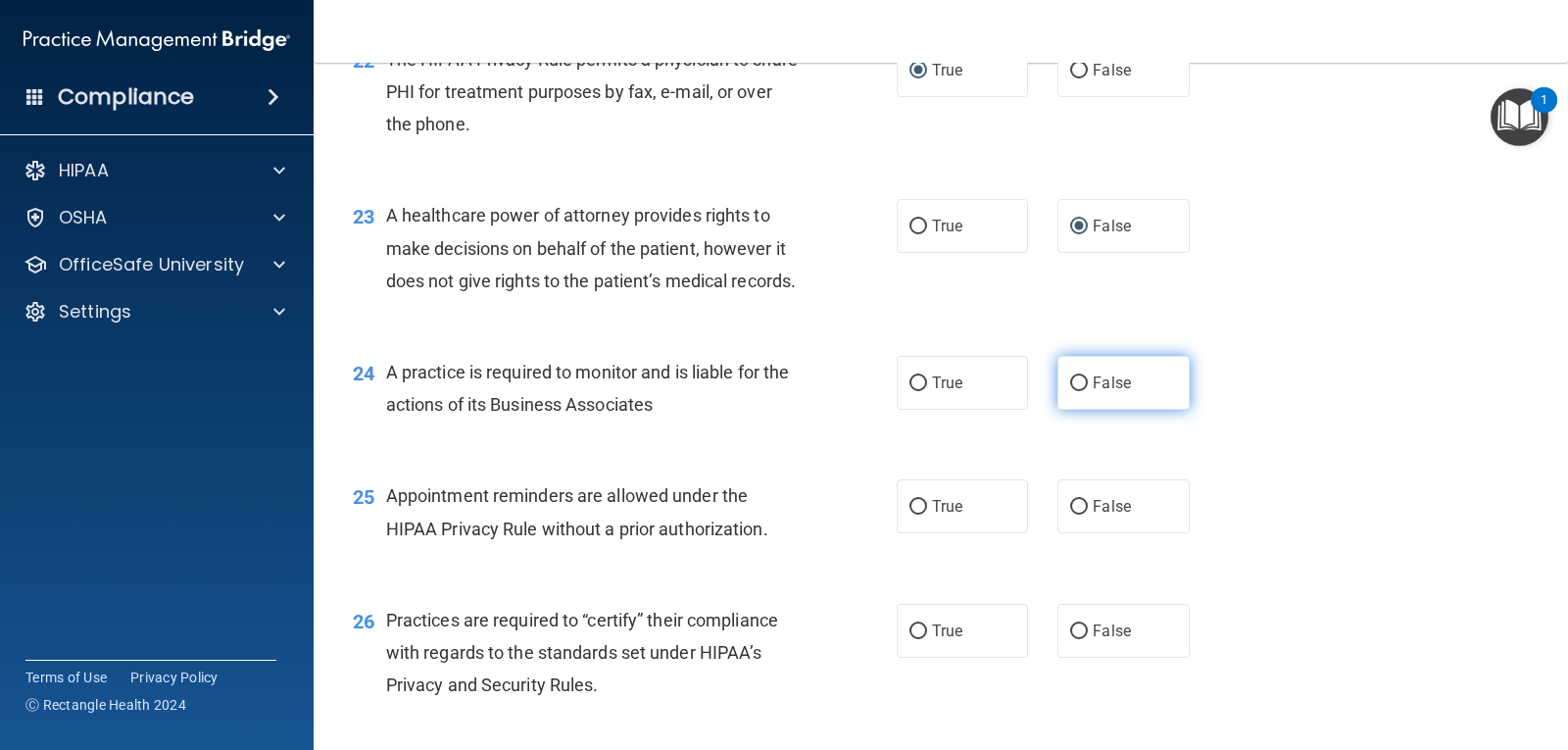 click on "False" at bounding box center [1079, 383] 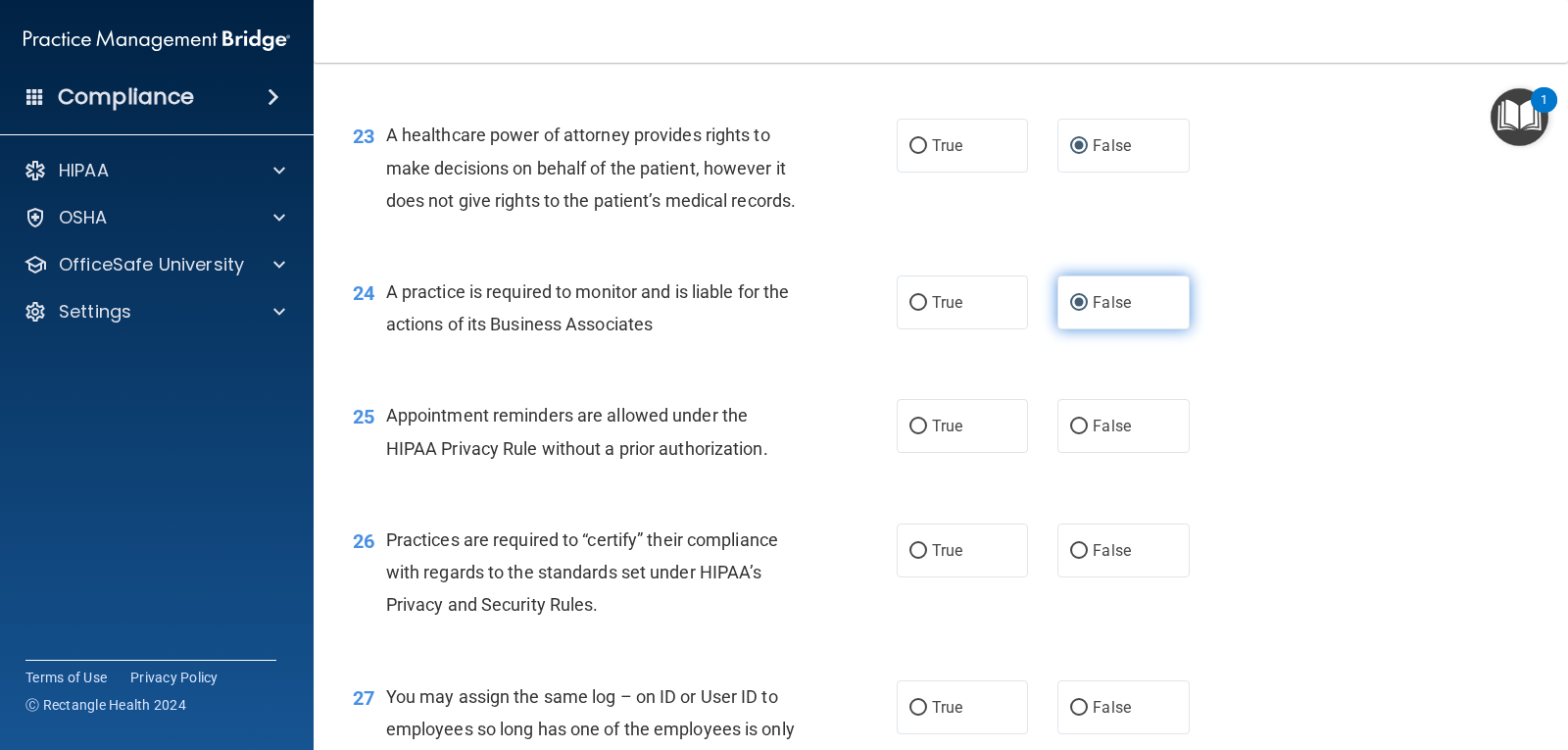 scroll, scrollTop: 3725, scrollLeft: 0, axis: vertical 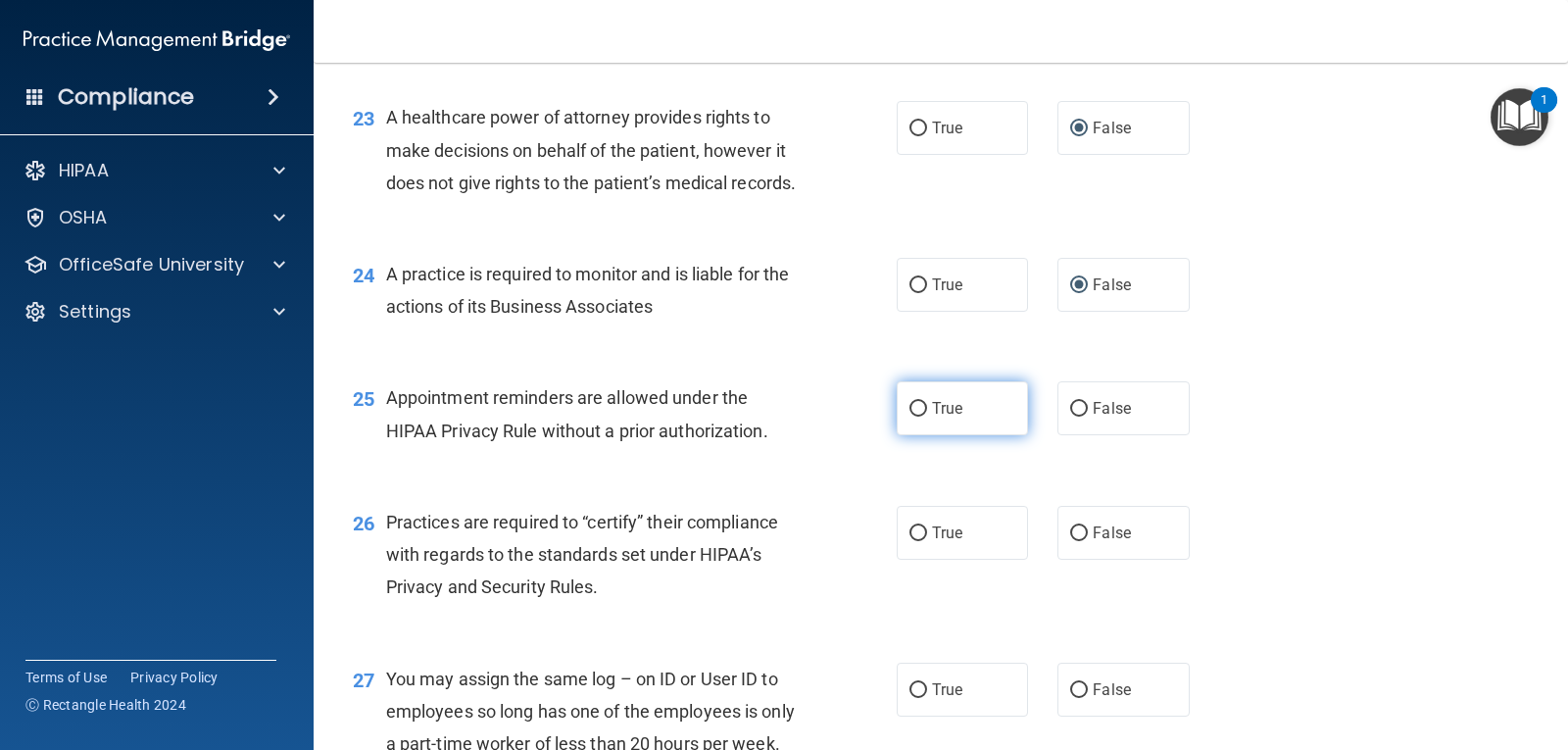click on "True" at bounding box center (918, 409) 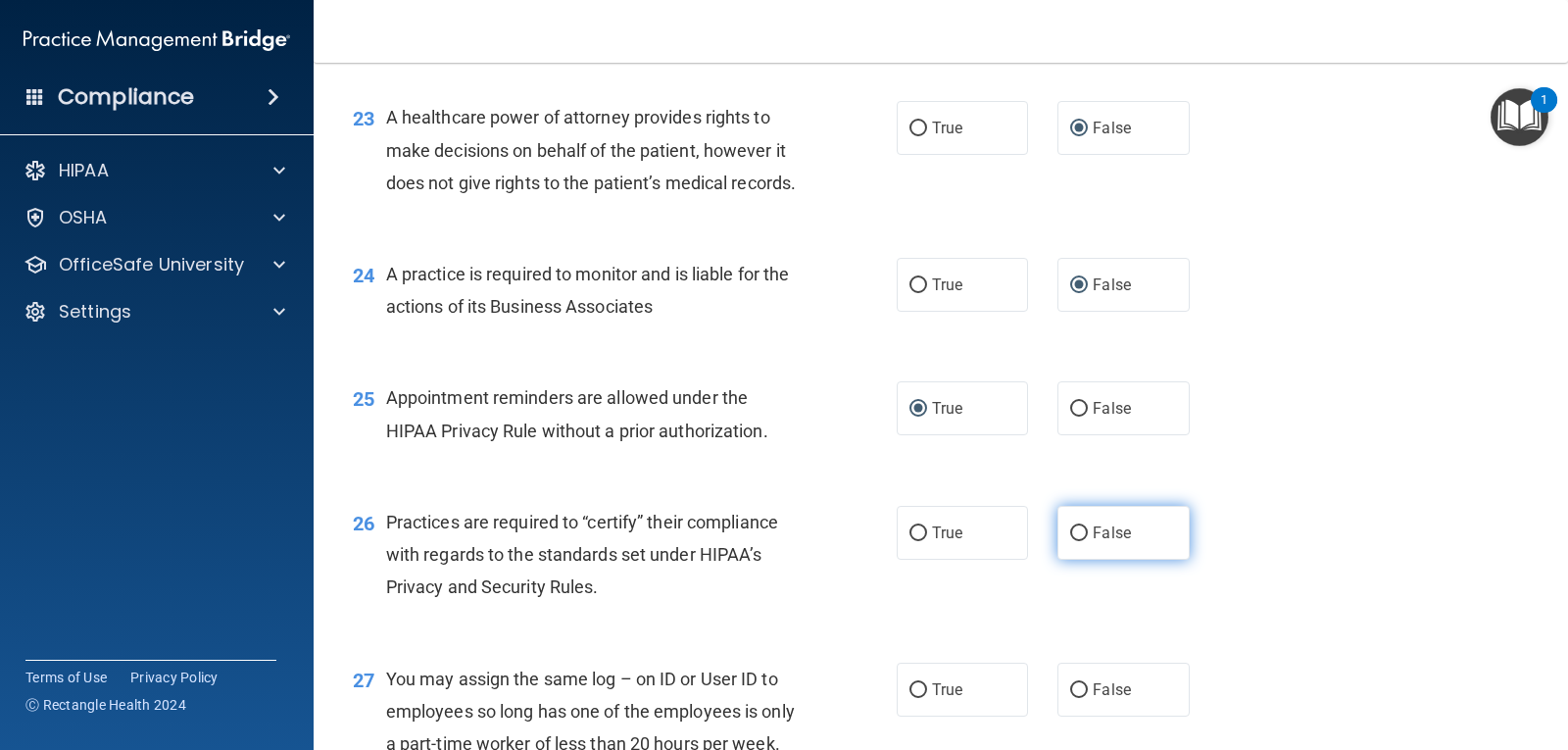 click on "False" at bounding box center (1079, 533) 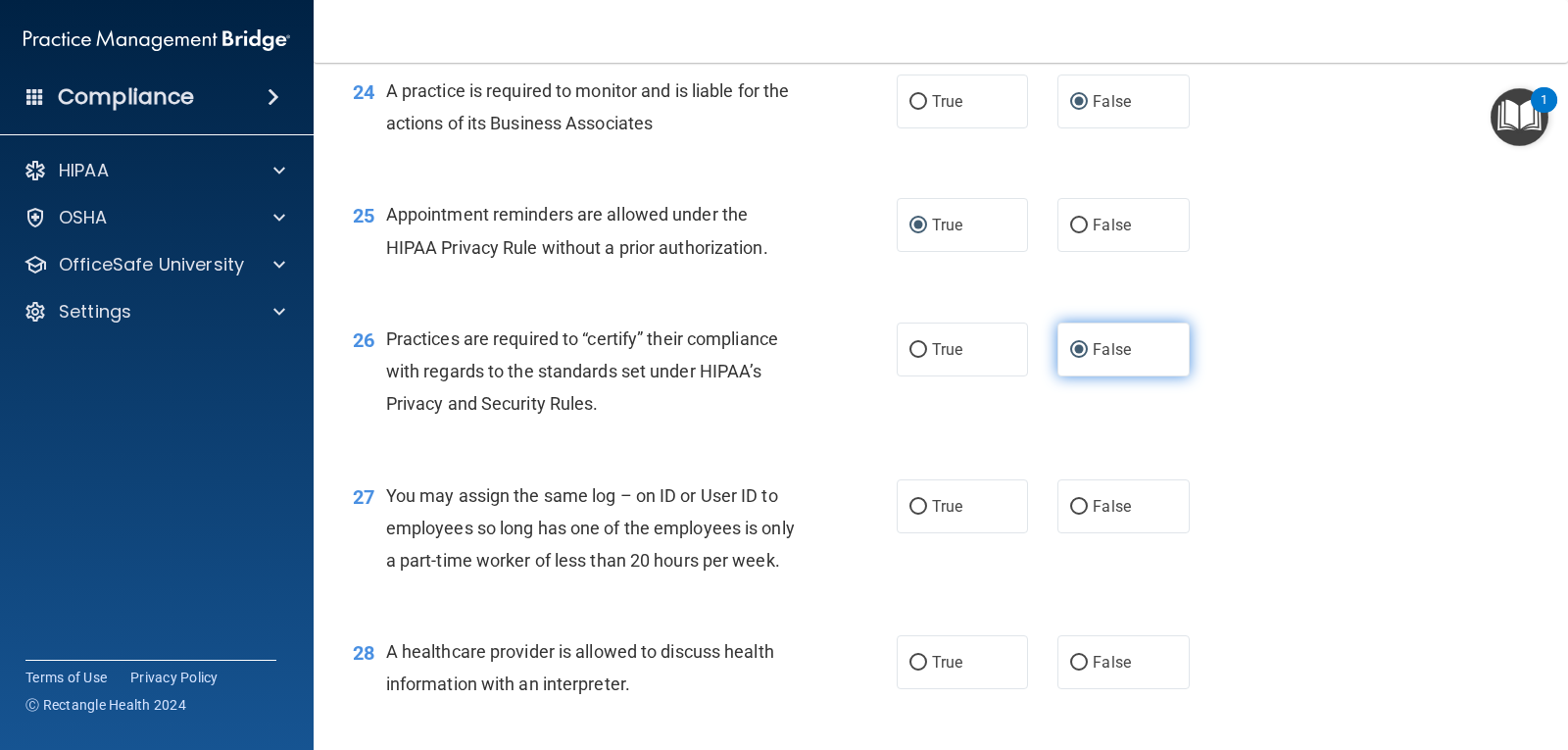 scroll, scrollTop: 3922, scrollLeft: 0, axis: vertical 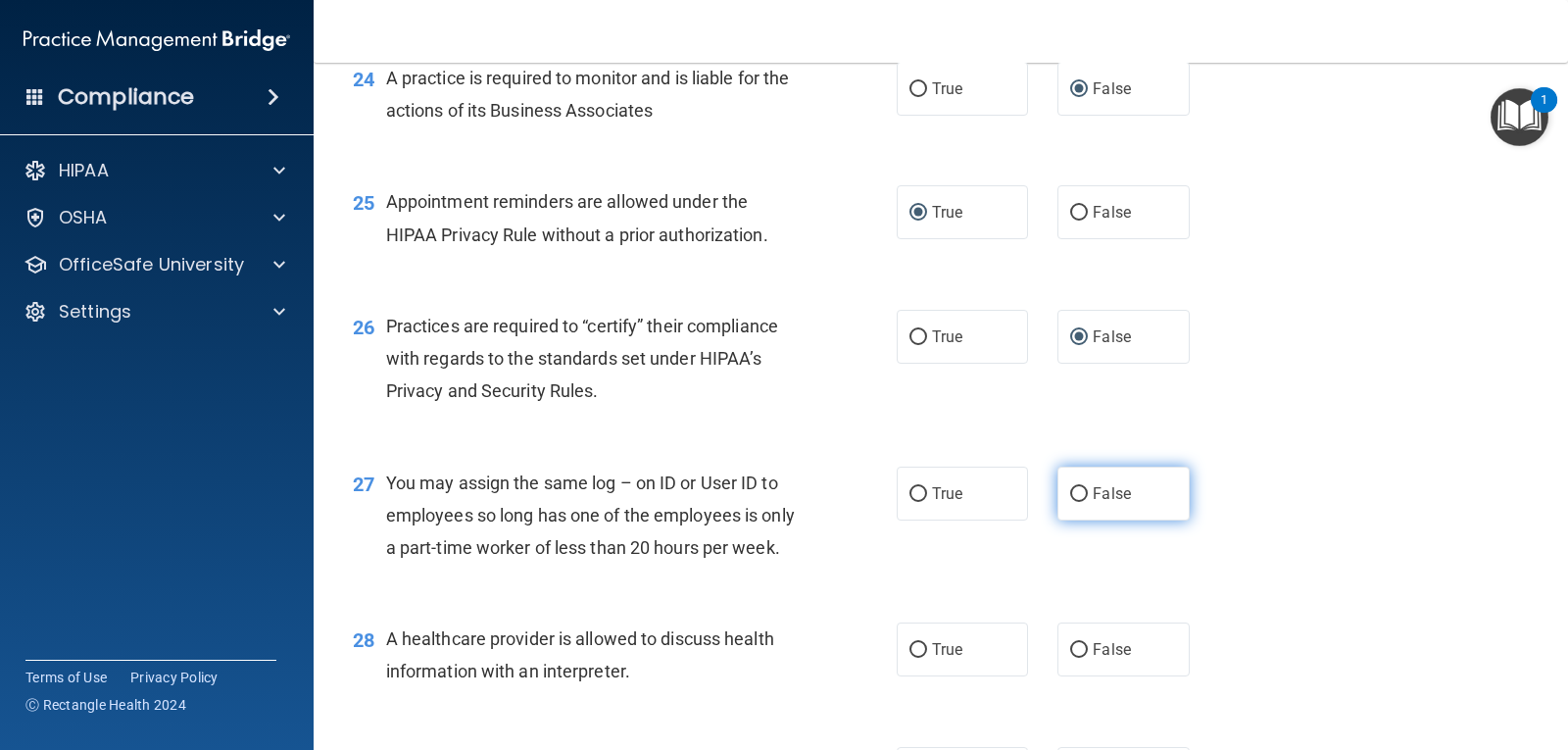 click on "False" at bounding box center [1079, 494] 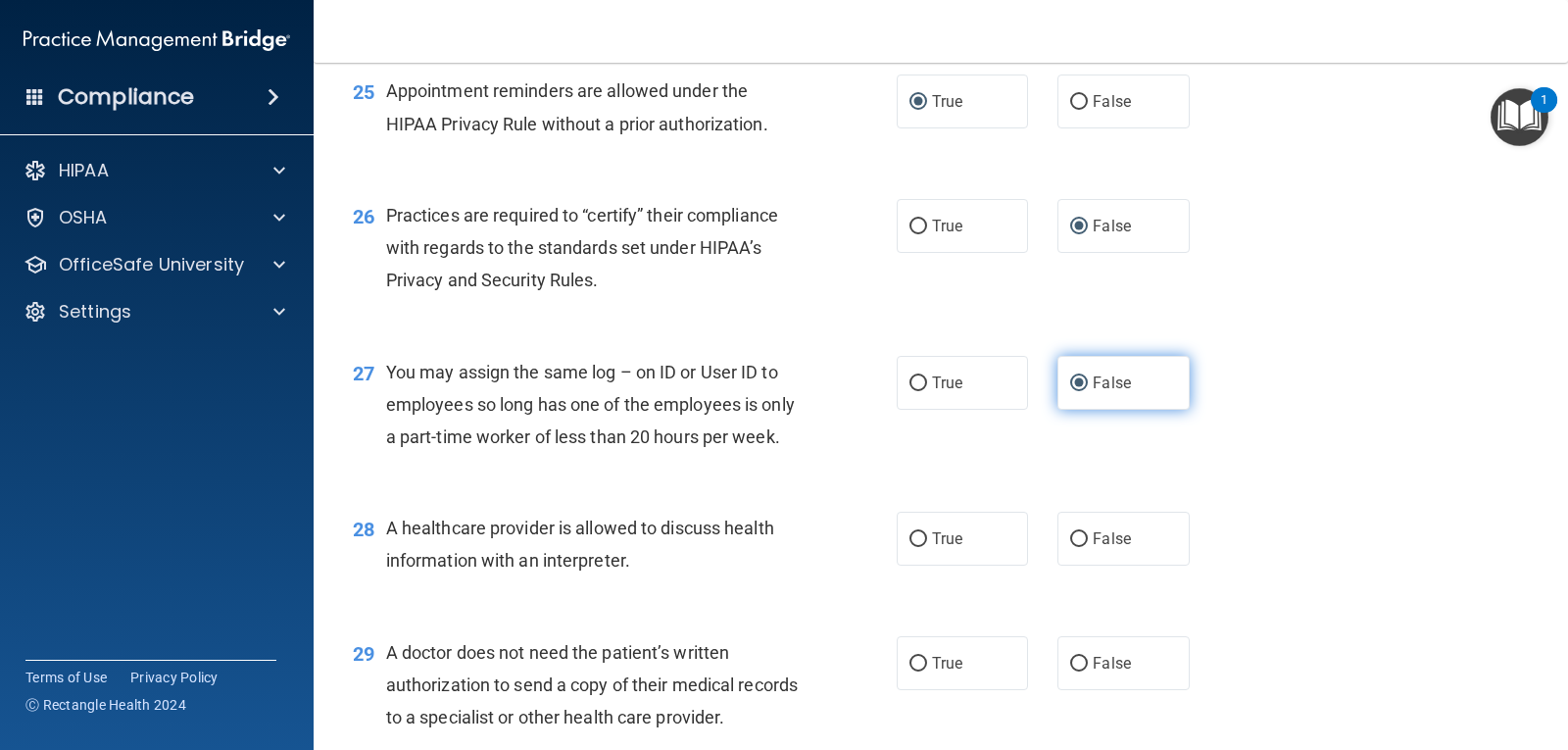 scroll, scrollTop: 4118, scrollLeft: 0, axis: vertical 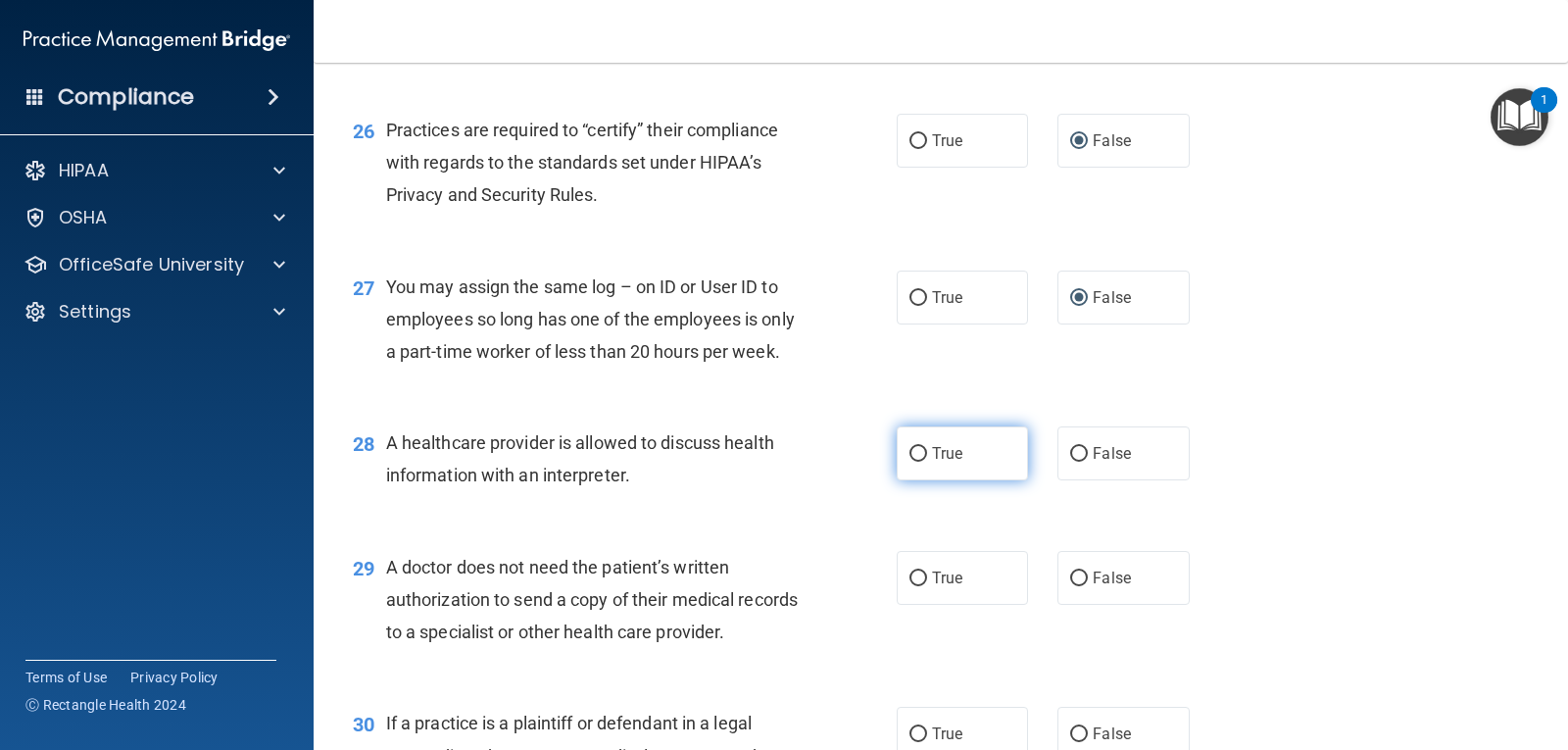 click on "True" at bounding box center [918, 454] 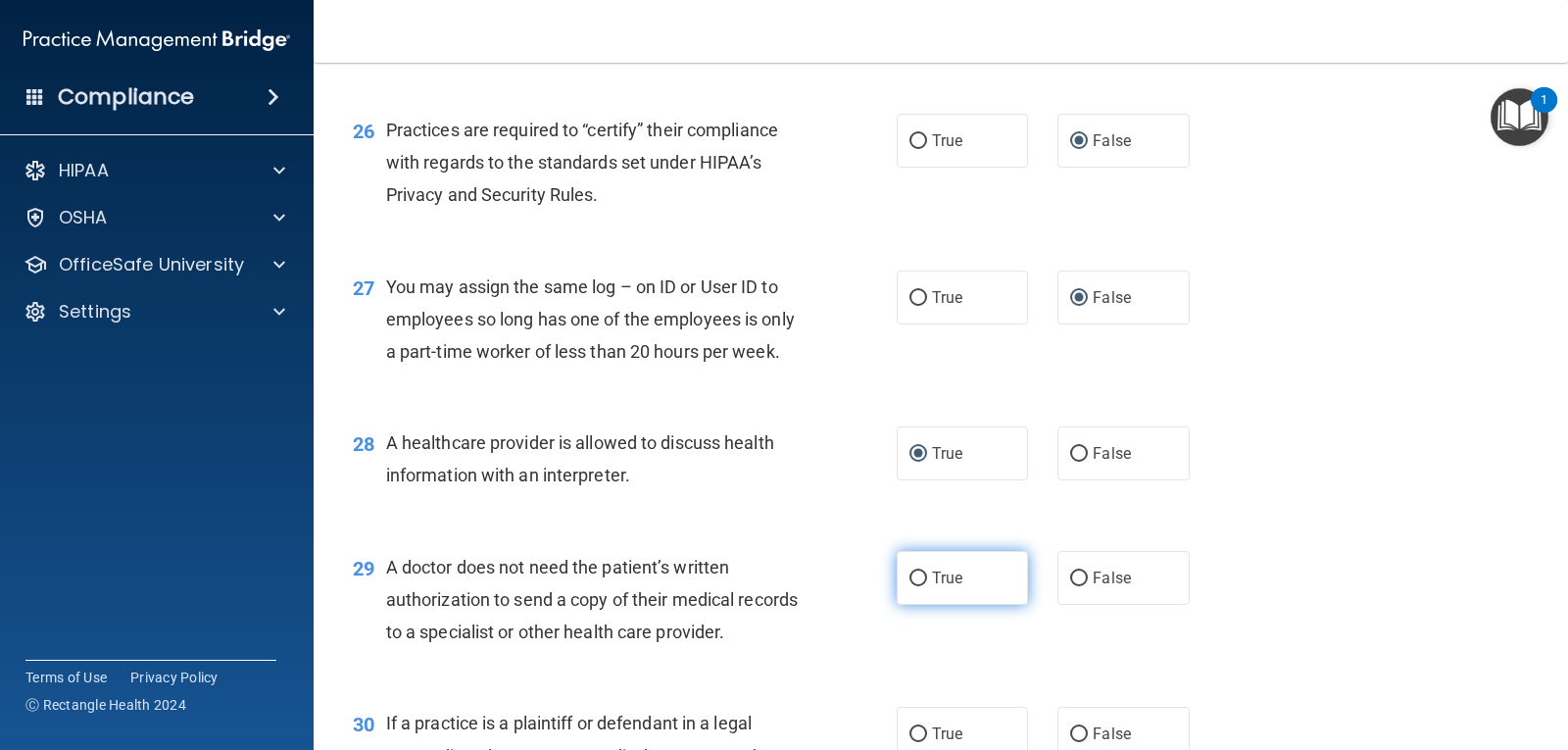 click on "True" at bounding box center (918, 578) 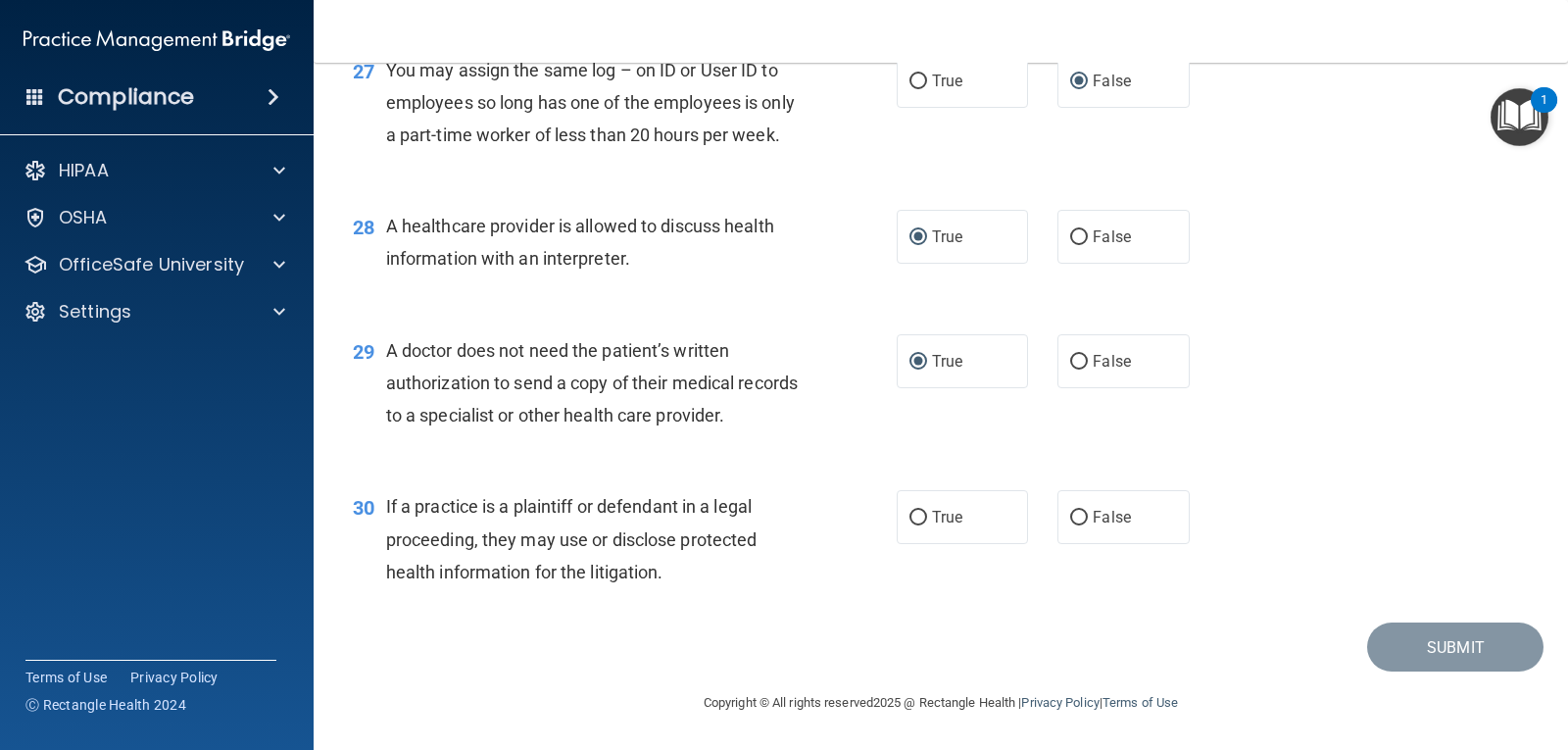 scroll, scrollTop: 4412, scrollLeft: 0, axis: vertical 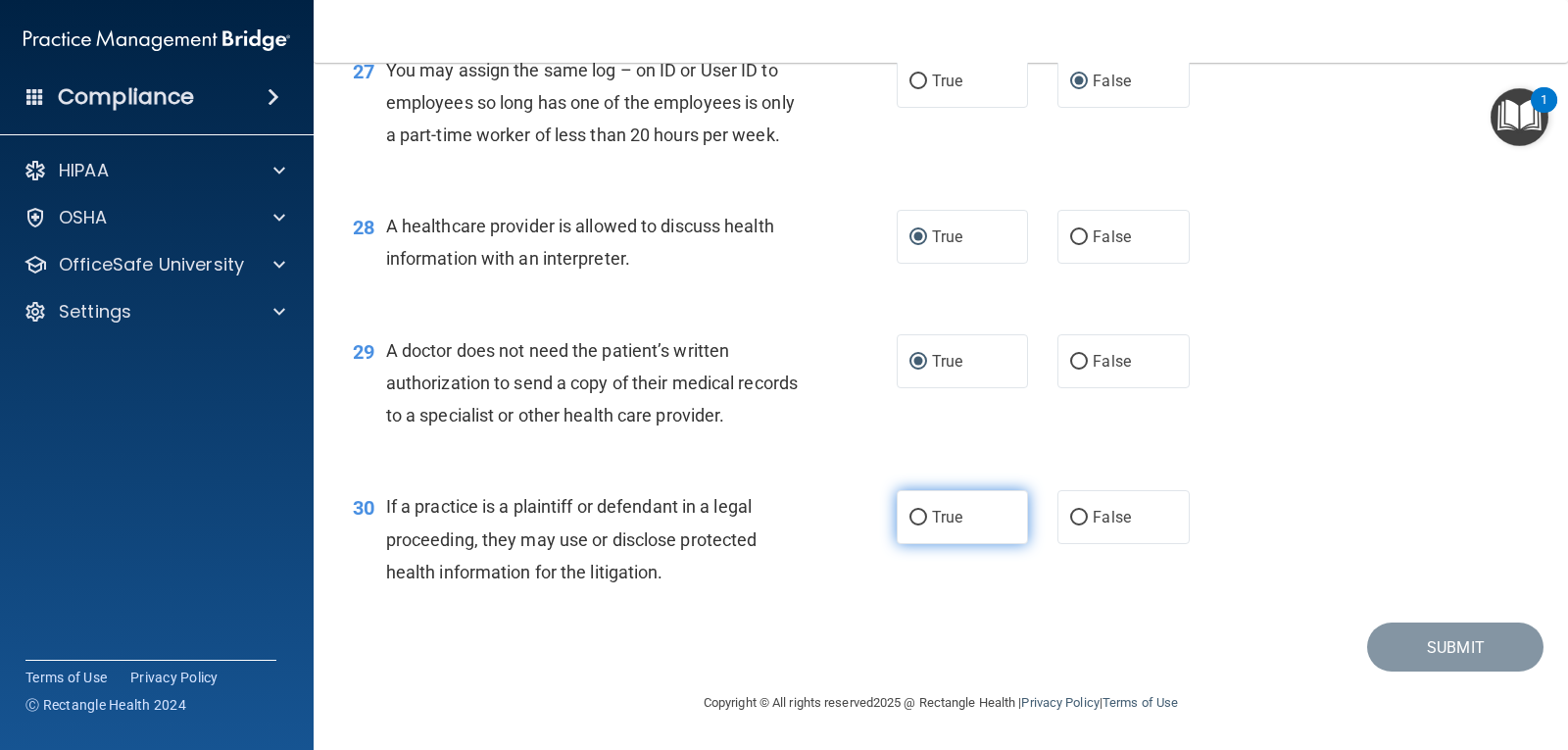 click on "True" at bounding box center (918, 518) 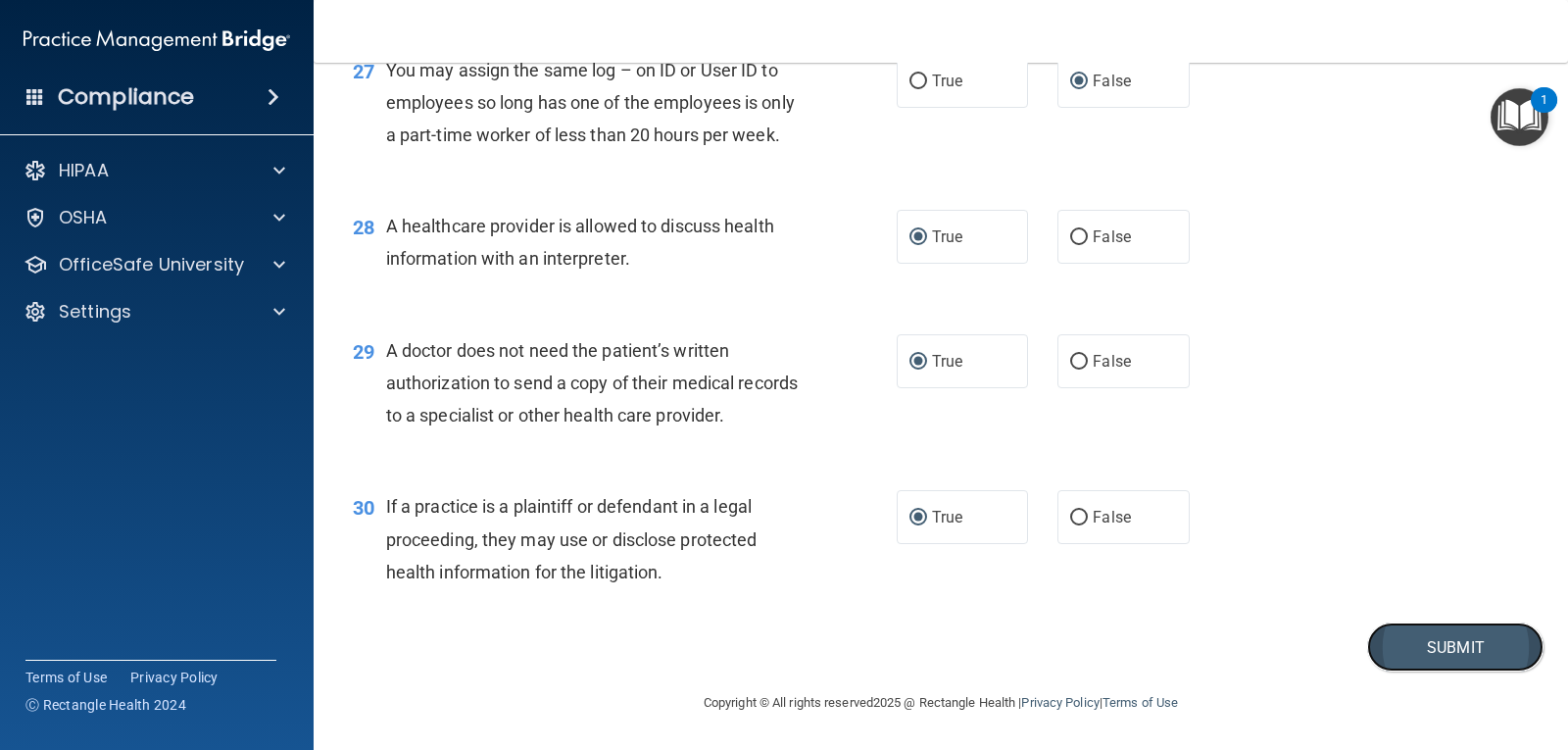 click on "Submit" at bounding box center [1455, 647] 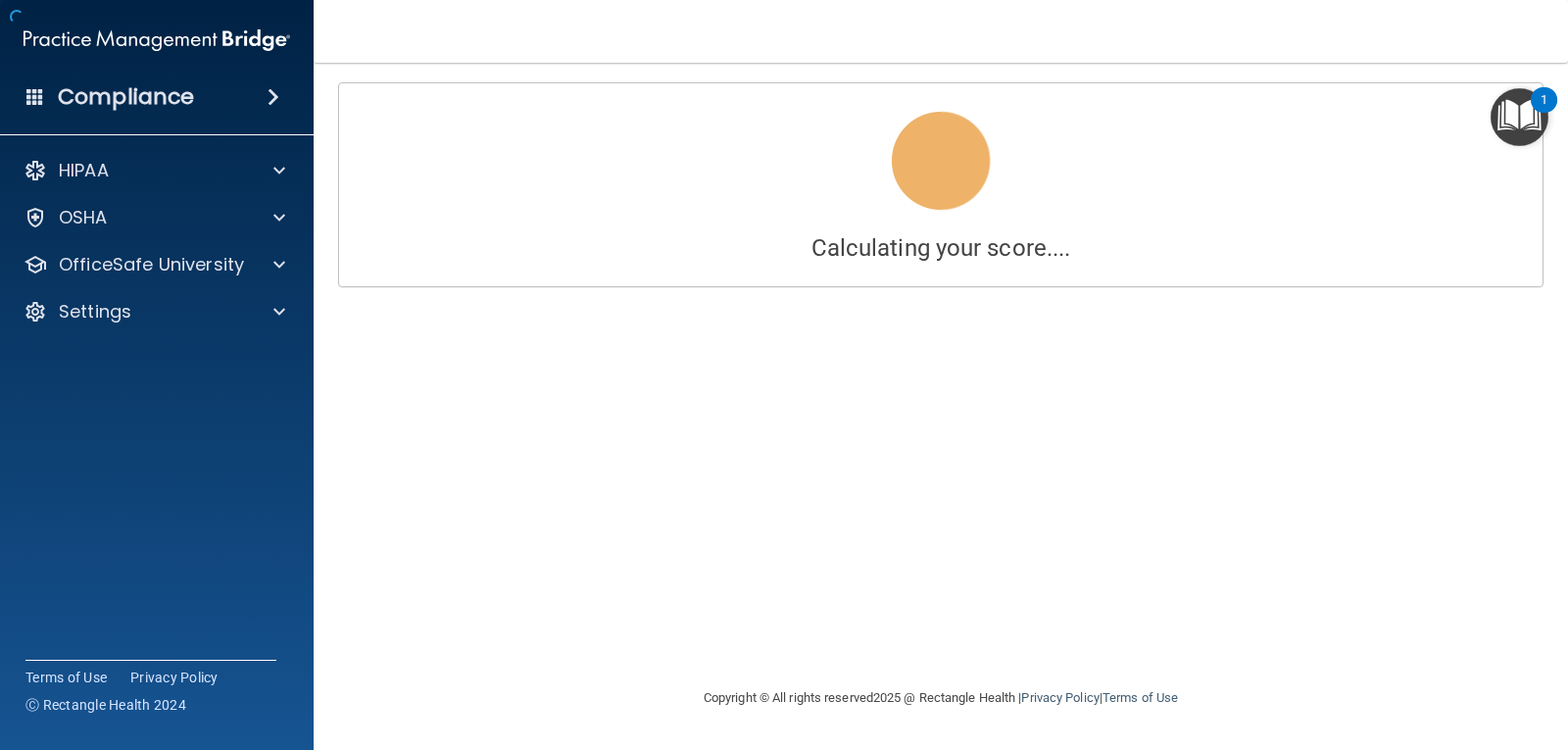 scroll, scrollTop: 0, scrollLeft: 0, axis: both 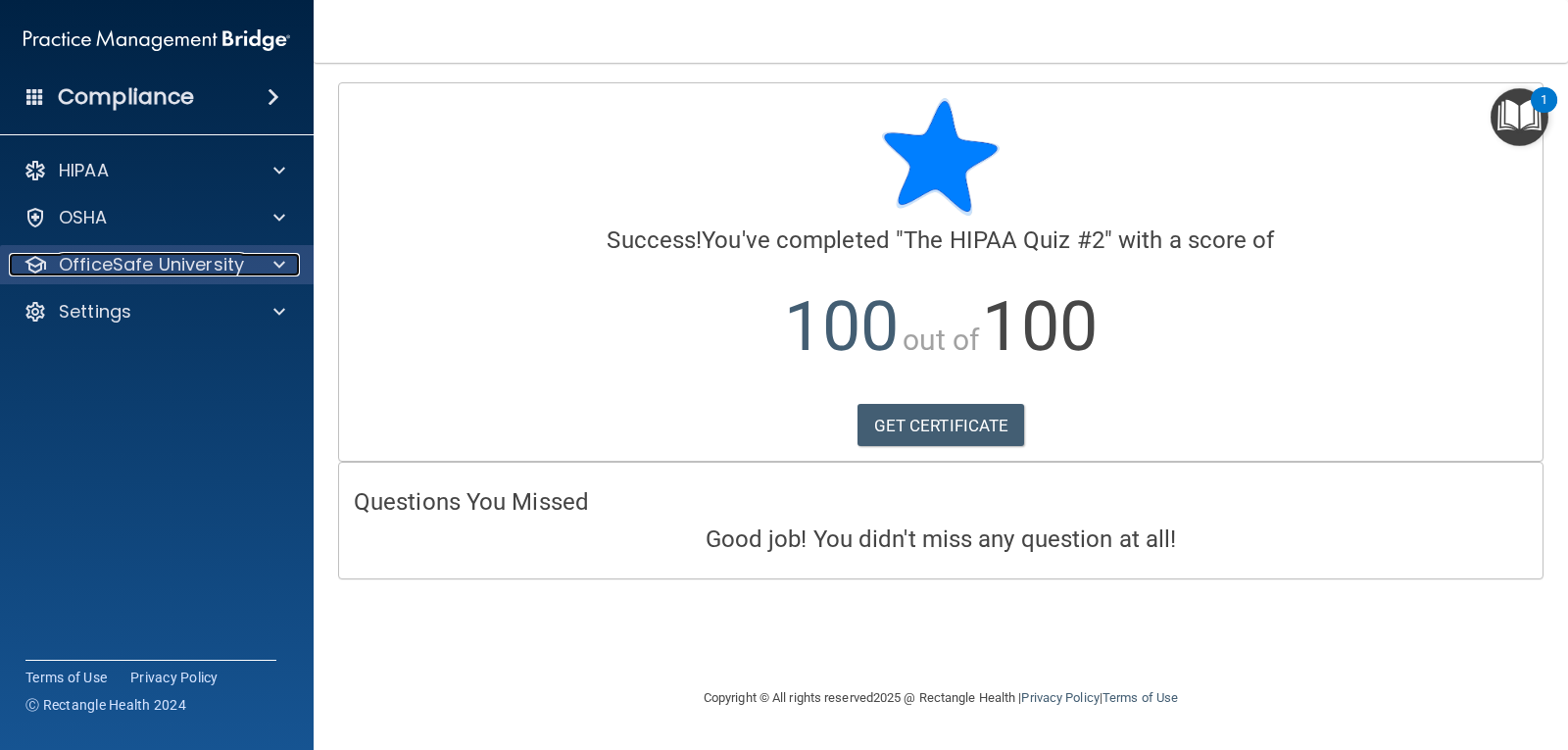 click on "OfficeSafe University" at bounding box center (151, 265) 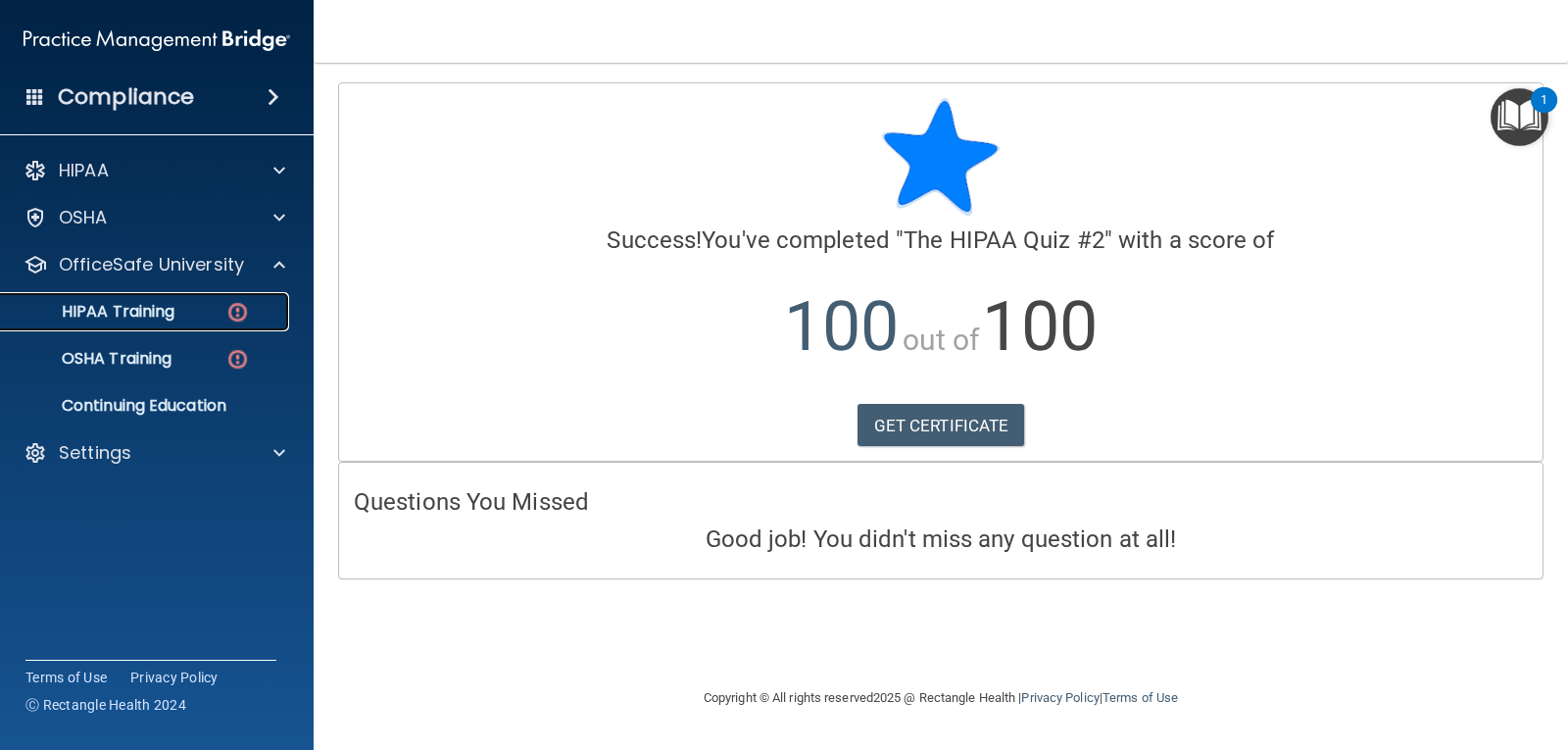 click on "HIPAA Training" at bounding box center [146, 312] 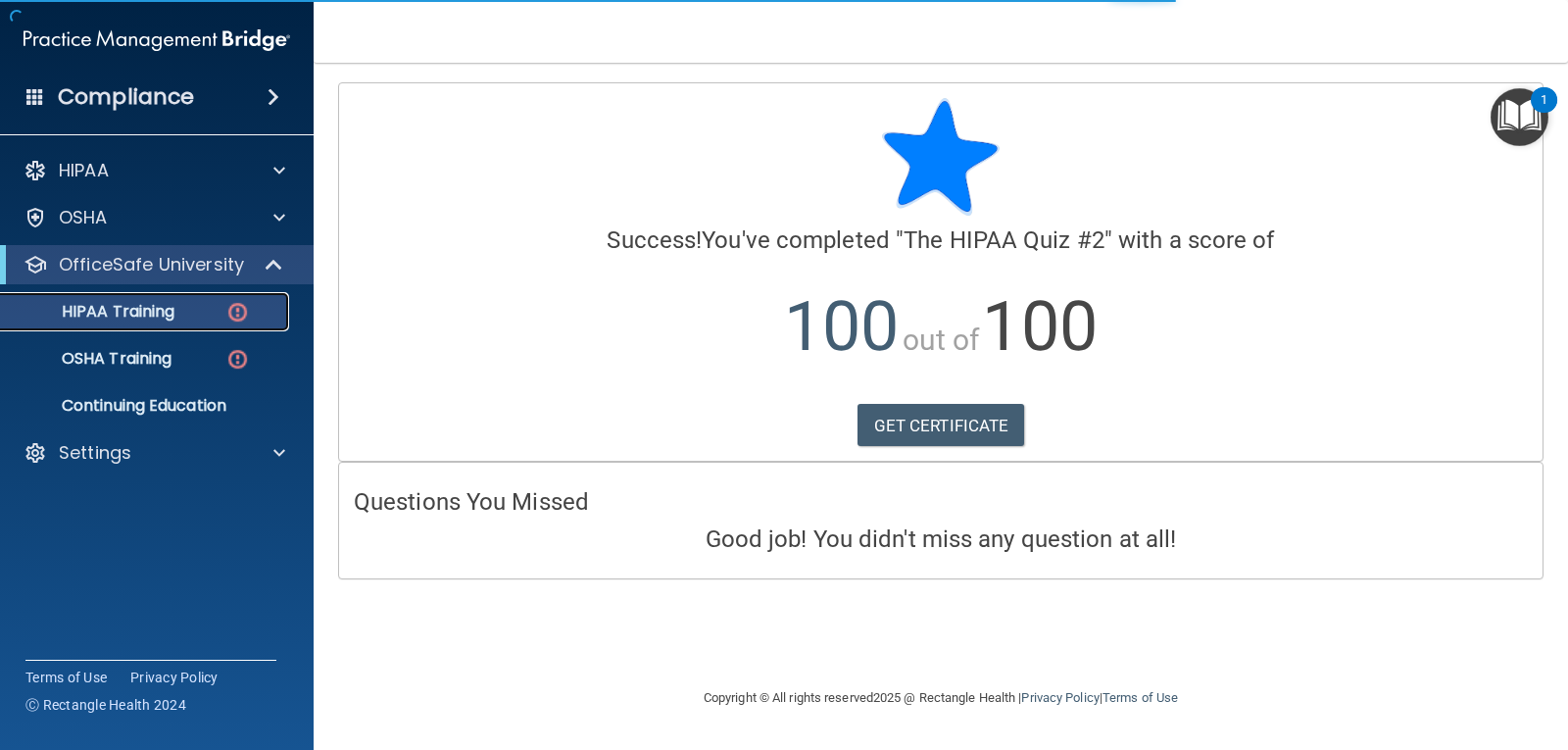 click on "HIPAA Training" at bounding box center (93, 312) 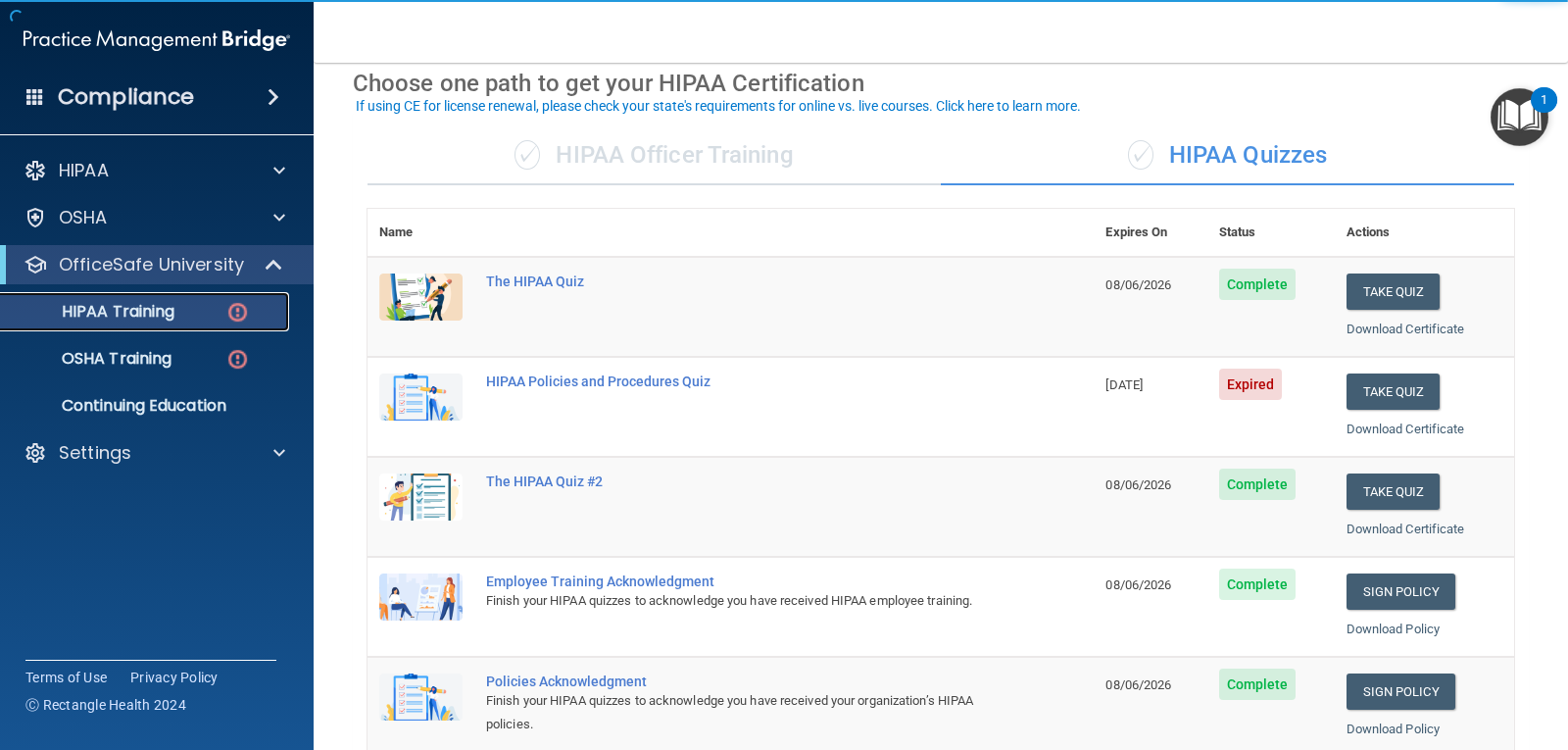scroll, scrollTop: 98, scrollLeft: 0, axis: vertical 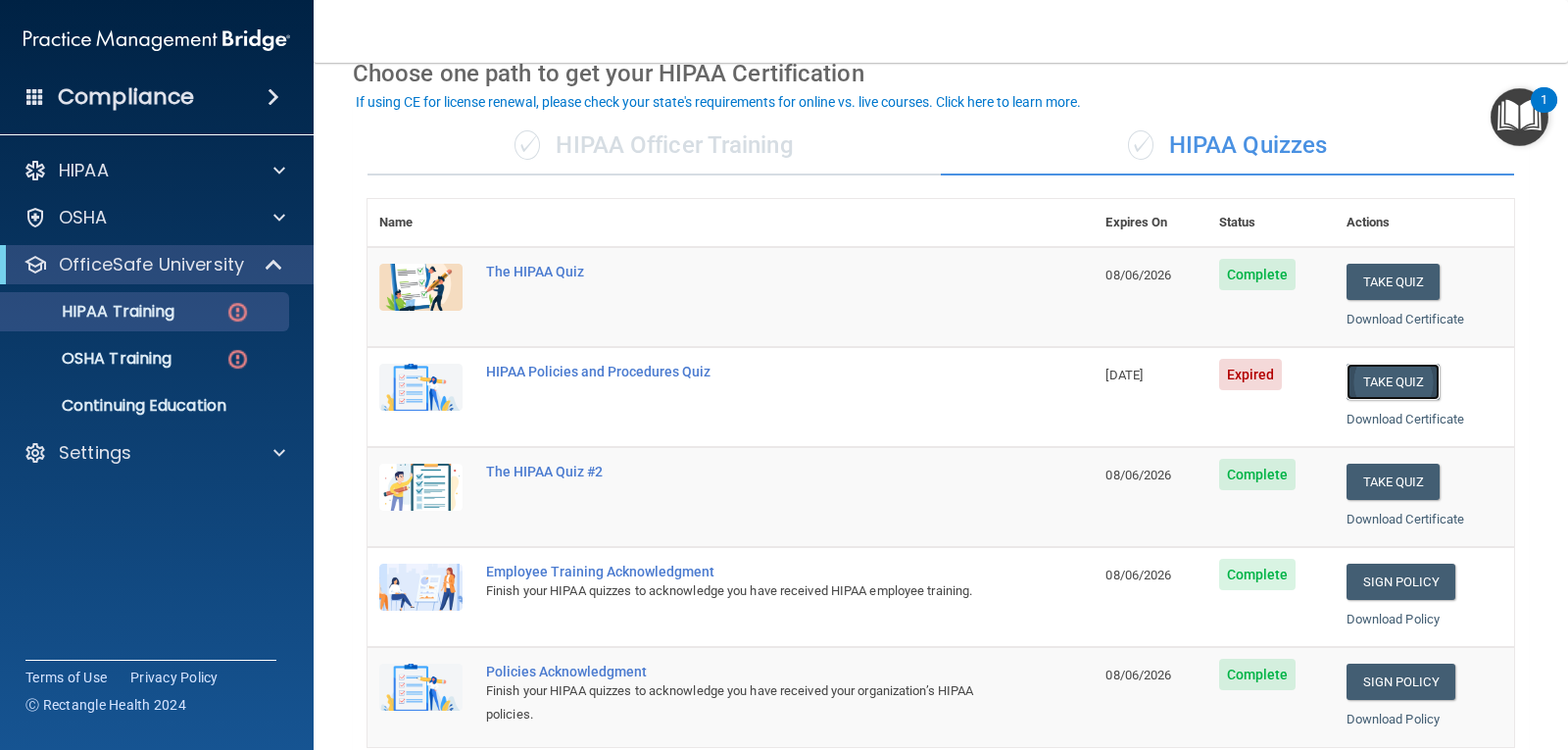 click on "Take Quiz" at bounding box center [1394, 381] 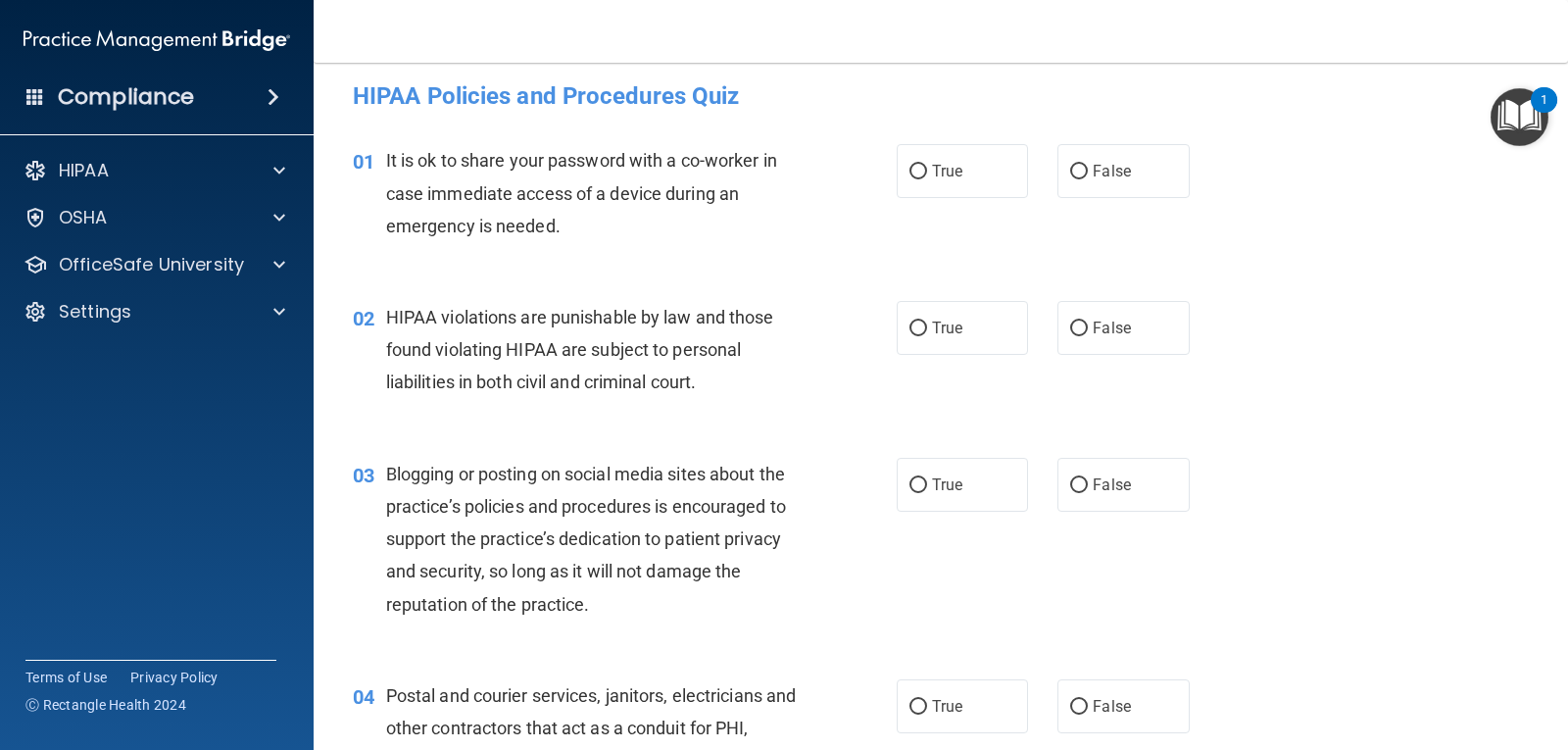 scroll, scrollTop: 0, scrollLeft: 0, axis: both 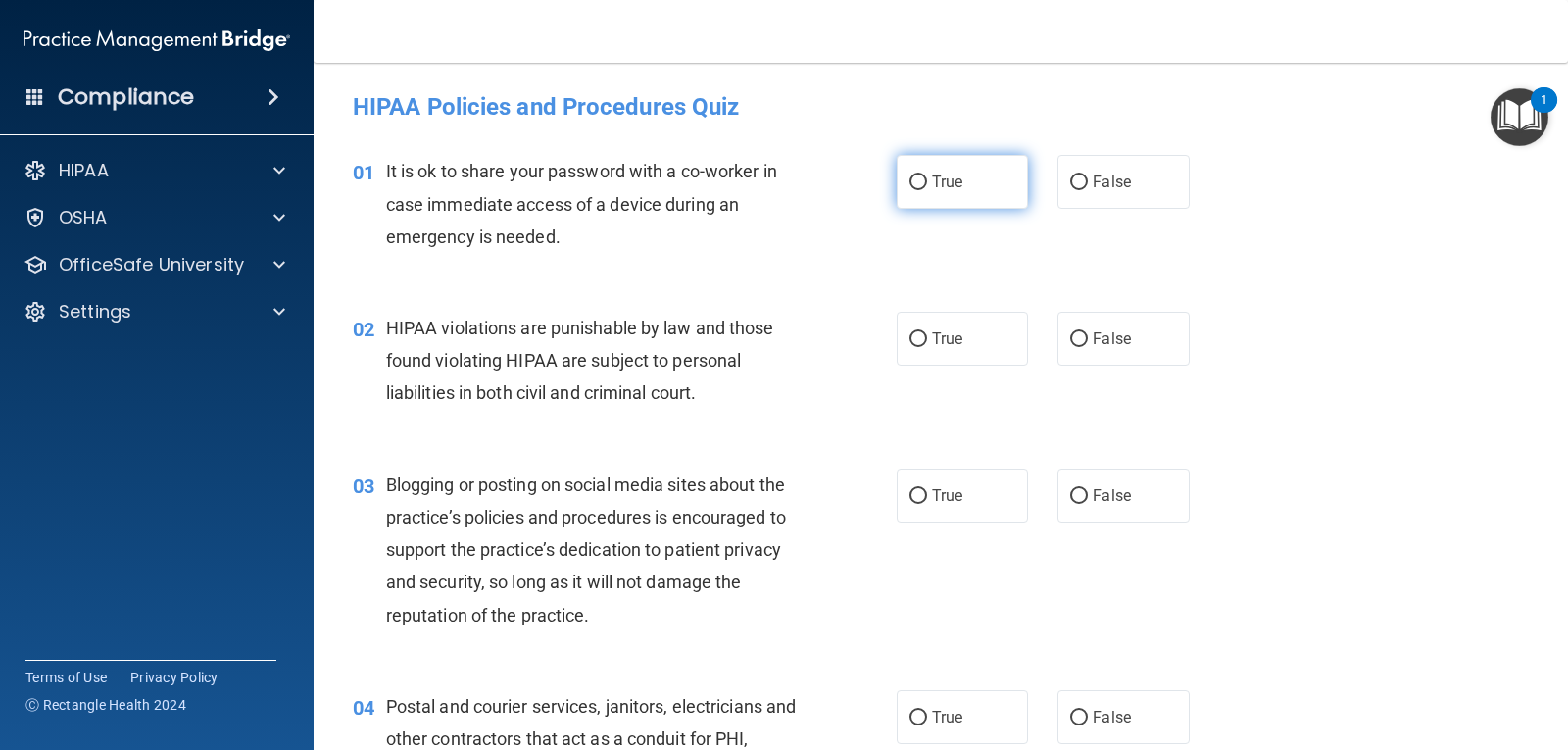 click on "True" at bounding box center [918, 182] 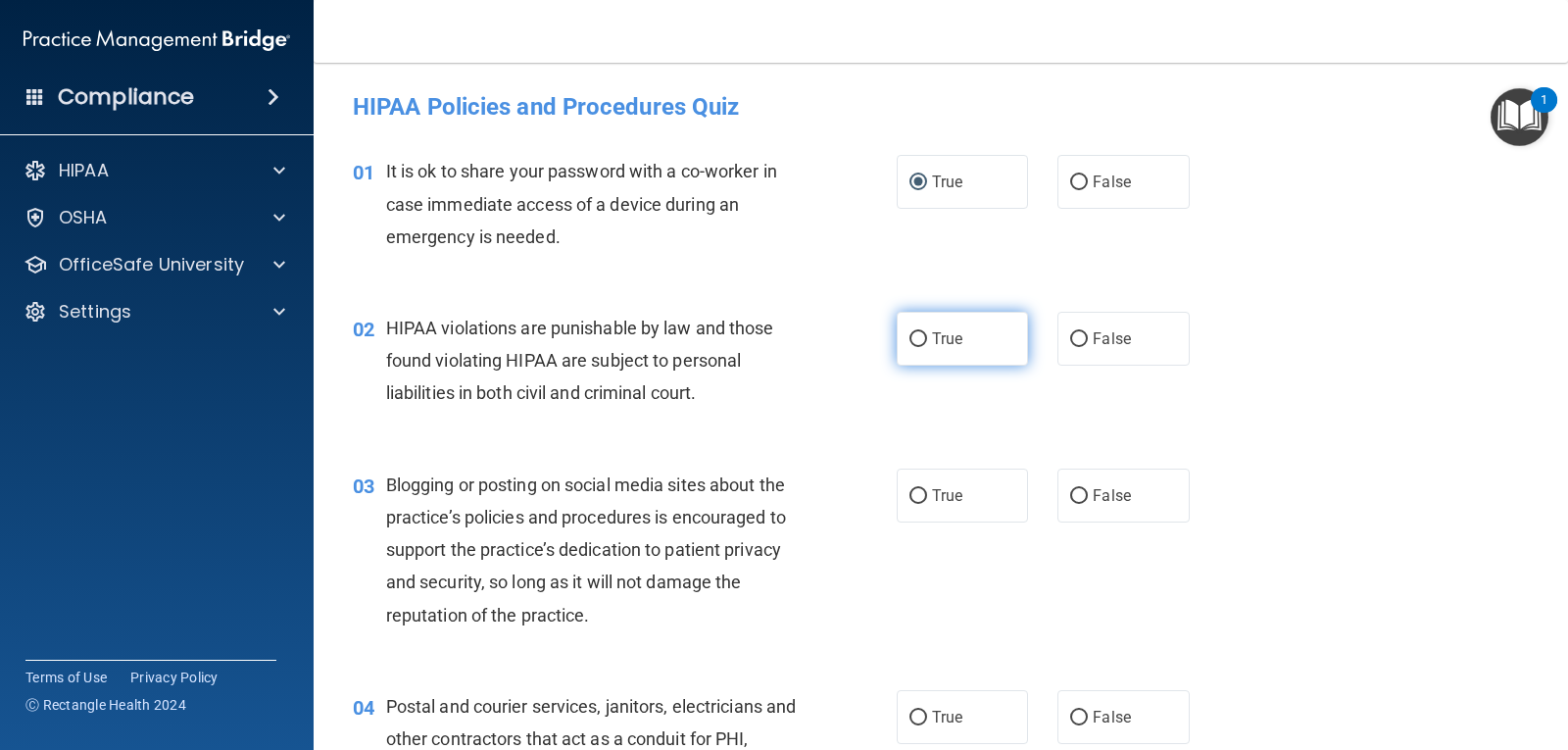 click on "True" at bounding box center (918, 339) 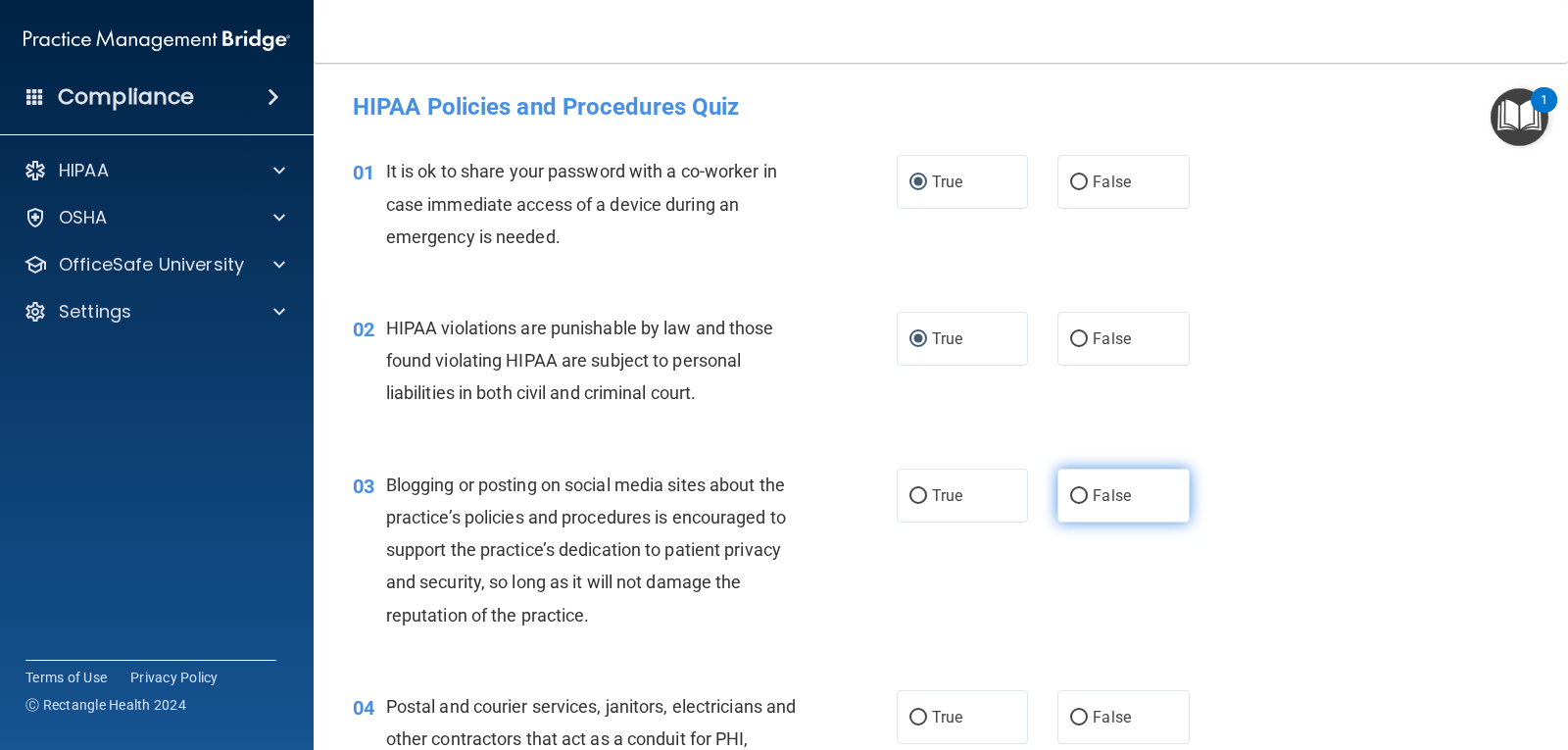 click on "False" at bounding box center (1079, 496) 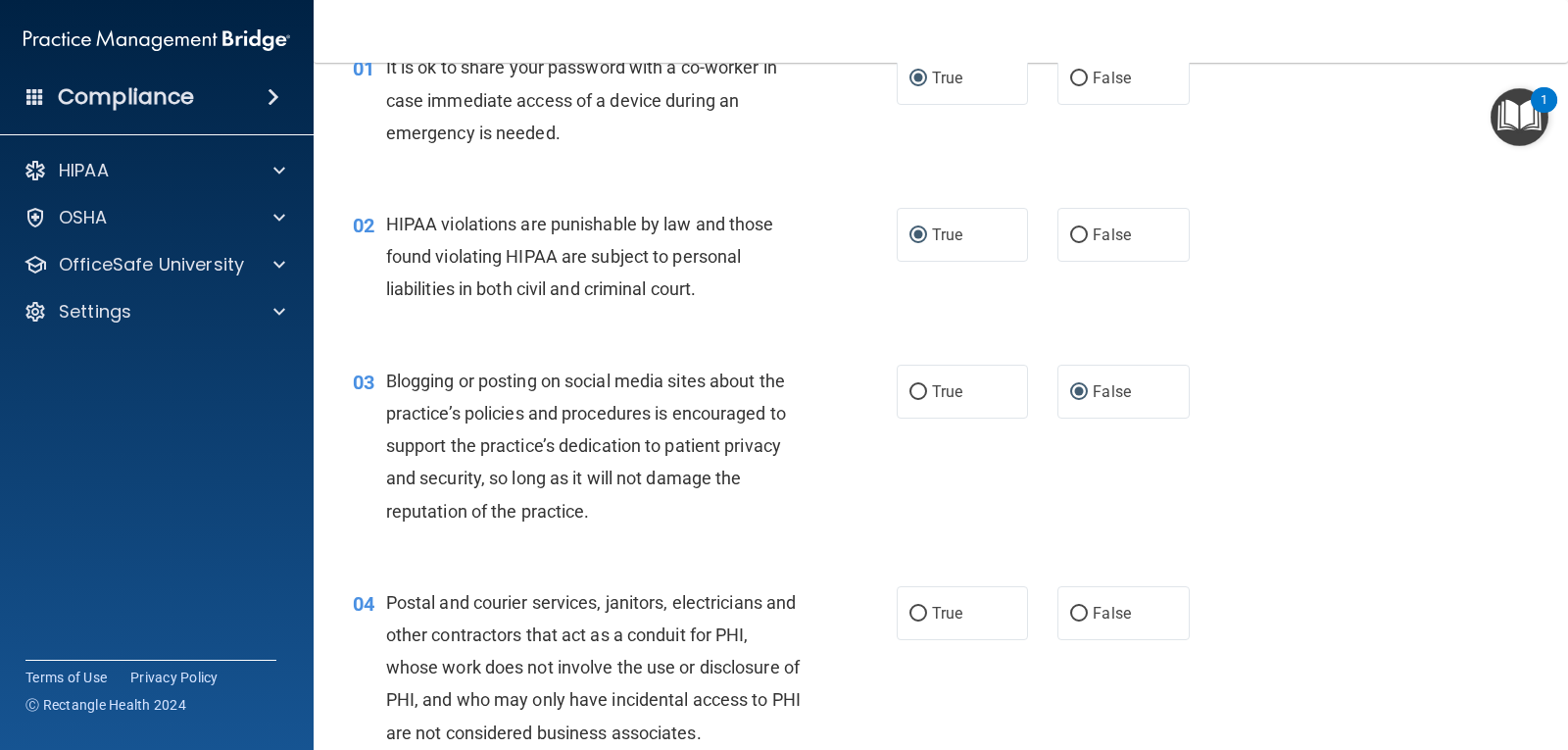 scroll, scrollTop: 196, scrollLeft: 0, axis: vertical 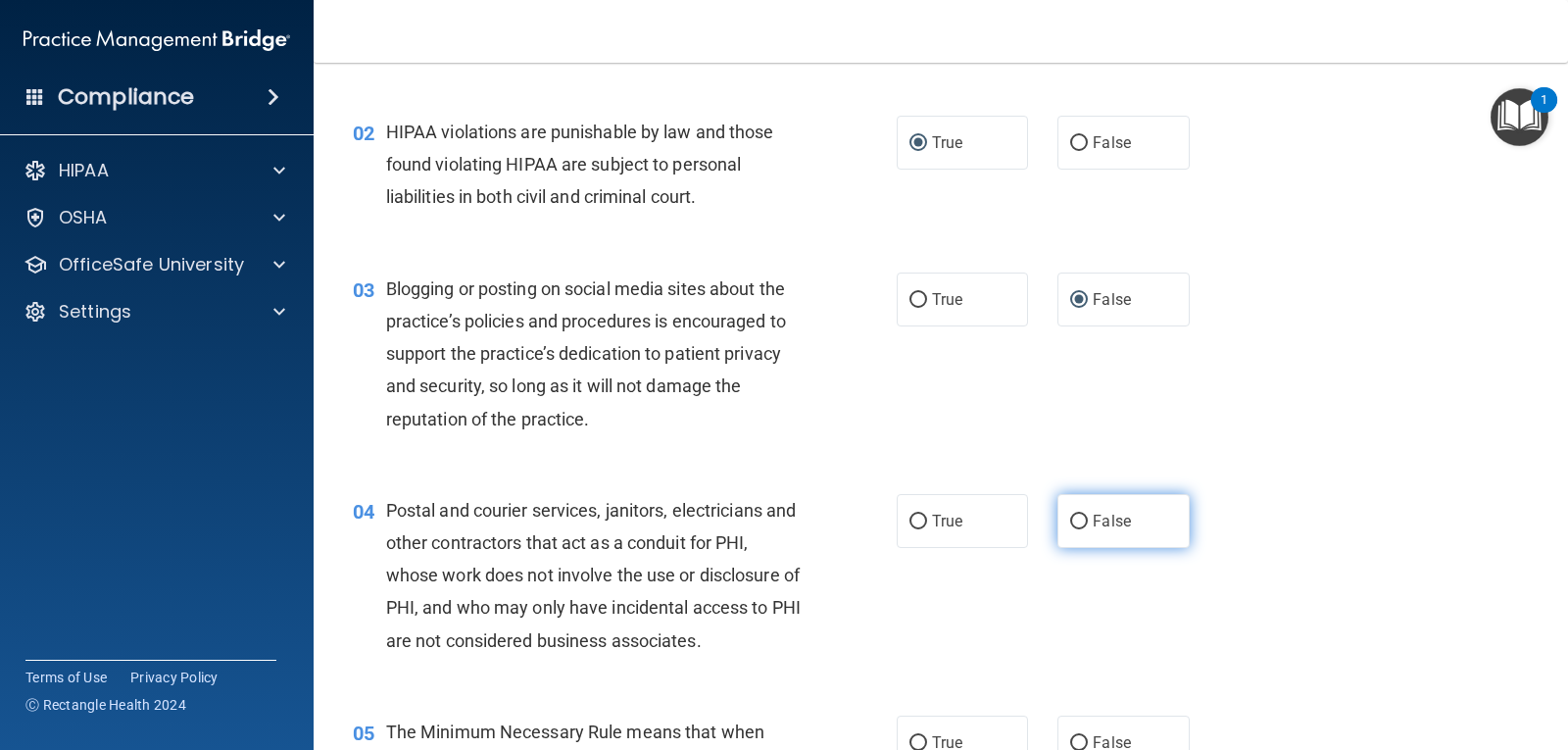 click on "False" at bounding box center [1079, 522] 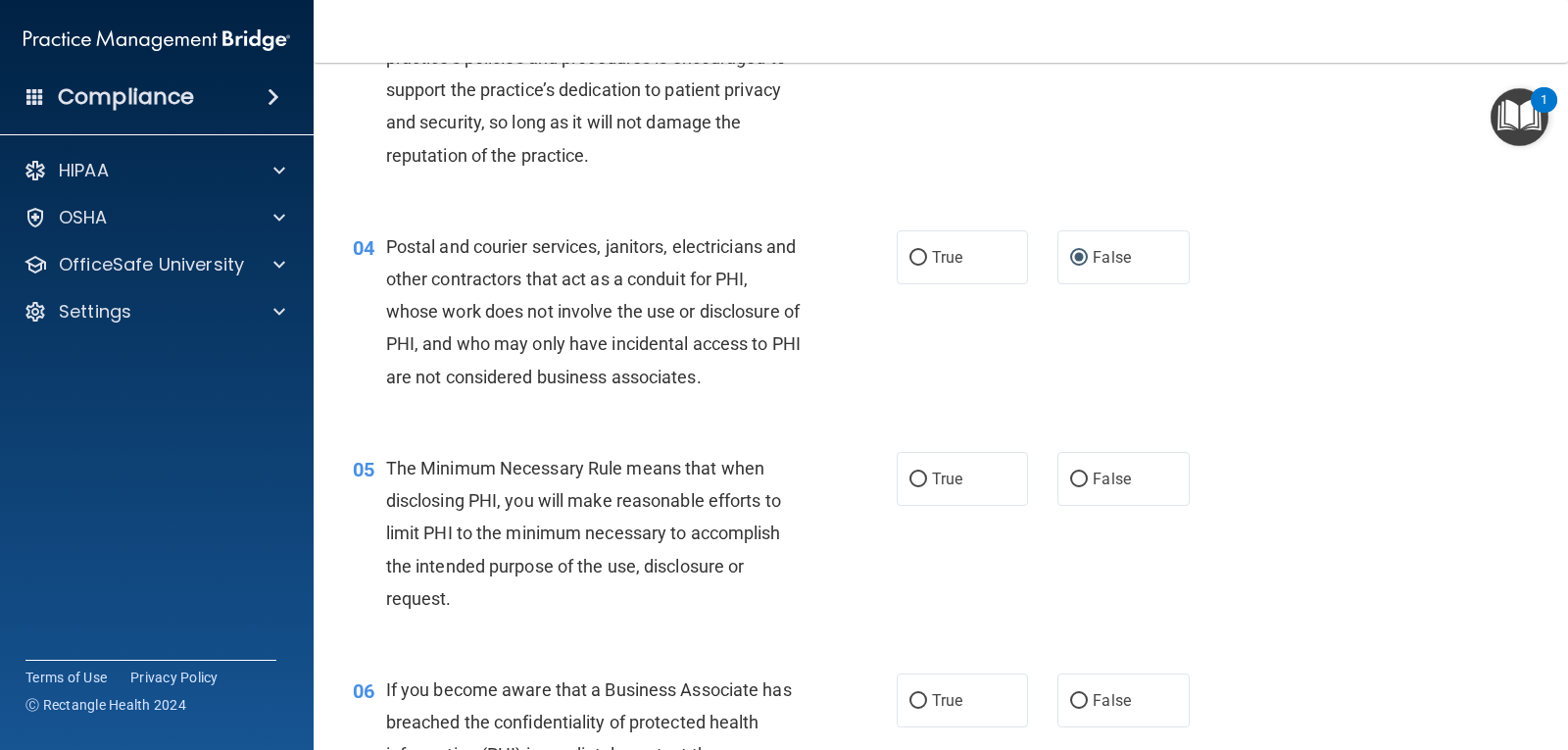 scroll, scrollTop: 490, scrollLeft: 0, axis: vertical 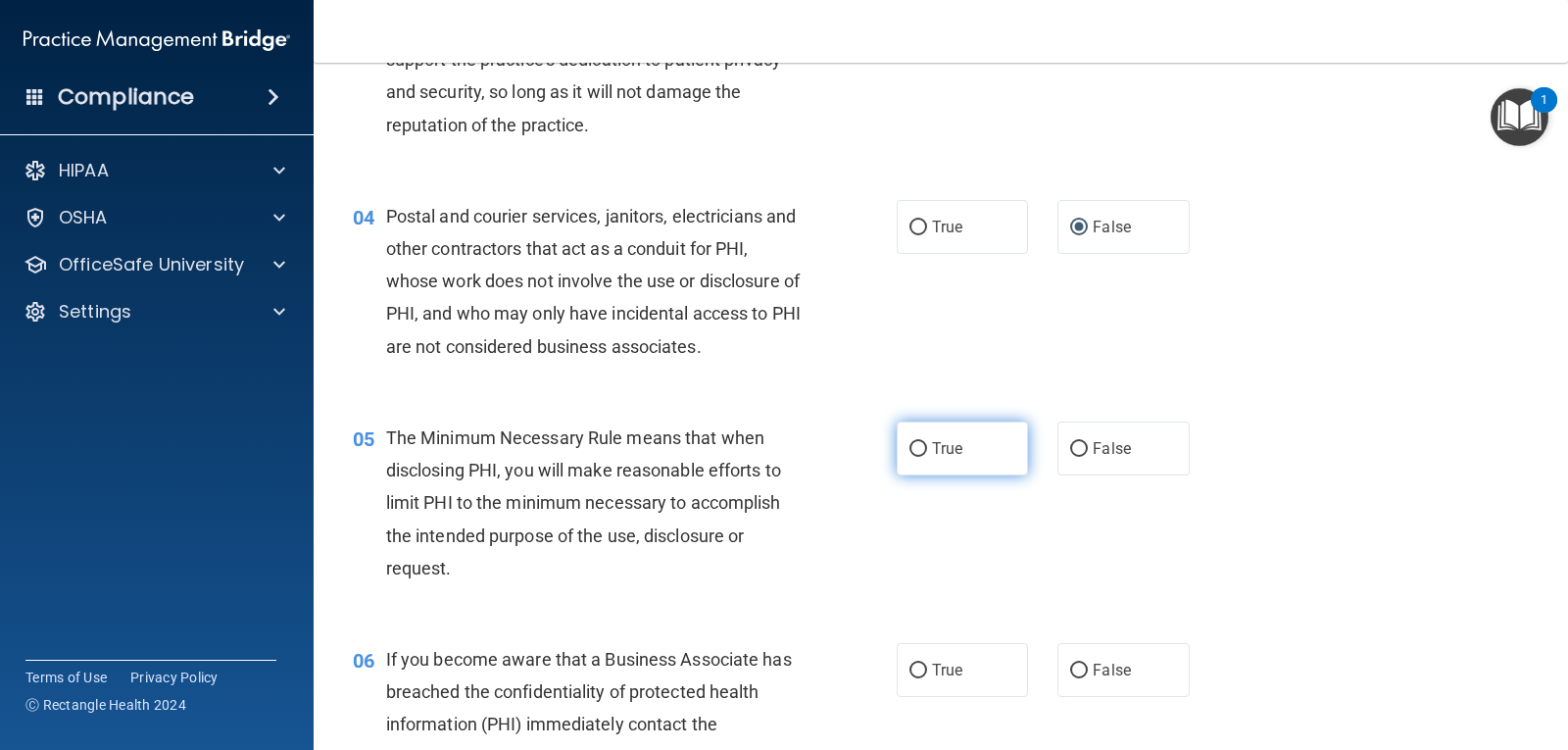 click on "True" at bounding box center [918, 449] 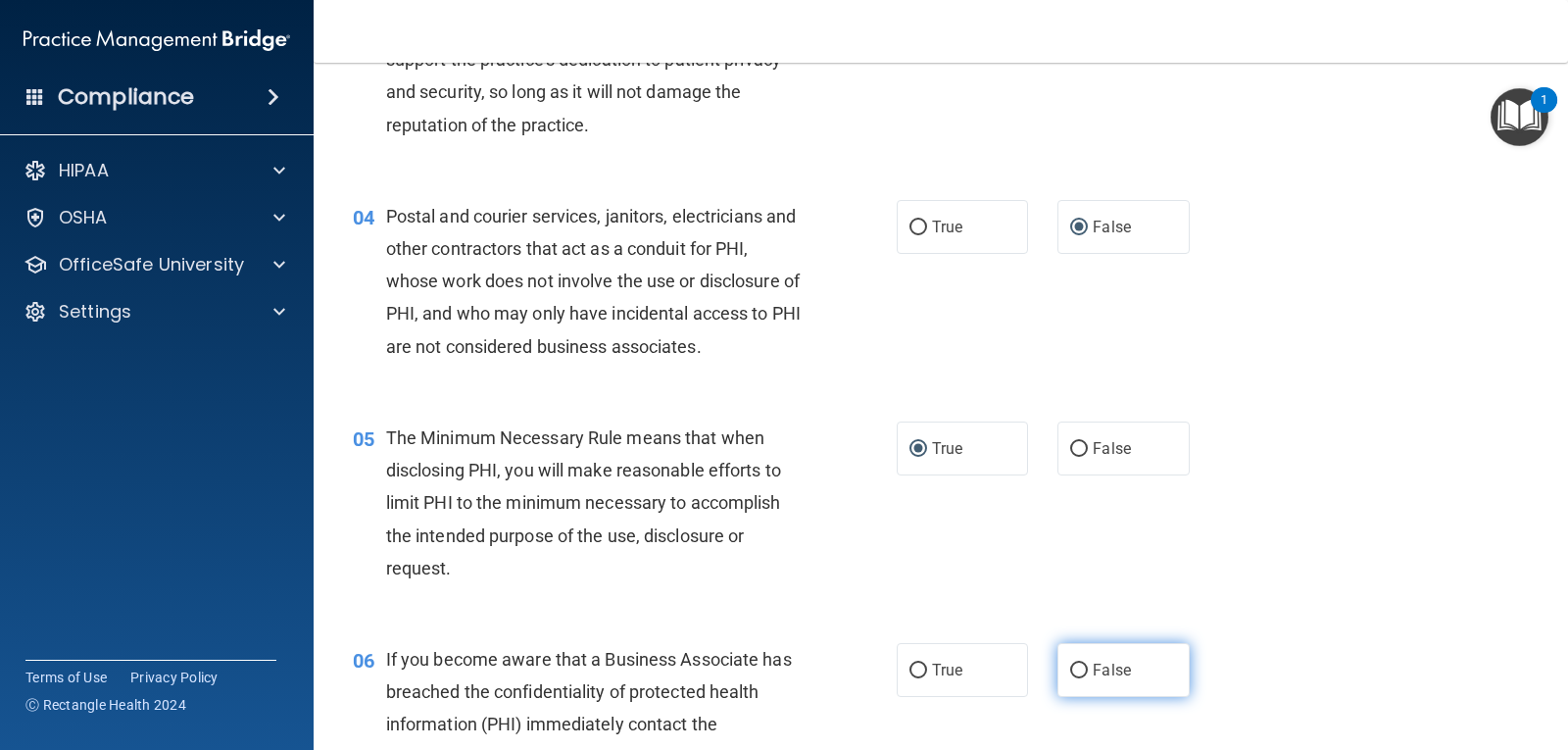 click on "False" at bounding box center (1079, 671) 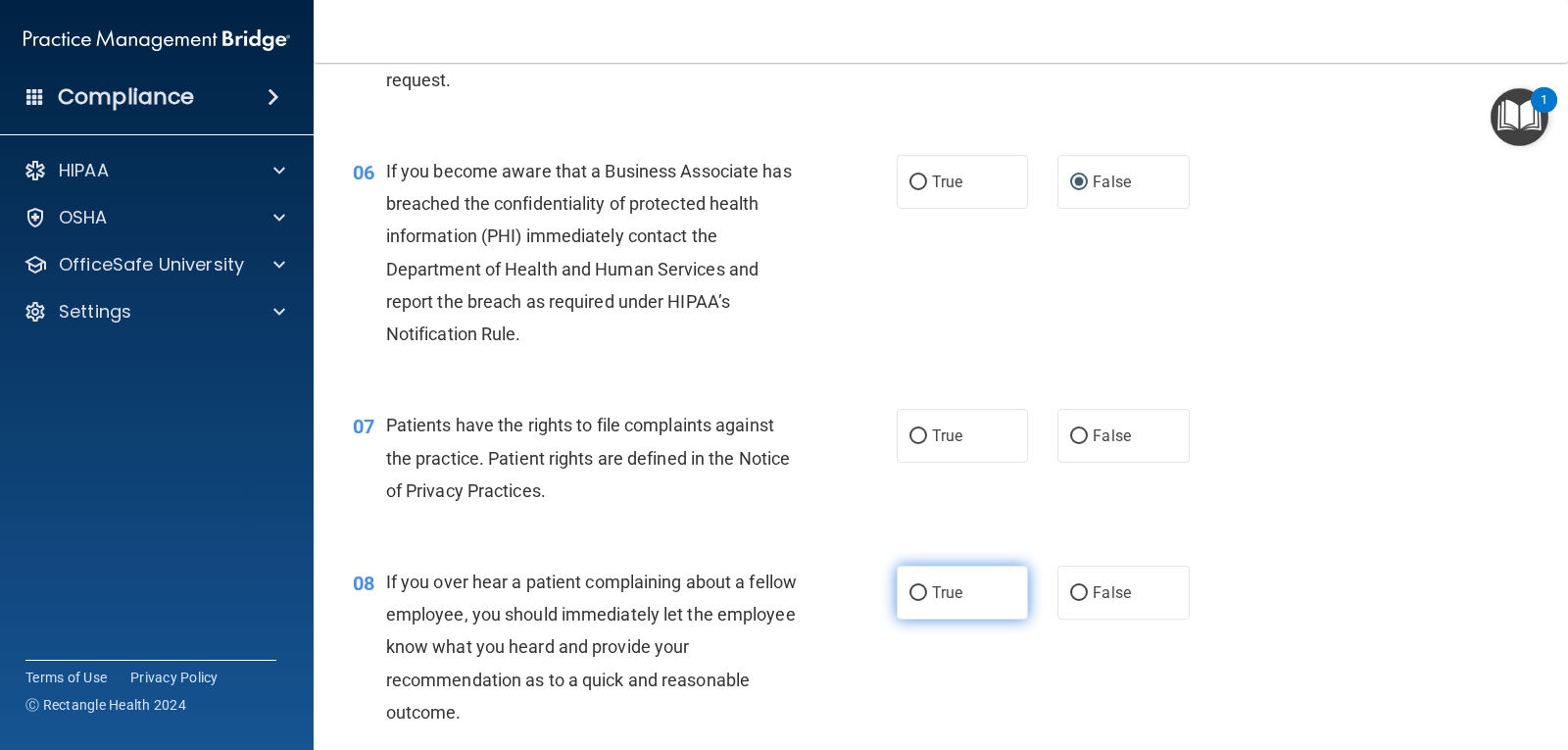 scroll, scrollTop: 980, scrollLeft: 0, axis: vertical 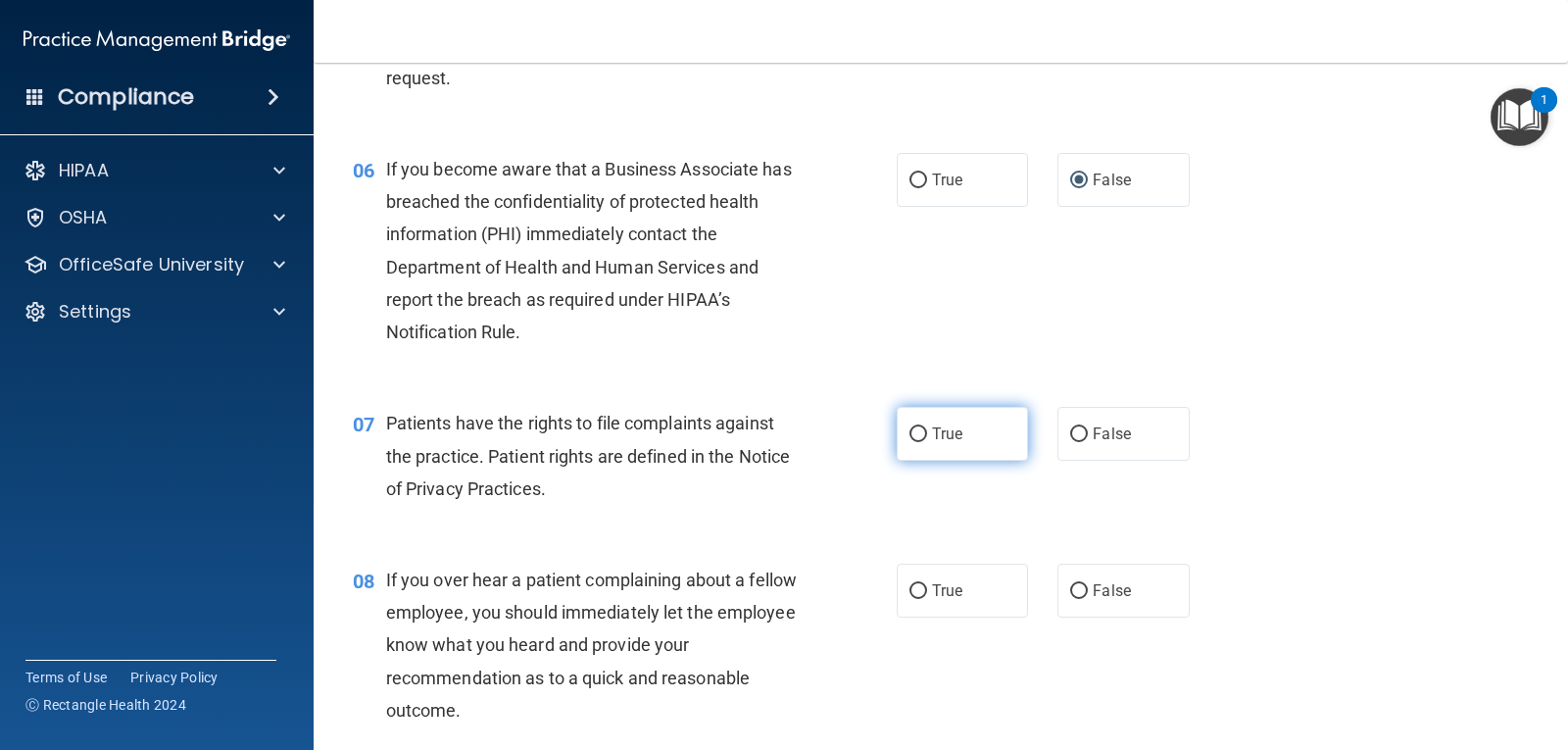 click on "True" at bounding box center (962, 433) 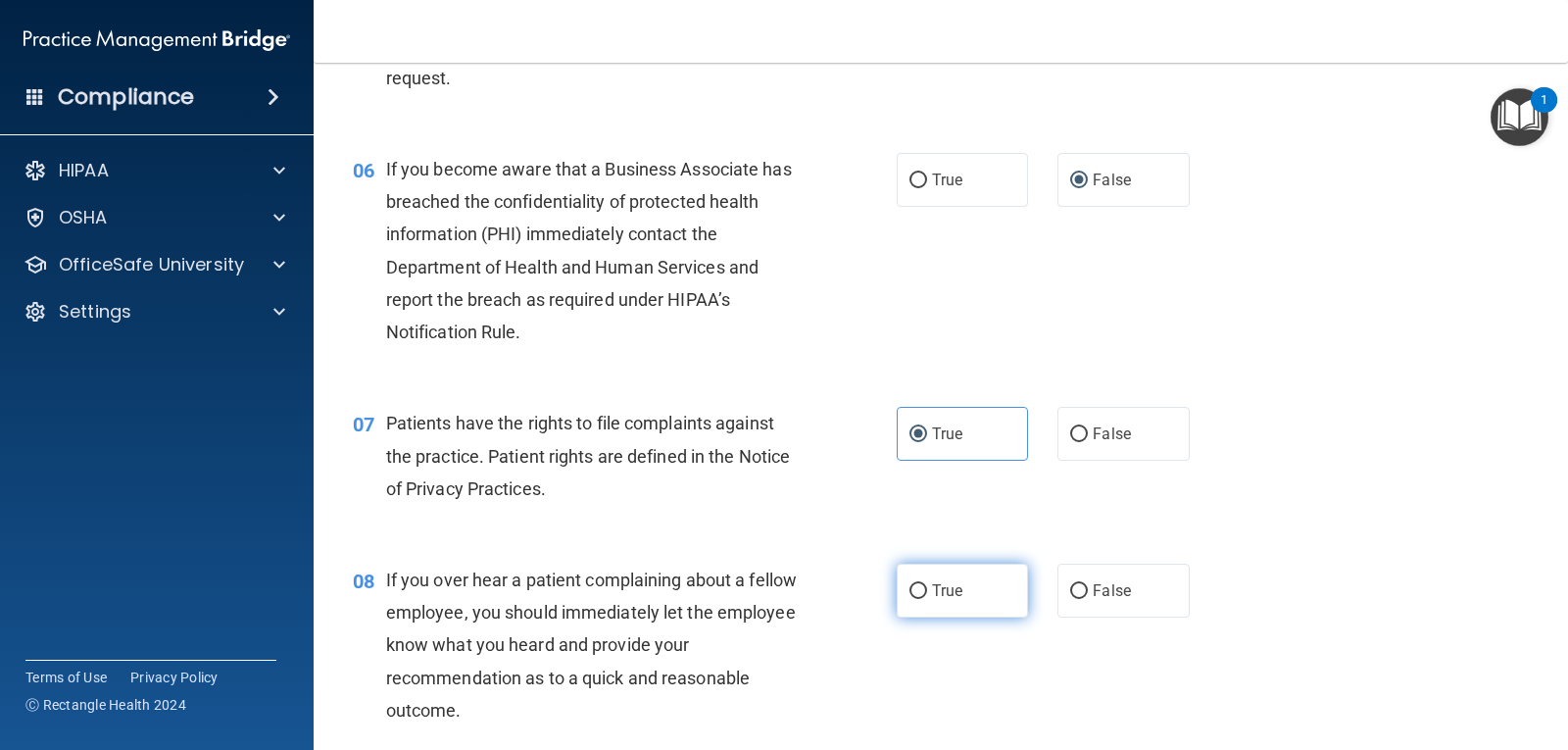 click on "True" at bounding box center (918, 591) 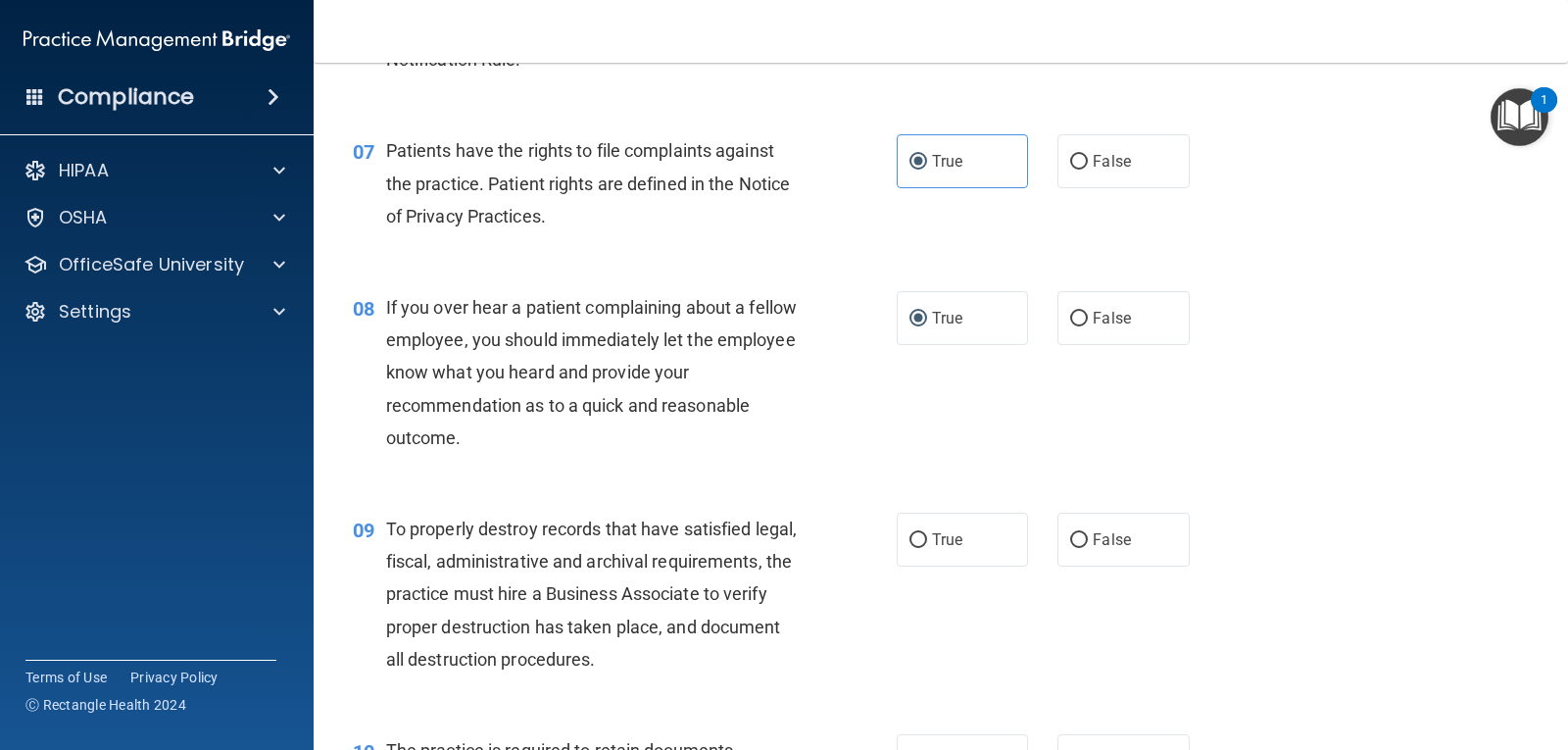 scroll, scrollTop: 1275, scrollLeft: 0, axis: vertical 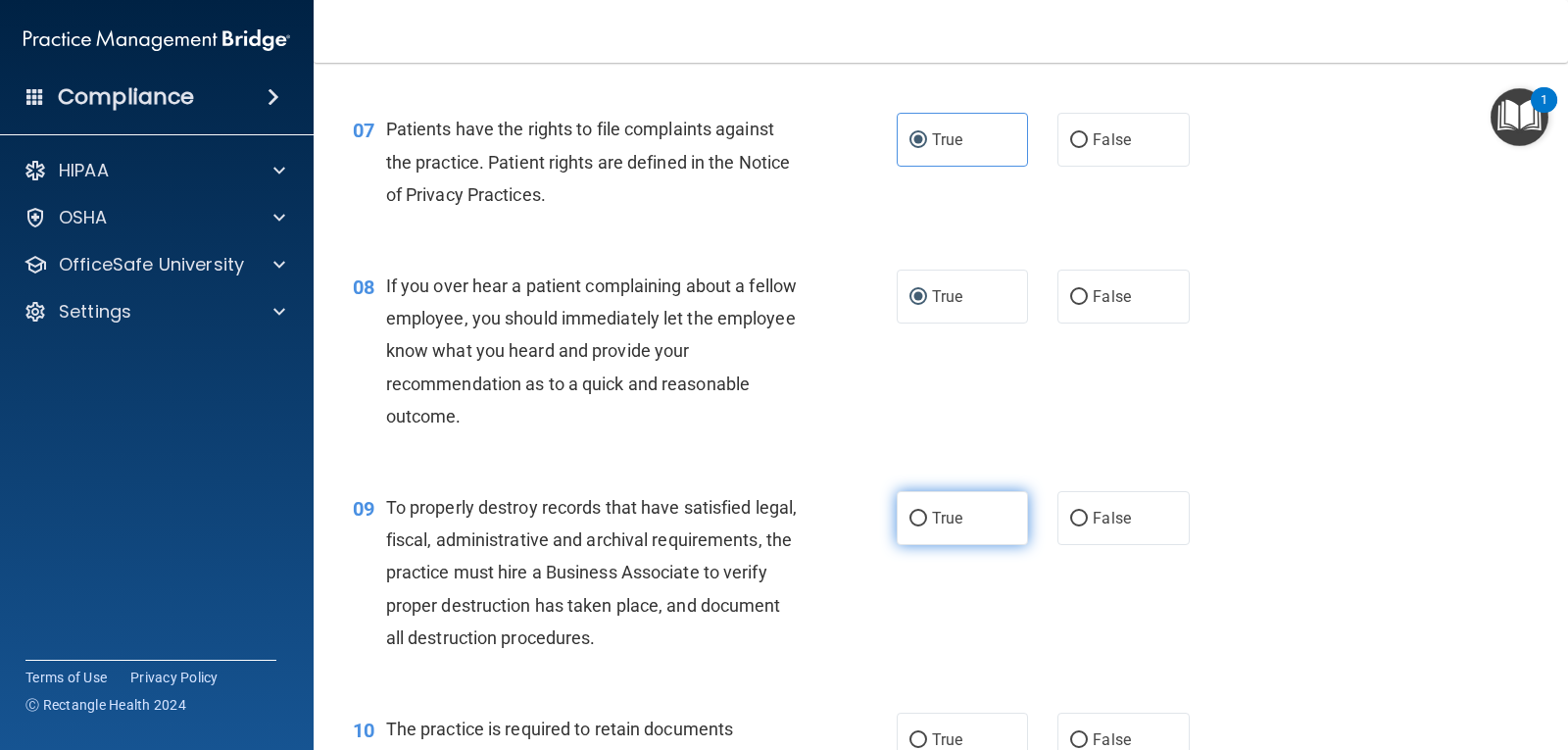 click on "True" at bounding box center (918, 519) 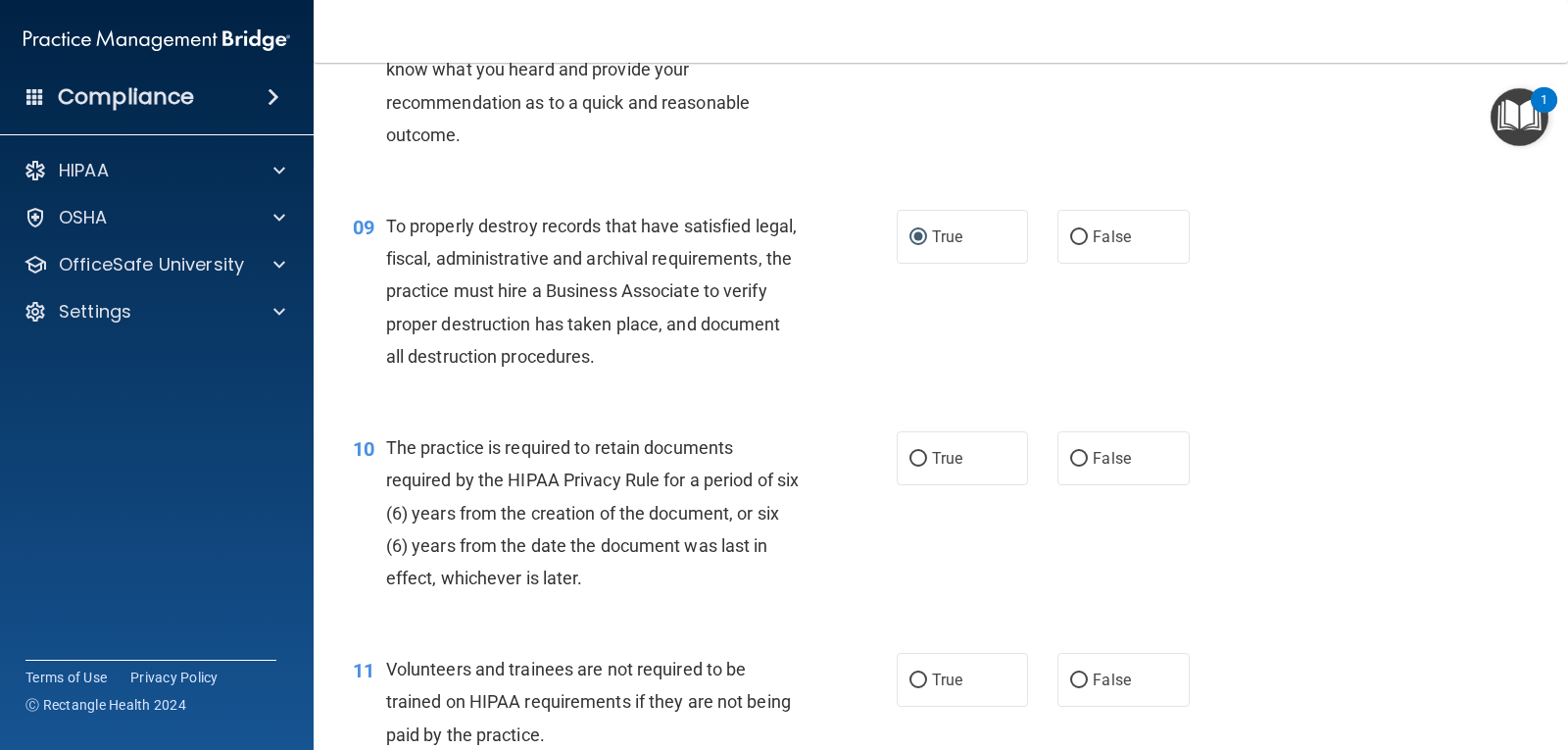 scroll, scrollTop: 1569, scrollLeft: 0, axis: vertical 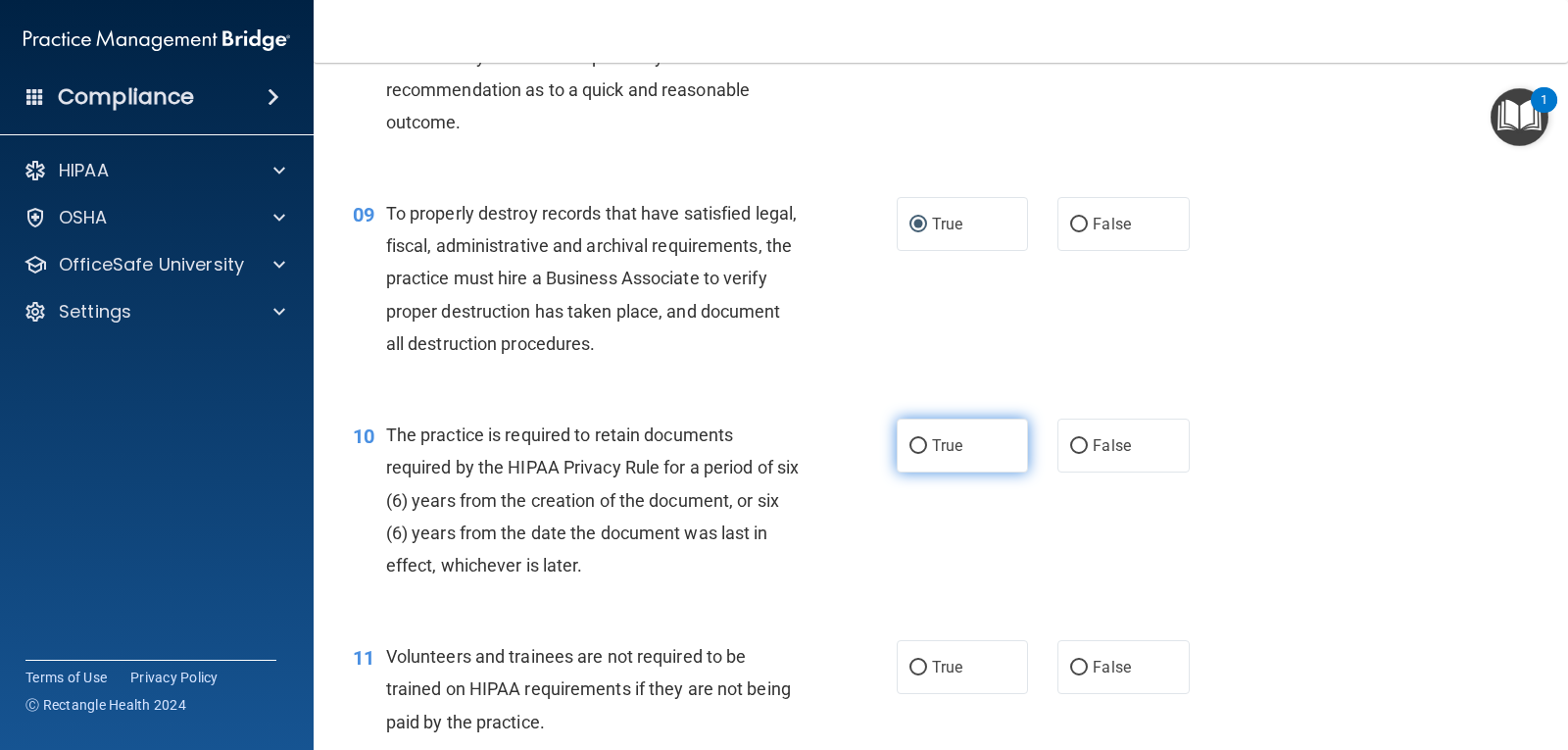 click on "True" at bounding box center [918, 446] 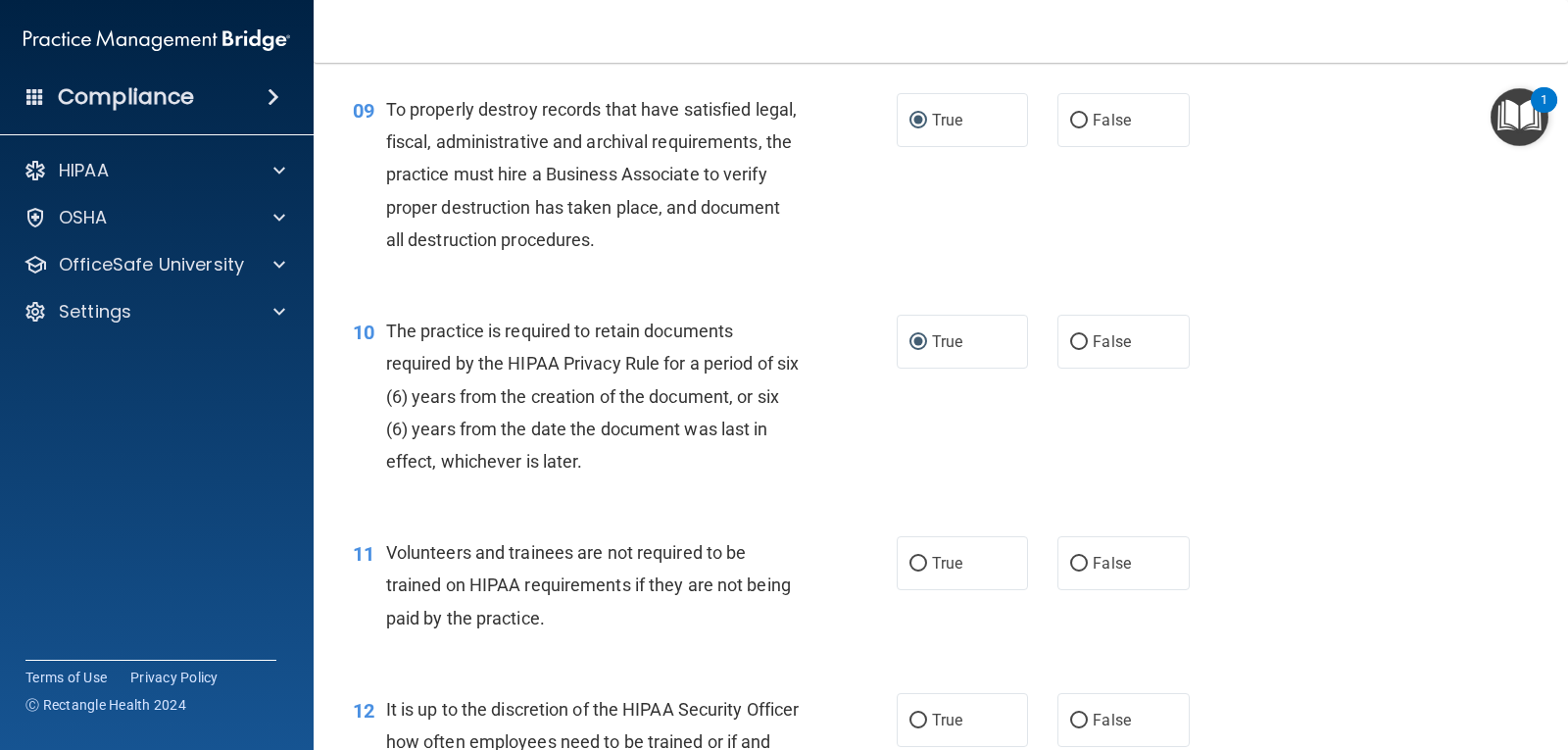 scroll, scrollTop: 1765, scrollLeft: 0, axis: vertical 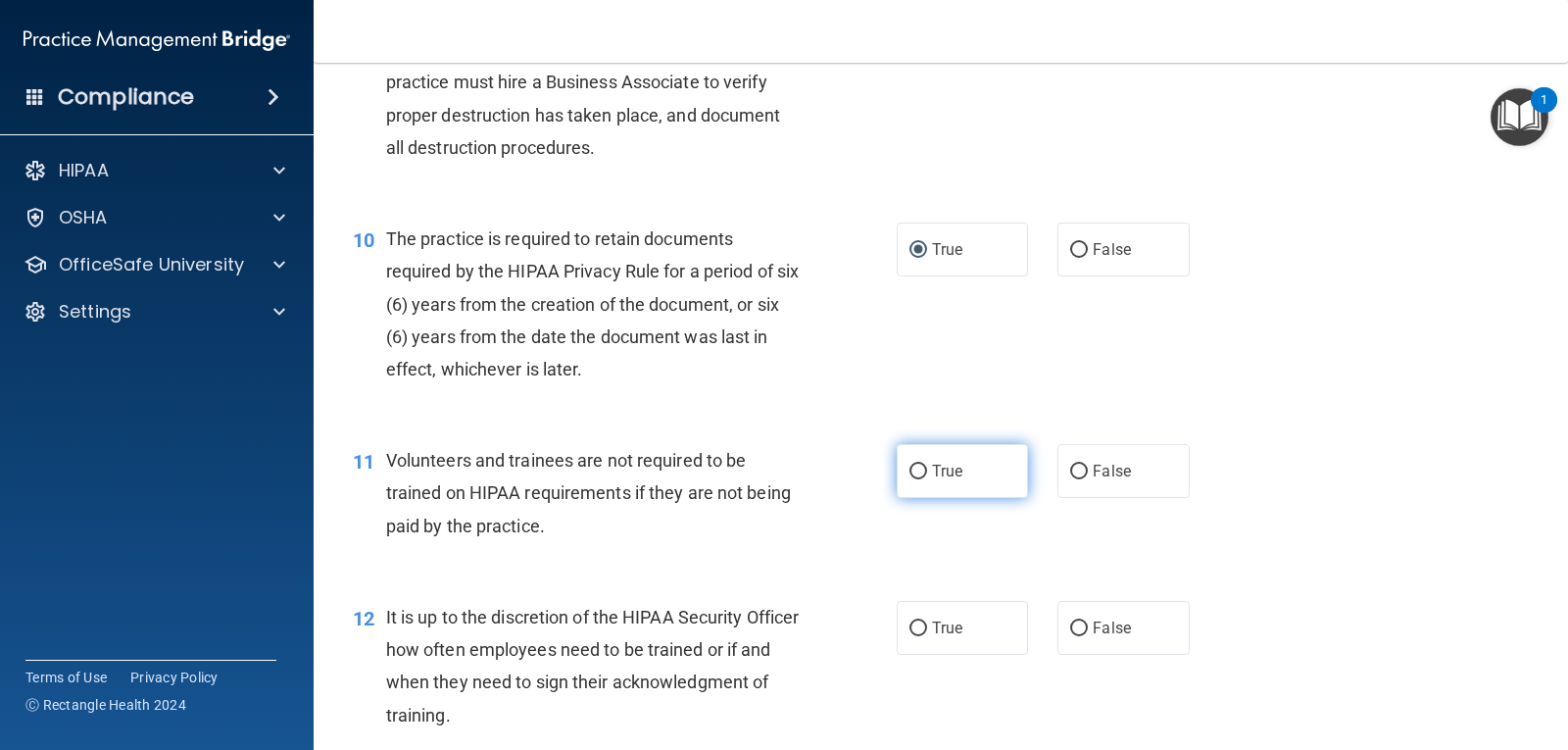 click on "True" at bounding box center (918, 472) 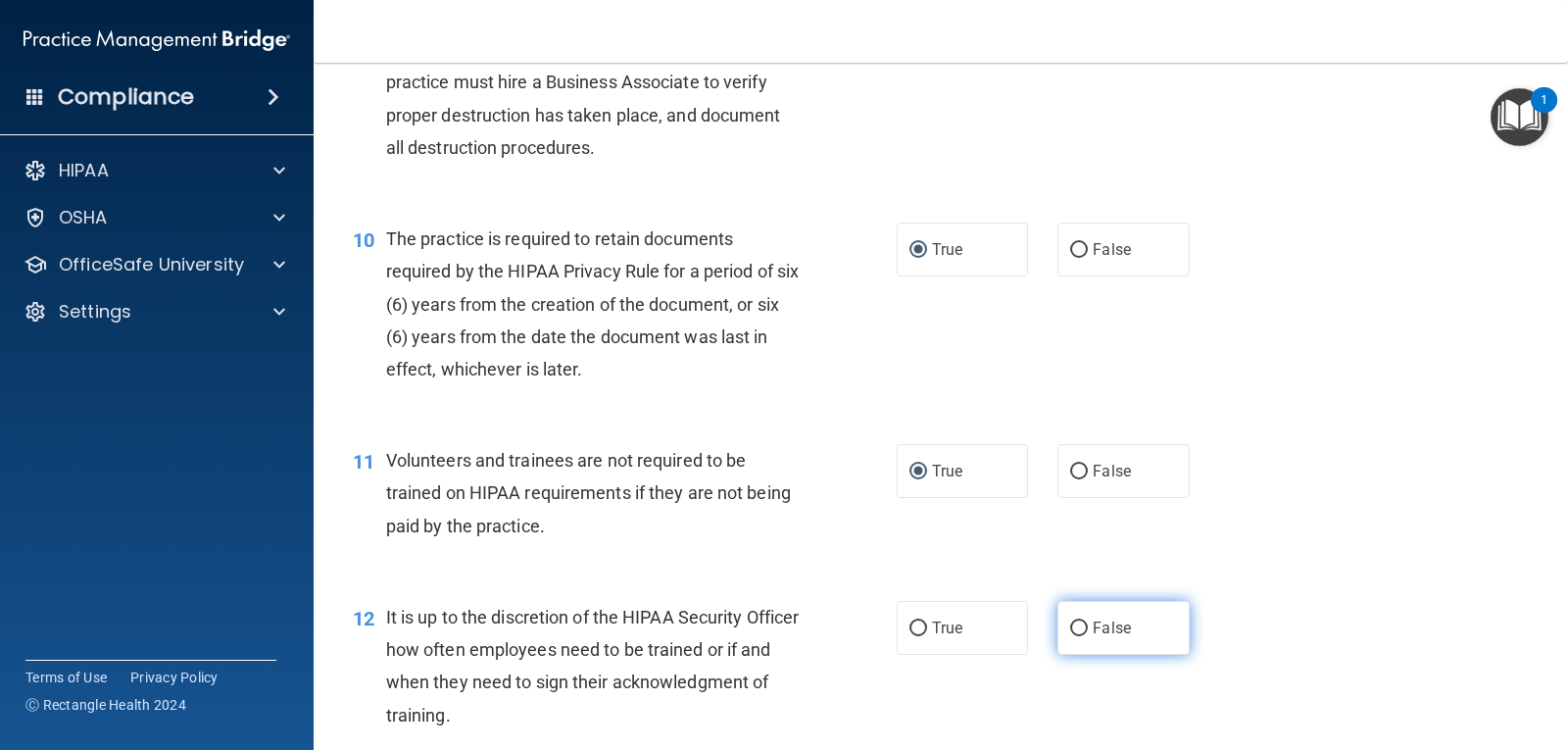 click on "False" at bounding box center (1079, 628) 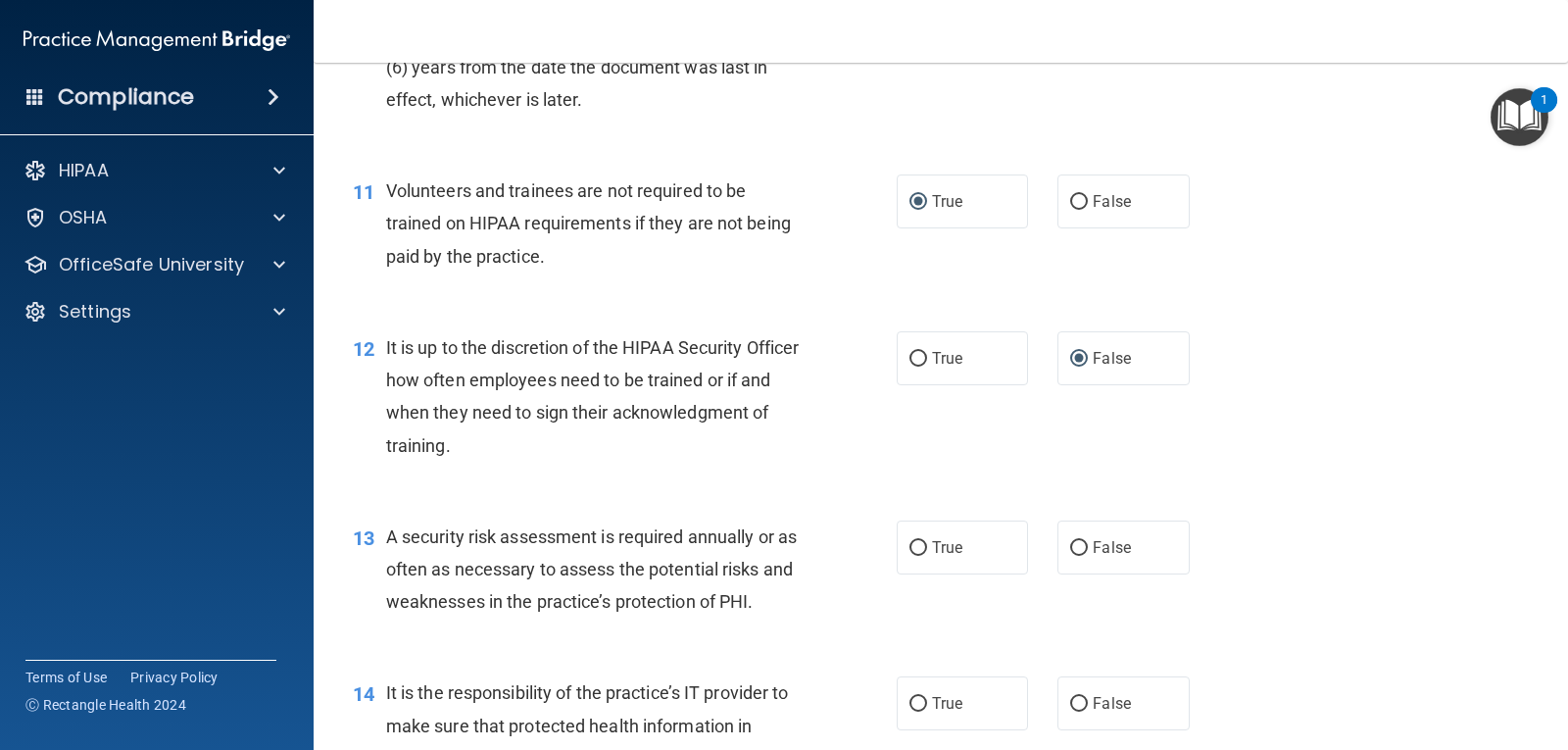 scroll, scrollTop: 2059, scrollLeft: 0, axis: vertical 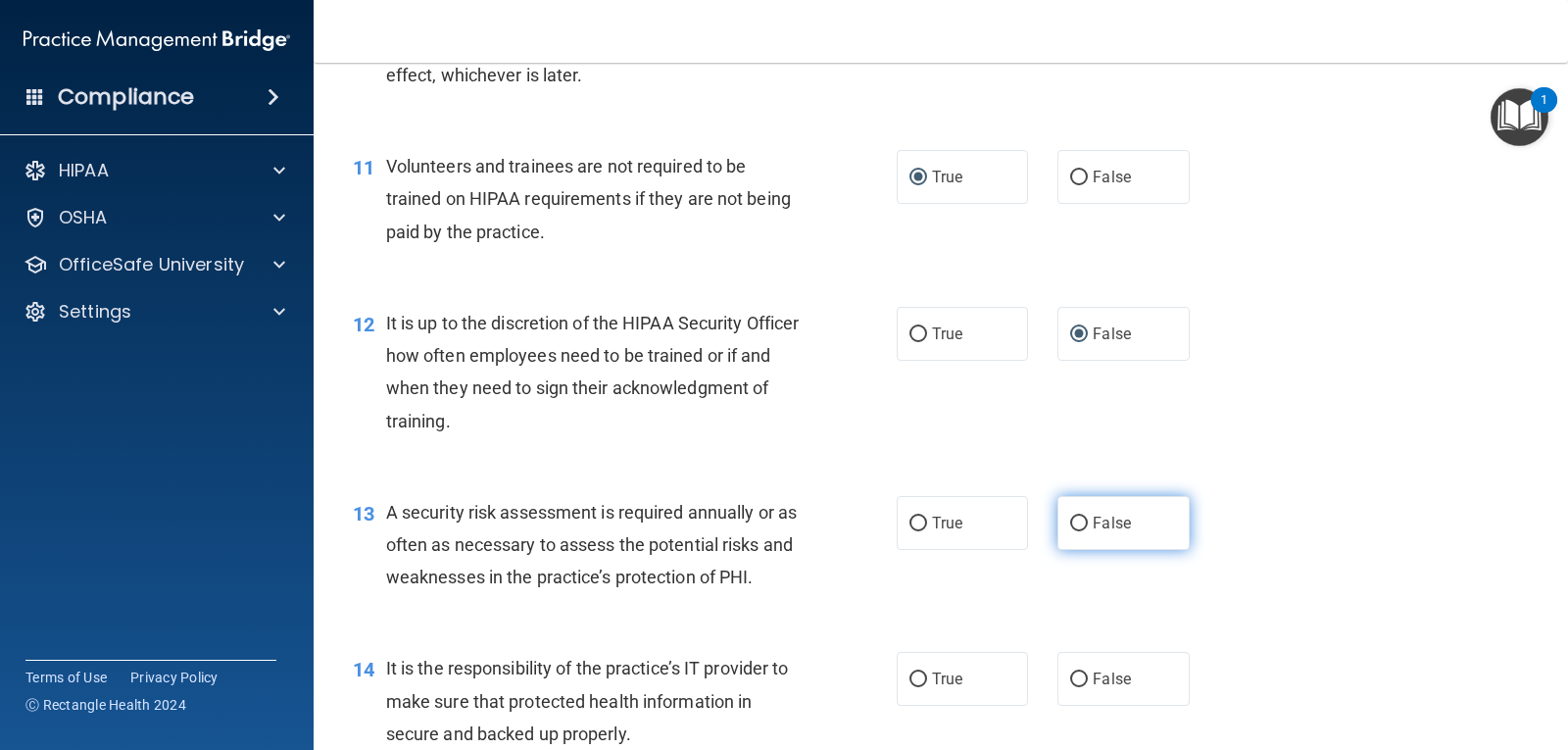 click on "False" at bounding box center [1079, 524] 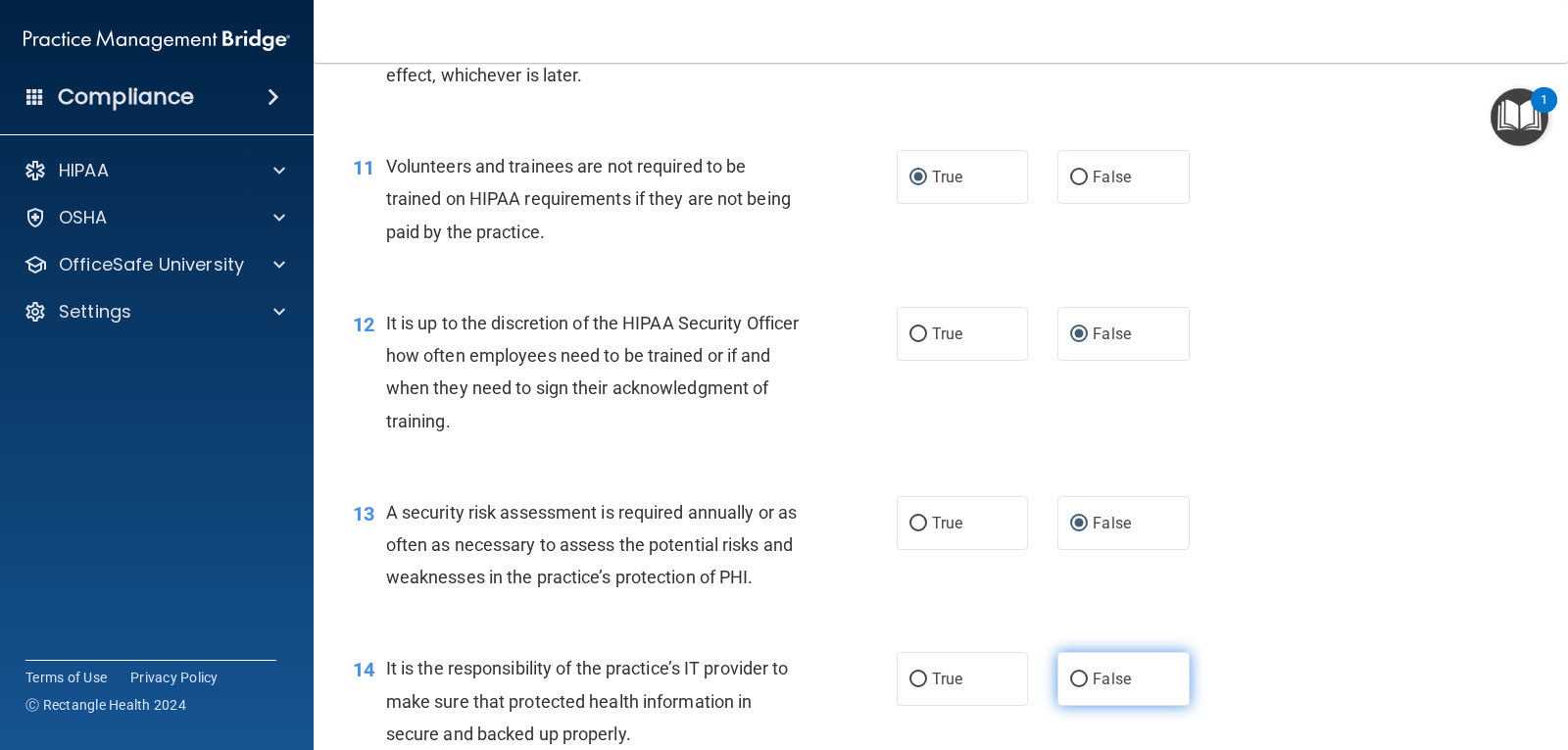 click on "False" at bounding box center (1079, 679) 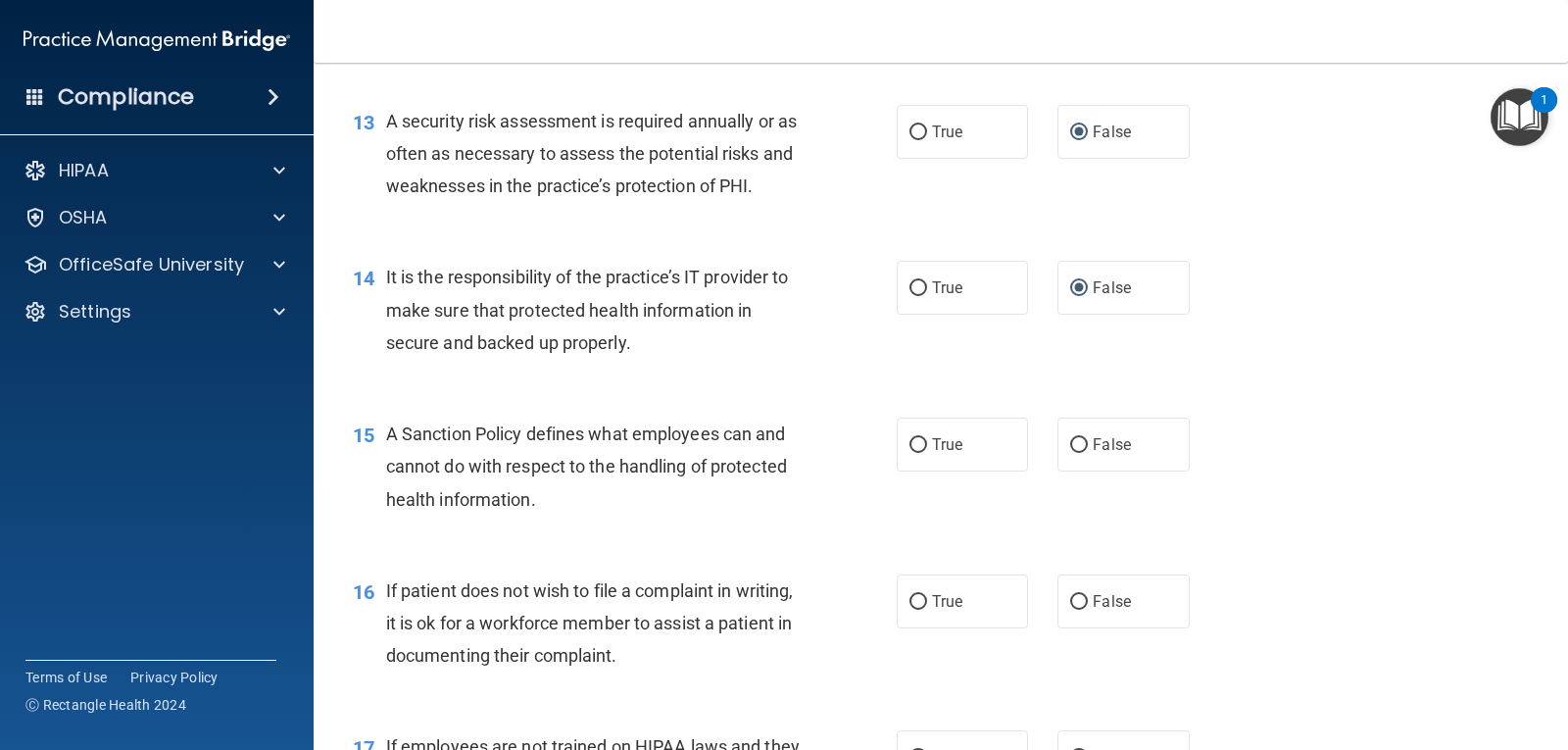 scroll, scrollTop: 2451, scrollLeft: 0, axis: vertical 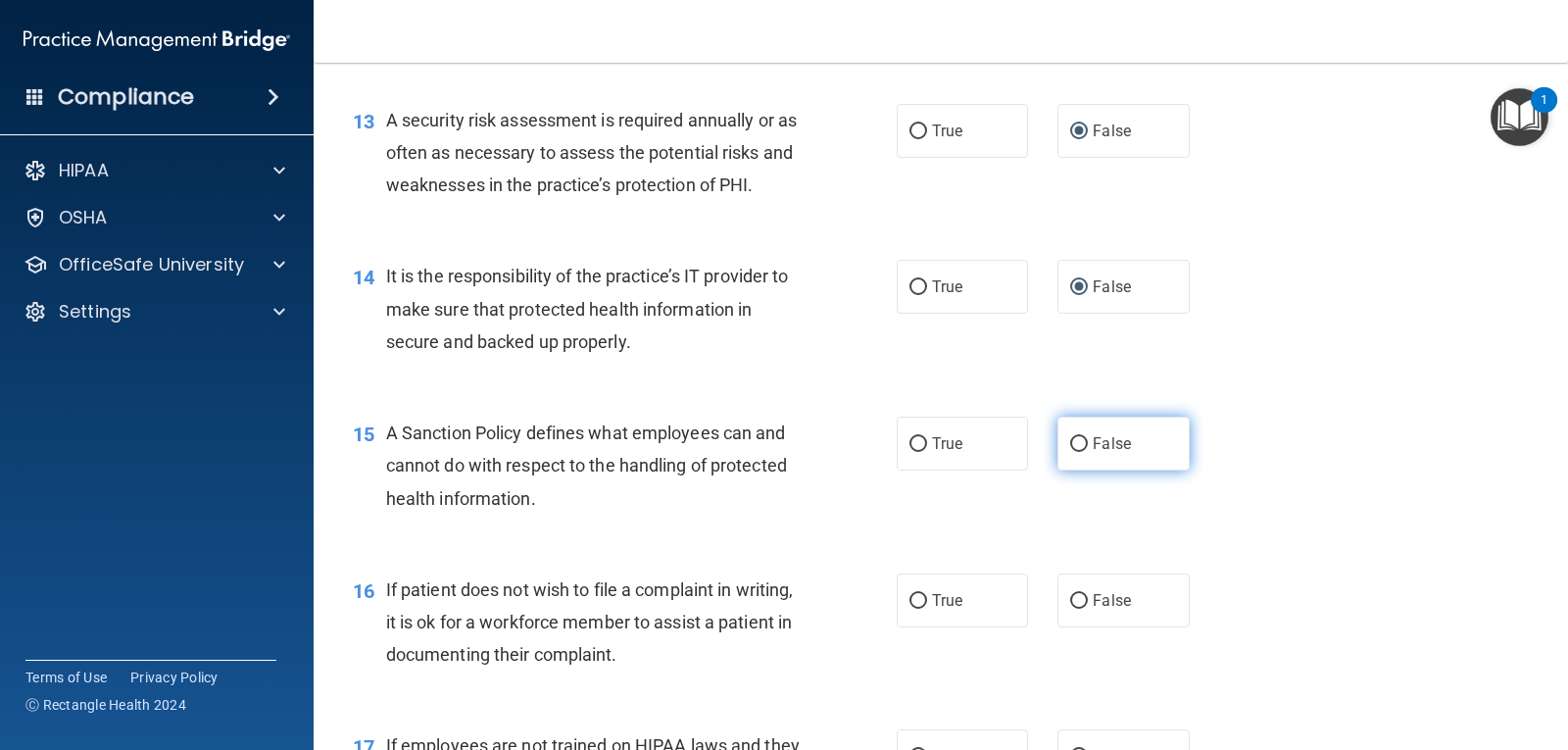 click on "False" at bounding box center (1079, 444) 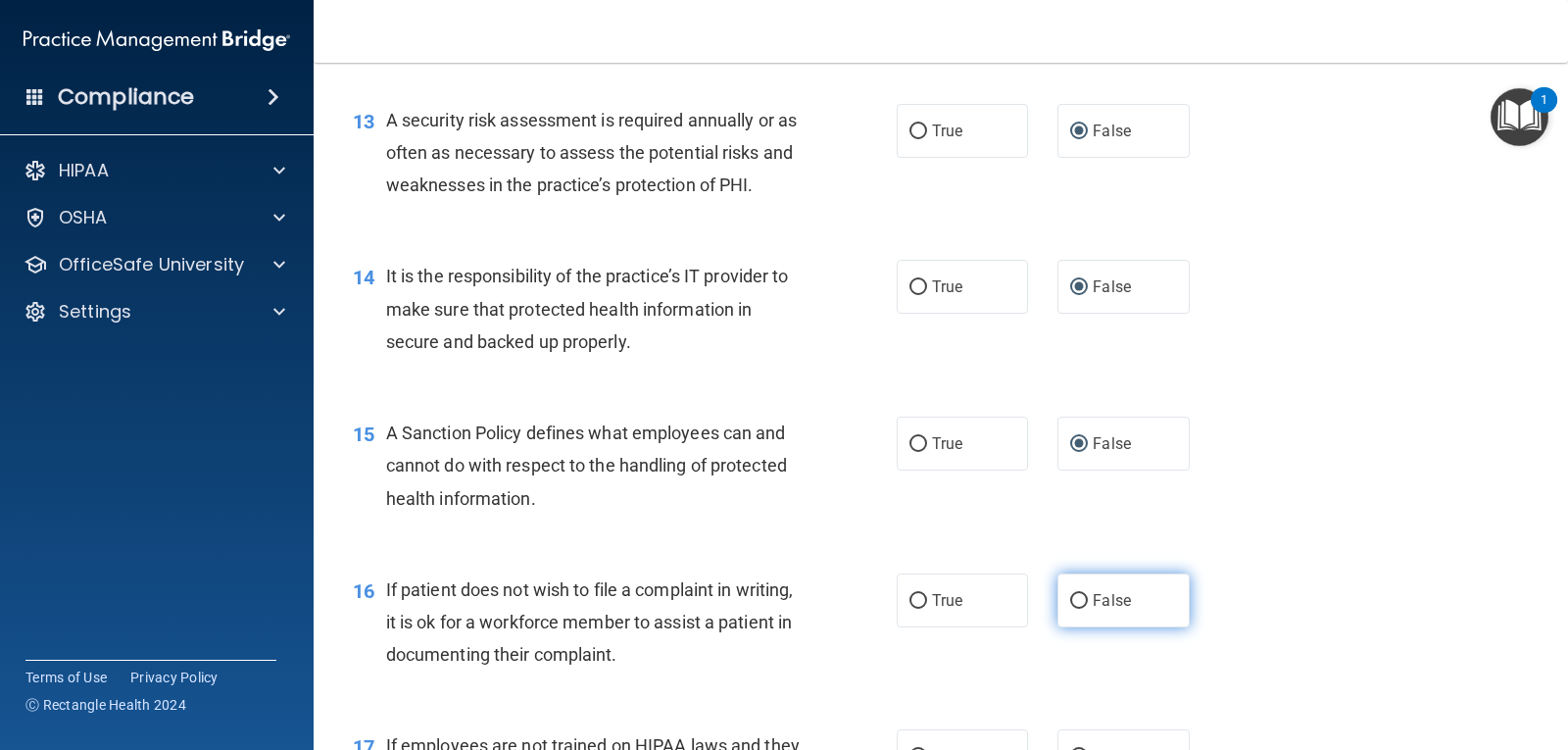 click on "False" at bounding box center [1079, 601] 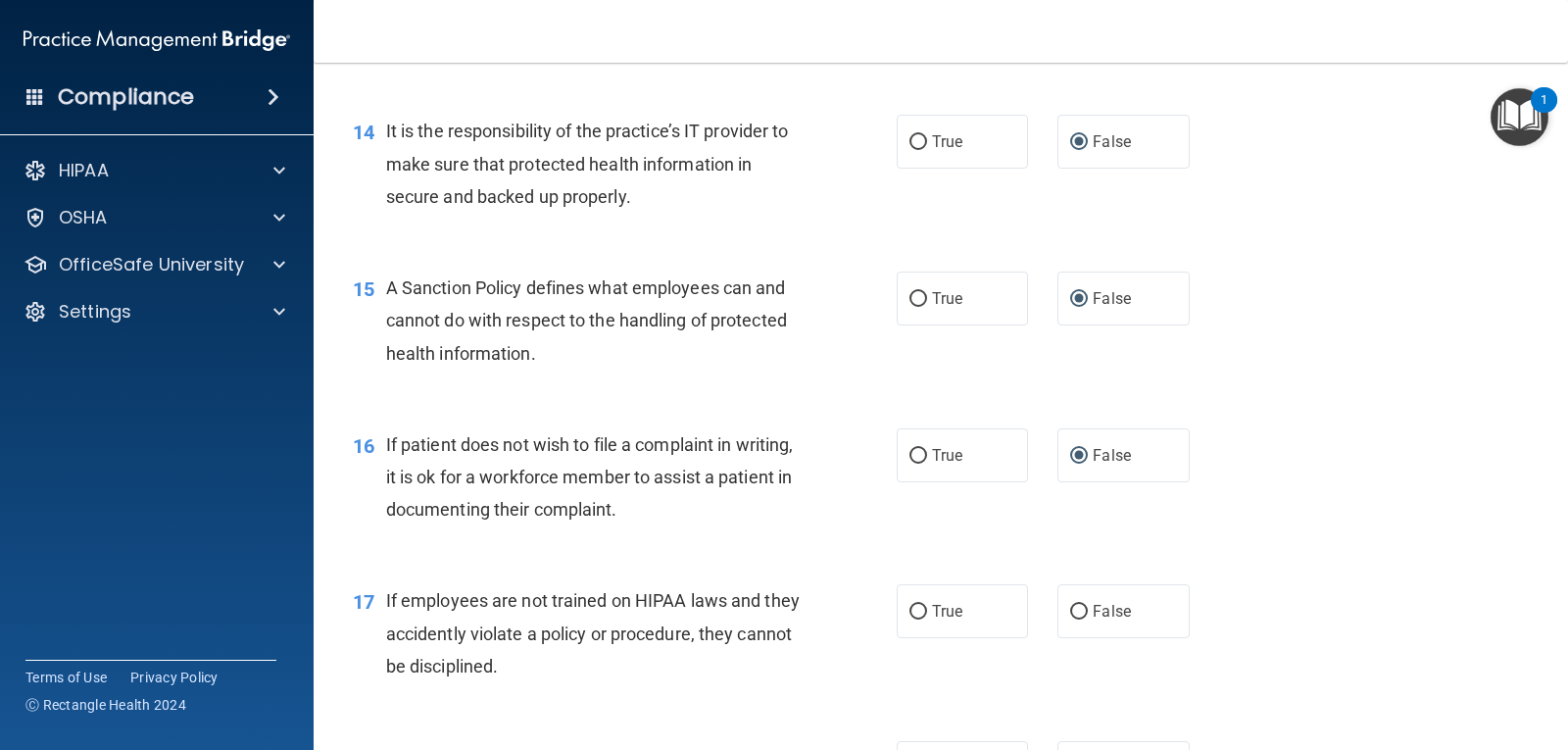scroll, scrollTop: 2745, scrollLeft: 0, axis: vertical 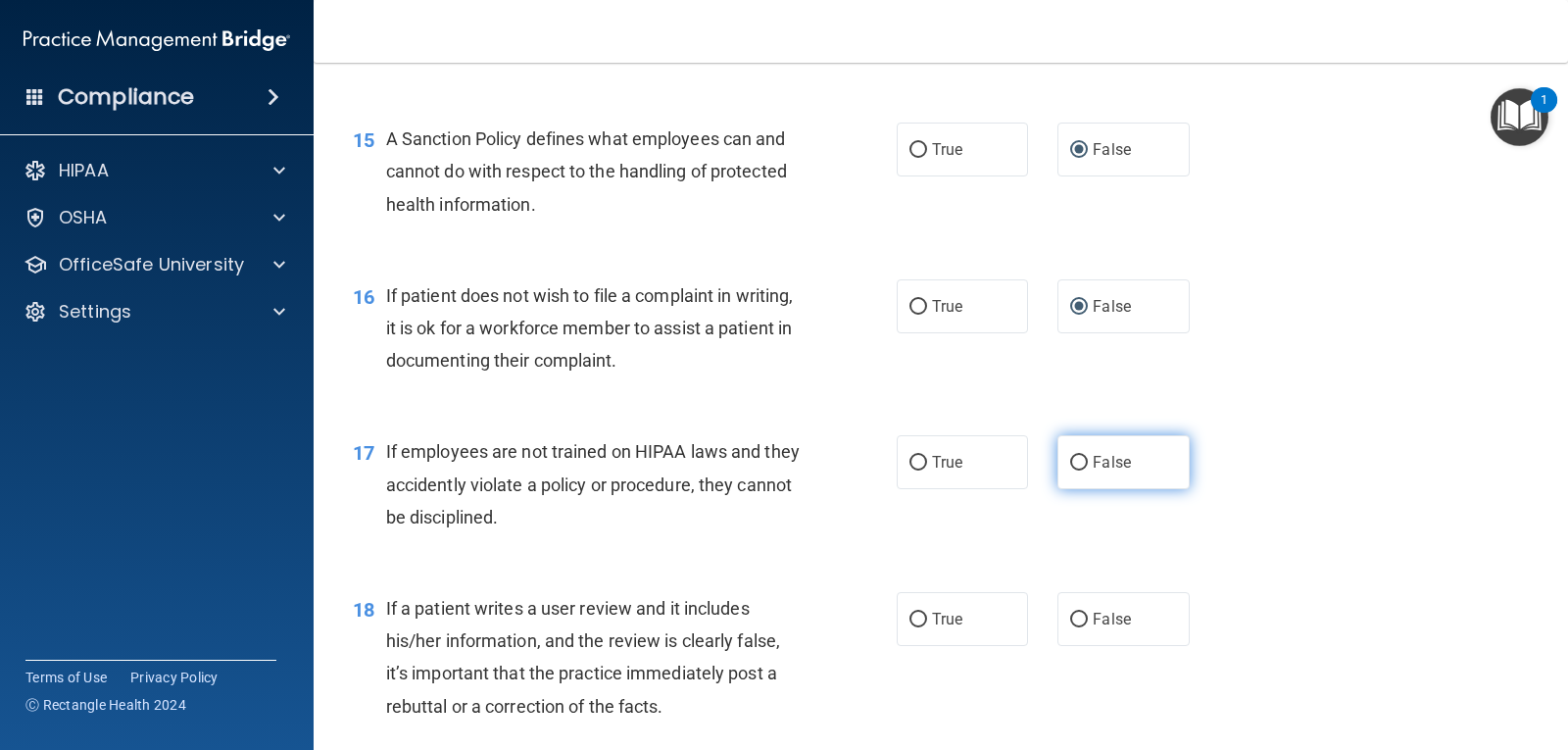 click on "False" at bounding box center [1079, 463] 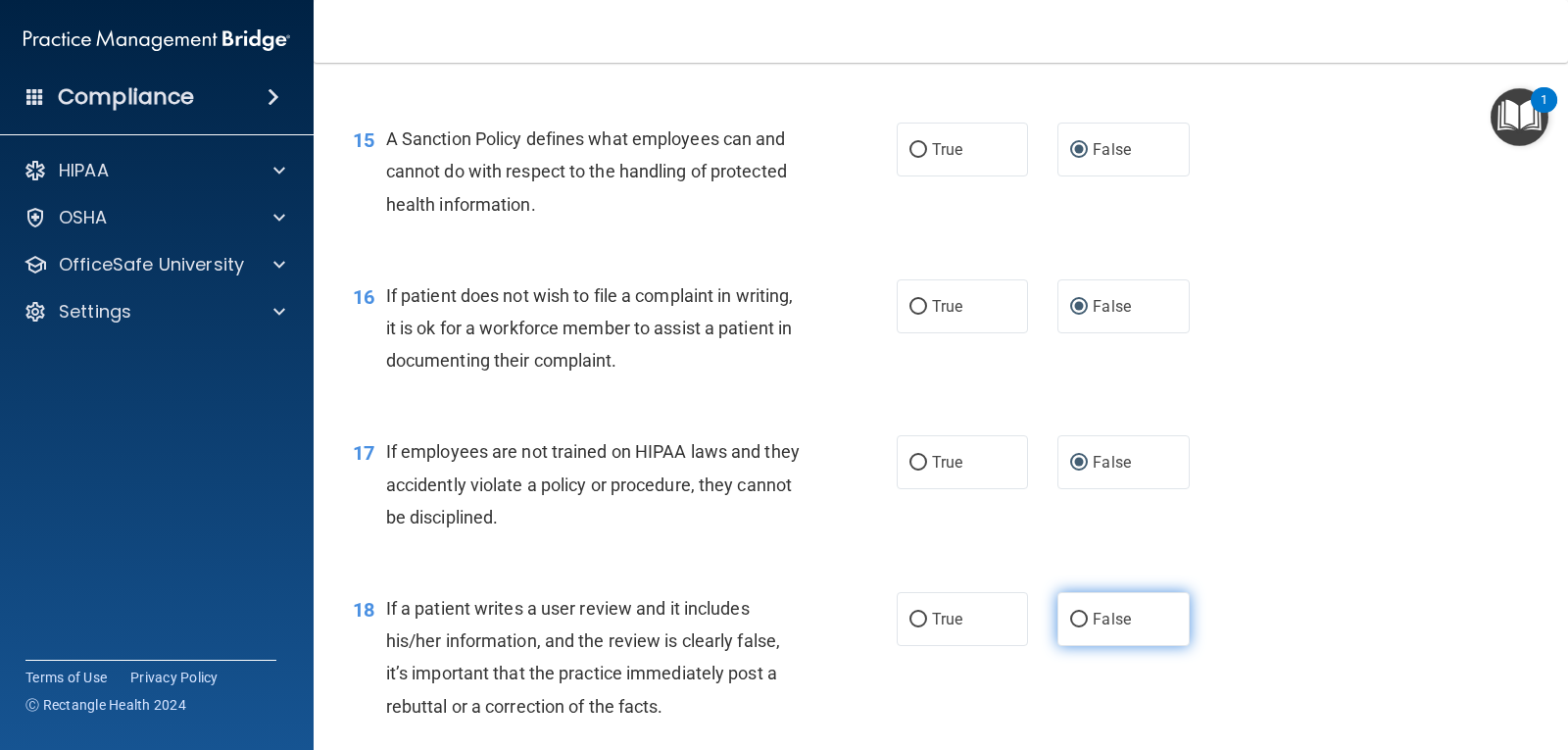 click on "False" at bounding box center (1079, 620) 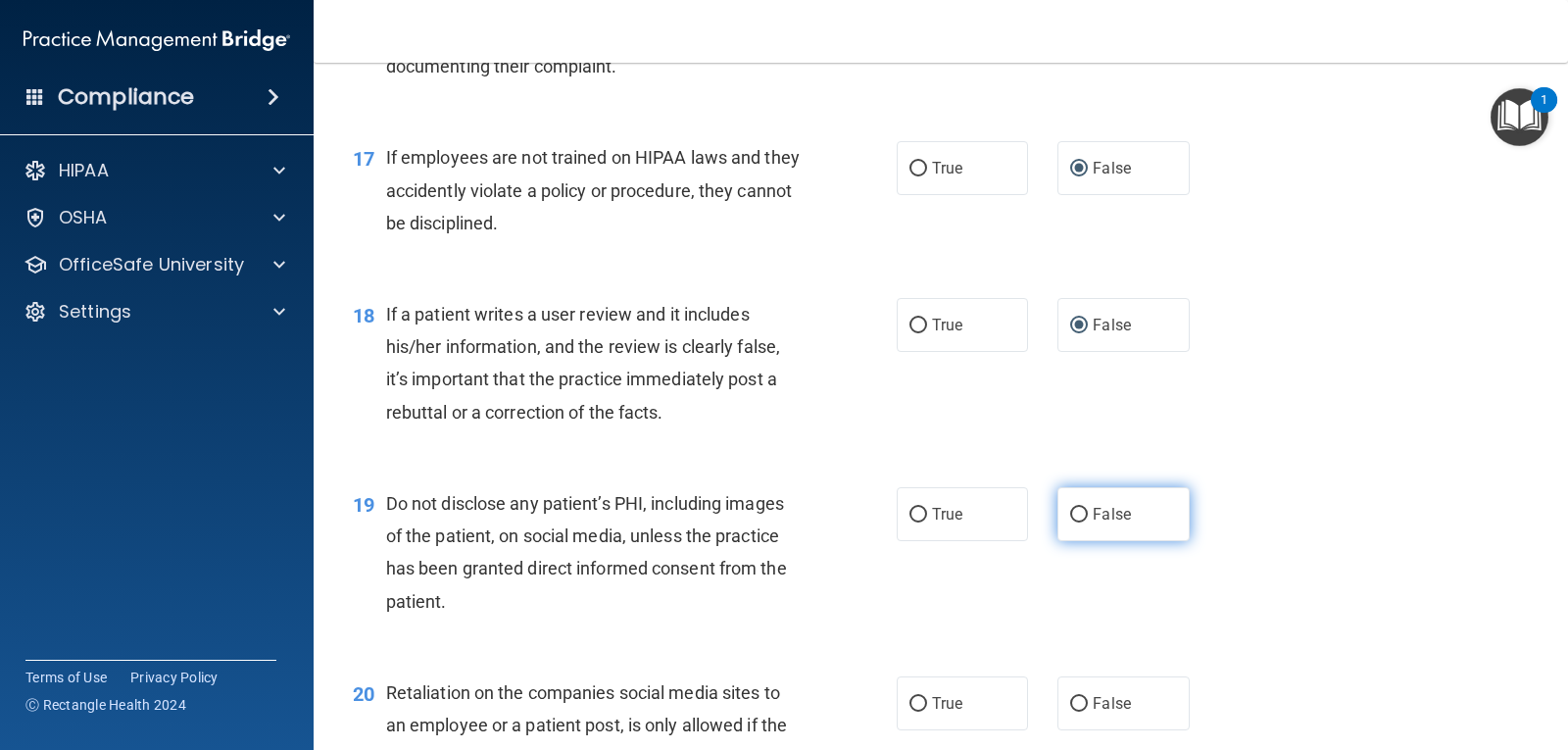 click on "False" at bounding box center [1079, 515] 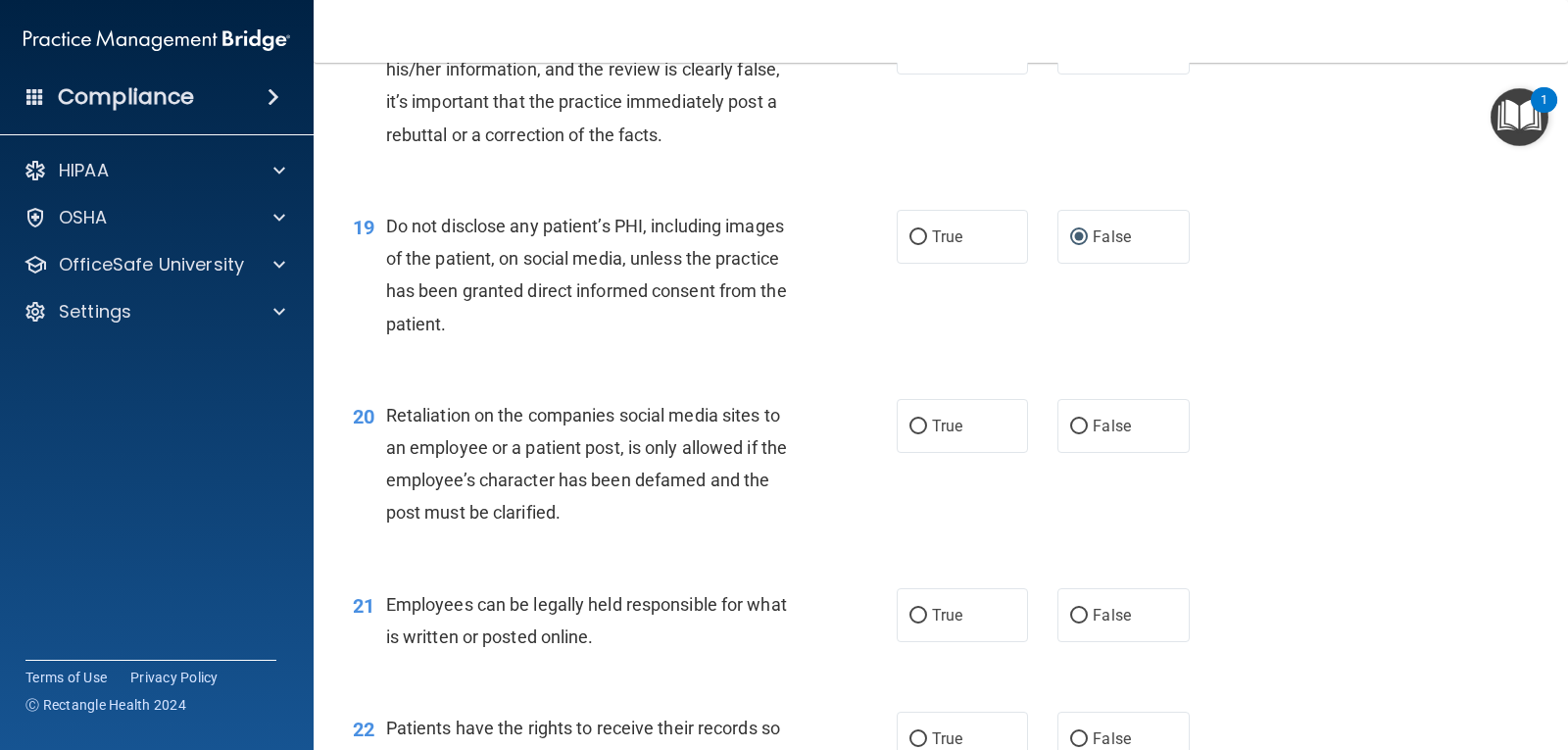 scroll, scrollTop: 3333, scrollLeft: 0, axis: vertical 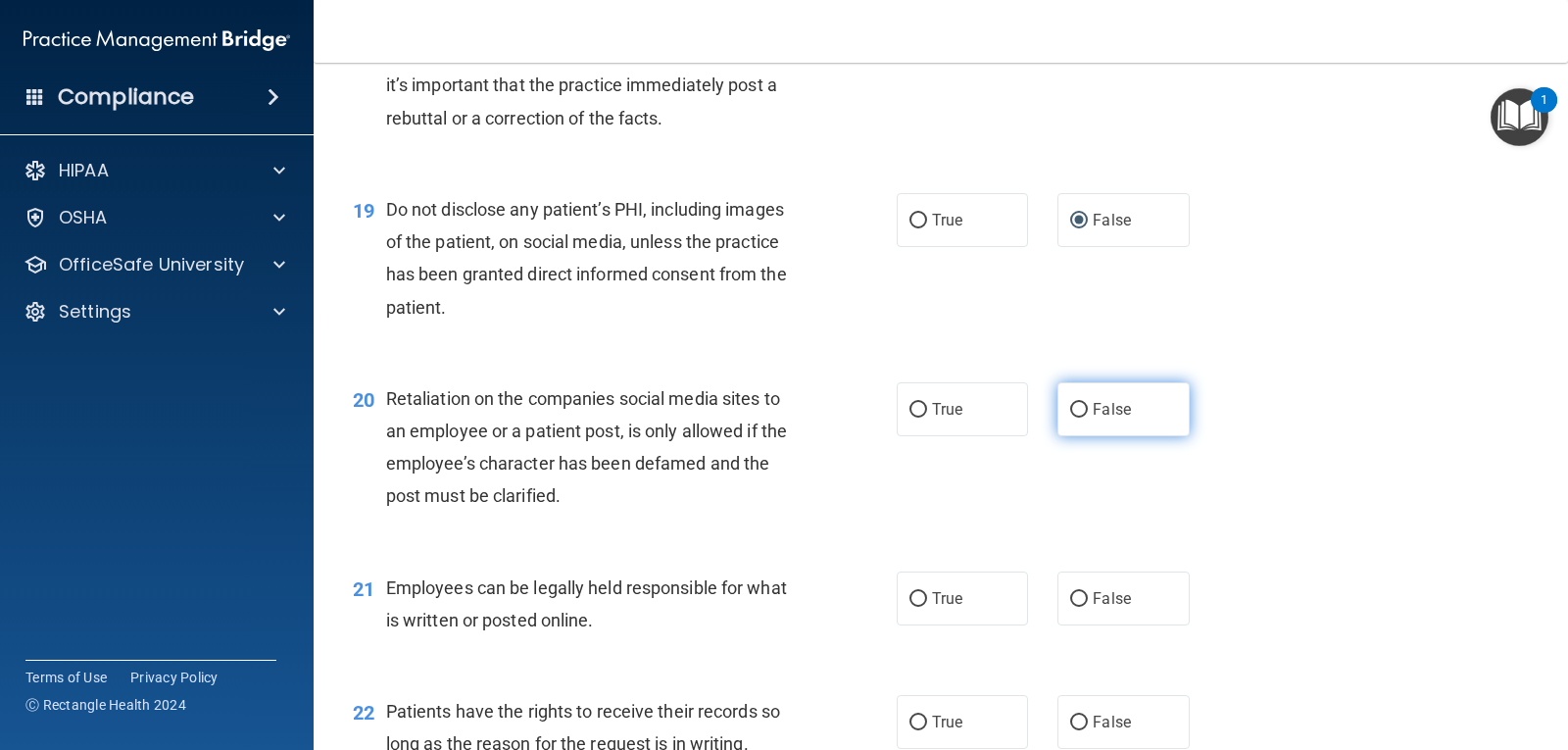 click on "False" at bounding box center [1079, 410] 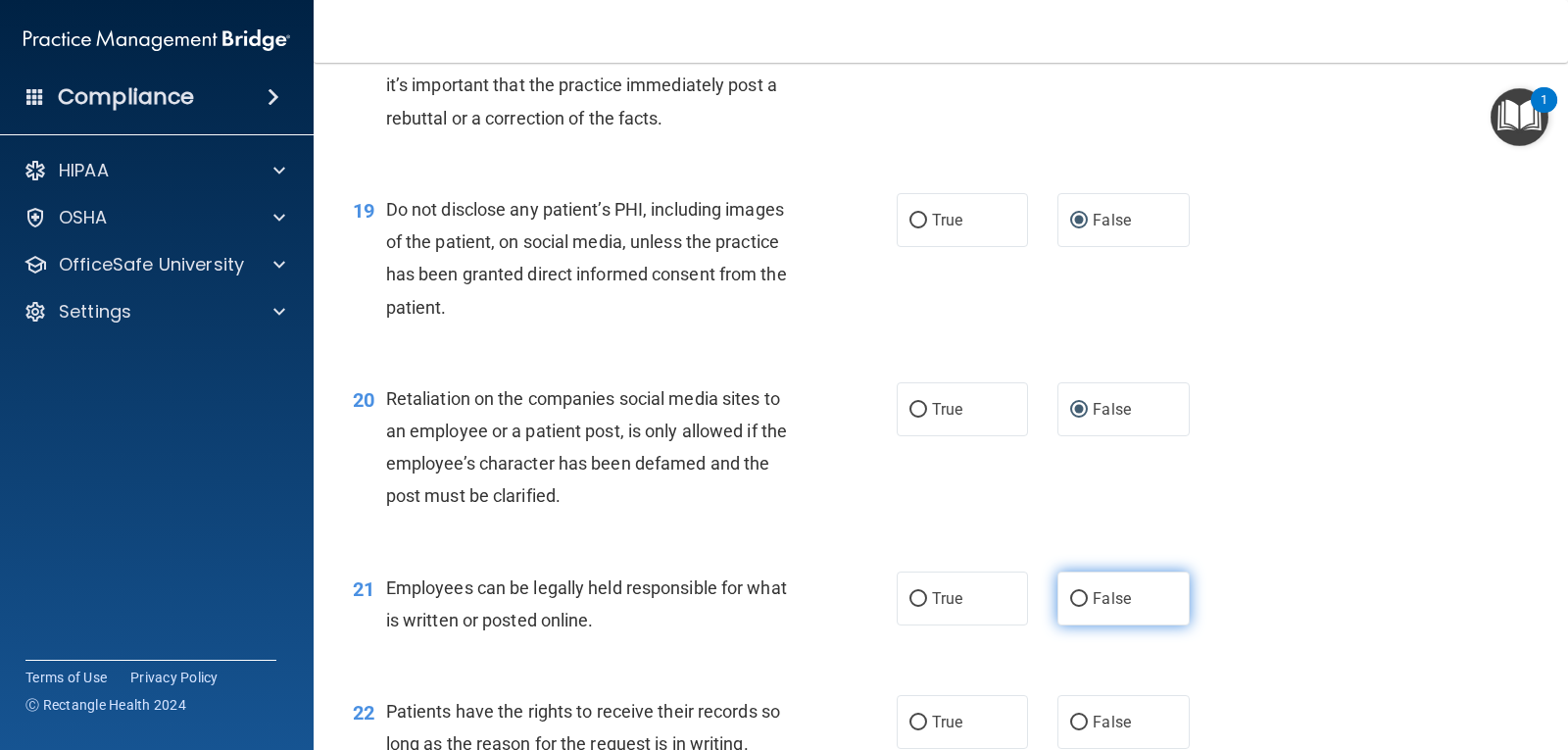 click on "False" at bounding box center (1079, 599) 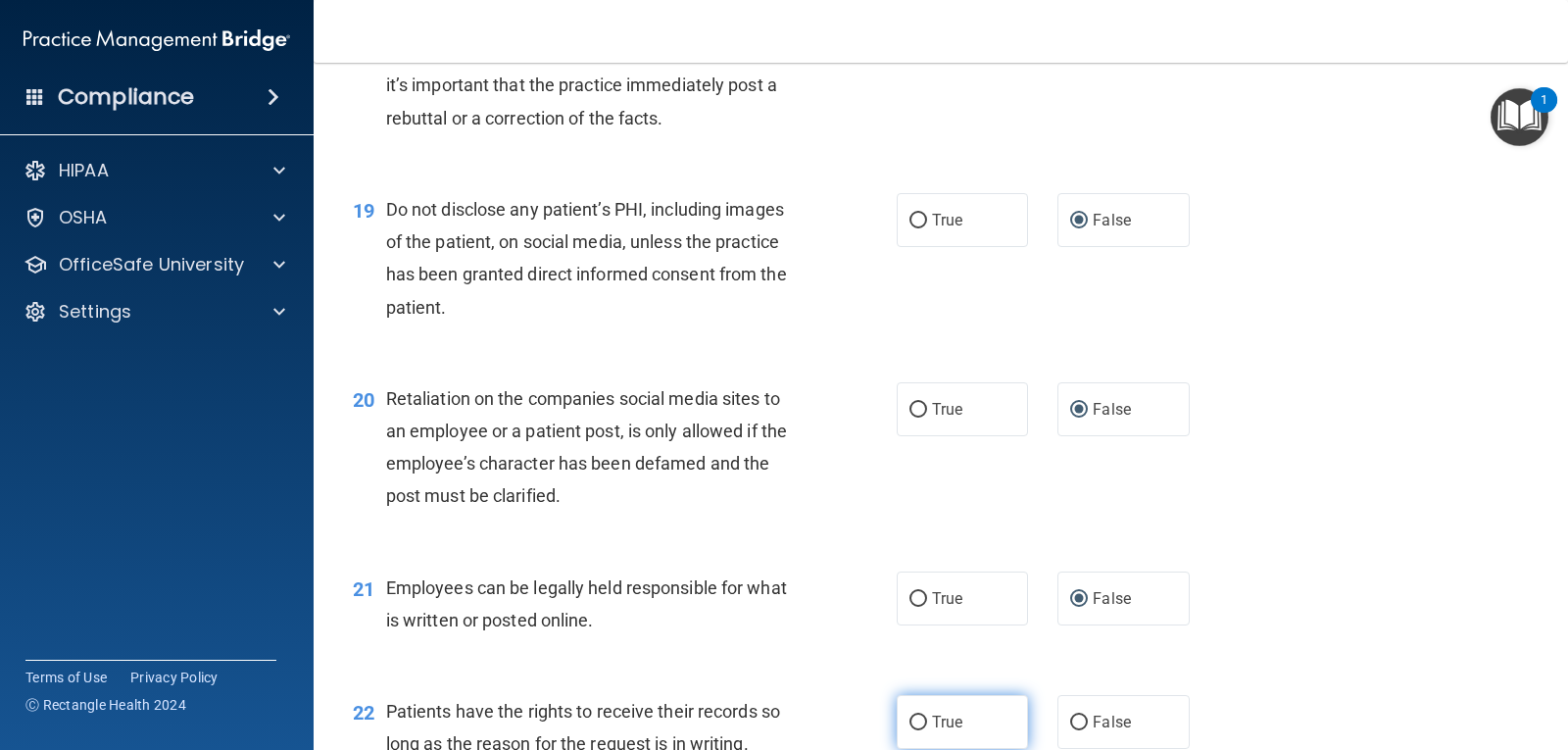 click on "True" at bounding box center [918, 723] 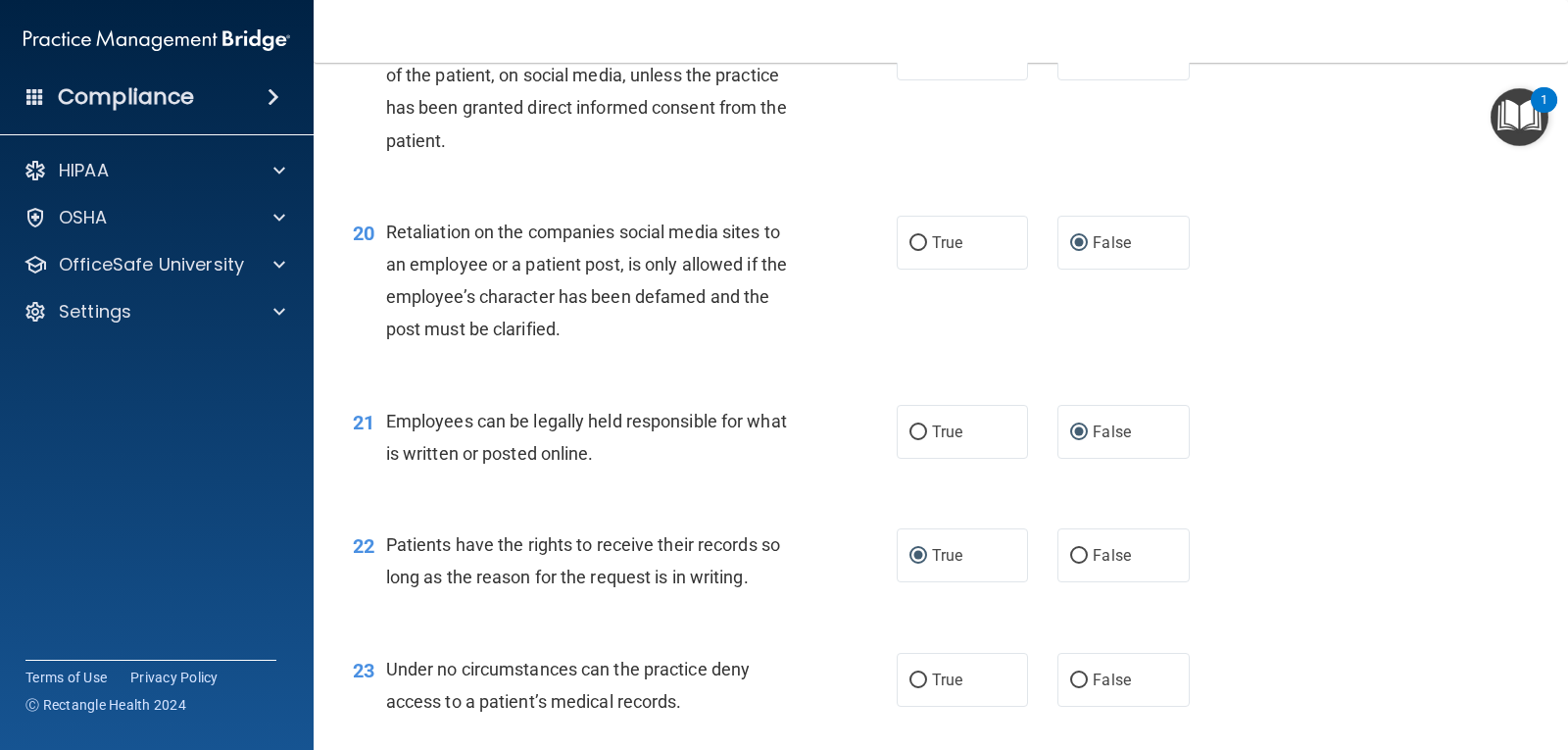 scroll, scrollTop: 3627, scrollLeft: 0, axis: vertical 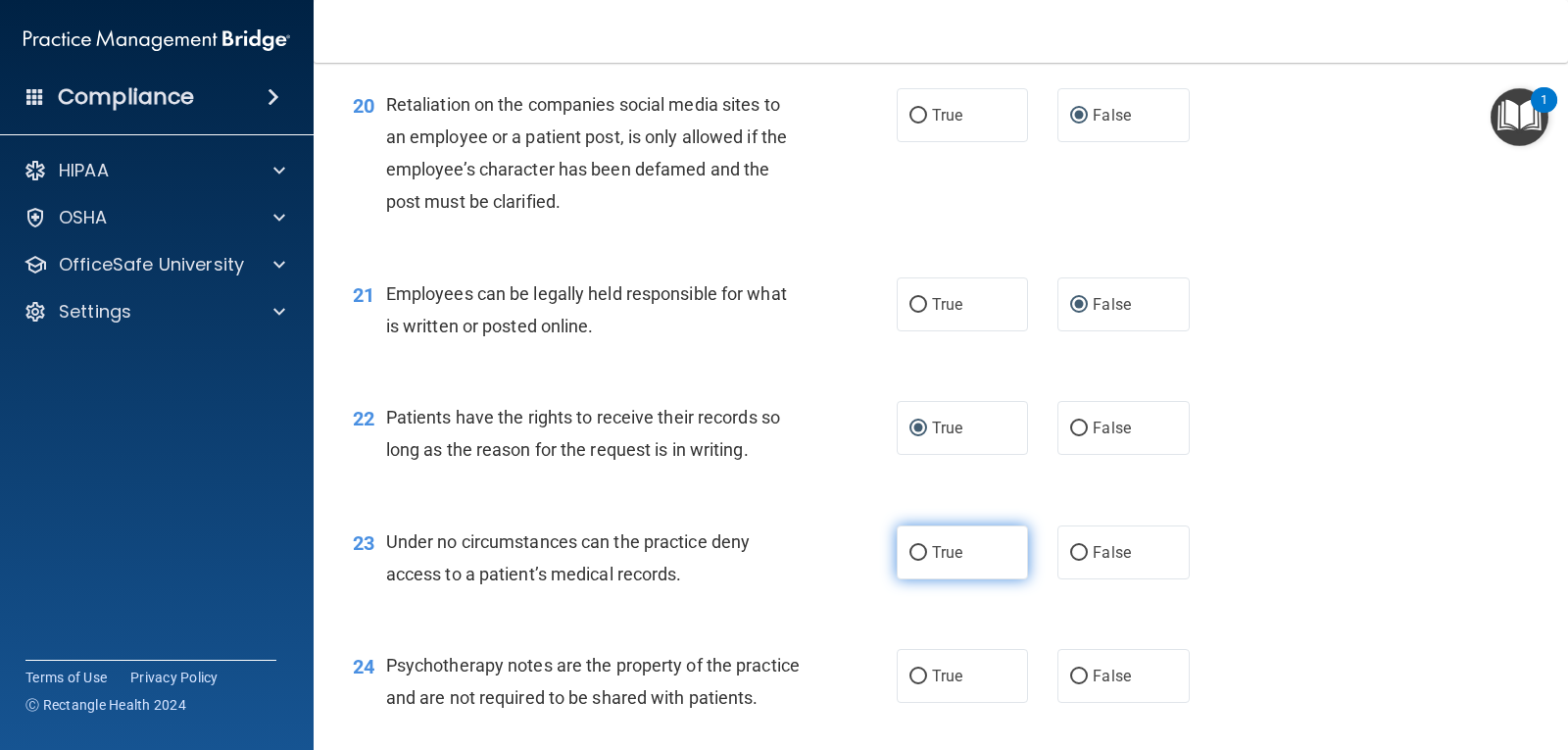 click on "True" at bounding box center (918, 553) 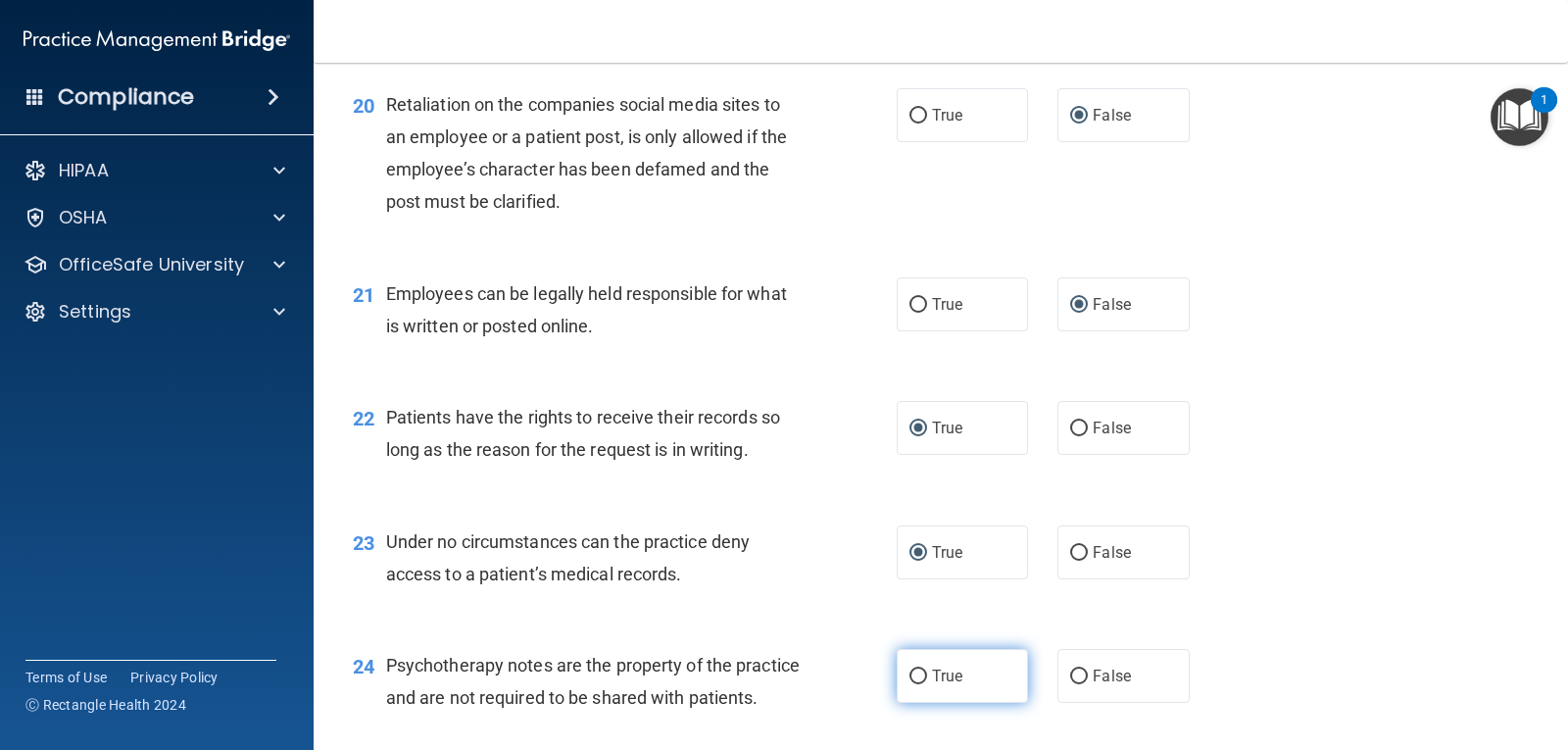 click on "True" at bounding box center (918, 676) 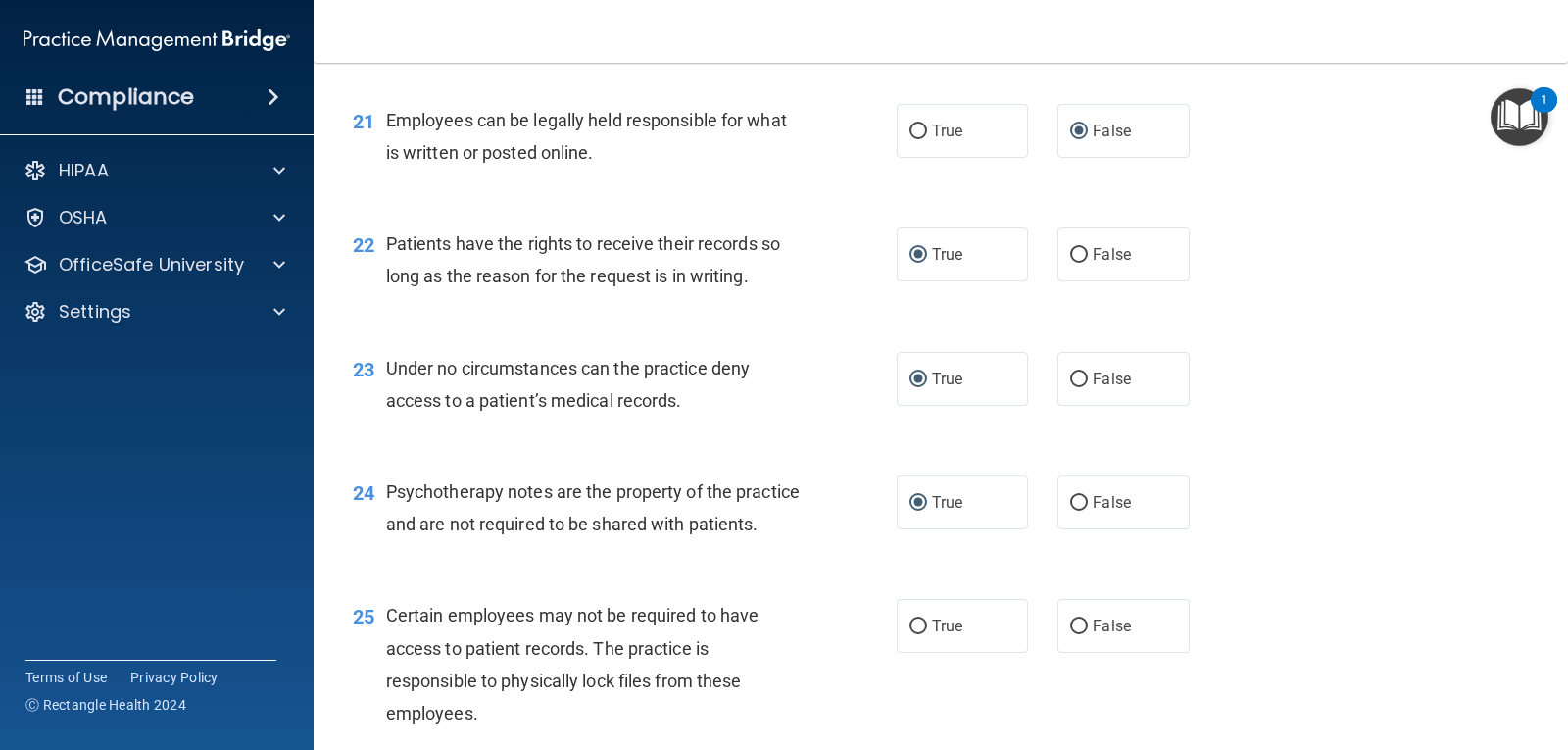 scroll, scrollTop: 3922, scrollLeft: 0, axis: vertical 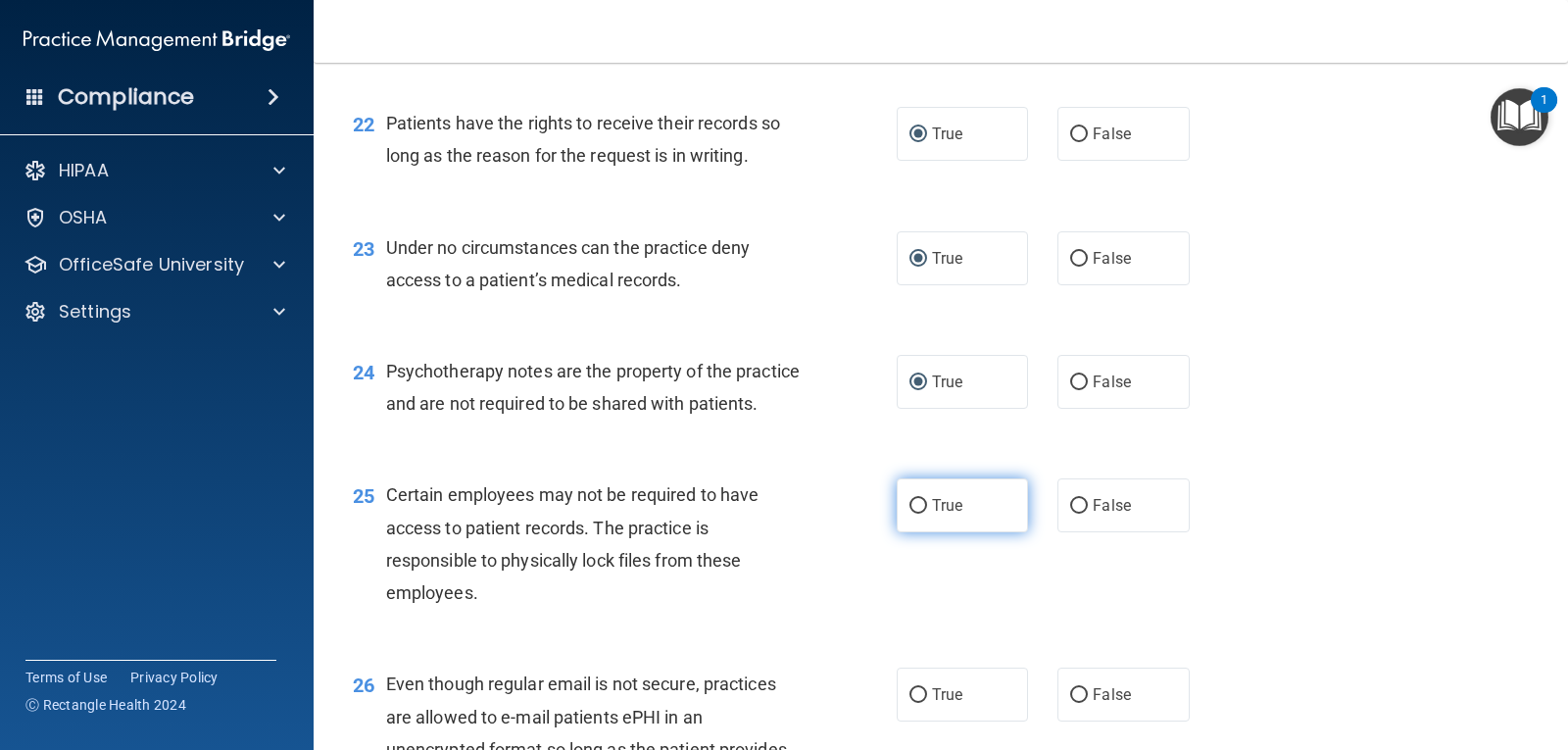 click on "True" at bounding box center [918, 506] 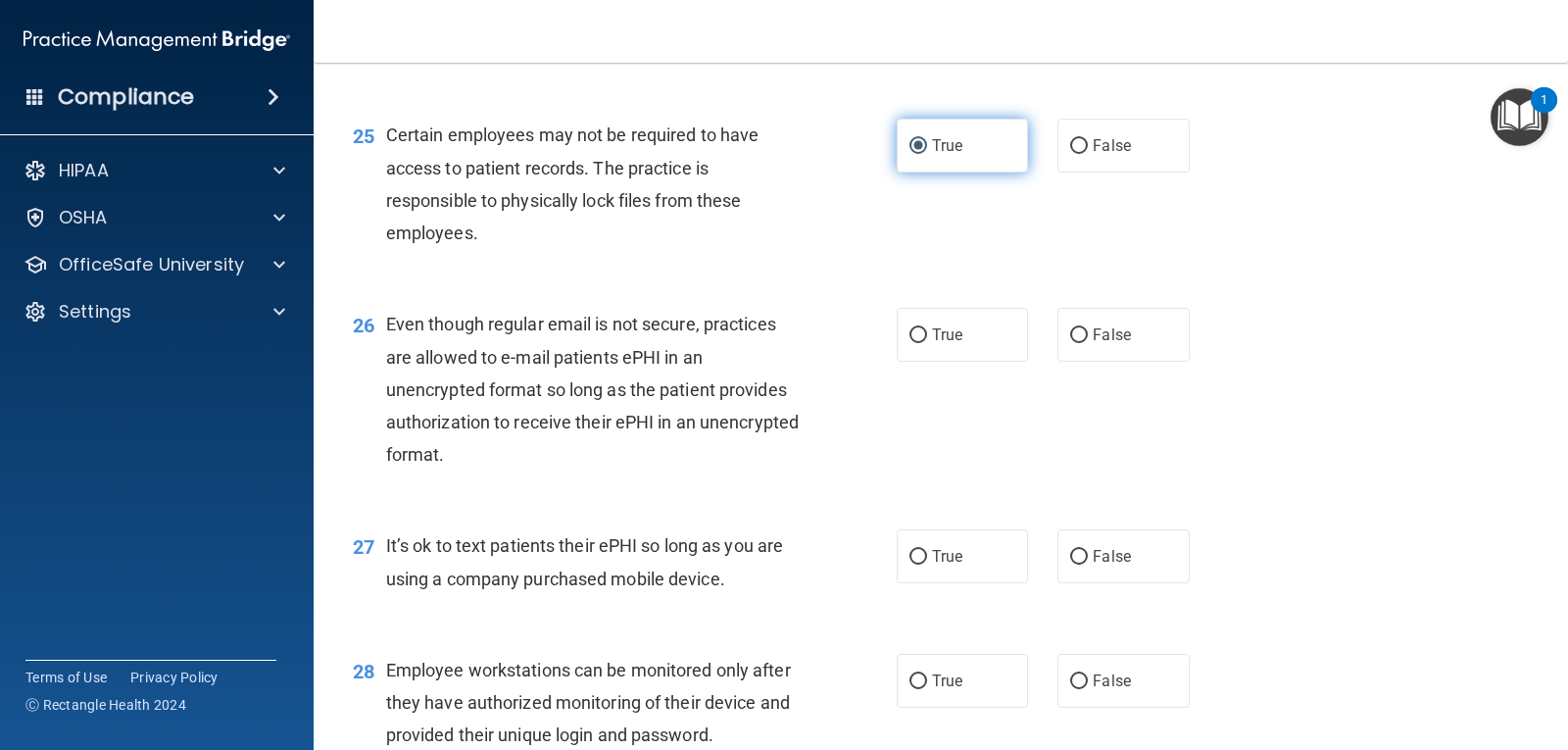 scroll, scrollTop: 4314, scrollLeft: 0, axis: vertical 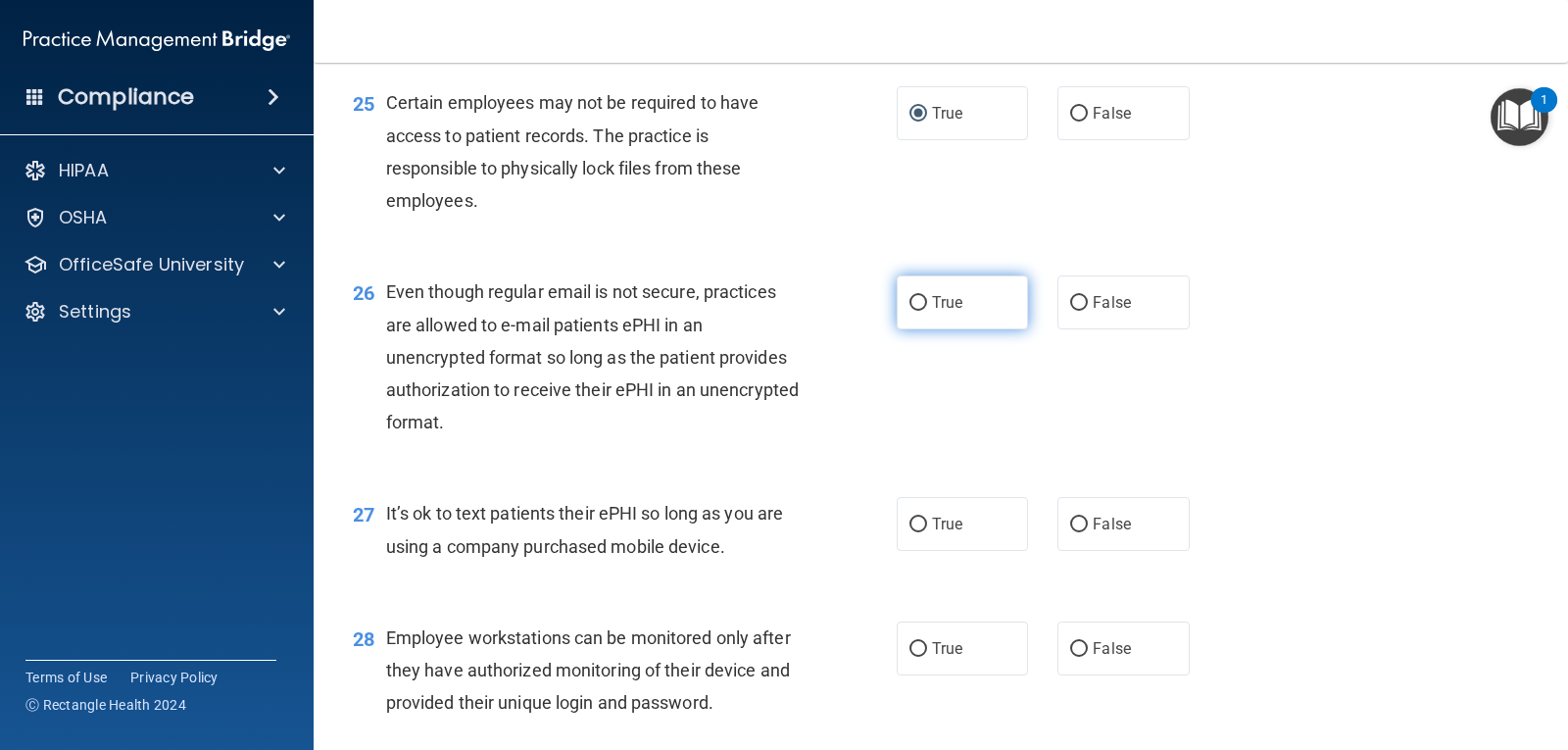 click on "True" at bounding box center (918, 303) 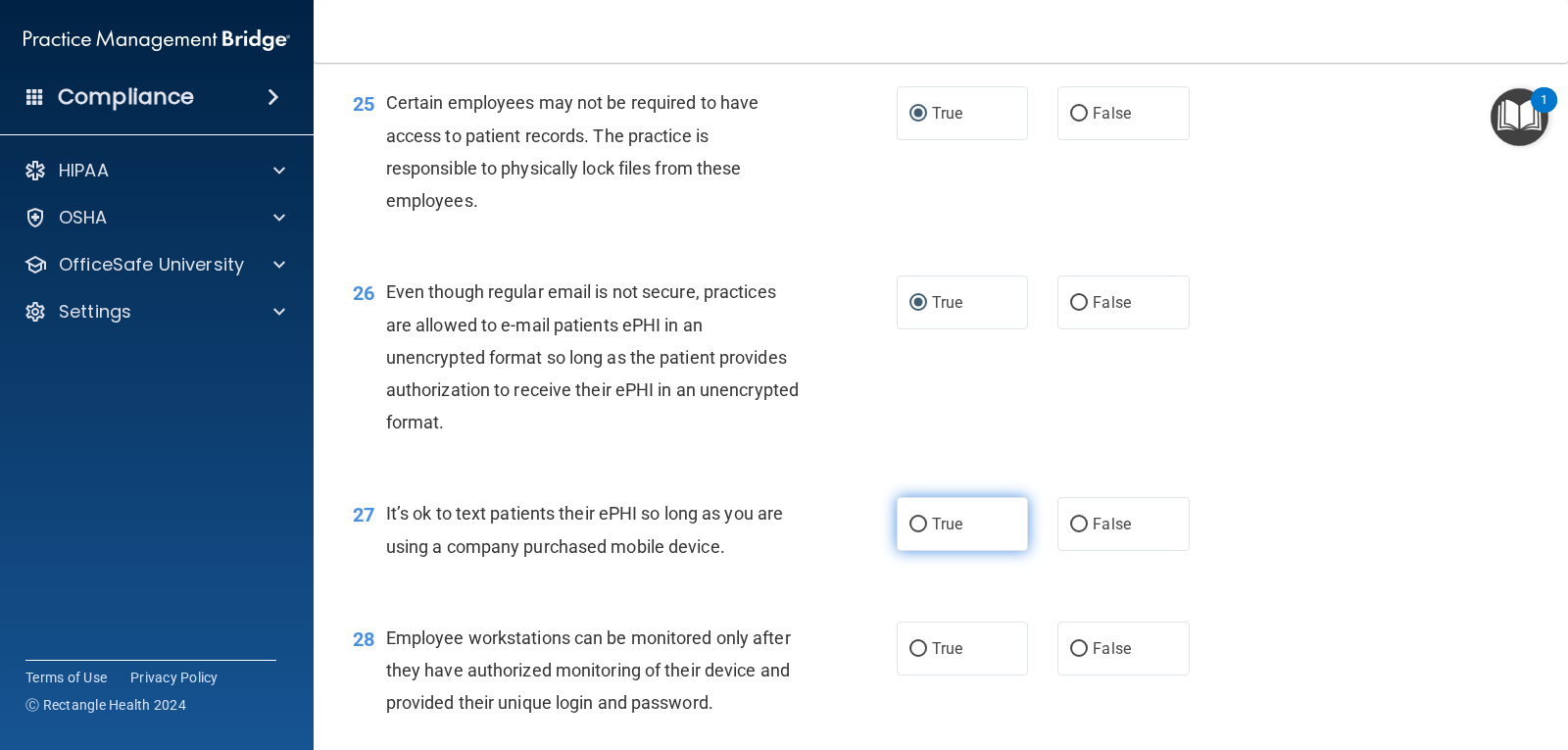 click on "True" at bounding box center (918, 525) 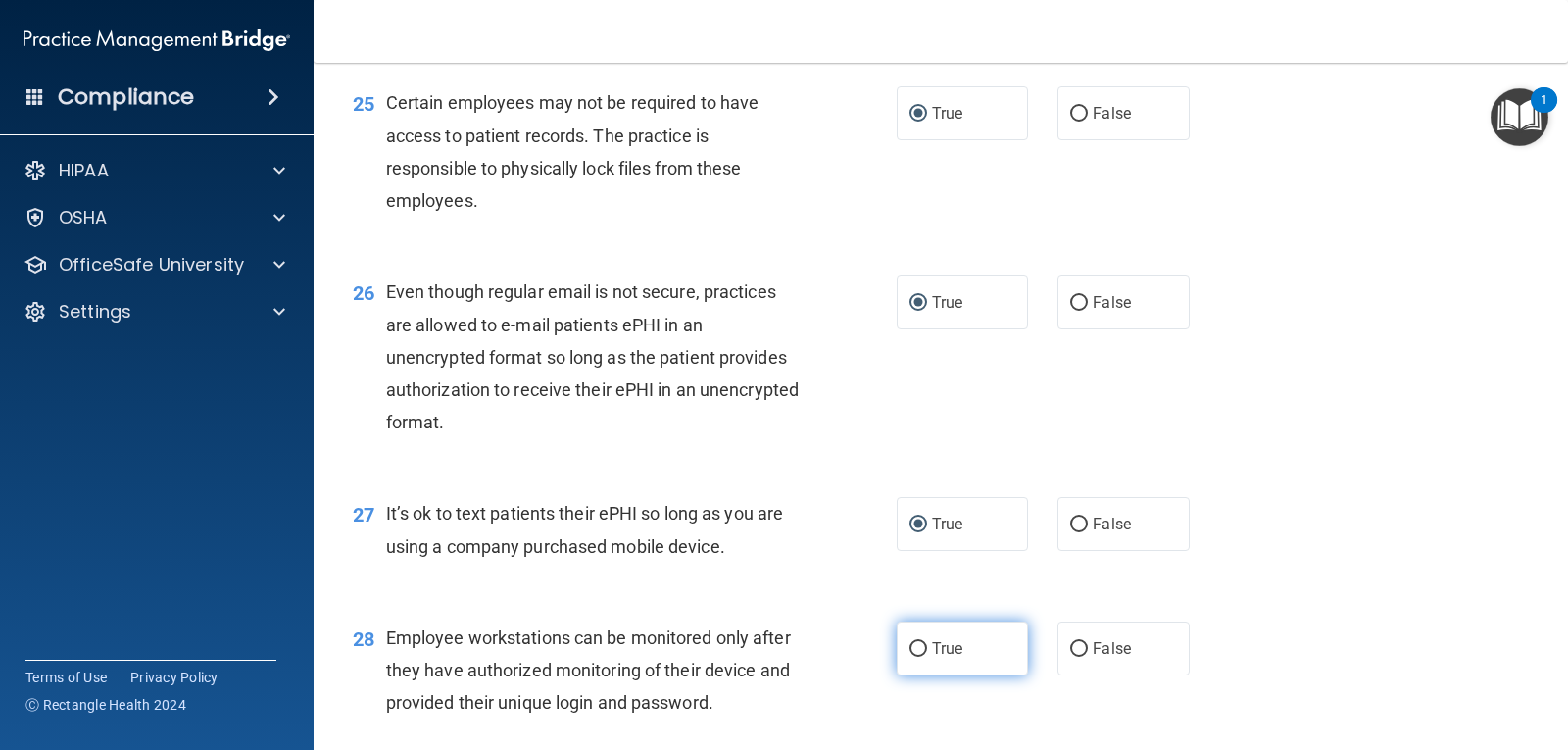 click on "True" at bounding box center [918, 649] 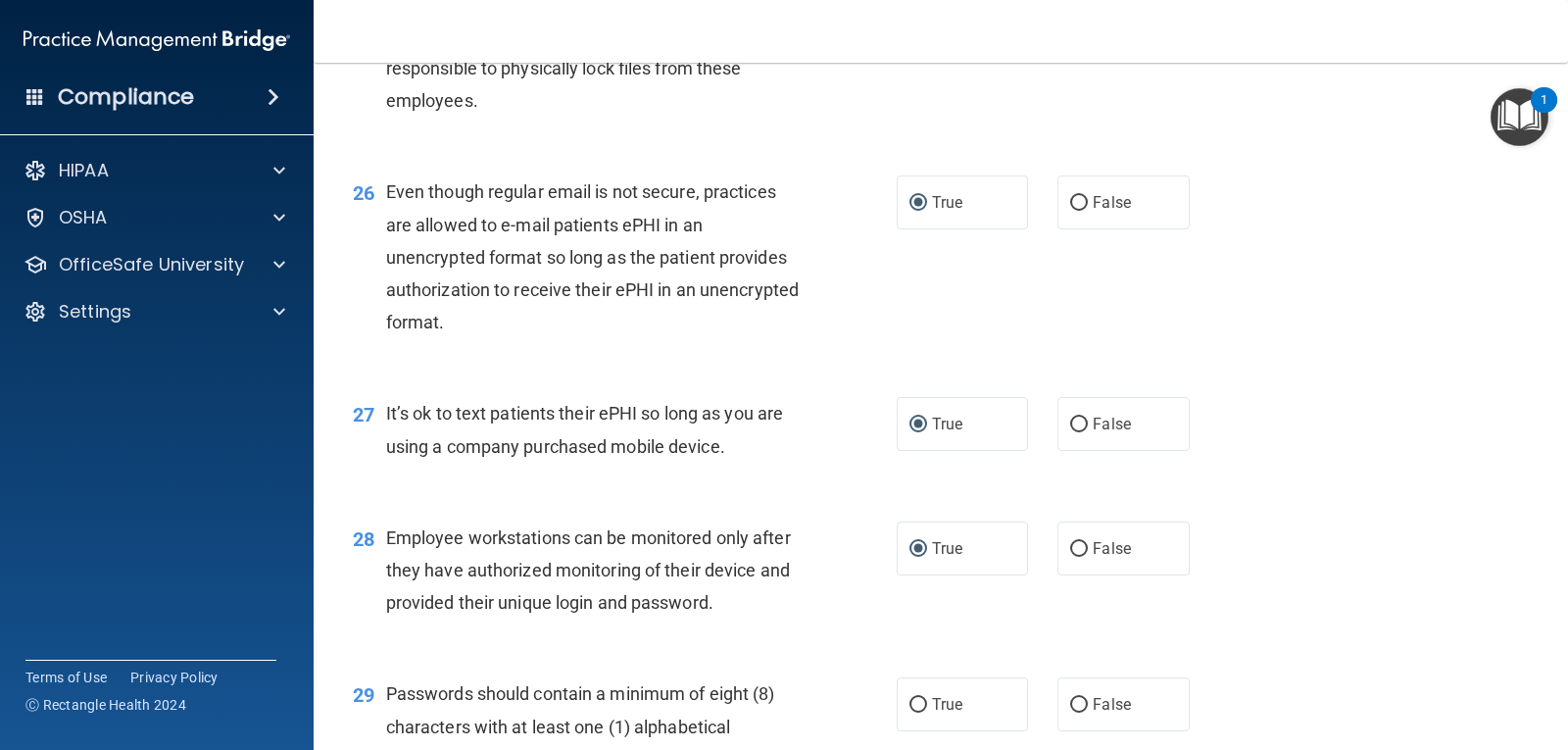 scroll, scrollTop: 4608, scrollLeft: 0, axis: vertical 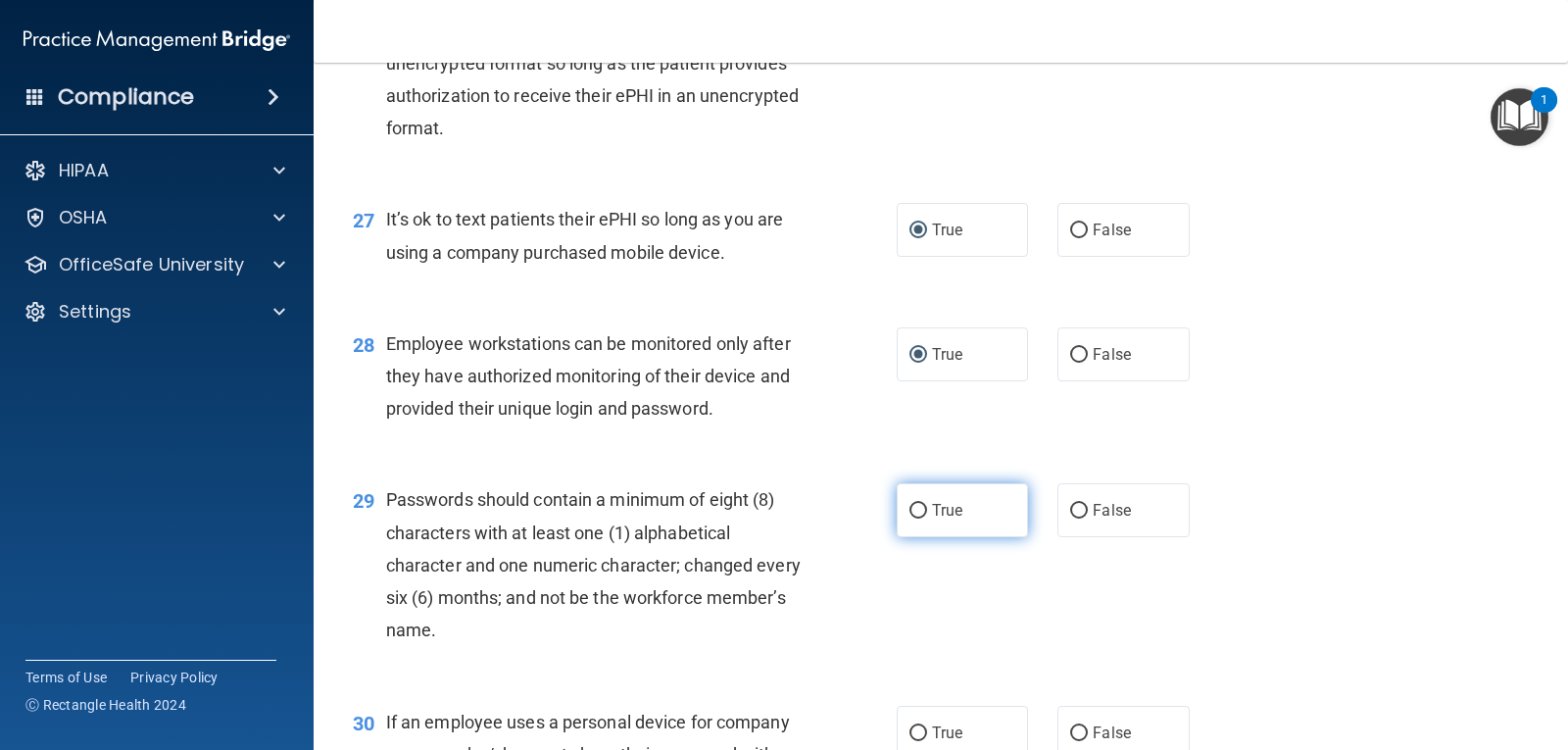click on "True" at bounding box center [918, 511] 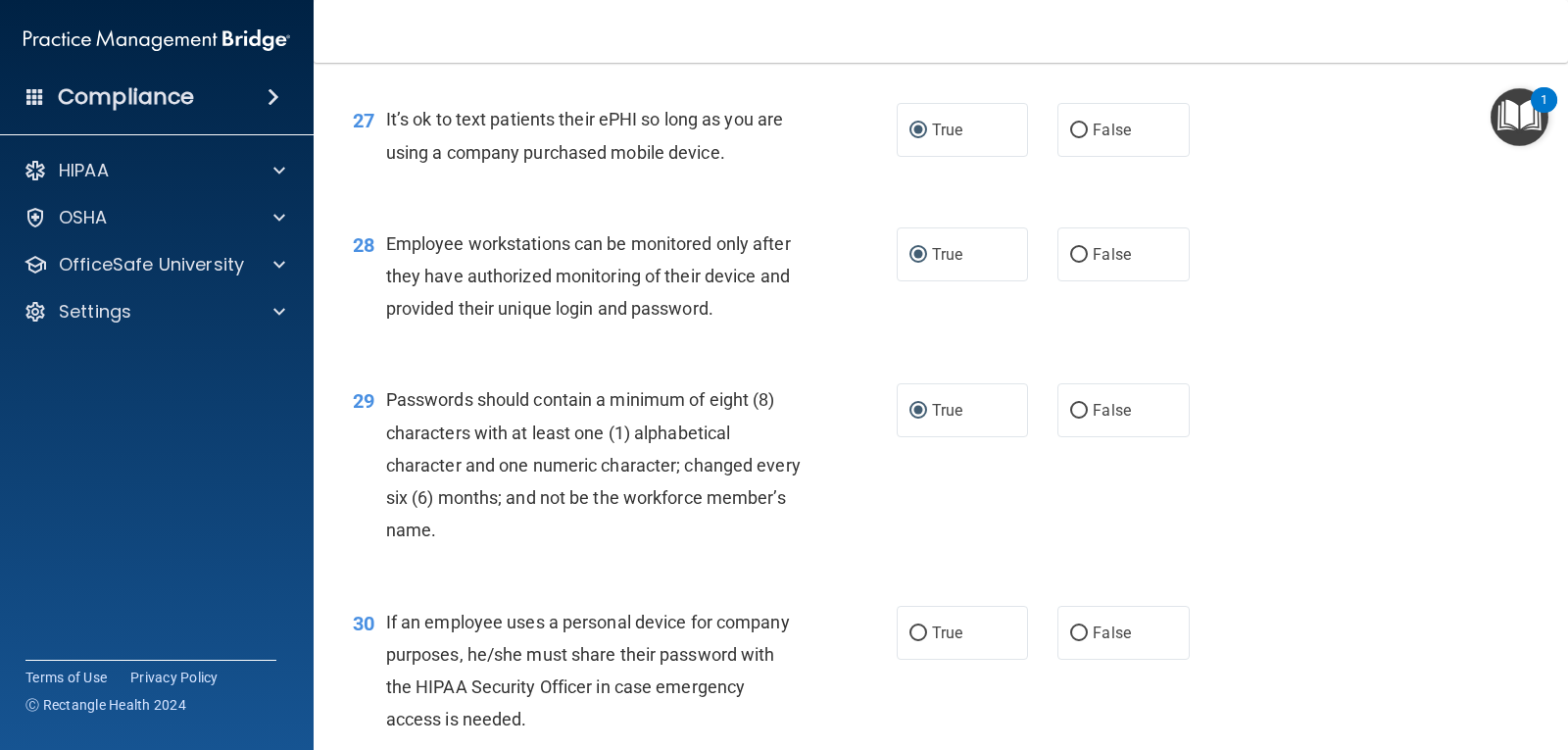 scroll, scrollTop: 4804, scrollLeft: 0, axis: vertical 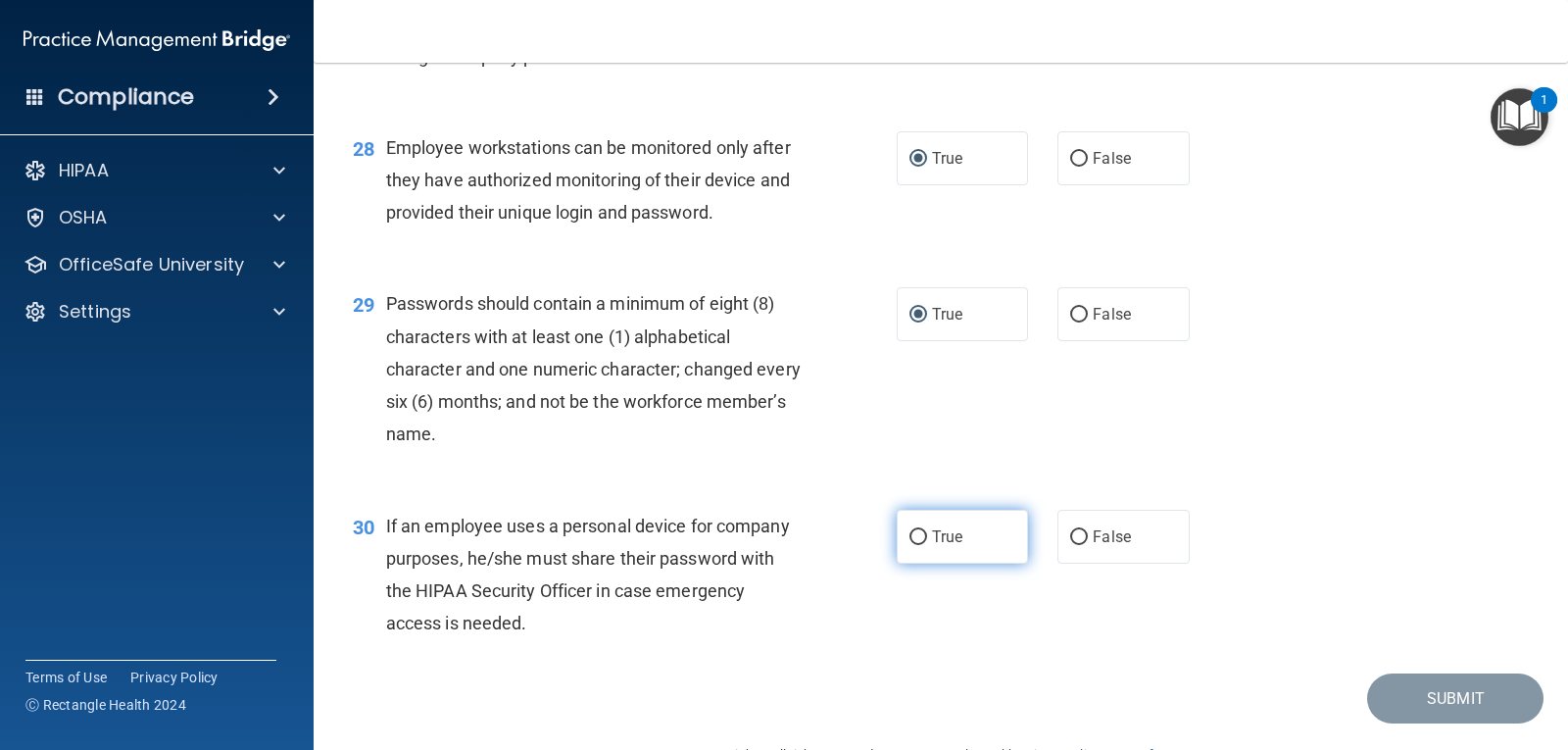 click on "True" at bounding box center [918, 537] 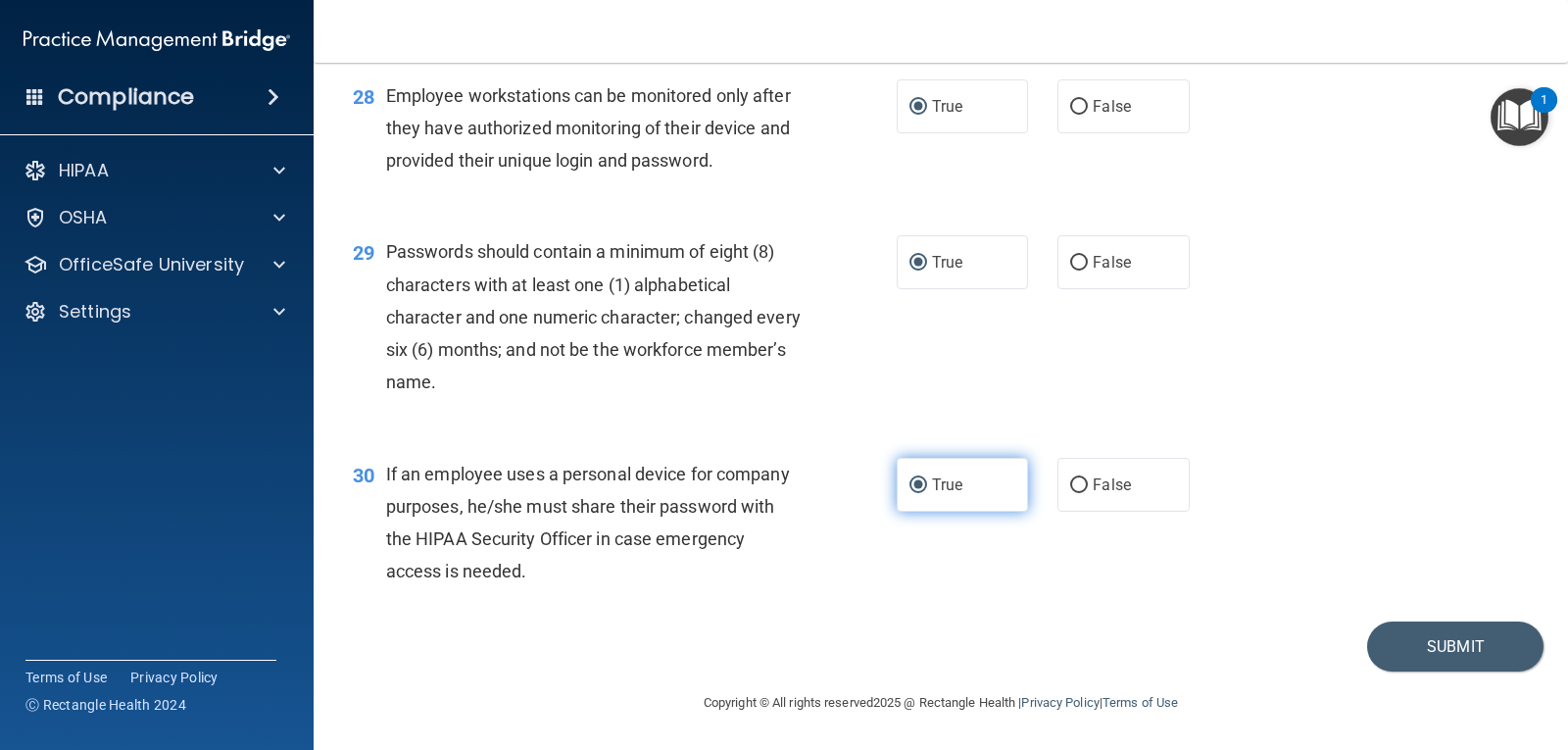 scroll, scrollTop: 4888, scrollLeft: 0, axis: vertical 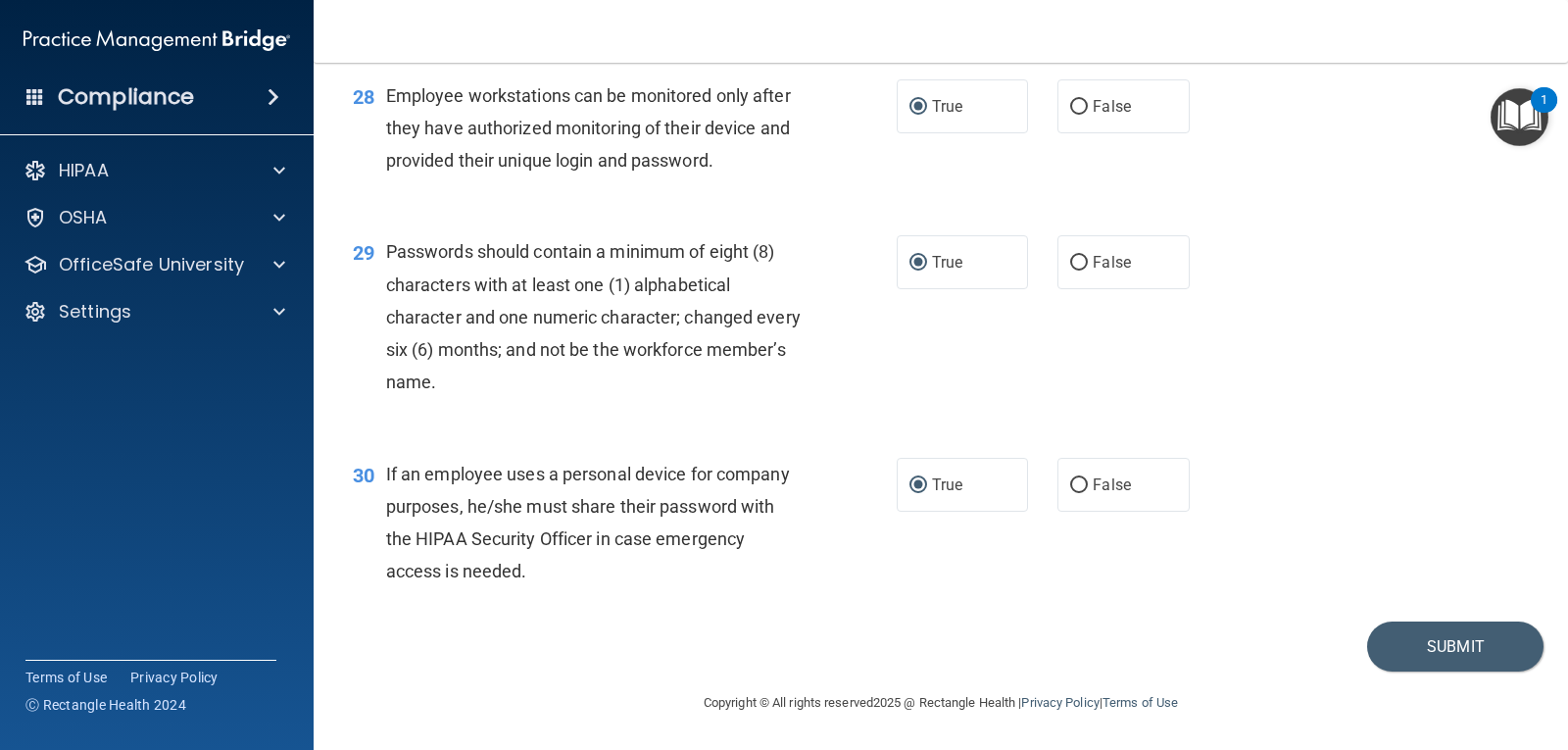 click on "30       If an employee uses a personal device for company purposes, he/she must share their password with the HIPAA Security Officer in case emergency access is needed.                 True           False" at bounding box center [941, 527] 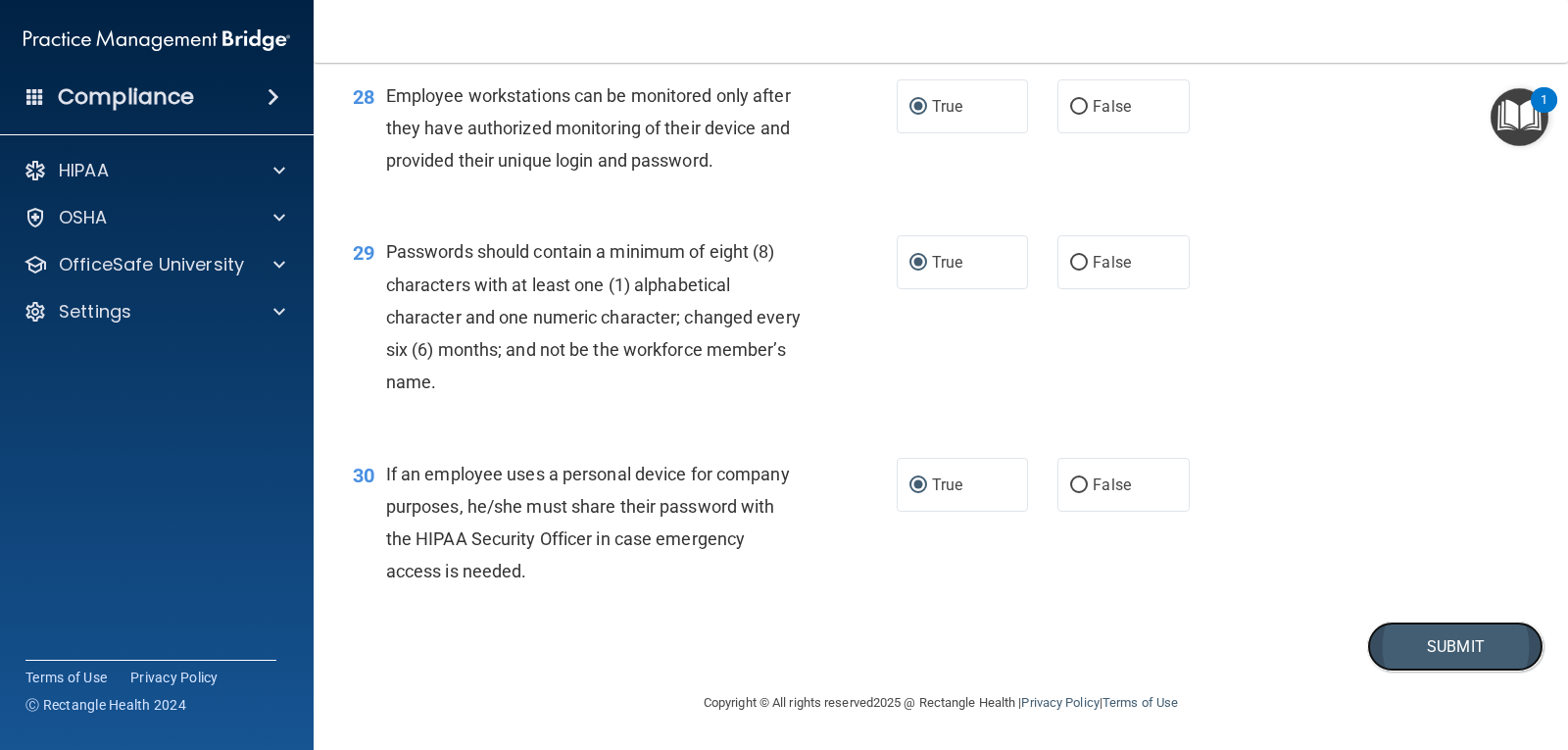 click on "Submit" at bounding box center (1455, 646) 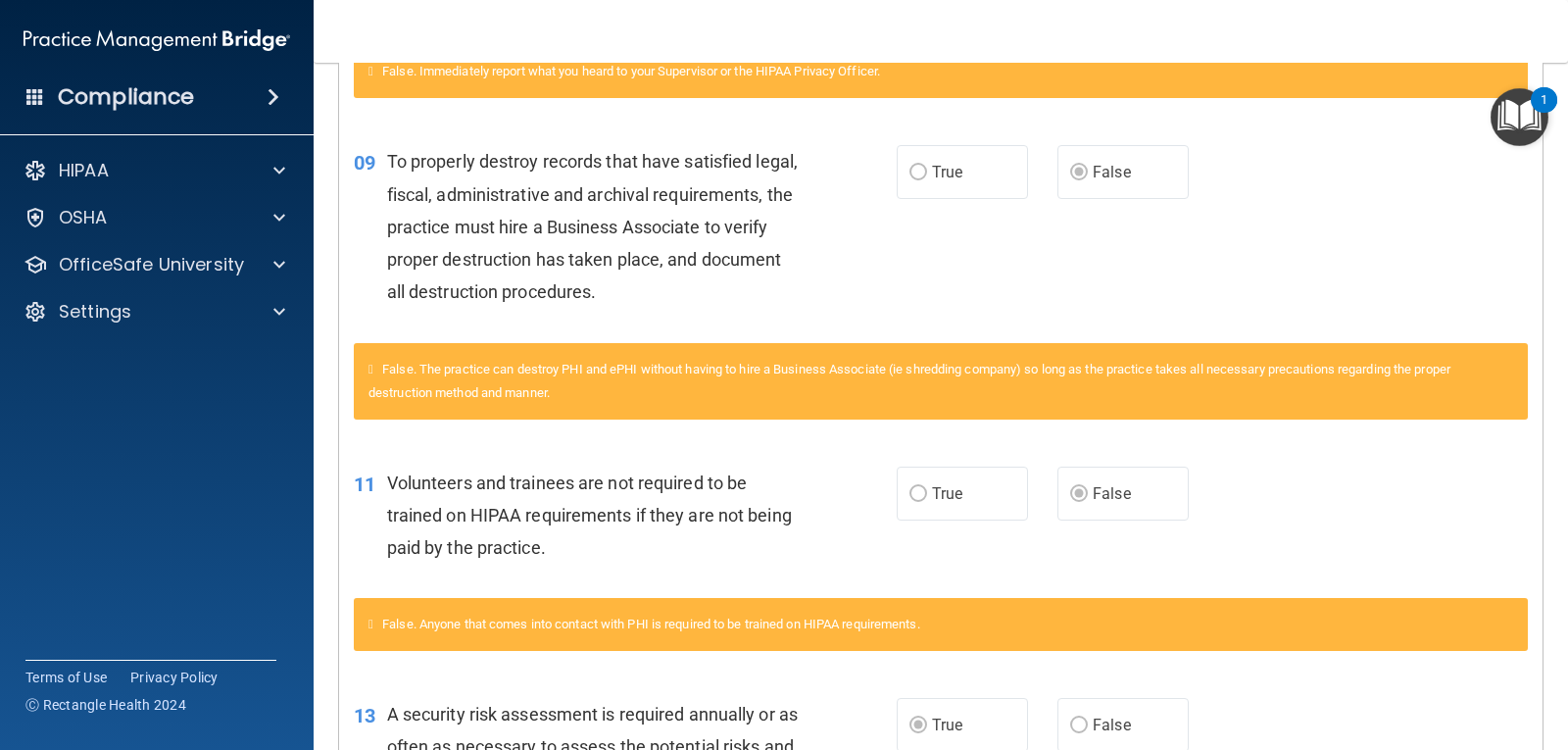 scroll, scrollTop: 1275, scrollLeft: 0, axis: vertical 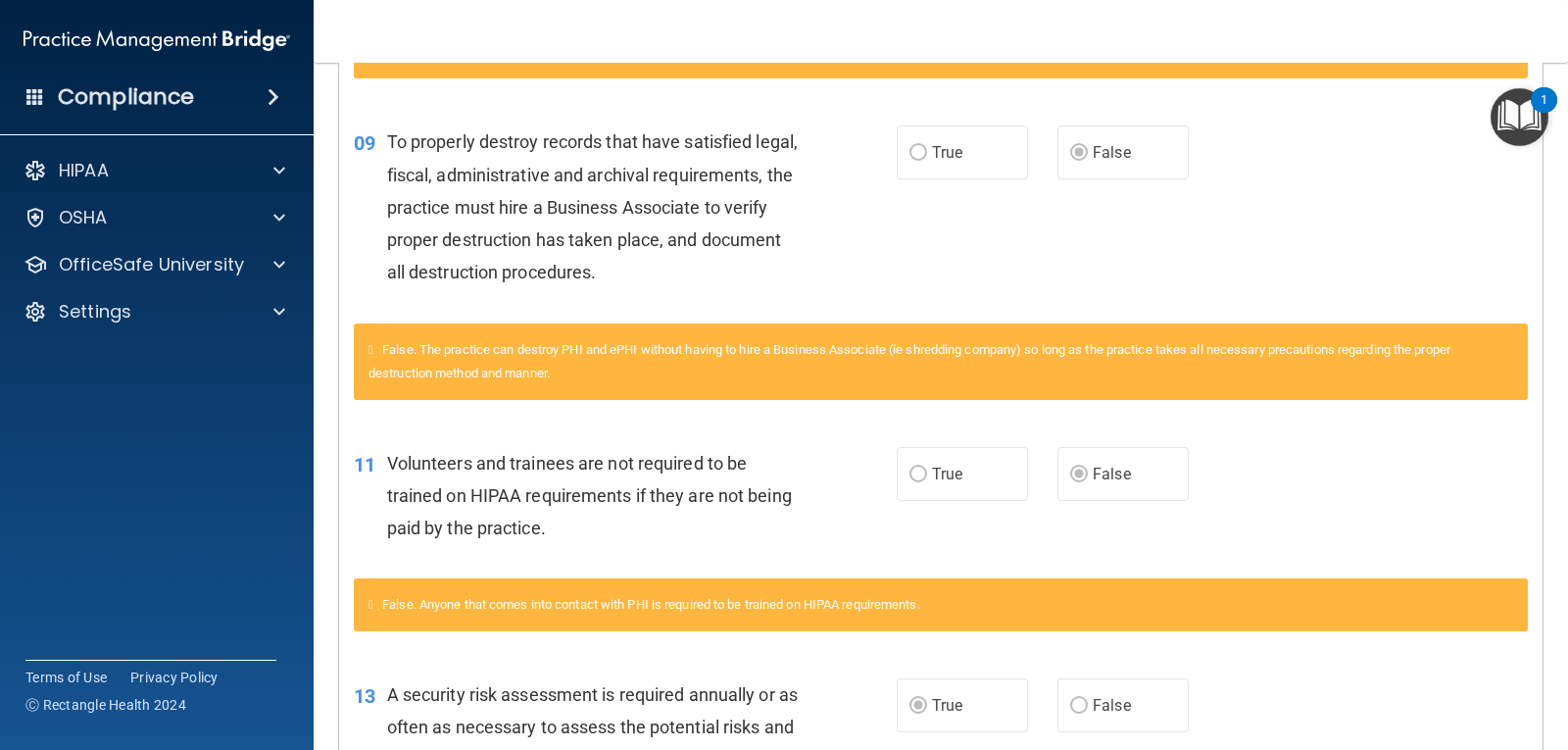 click on "11       Volunteers and trainees are not required to be trained on HIPAA requirements if they are not being paid by the practice.                 True           False" at bounding box center (941, 501) 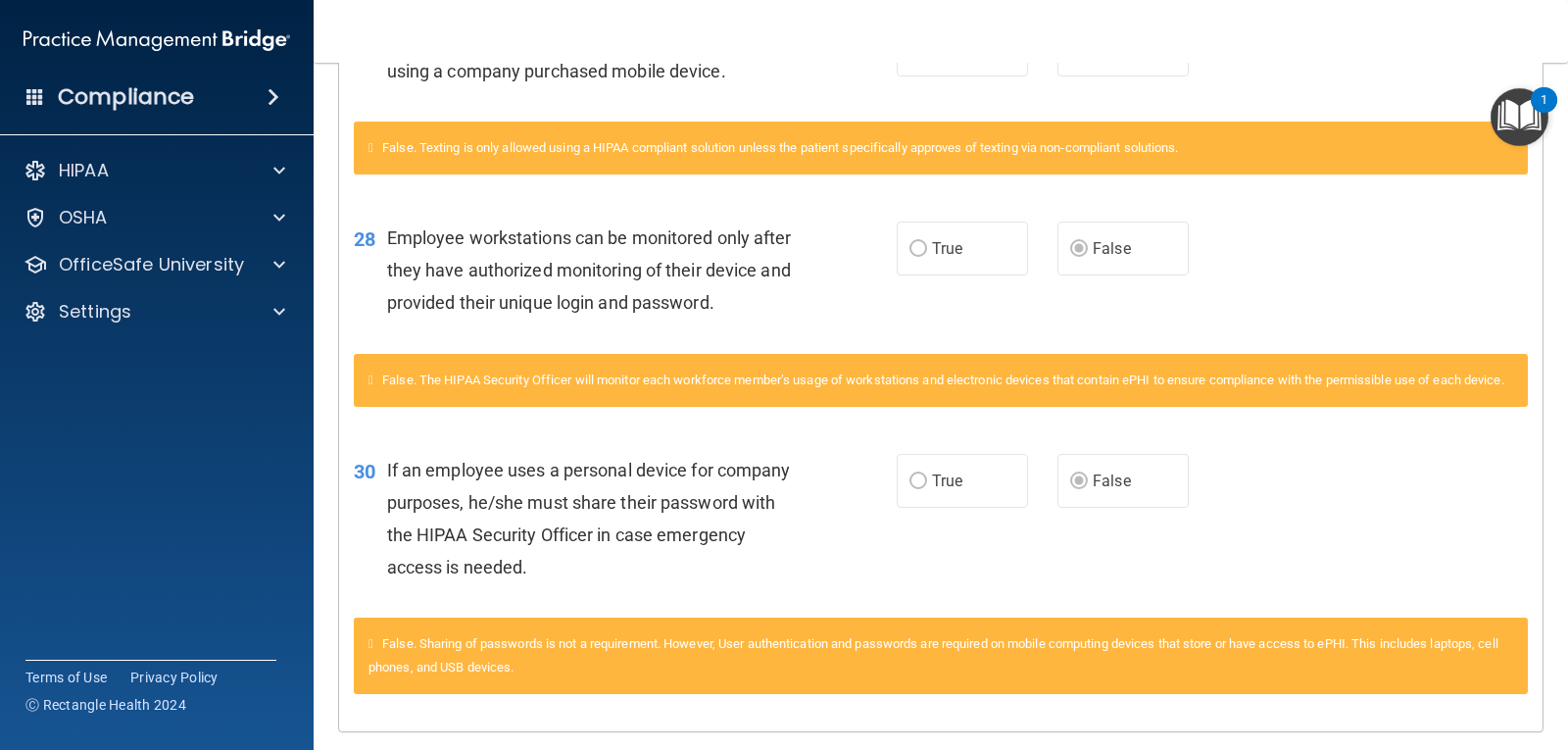 scroll, scrollTop: 3413, scrollLeft: 0, axis: vertical 